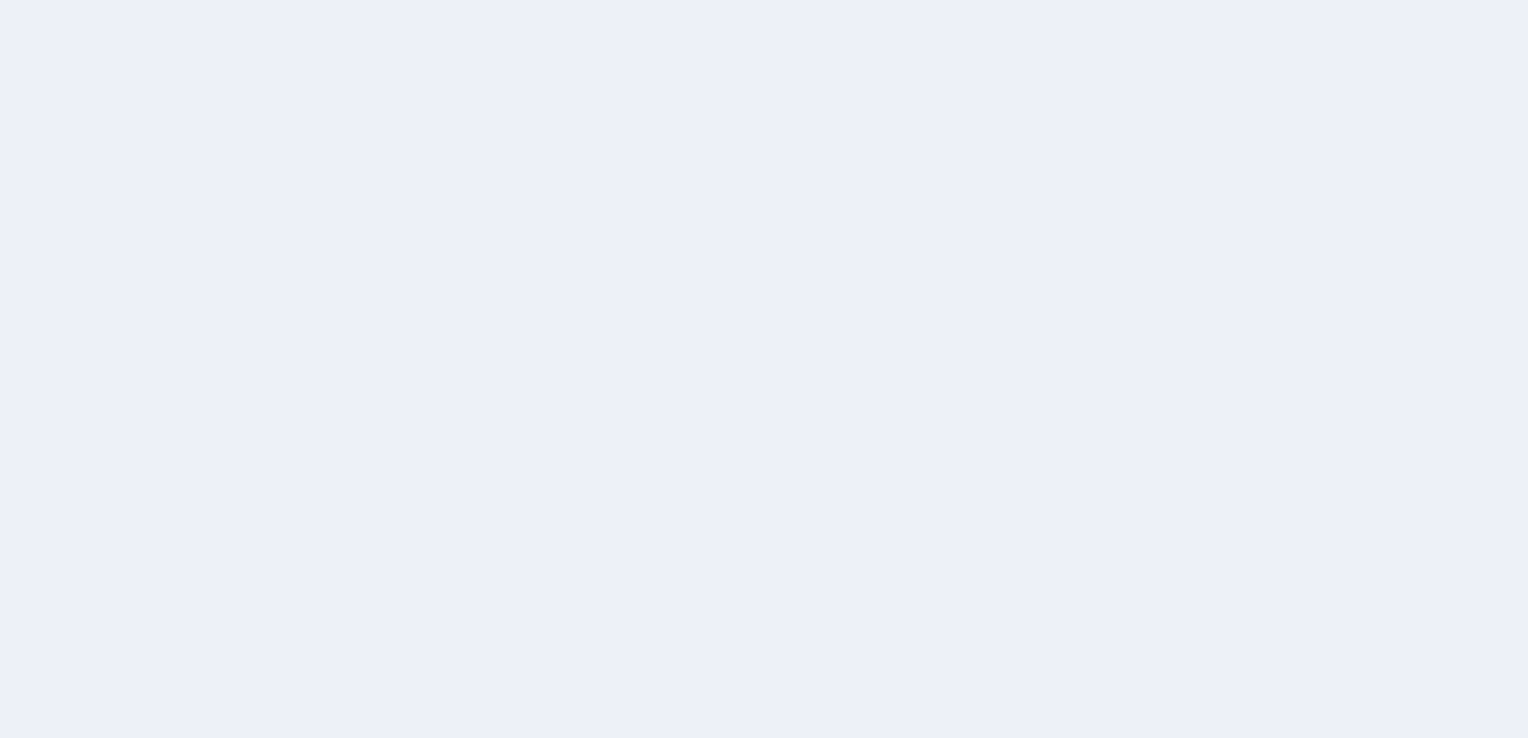scroll, scrollTop: 0, scrollLeft: 0, axis: both 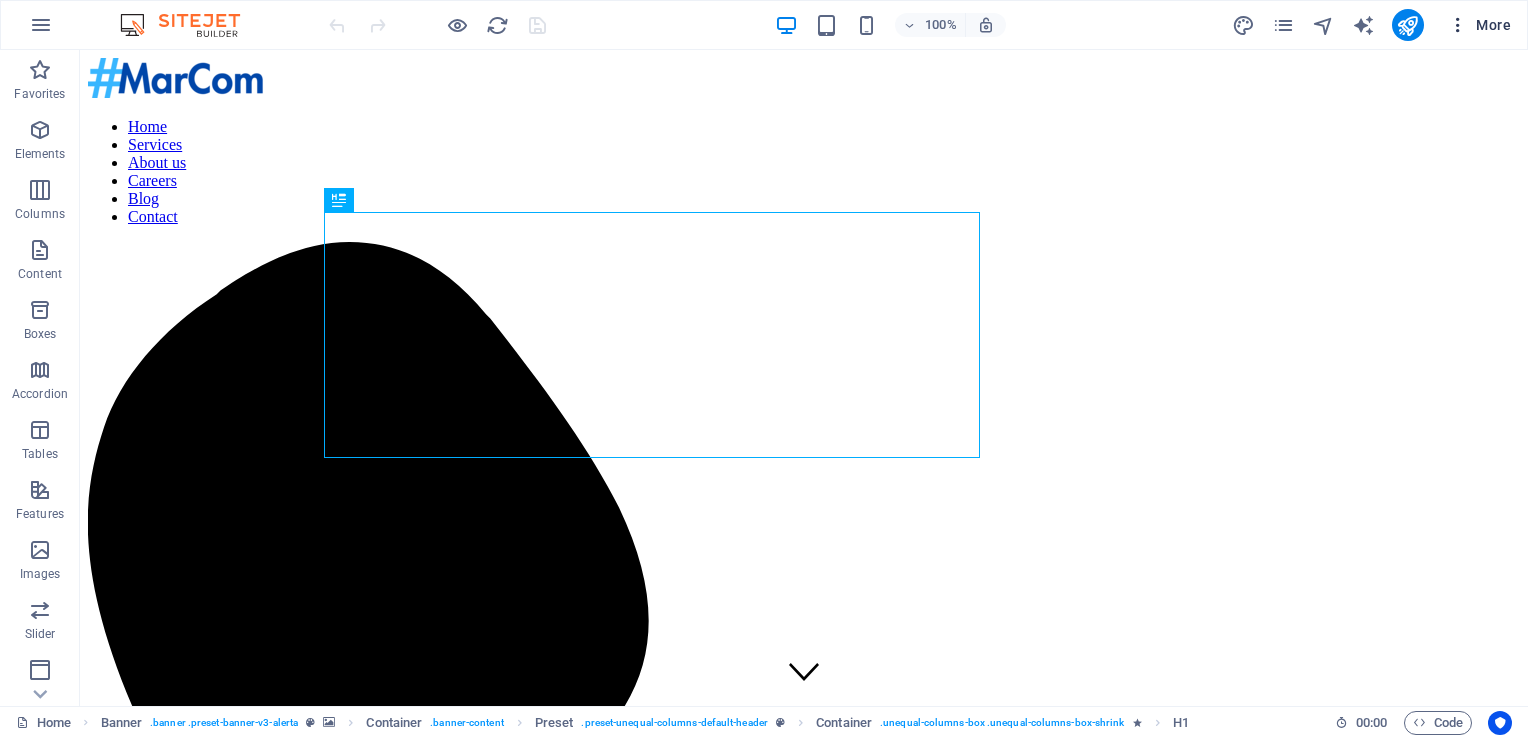 click at bounding box center (1458, 25) 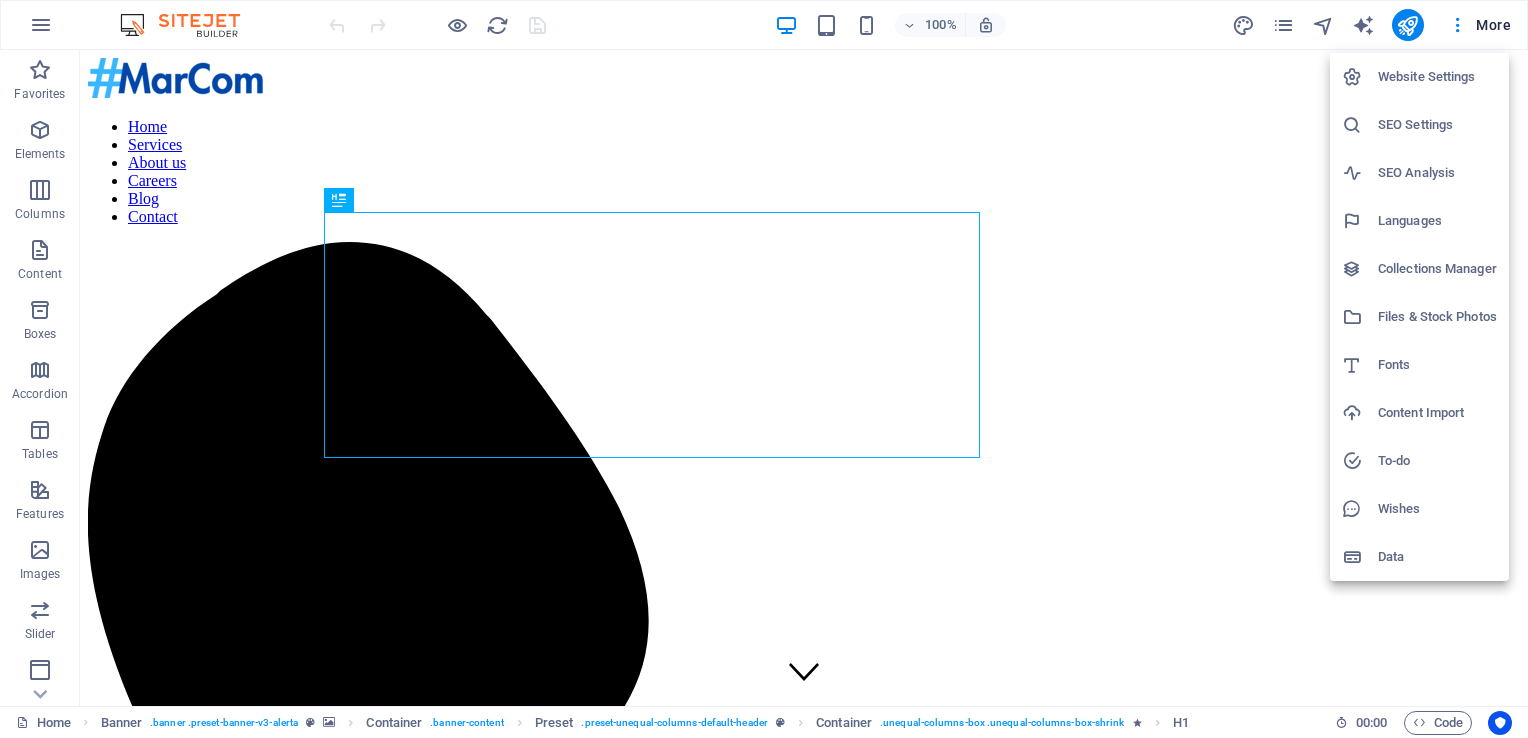 click on "SEO Settings" at bounding box center (1437, 125) 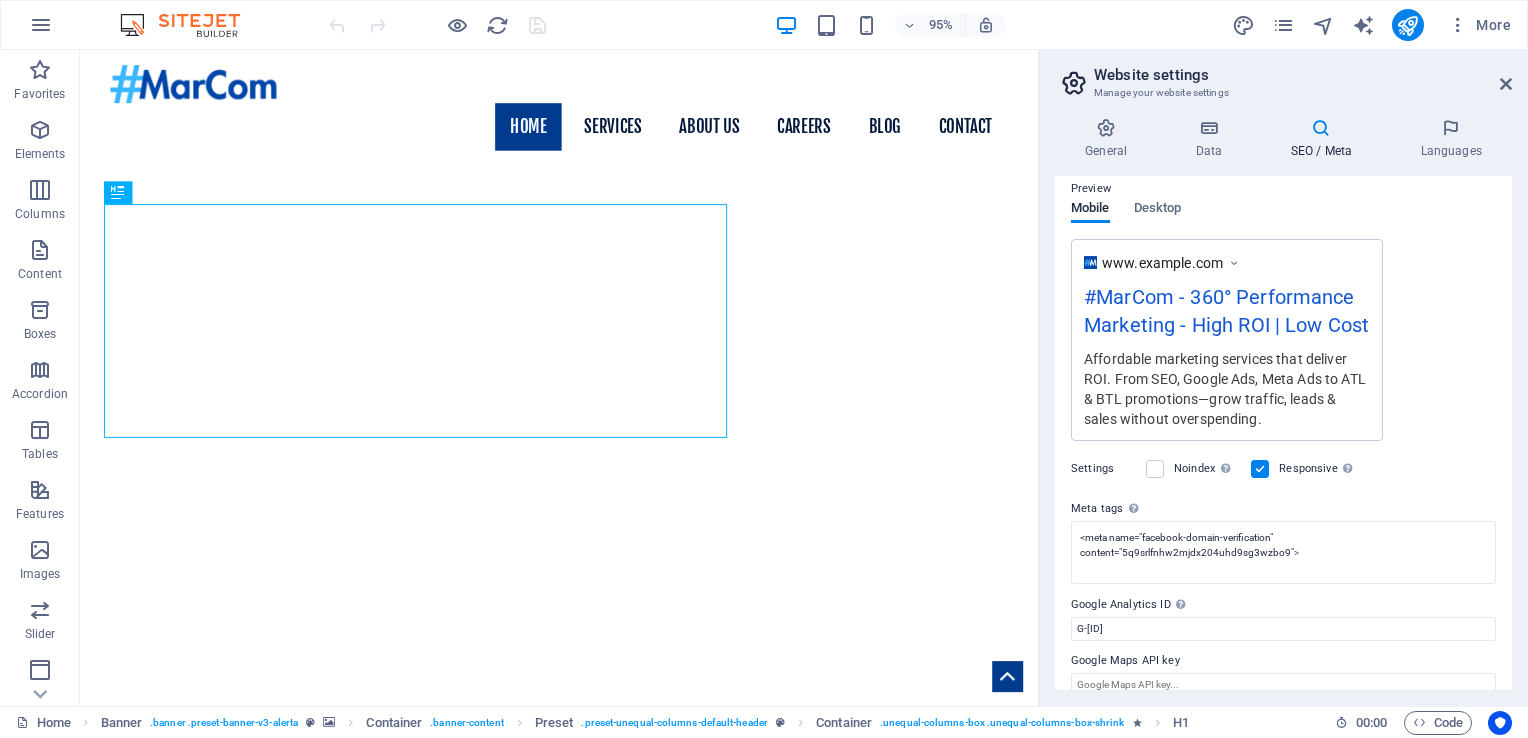 scroll, scrollTop: 308, scrollLeft: 0, axis: vertical 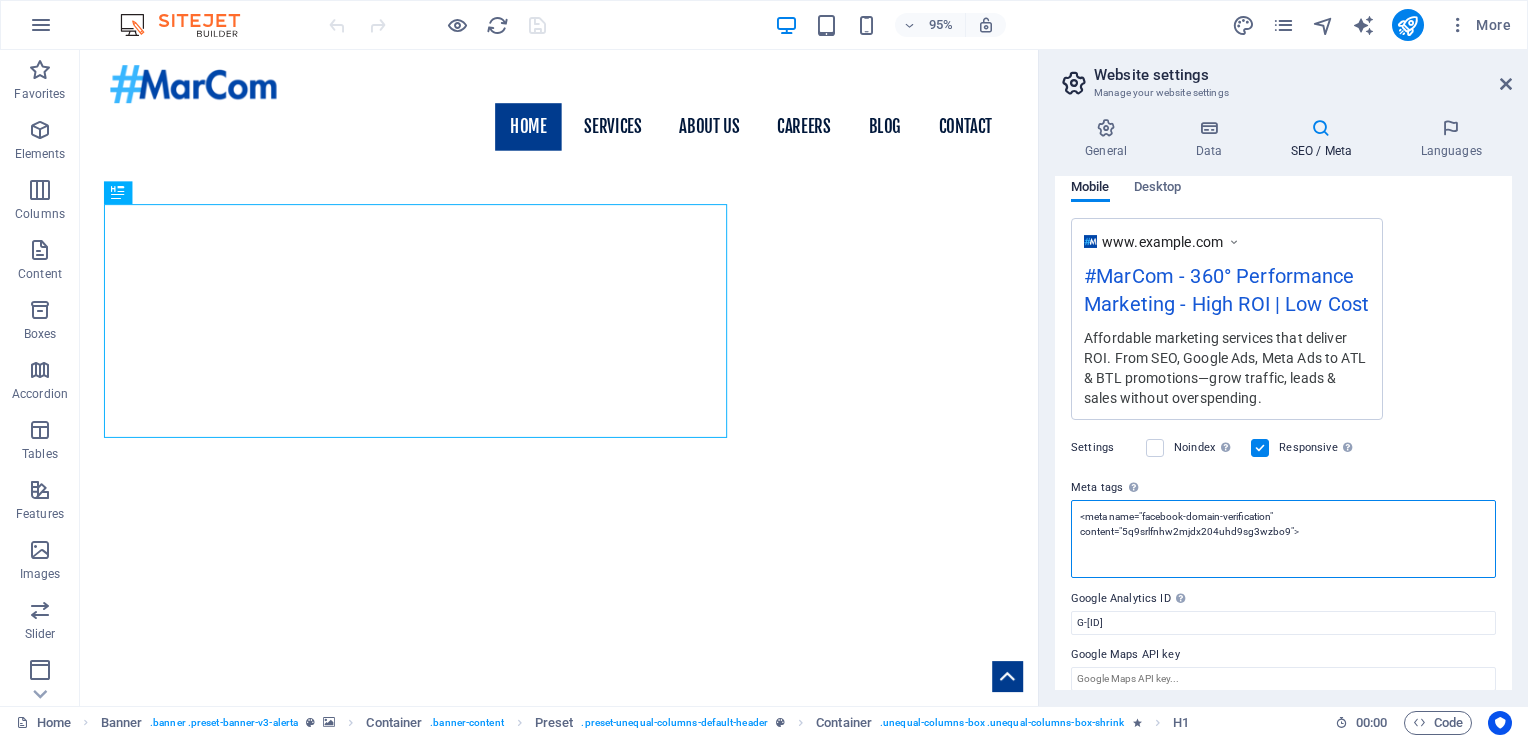click on "<meta name="facebook-domain-verification" content="5q9srlfnhw2mjdx204uhd9sg3wzbo9">" at bounding box center [1283, 539] 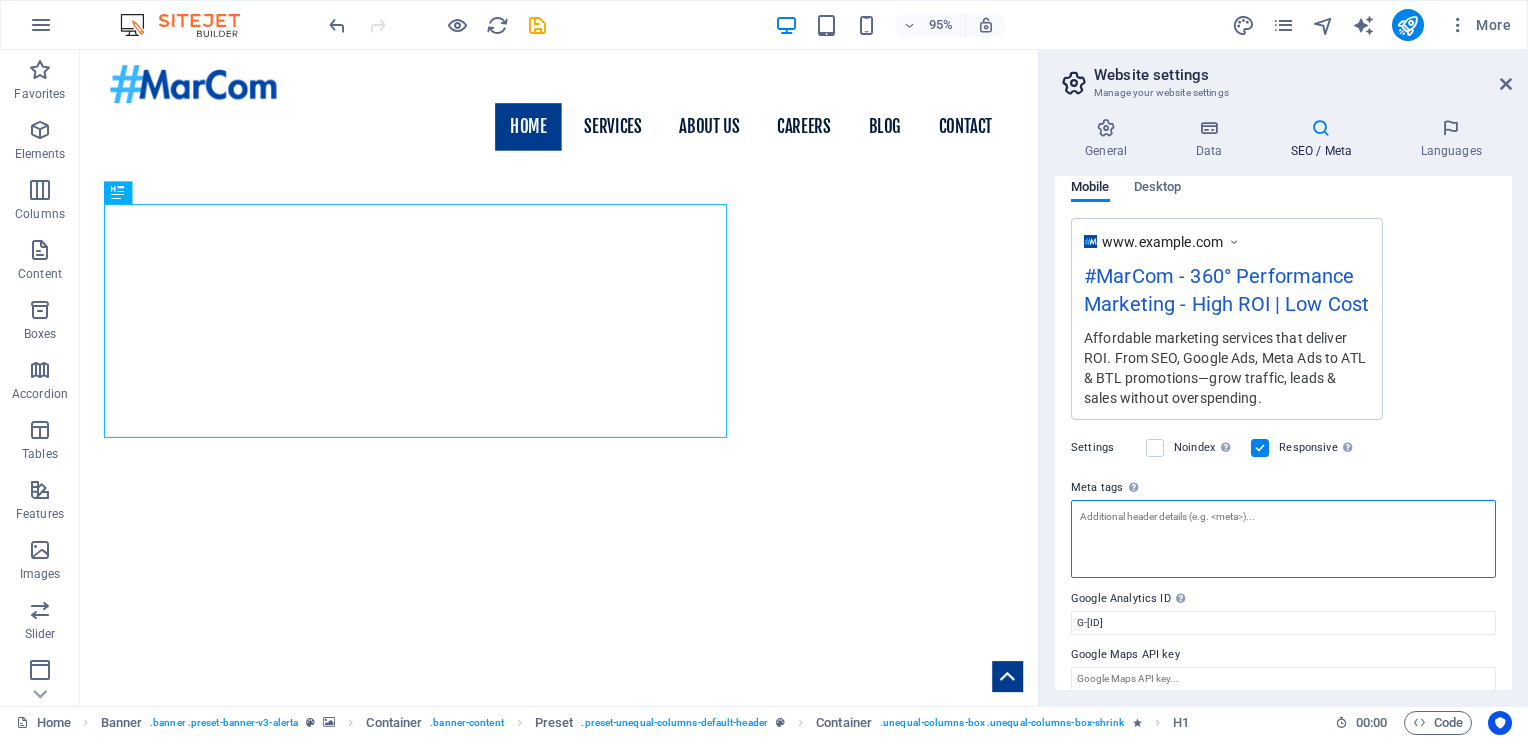 type 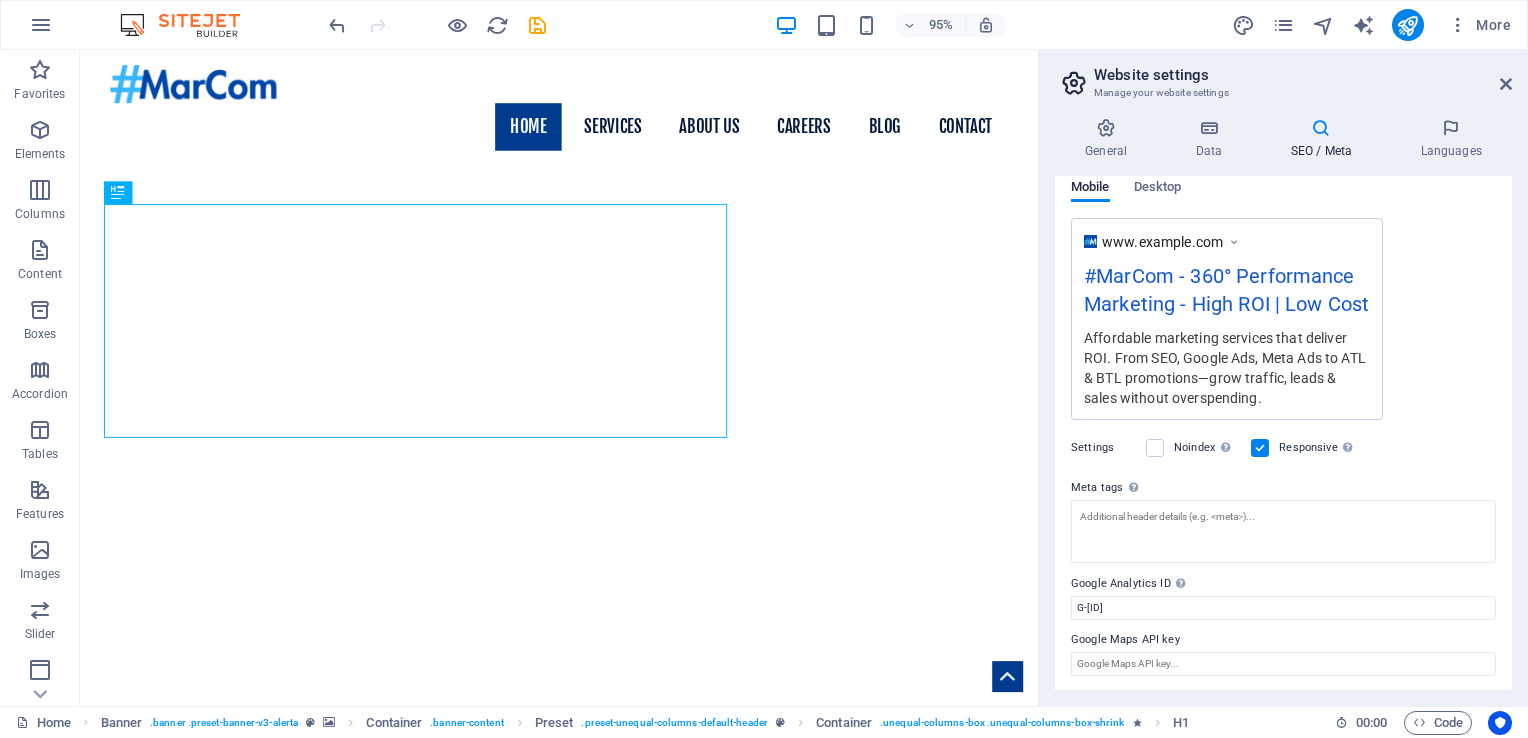 click on "www.example.com #MarCom - 360° Performance Marketing - High ROI | Low Cost  Affordable marketing services that deliver ROI. From SEO, Google Ads, Meta Ads to ATL & BTL promotions—grow traffic, leads & sales without overspending." at bounding box center [1283, 319] 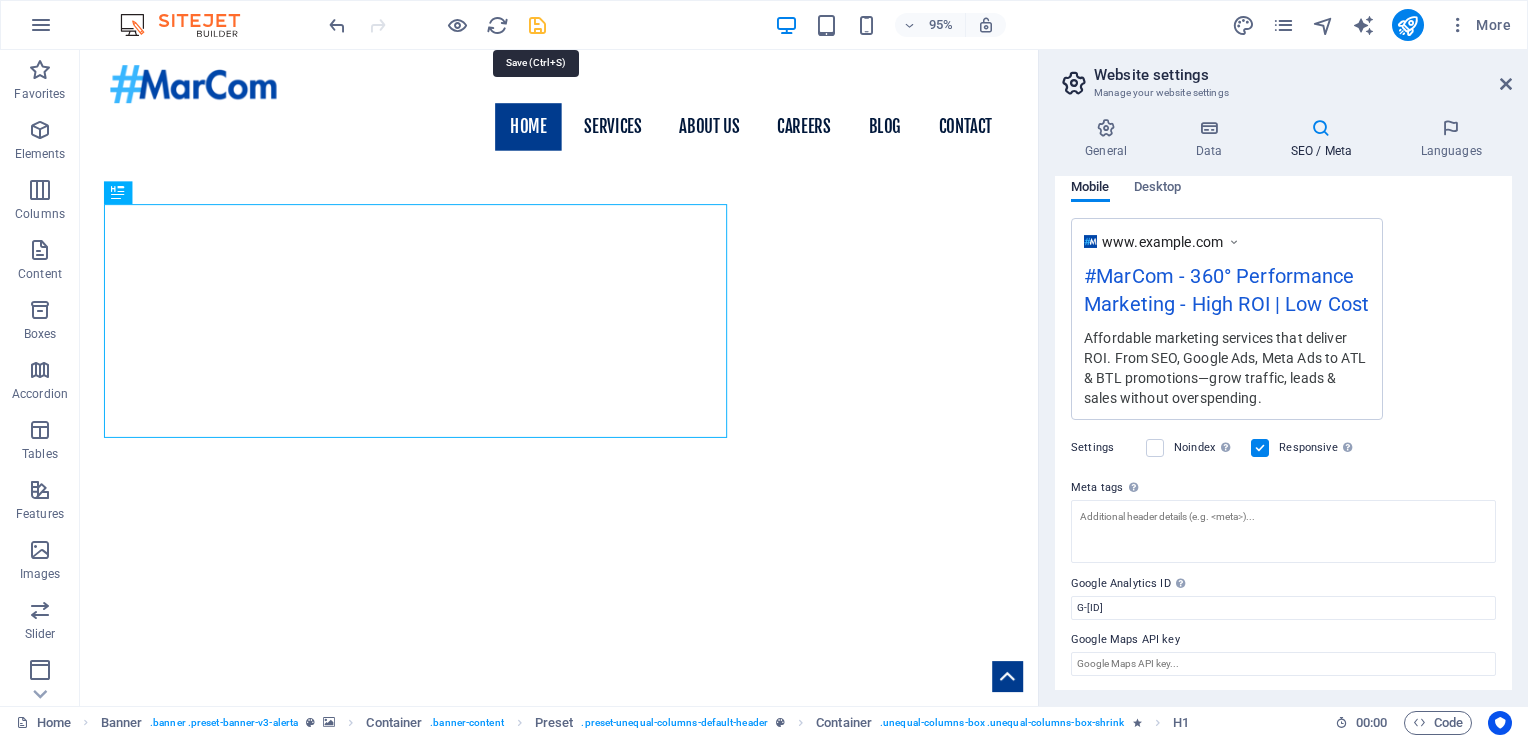 click at bounding box center (537, 25) 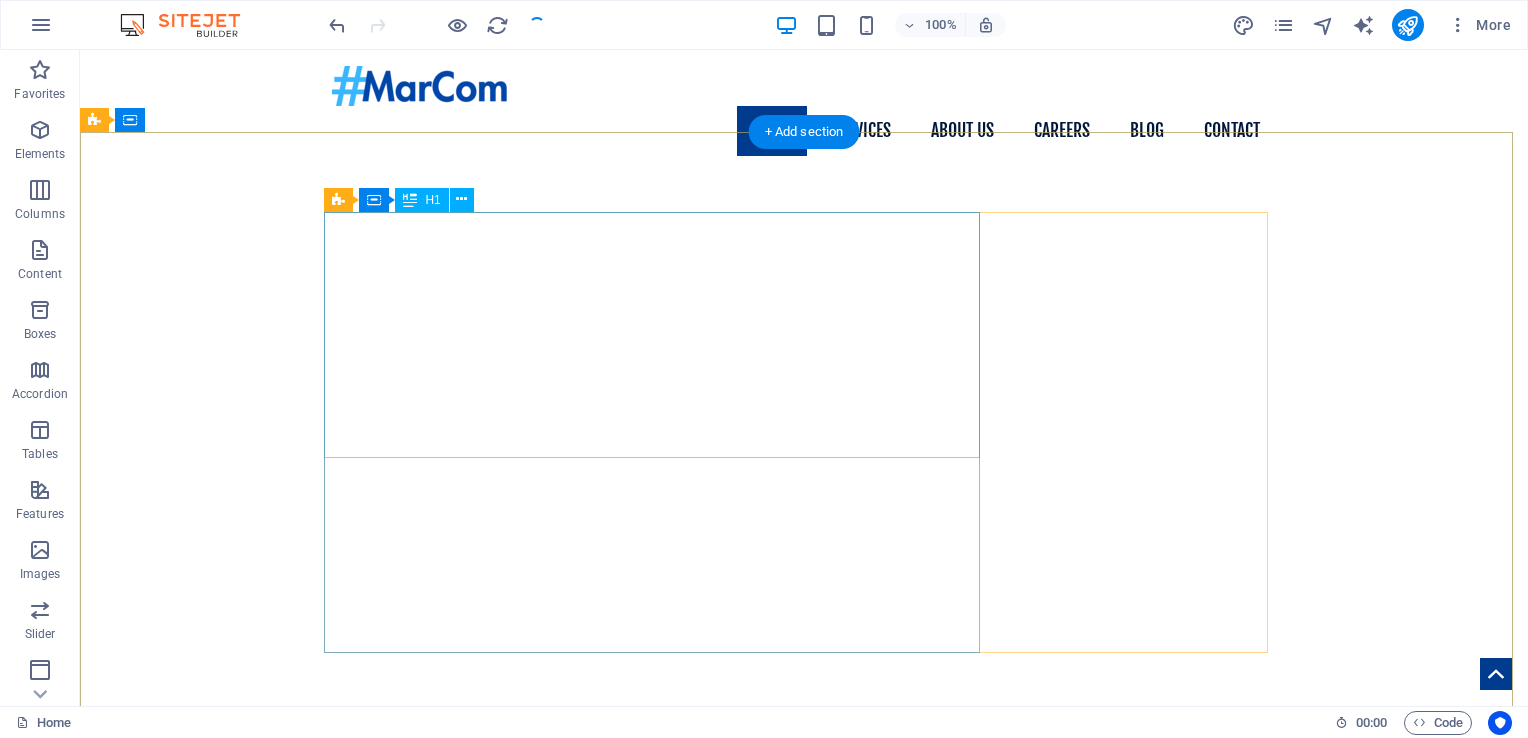 click on "Real People. Real stories. Real growth." at bounding box center (804, 977) 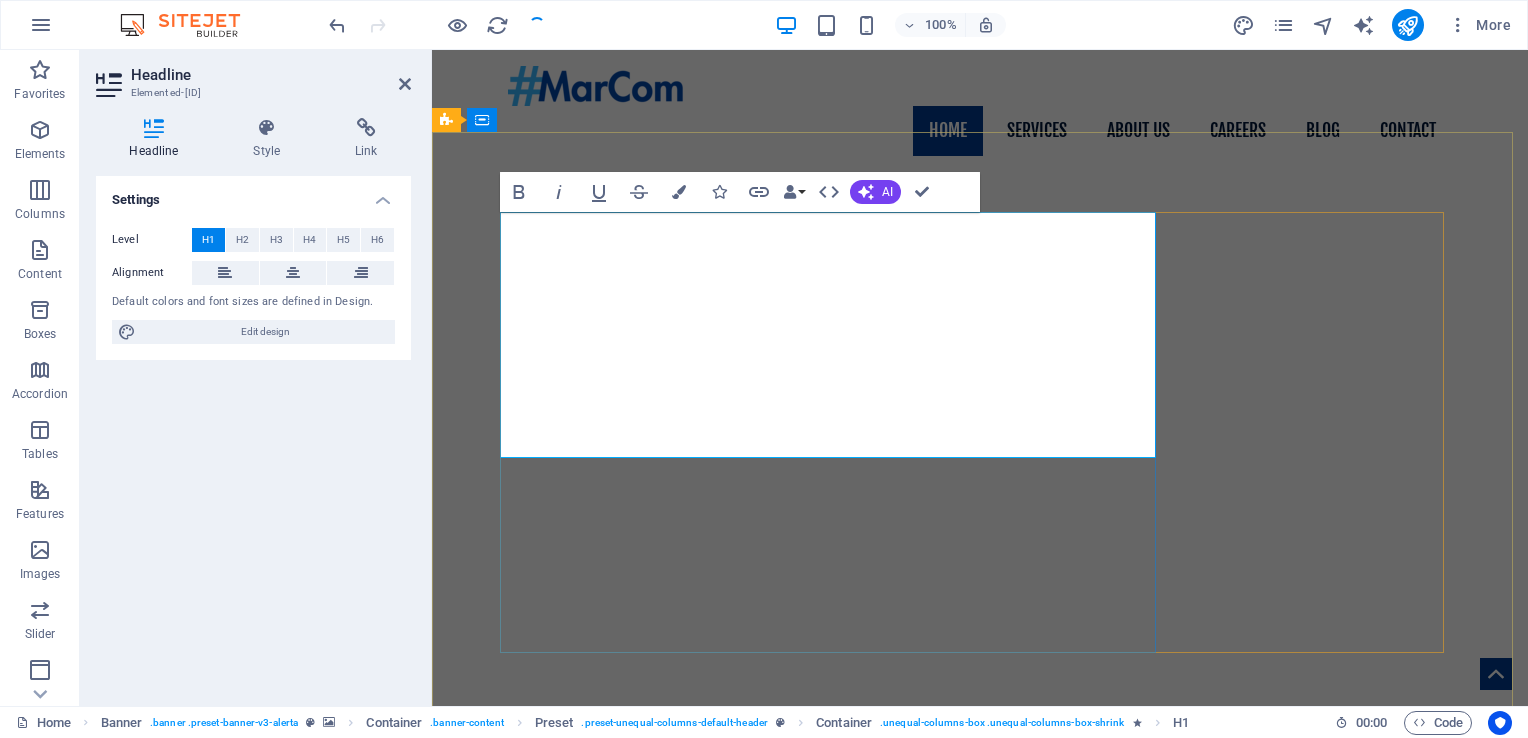 click on "Real People. Real stories. Real growth." at bounding box center [690, 977] 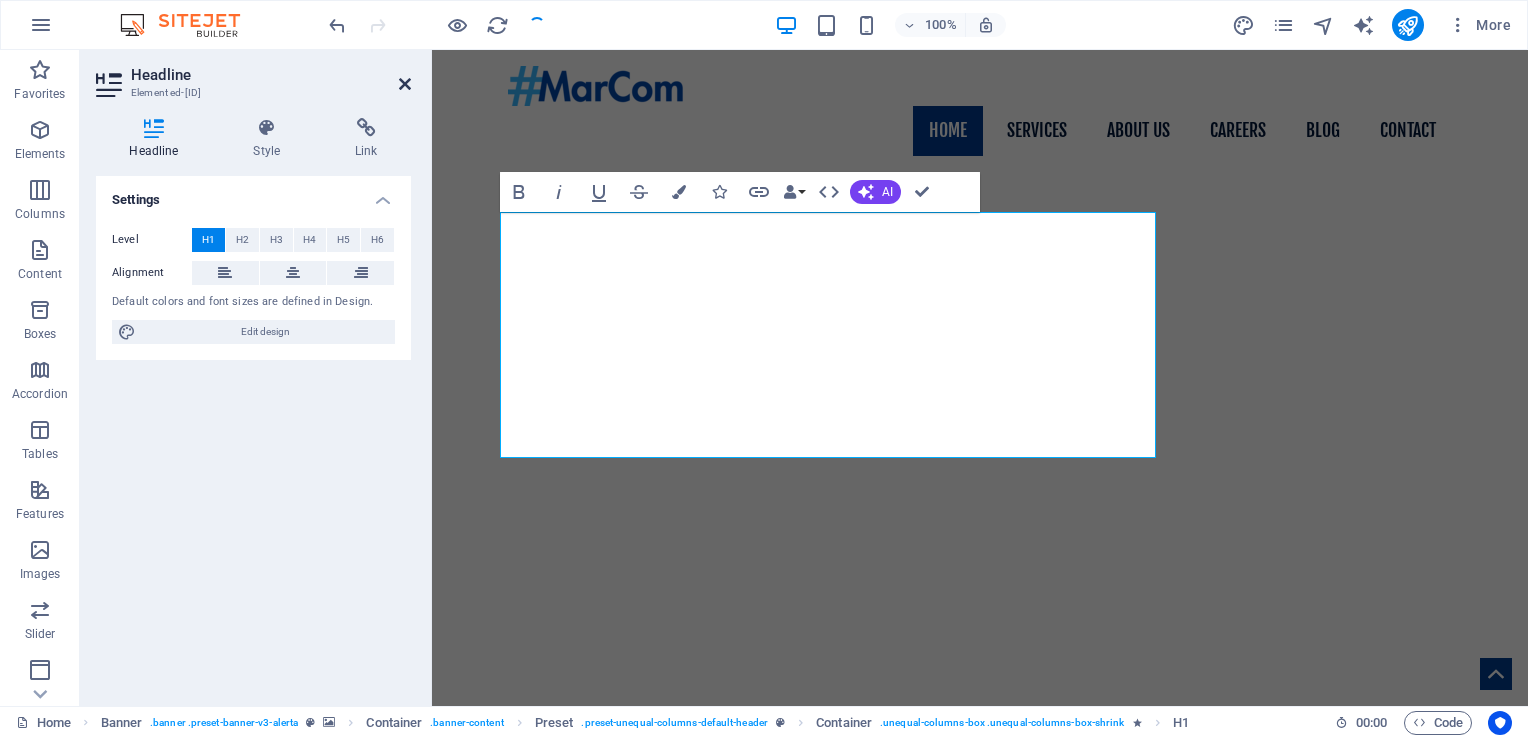 click at bounding box center (405, 84) 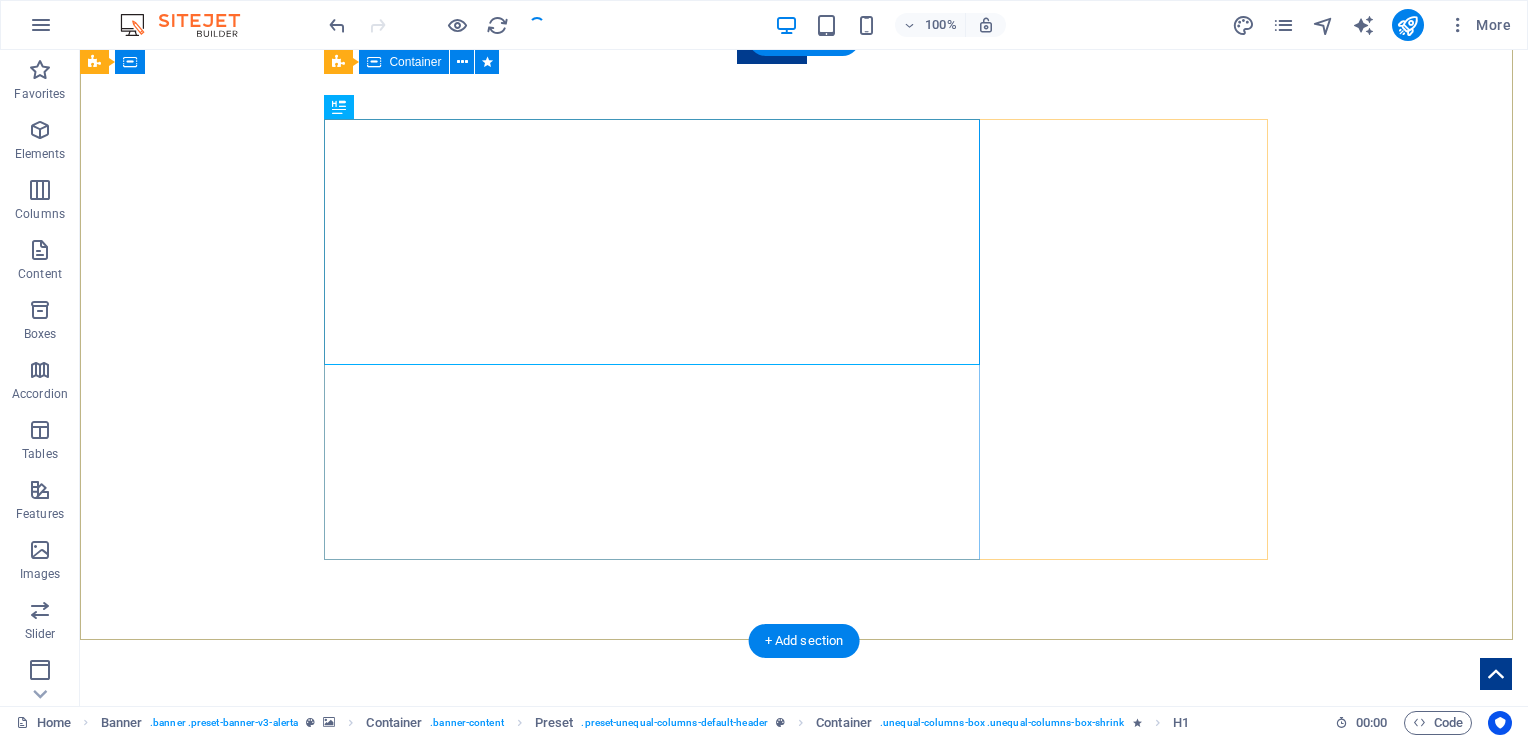 scroll, scrollTop: 90, scrollLeft: 0, axis: vertical 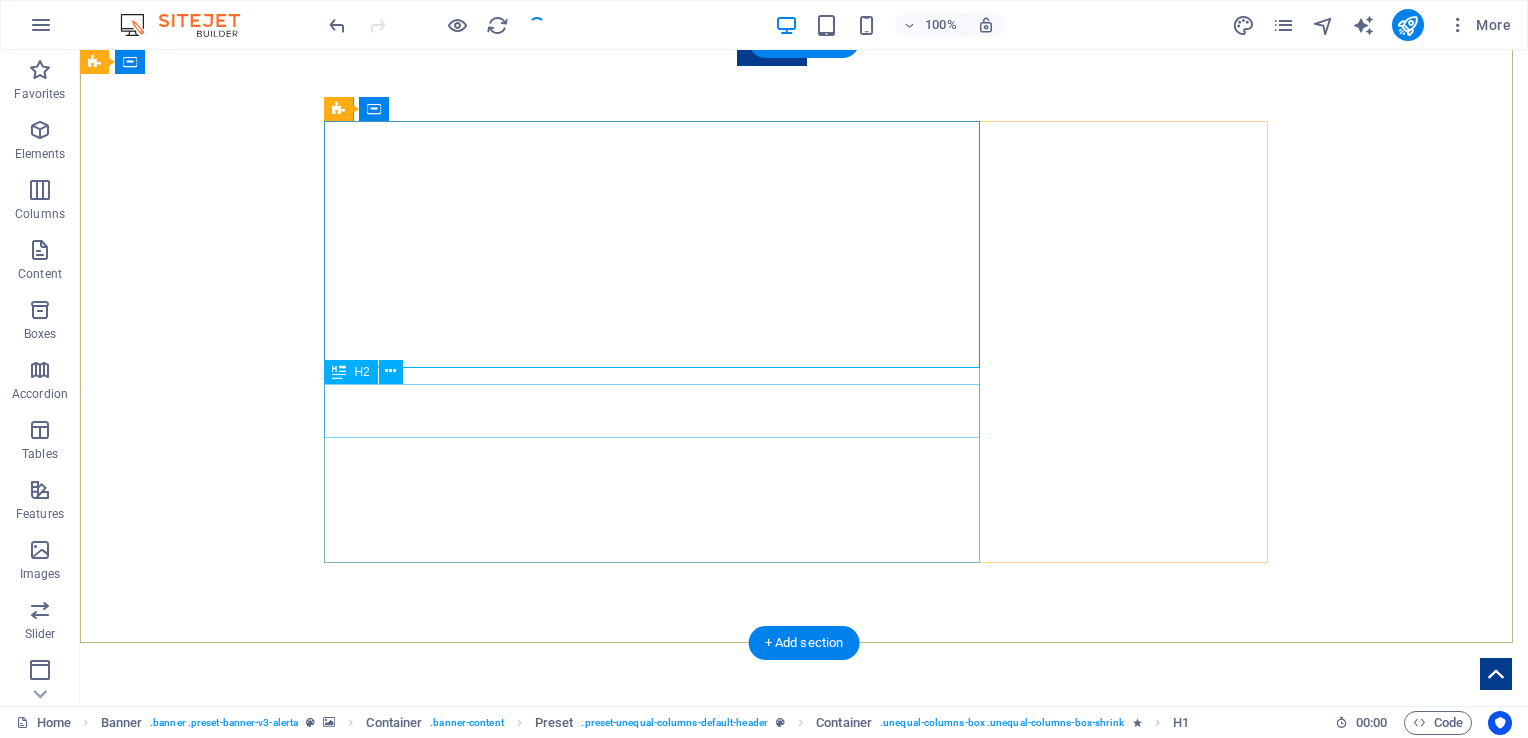 click on "Let’s Get Real Together" at bounding box center (804, 1053) 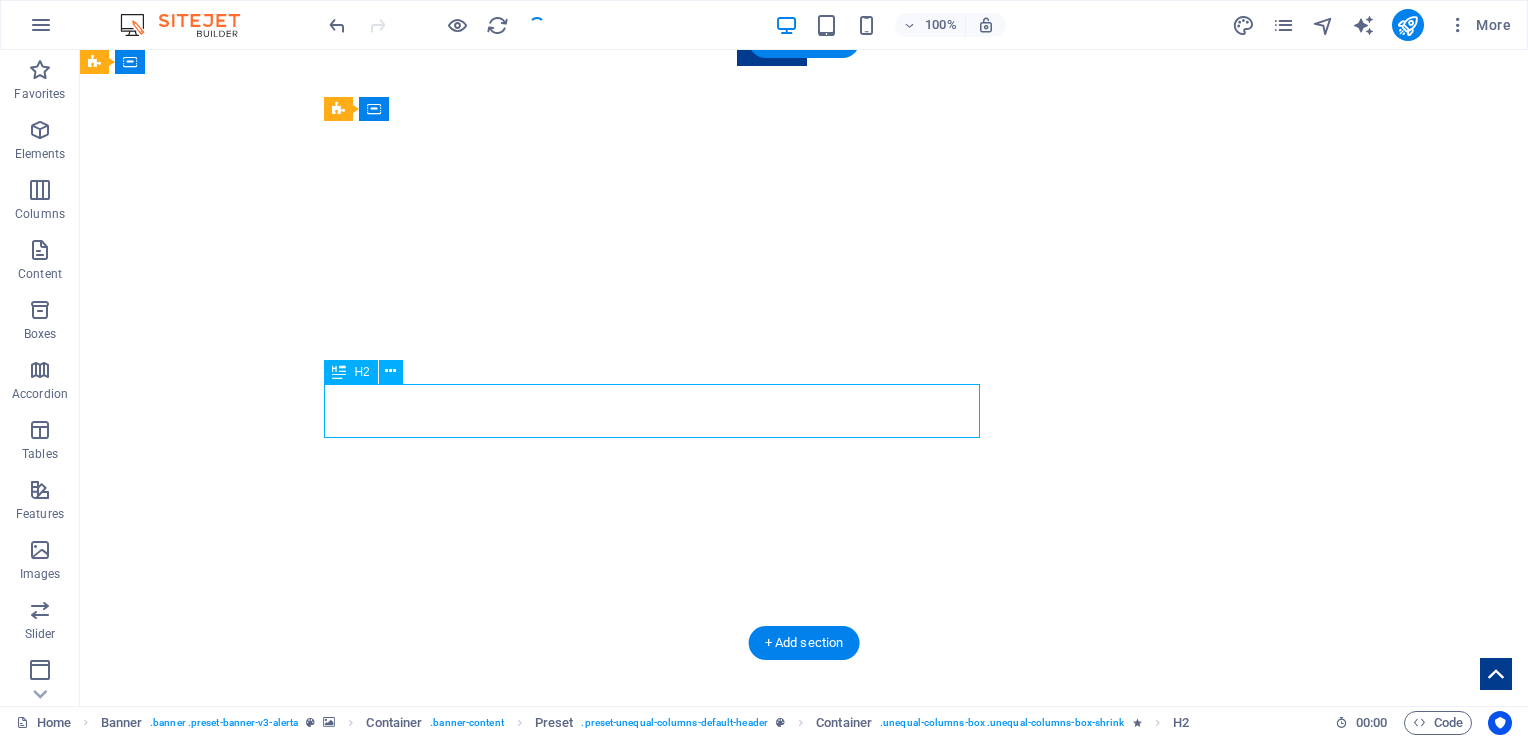 click on "Let’s Get Real Together" at bounding box center (804, 1053) 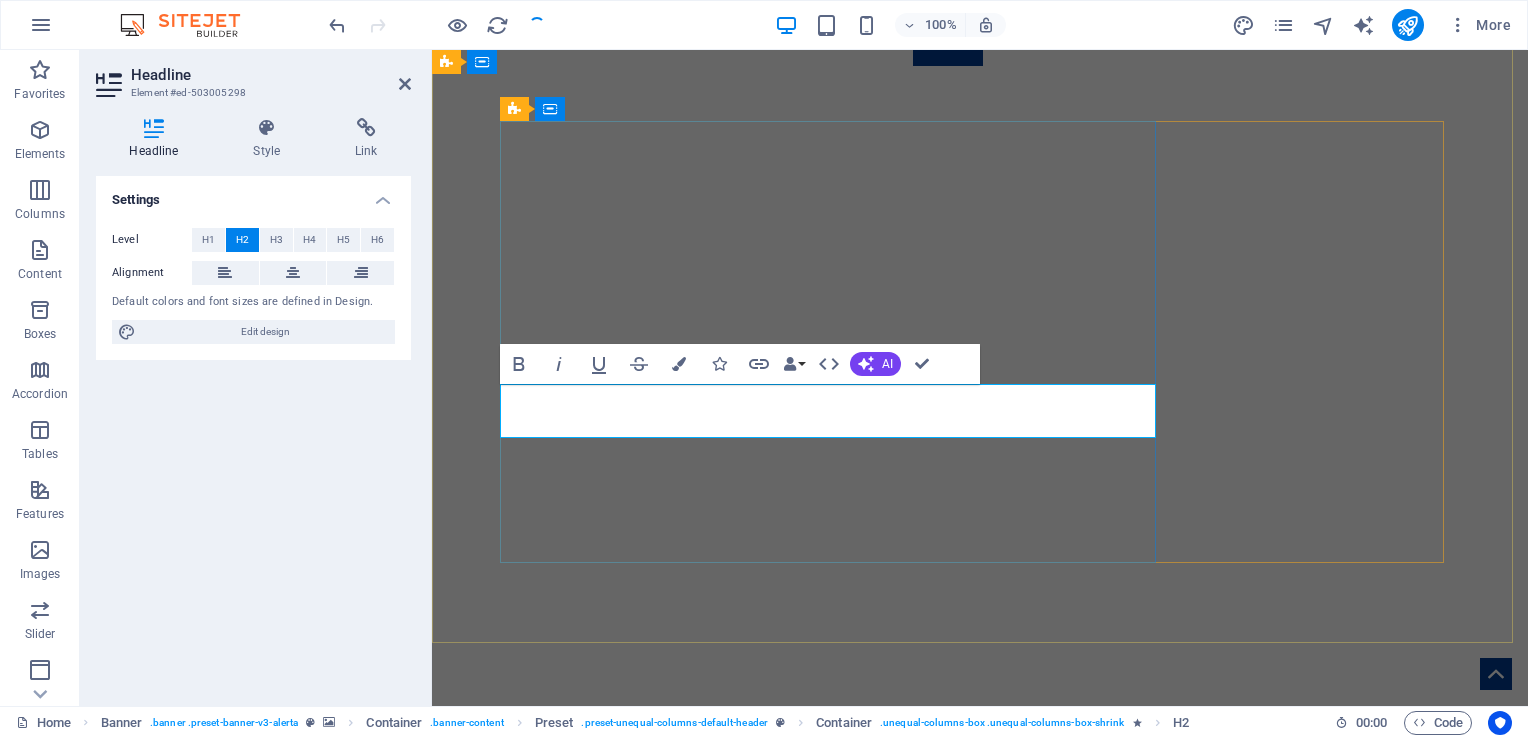 click on "Let’s Get Real Together" at bounding box center [665, 1053] 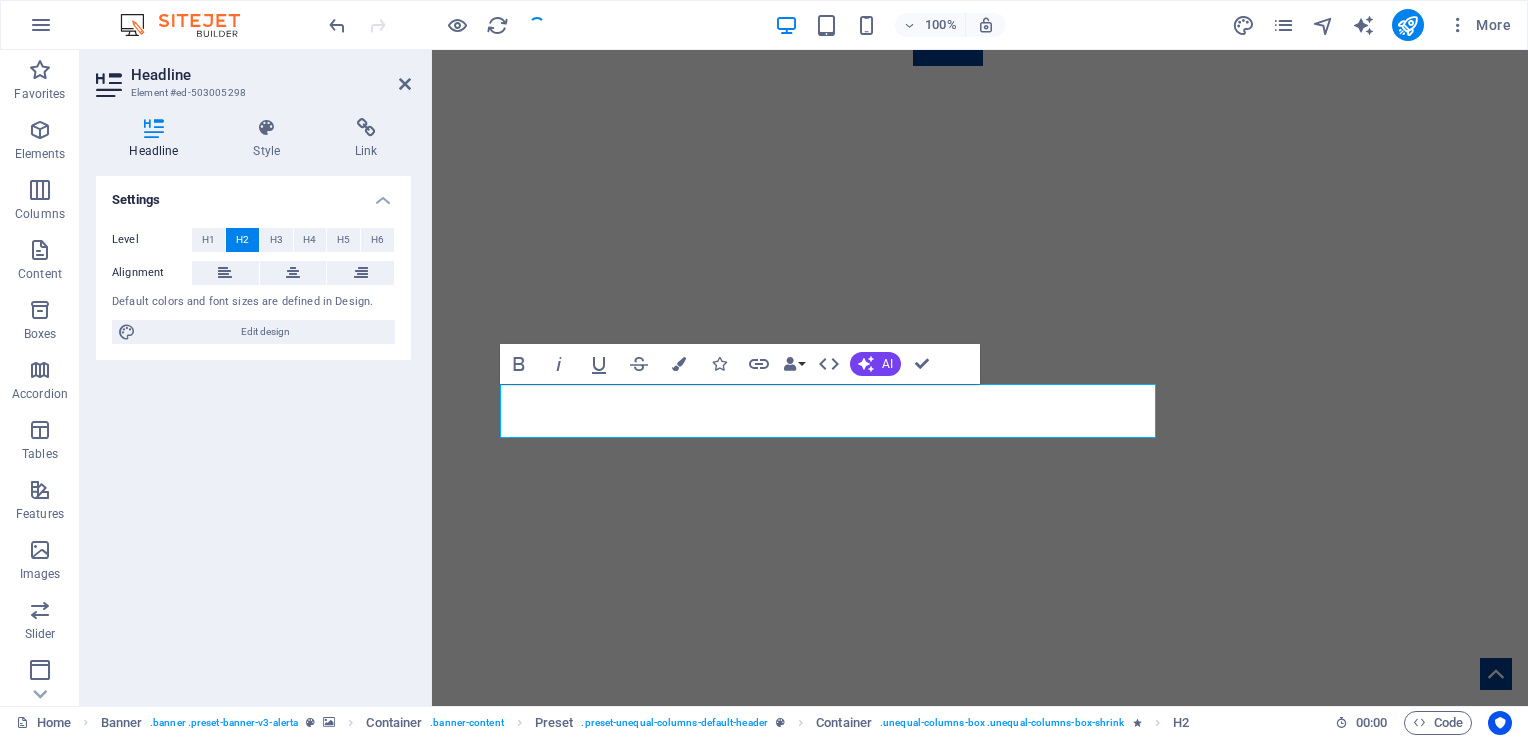 click on "100% More" at bounding box center [922, 25] 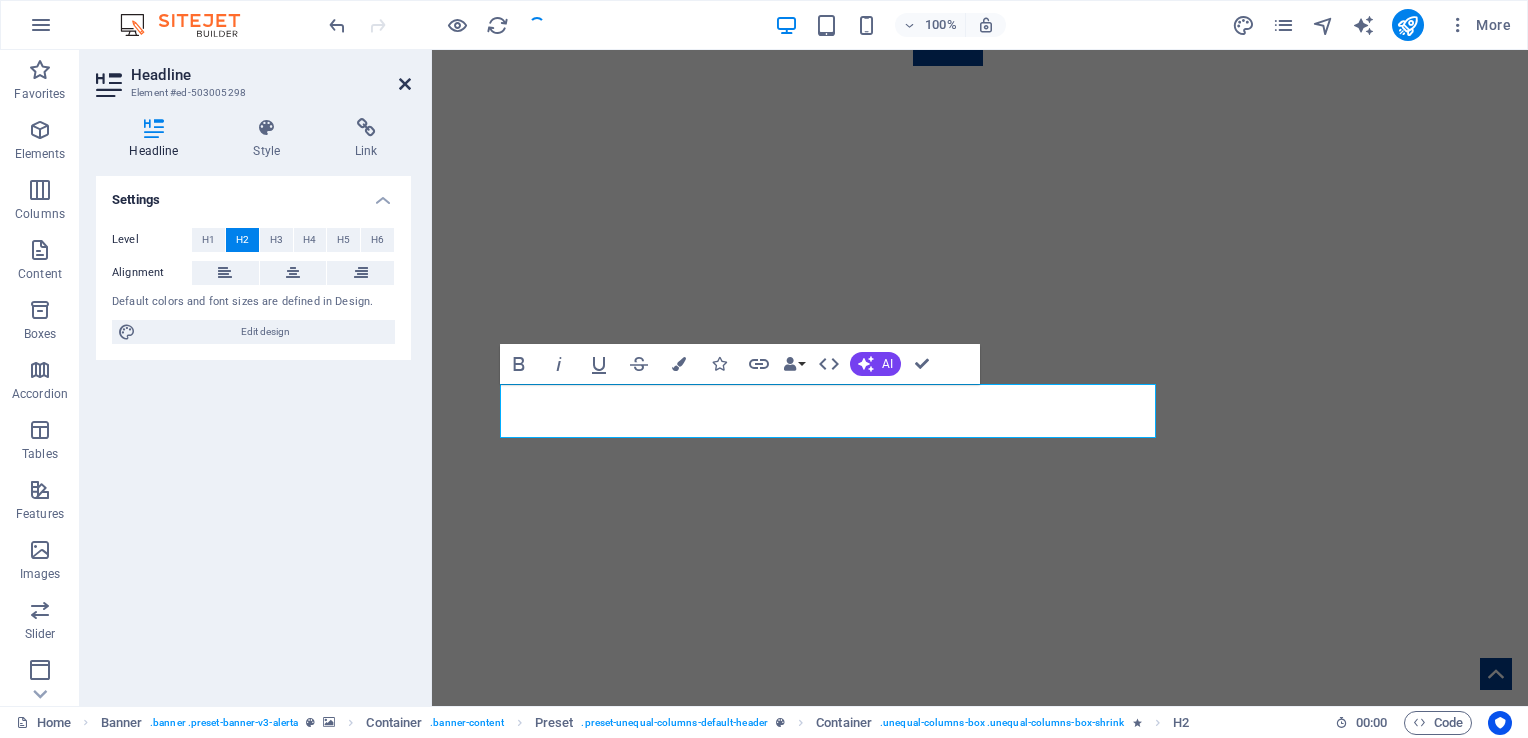 click at bounding box center [405, 84] 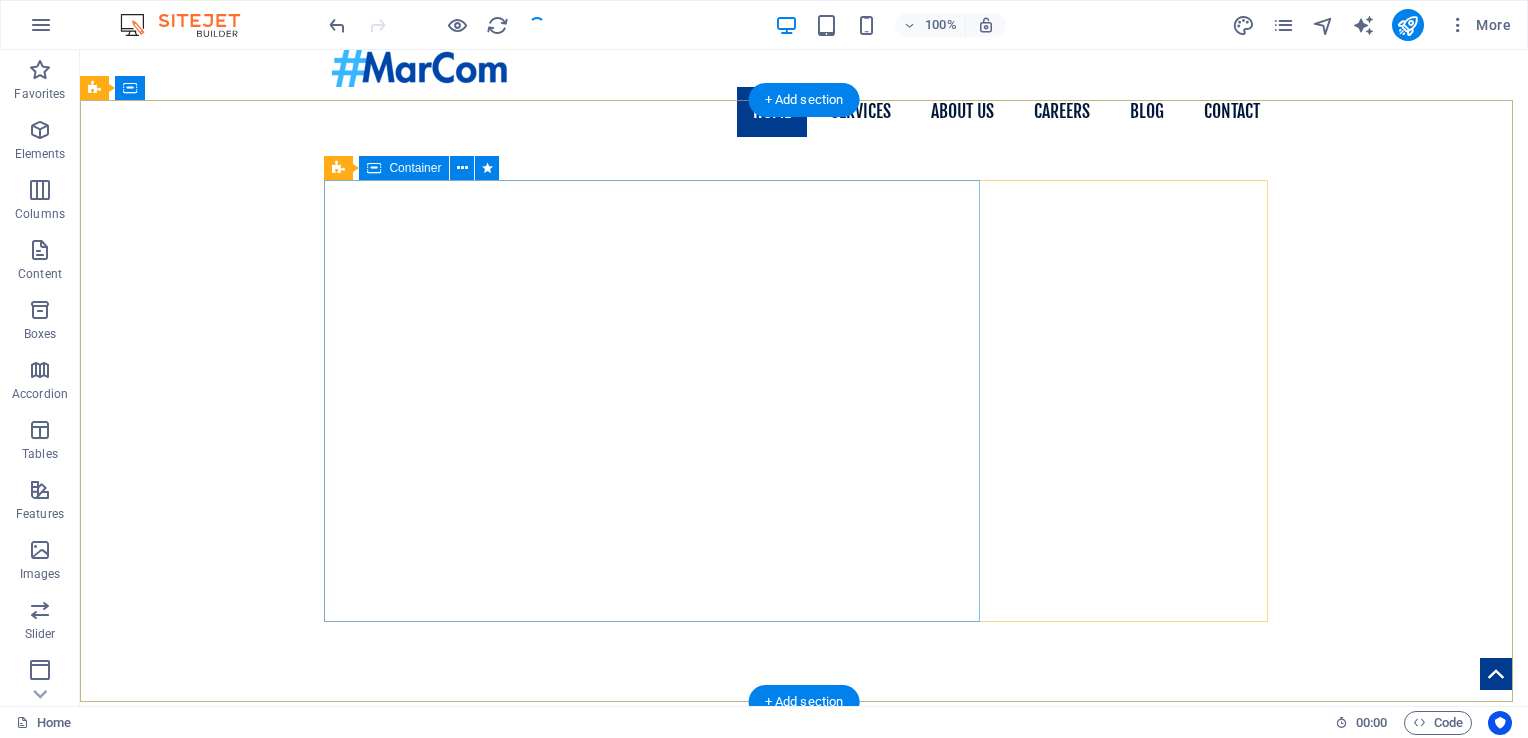 scroll, scrollTop: 0, scrollLeft: 0, axis: both 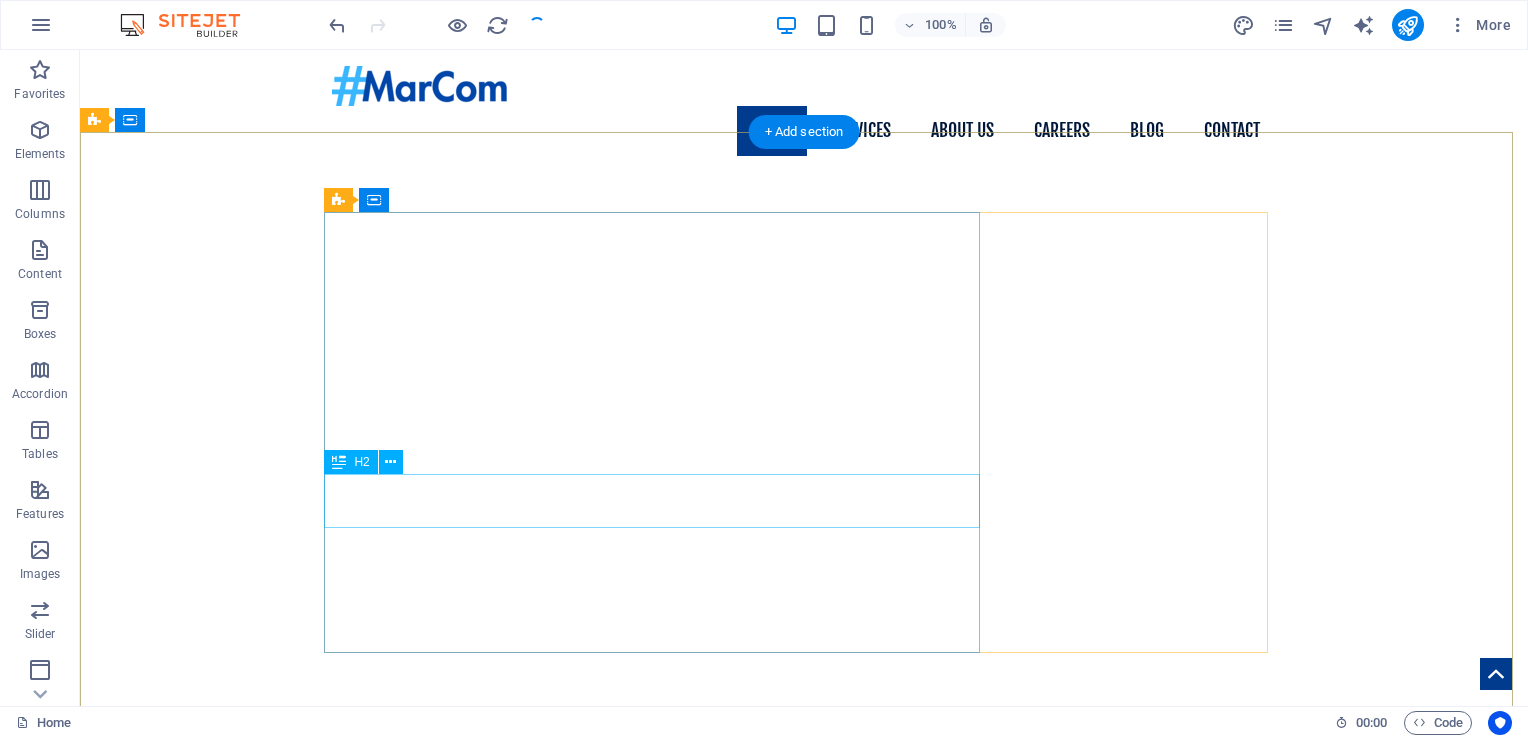 click on "High ROI, Low cost" at bounding box center (804, 1143) 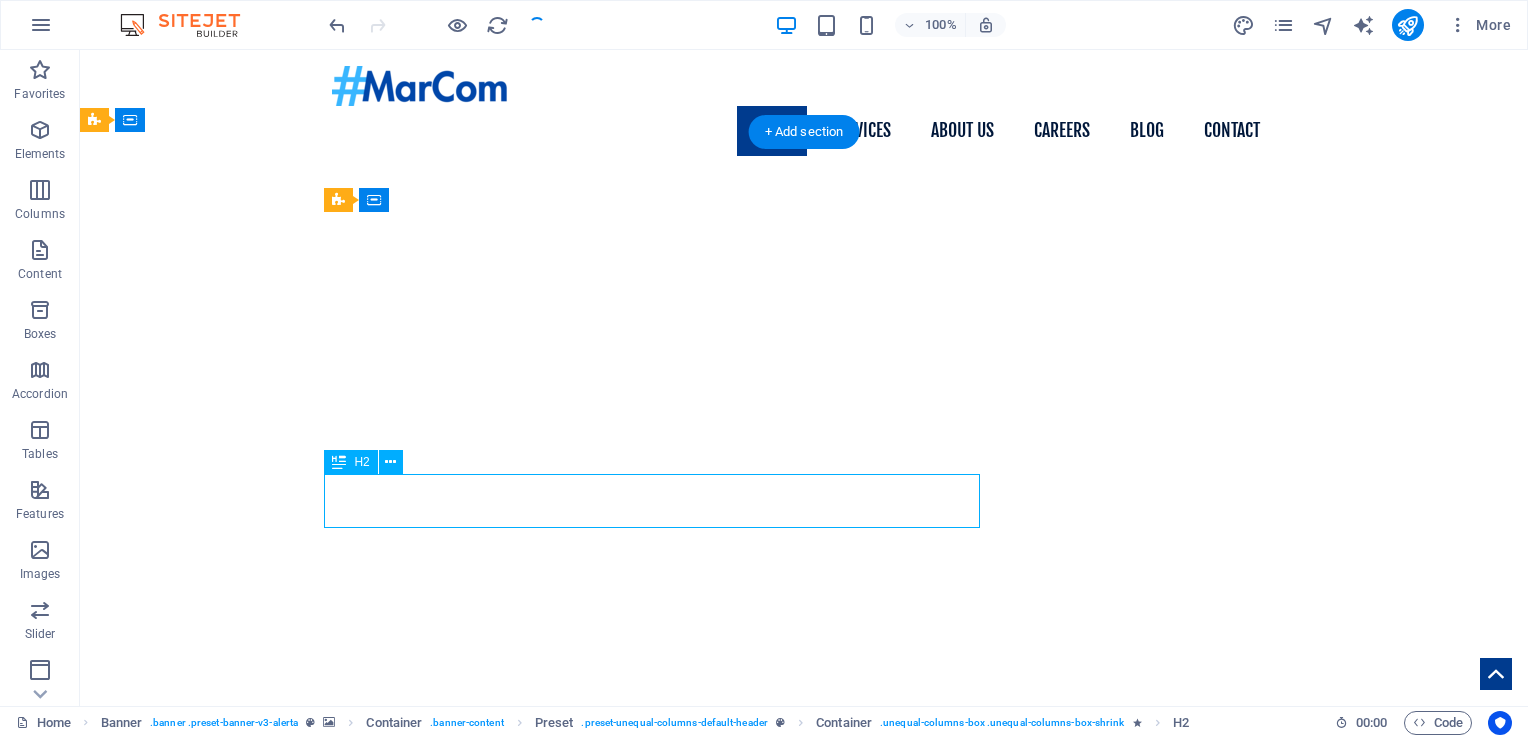 click on "High ROI, Low cost" at bounding box center (804, 1143) 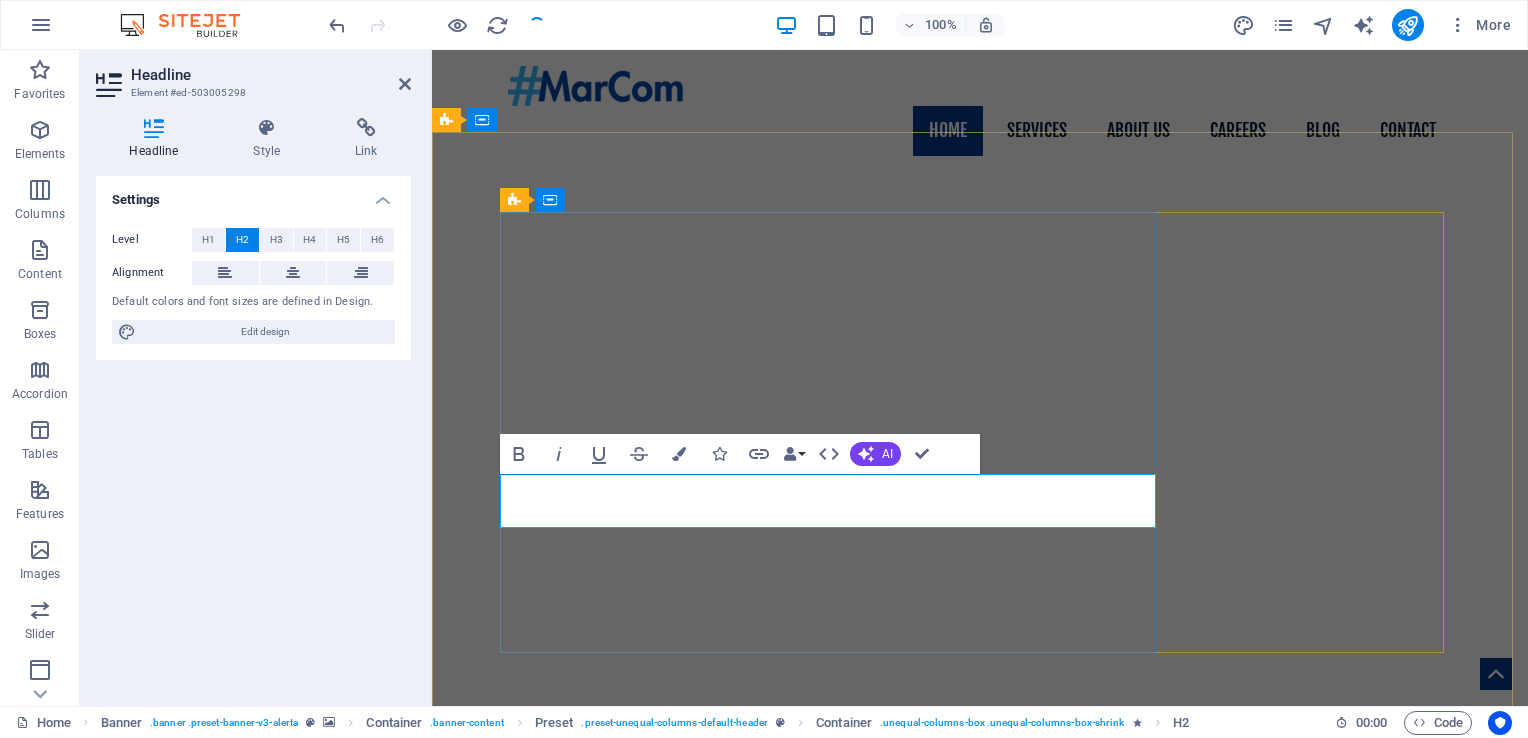 click on "High ROI, Low cost" at bounding box center (637, 1143) 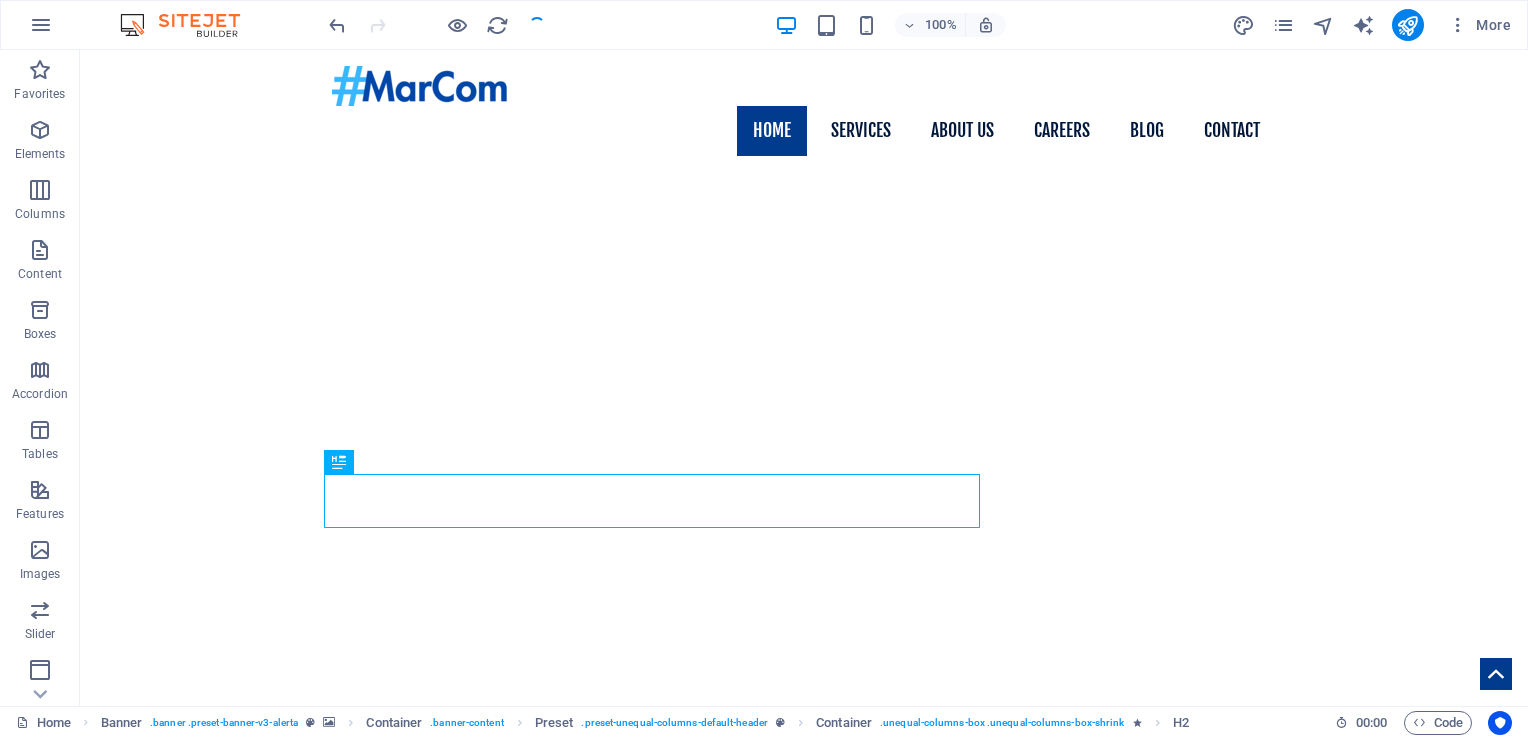 click at bounding box center (437, 25) 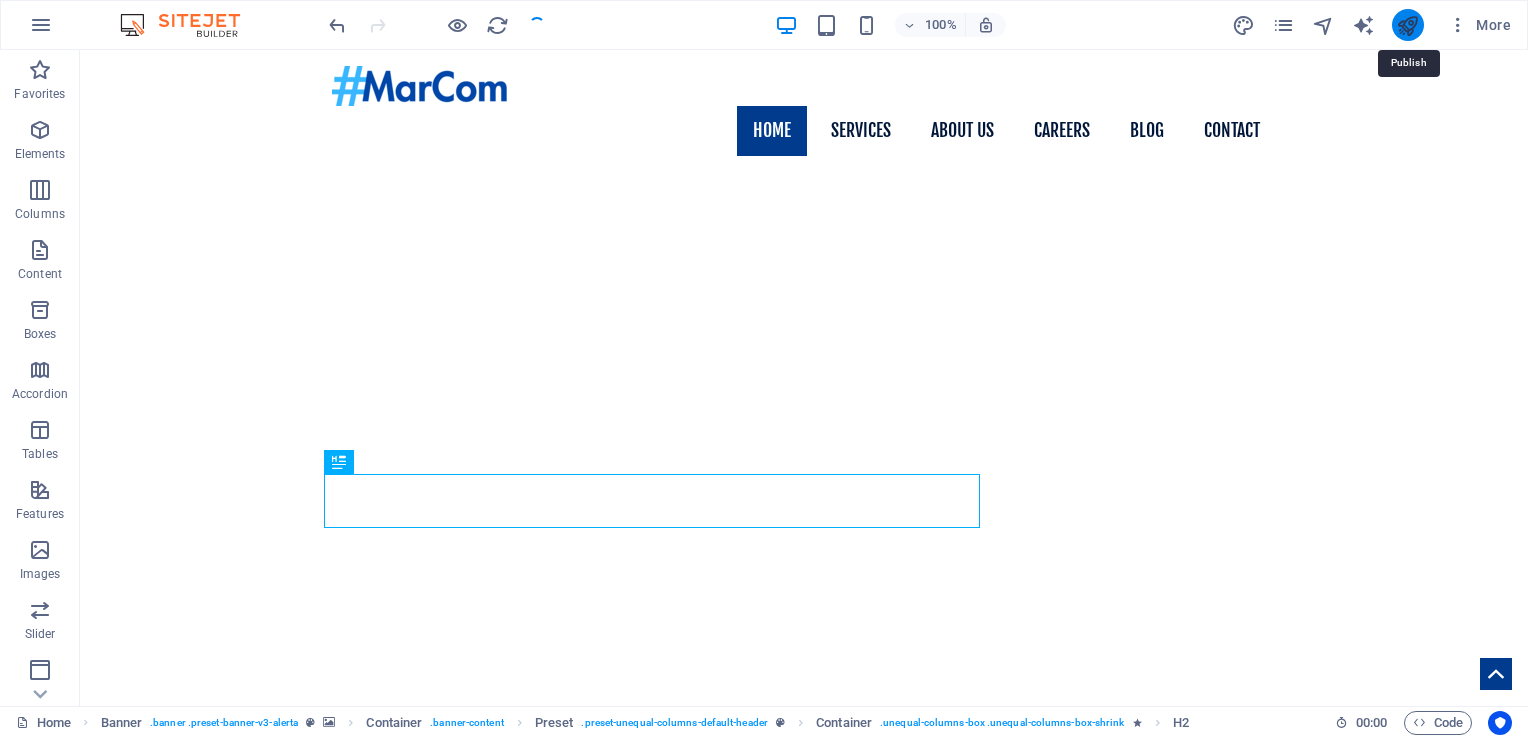 click at bounding box center (1407, 25) 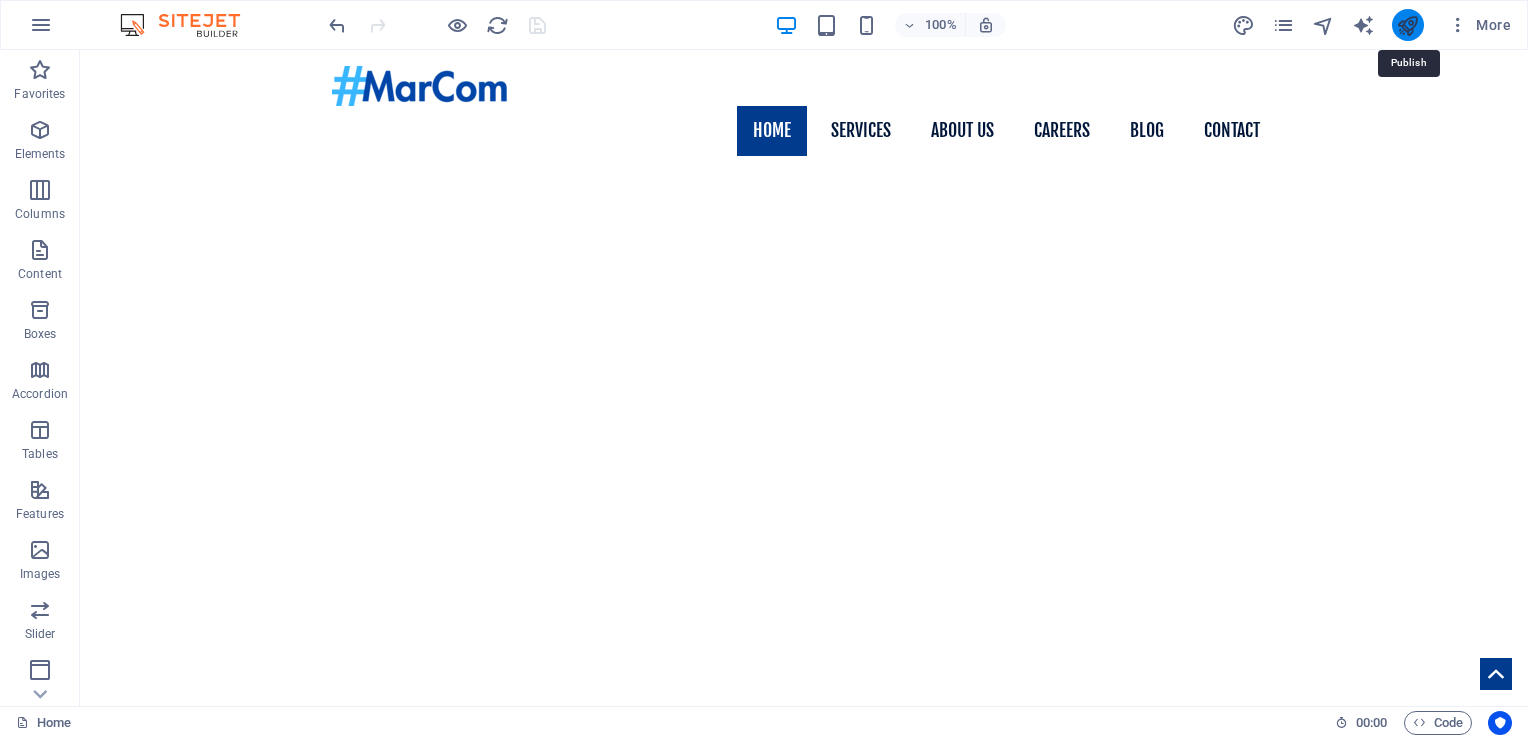 click at bounding box center [1407, 25] 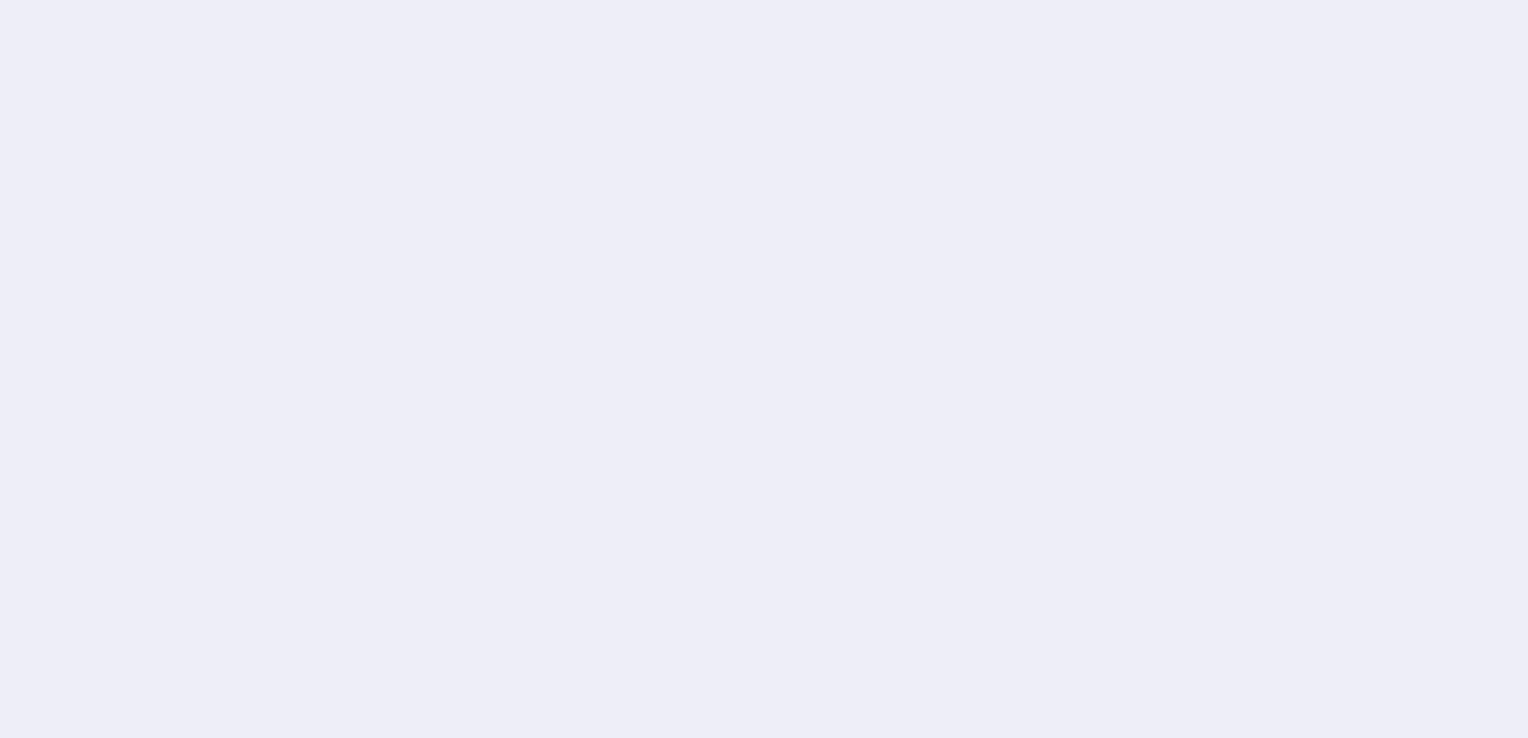 scroll, scrollTop: 0, scrollLeft: 0, axis: both 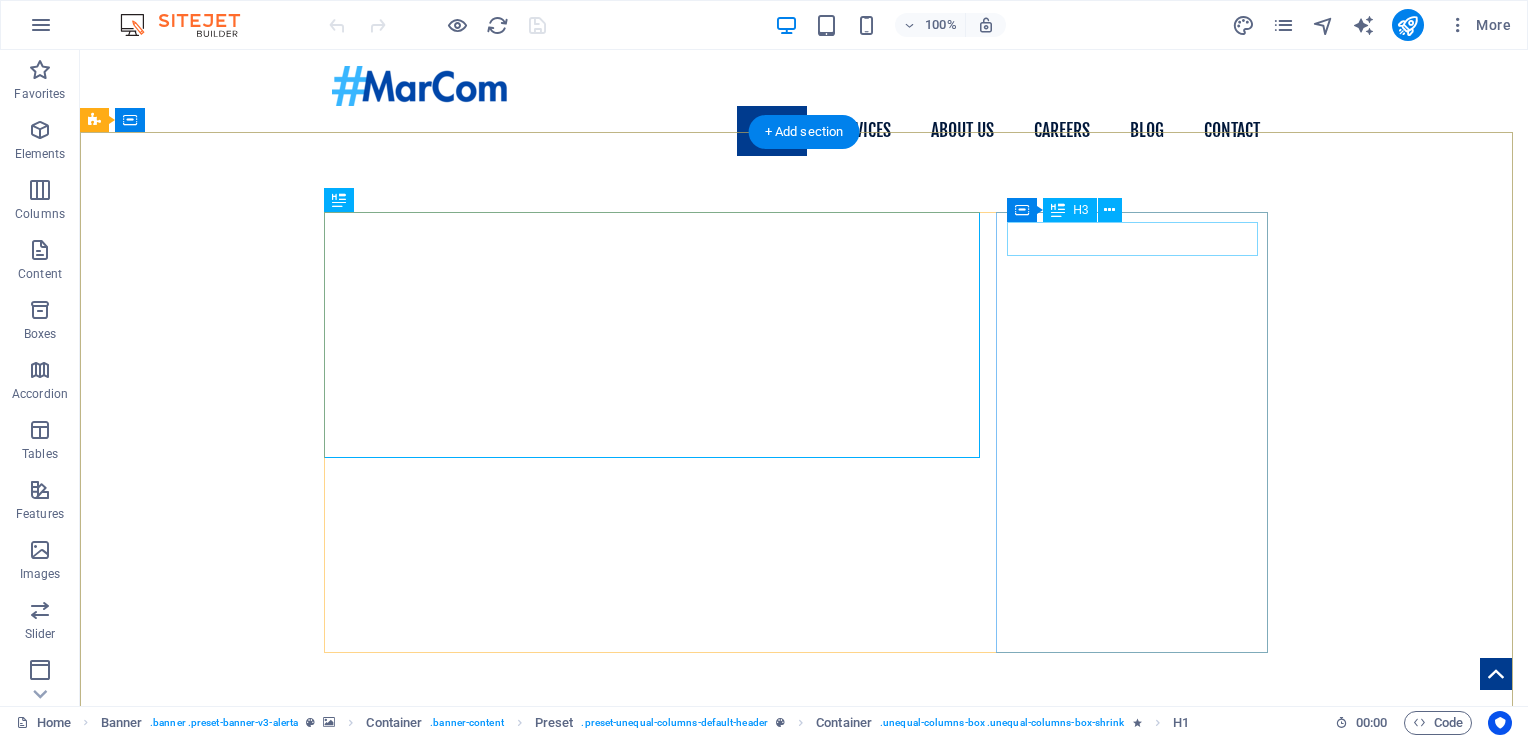 click on "Calling Models!" at bounding box center [804, 1206] 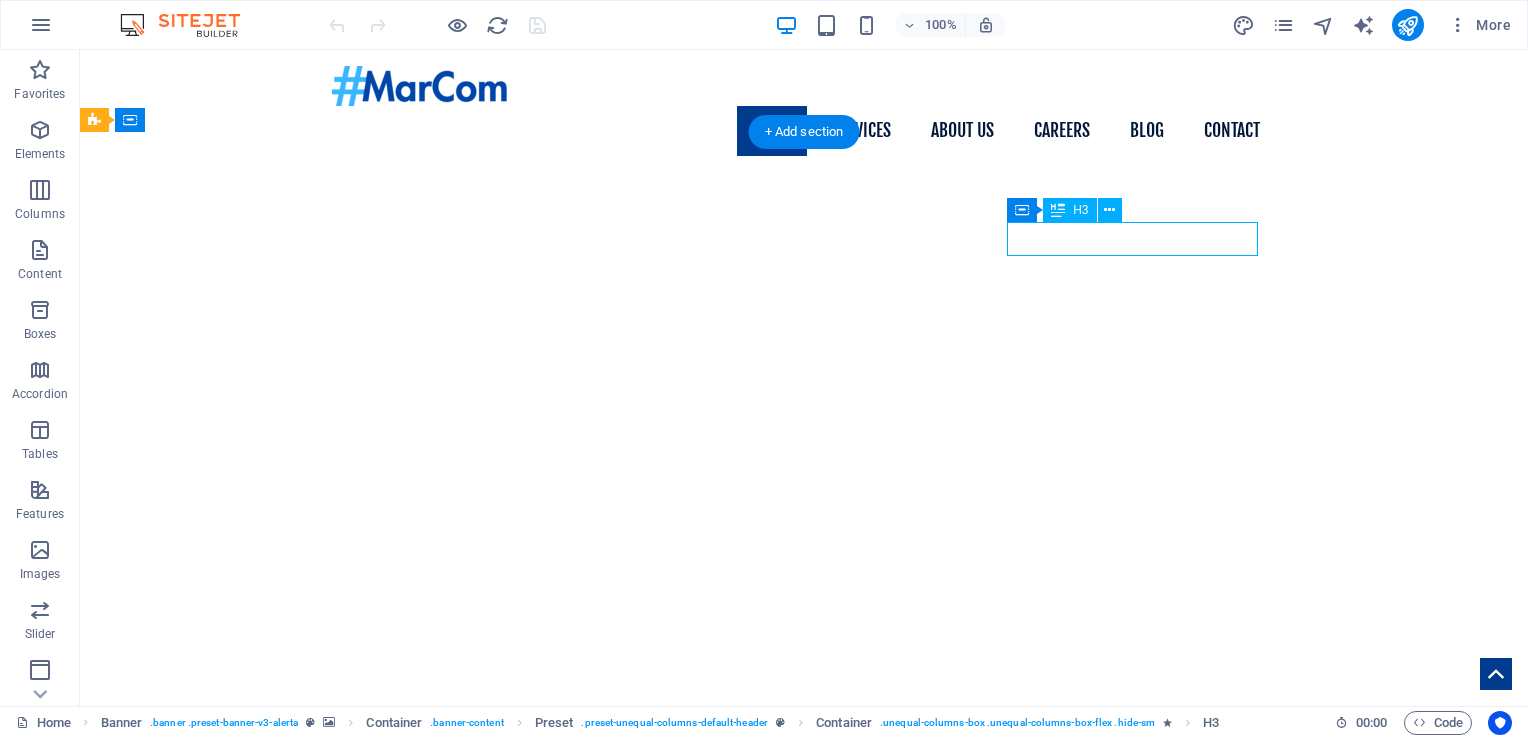 click on "Calling Models!" at bounding box center [804, 1206] 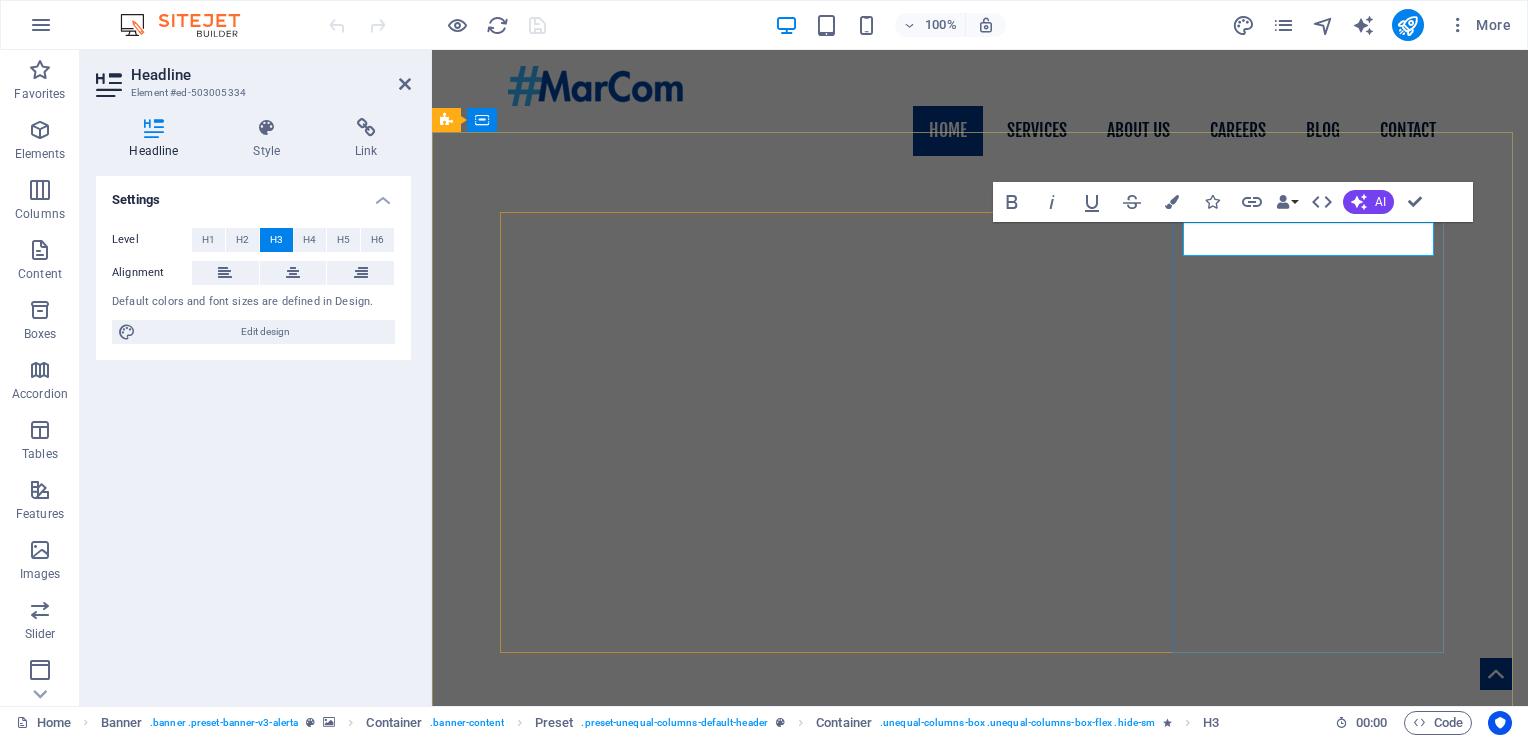 click on "Calling Models!" at bounding box center [980, 1206] 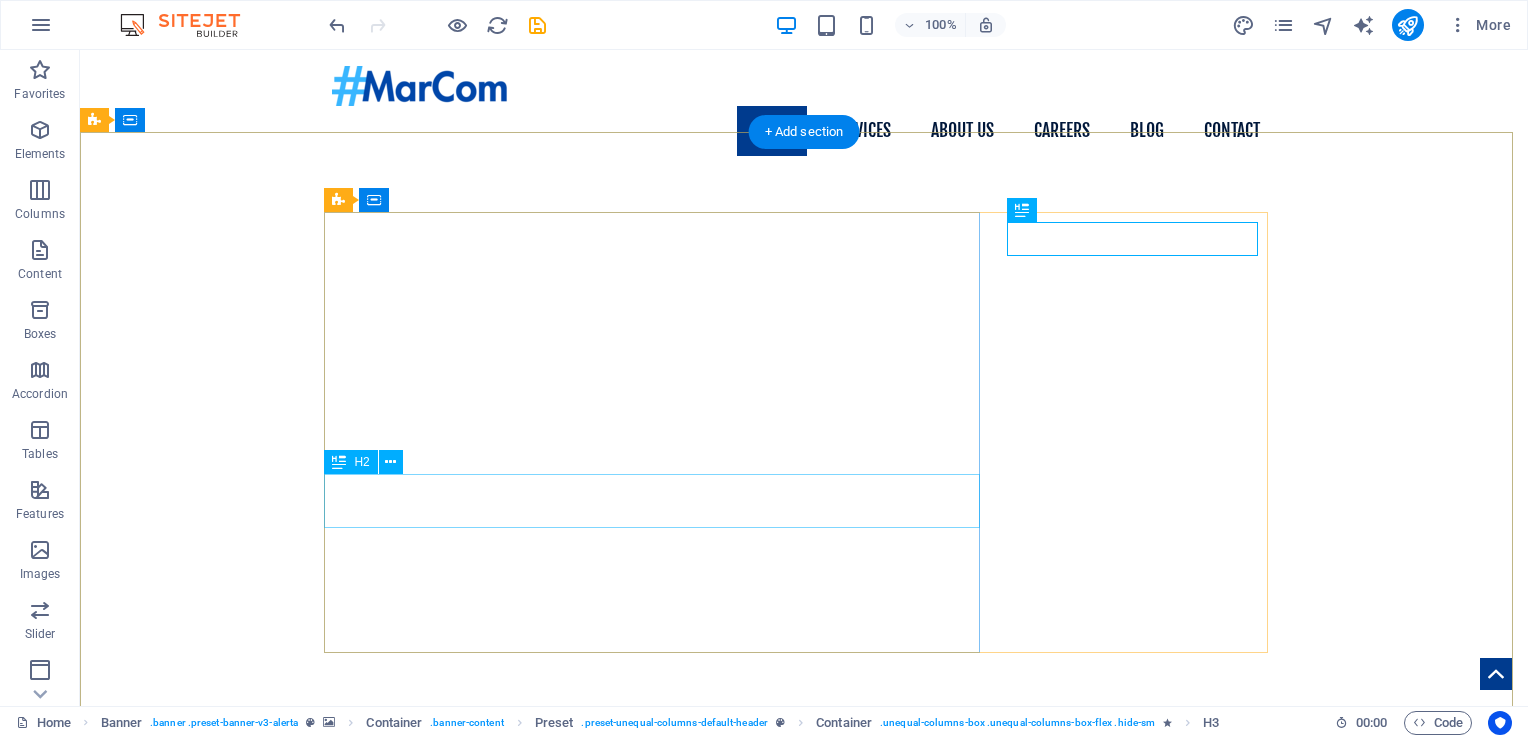 click on "Let's Do High ROI, Low cost" at bounding box center [804, 1143] 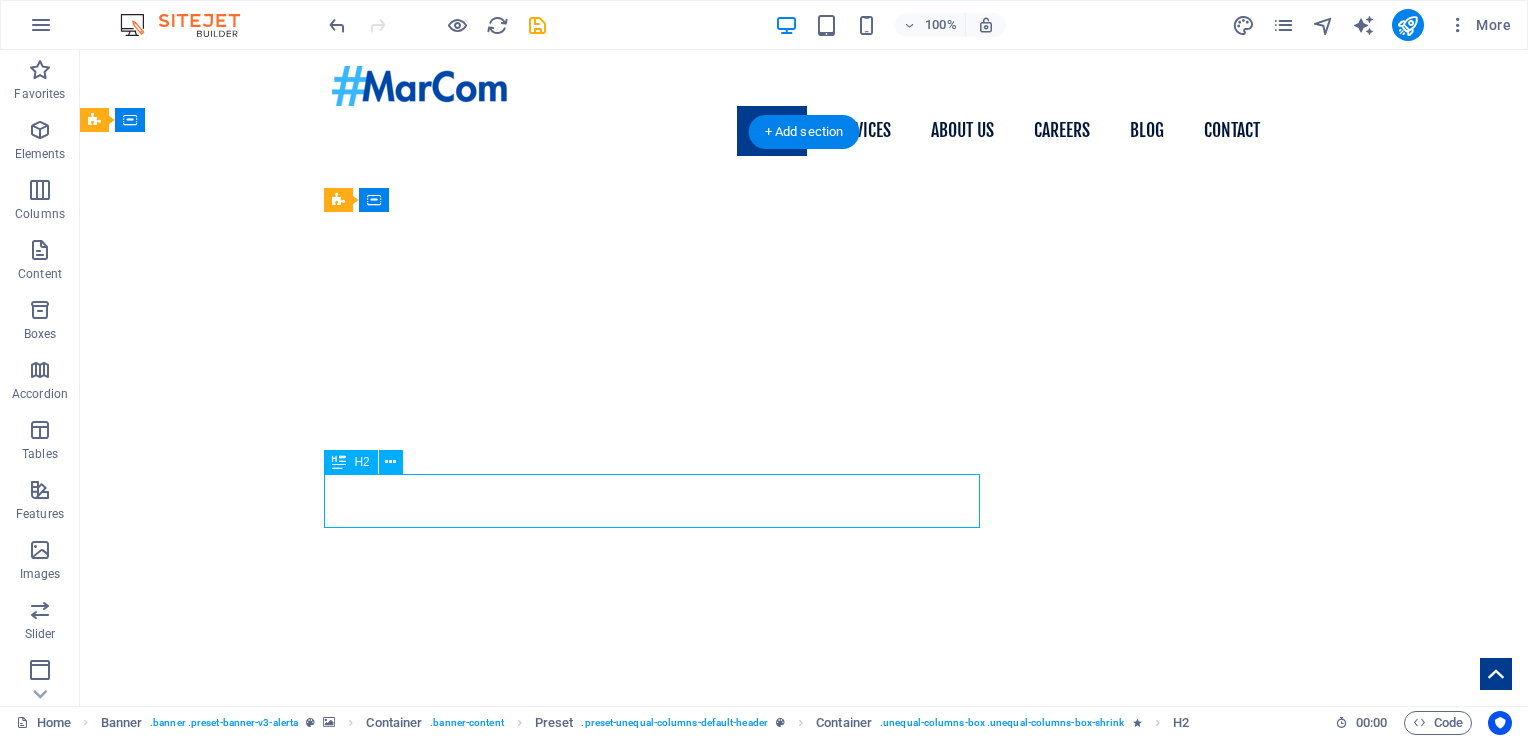 click on "Let's Do High ROI, Low cost" at bounding box center [804, 1143] 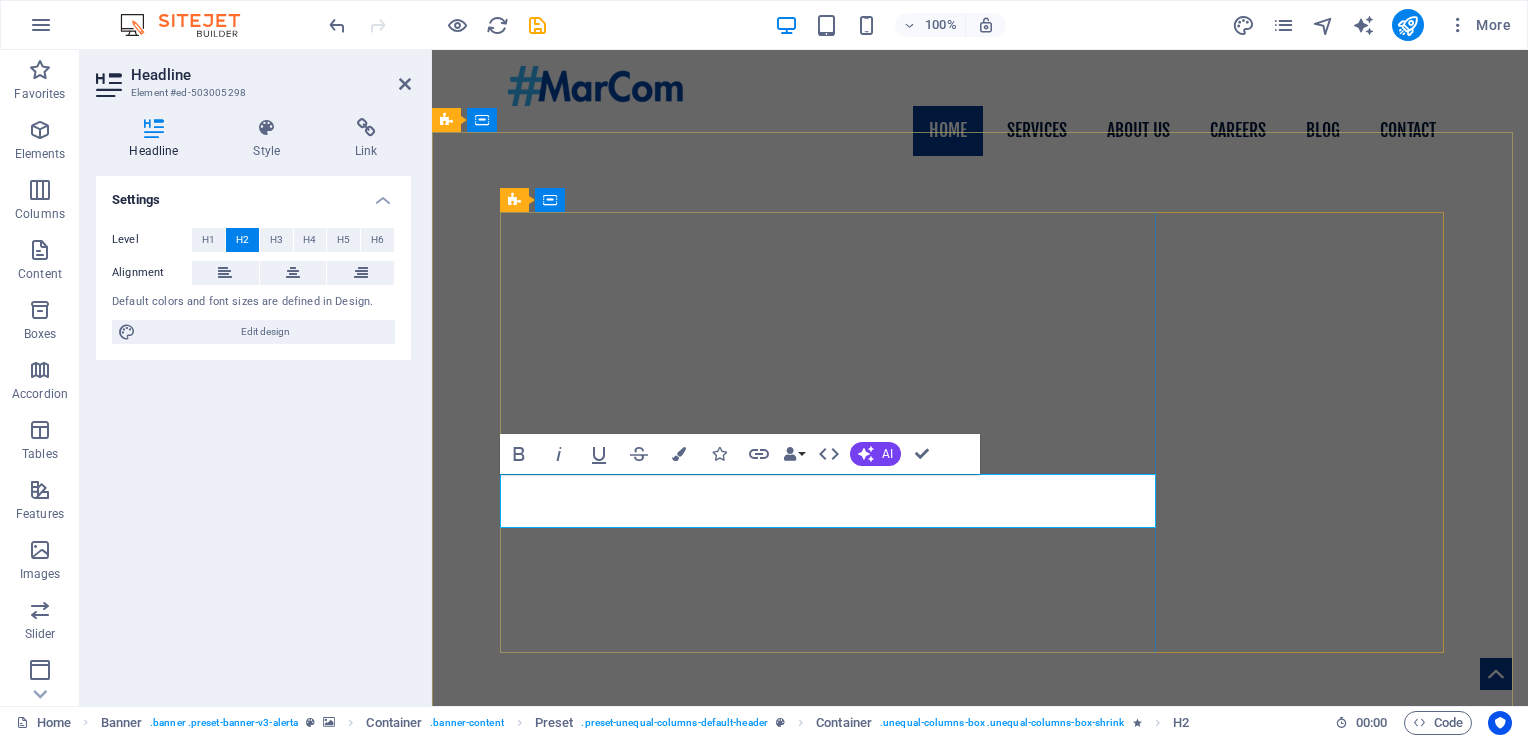 click on "Let's Do High ROI, Low cost" at bounding box center (690, 1143) 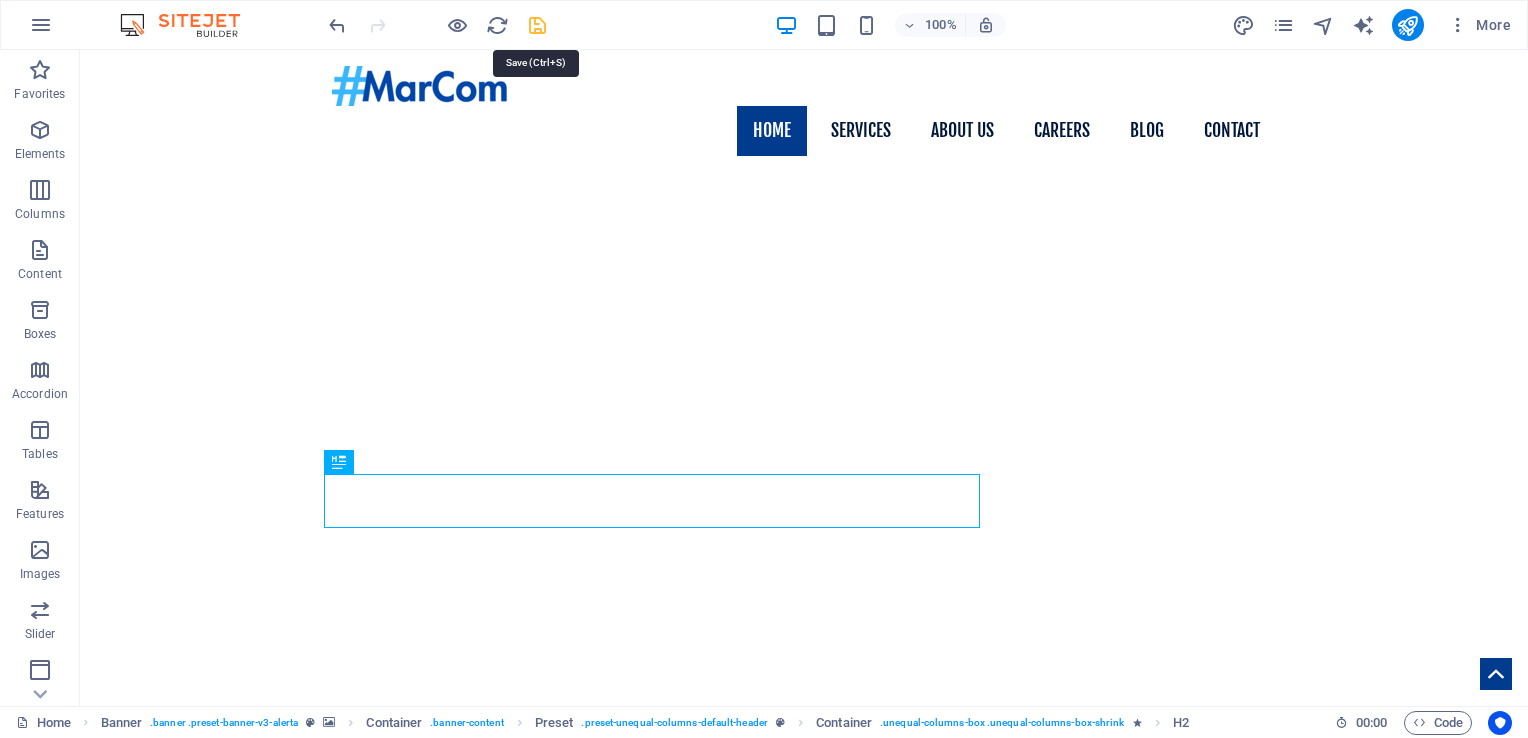click at bounding box center [537, 25] 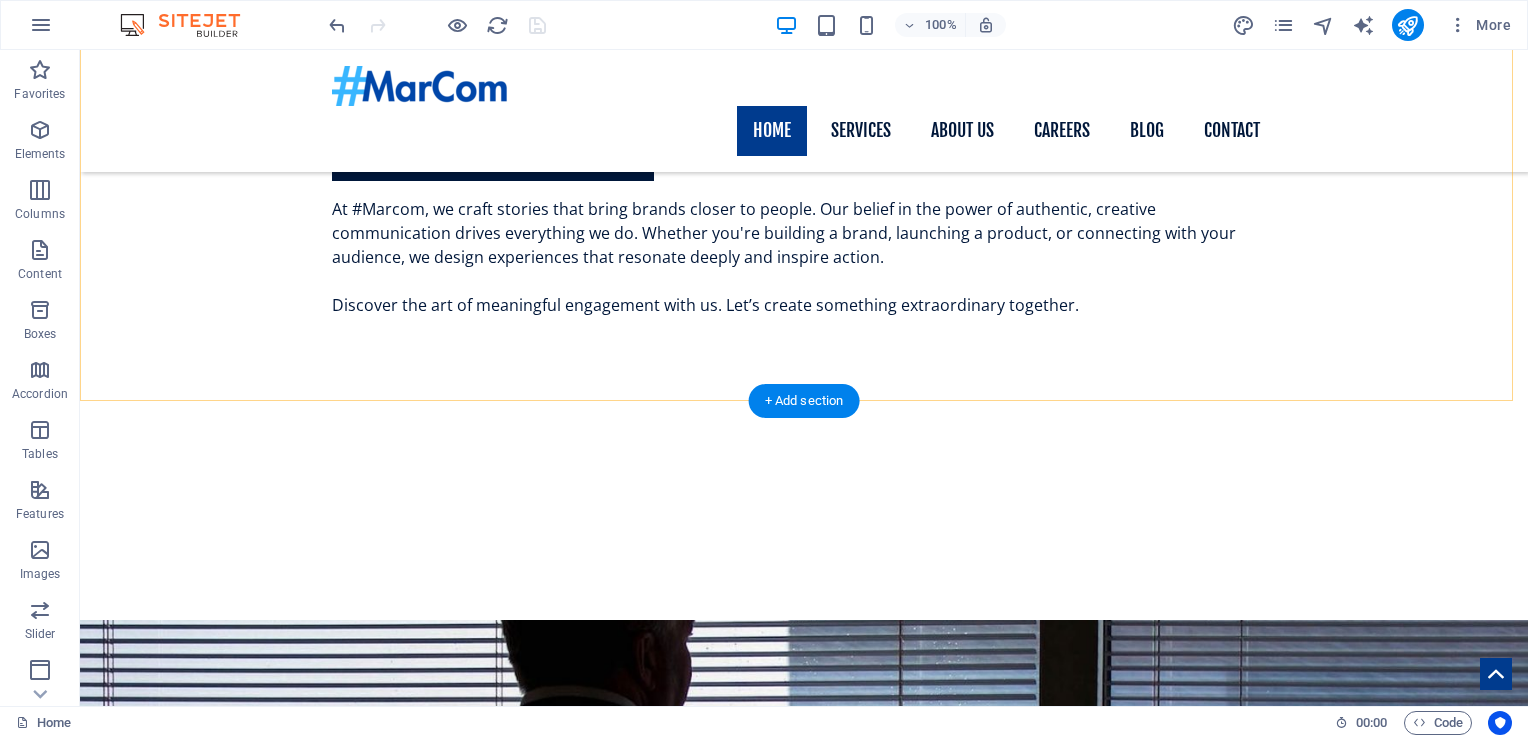 scroll, scrollTop: 1755, scrollLeft: 0, axis: vertical 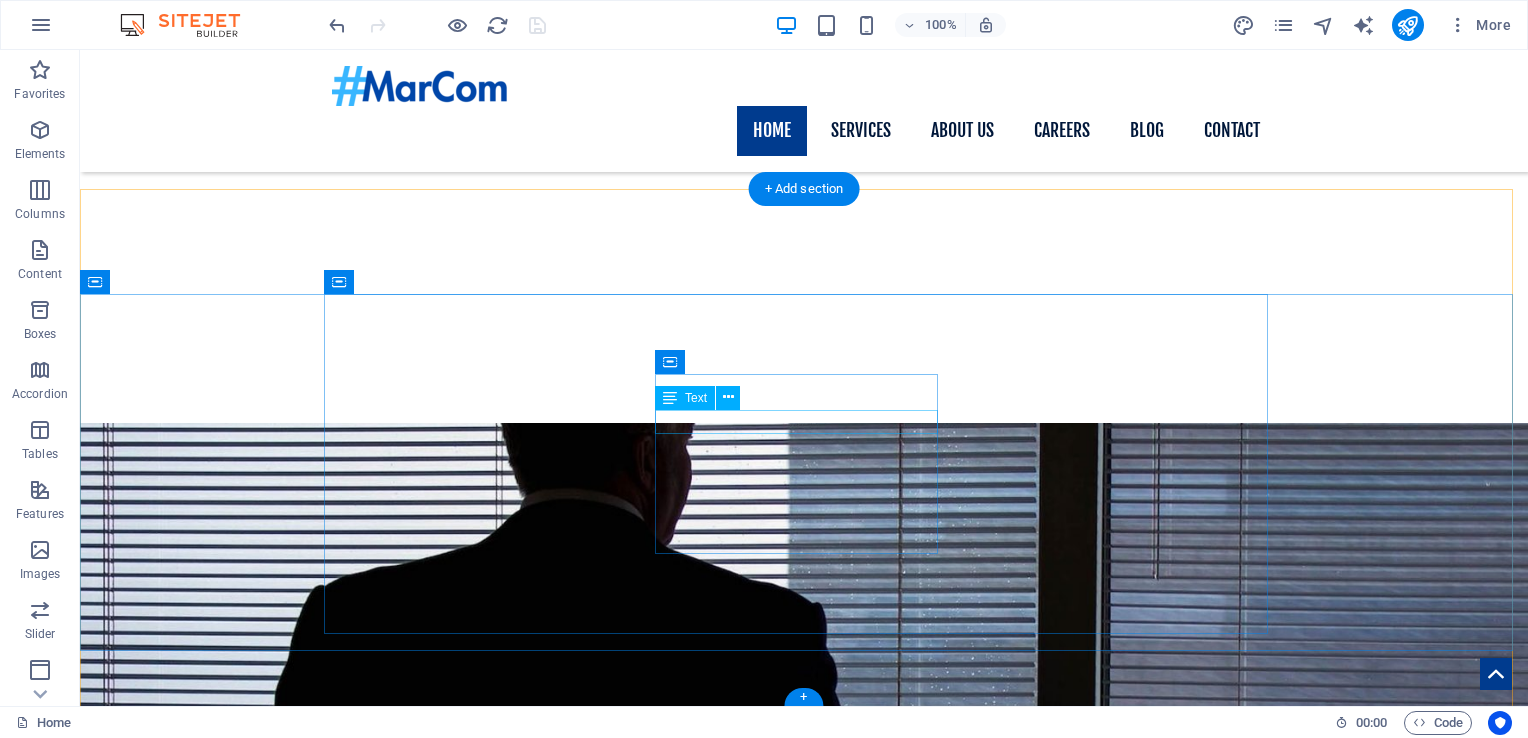 click on "info@[EXAMPLE.COM]" at bounding box center (804, 3591) 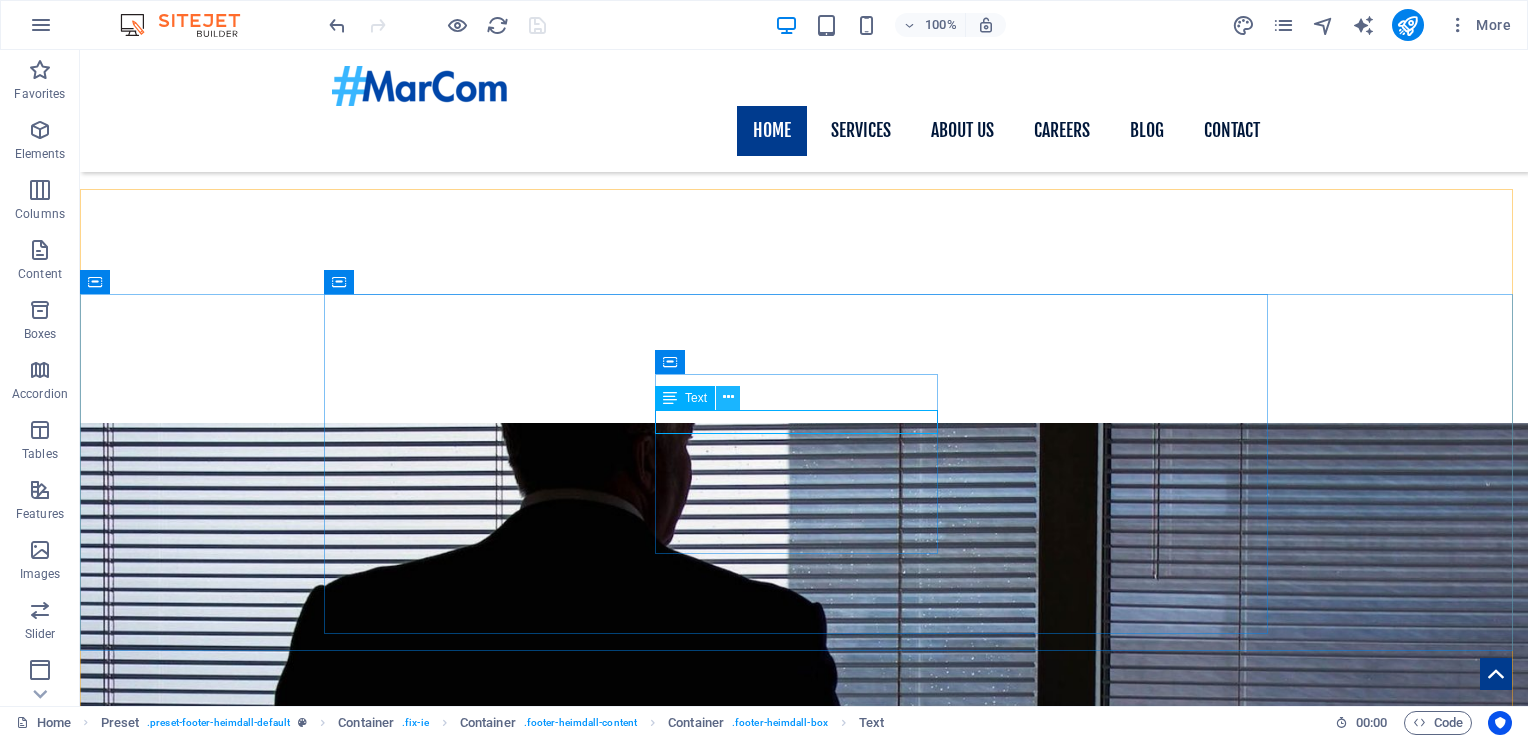 click at bounding box center [728, 397] 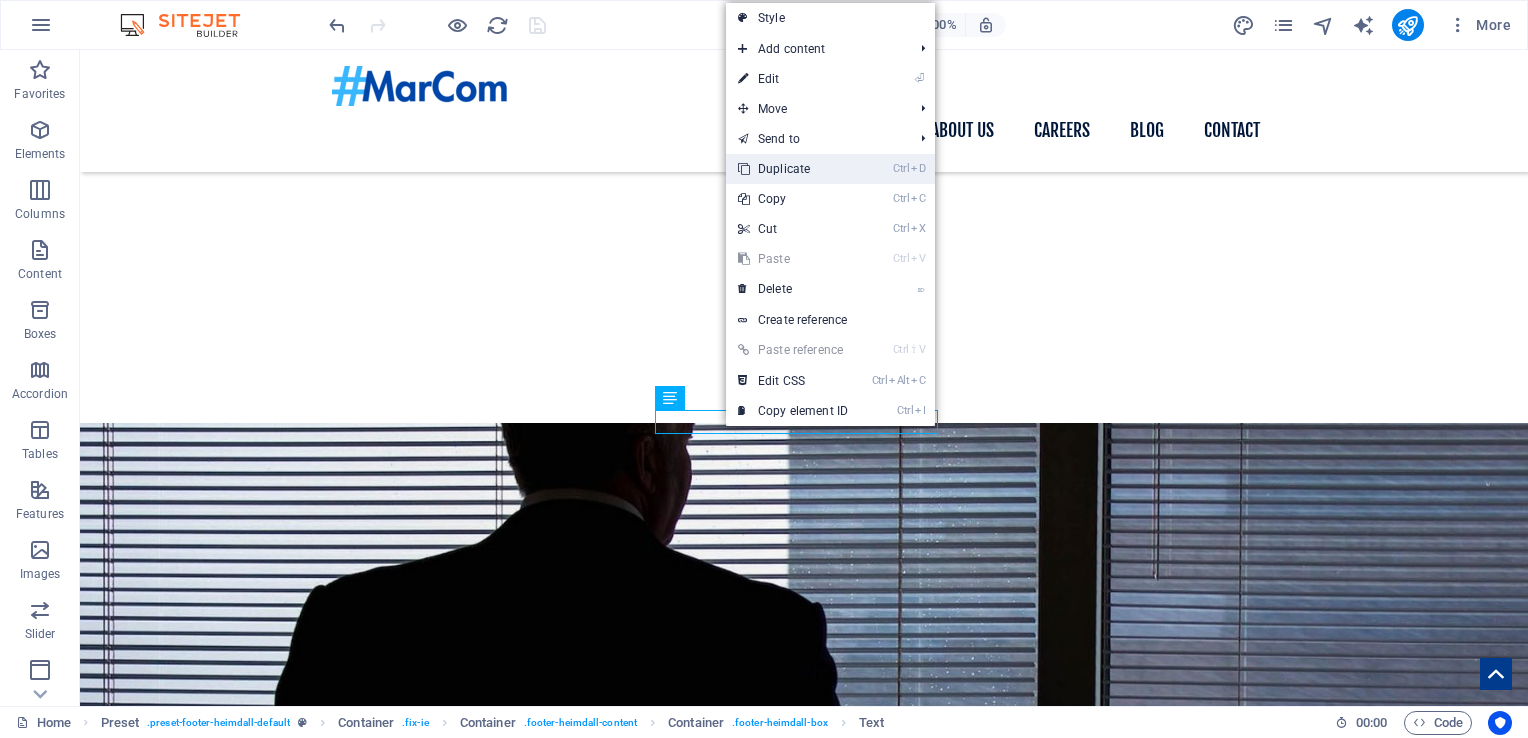click on "Ctrl D  Duplicate" at bounding box center [793, 169] 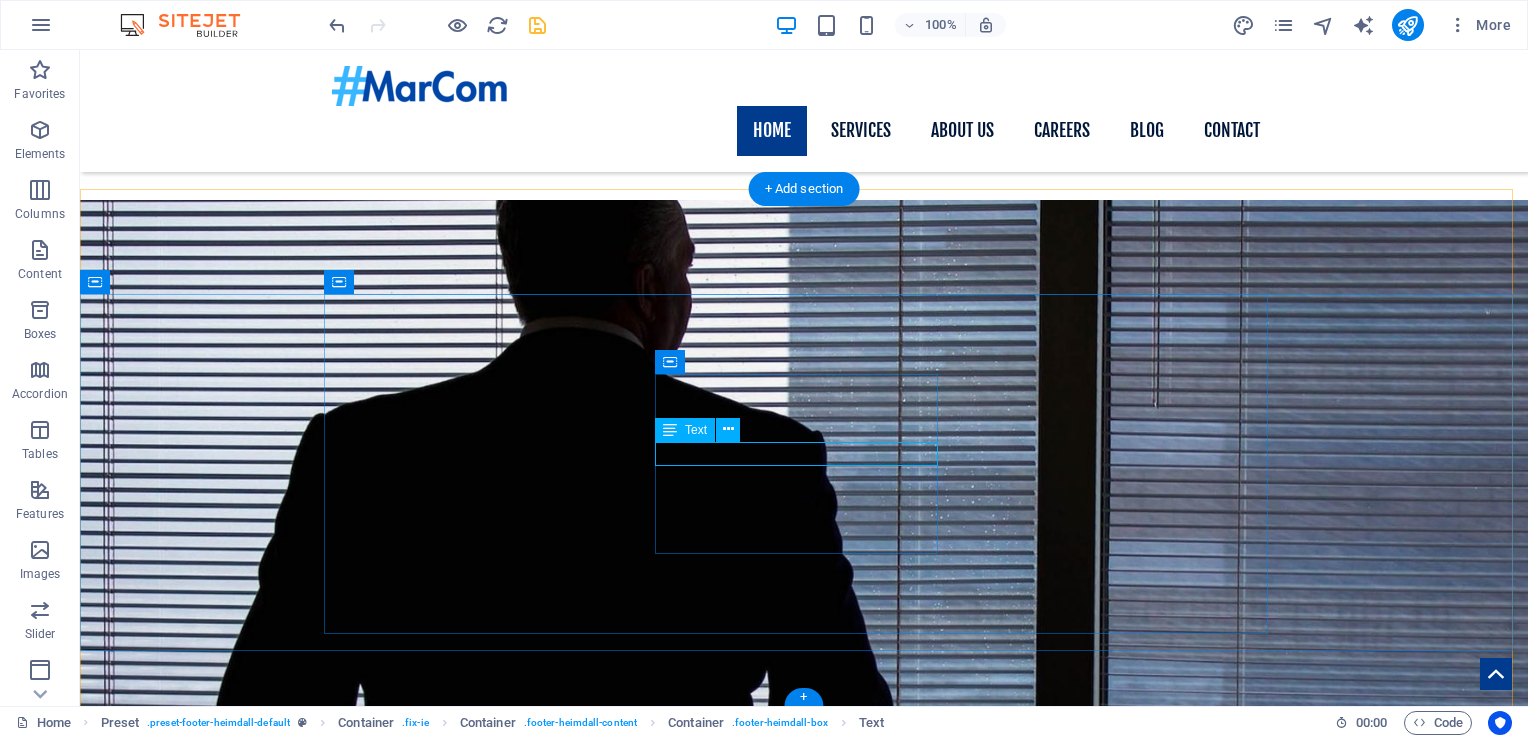 click on "info@[EXAMPLE.COM]" at bounding box center (804, 3623) 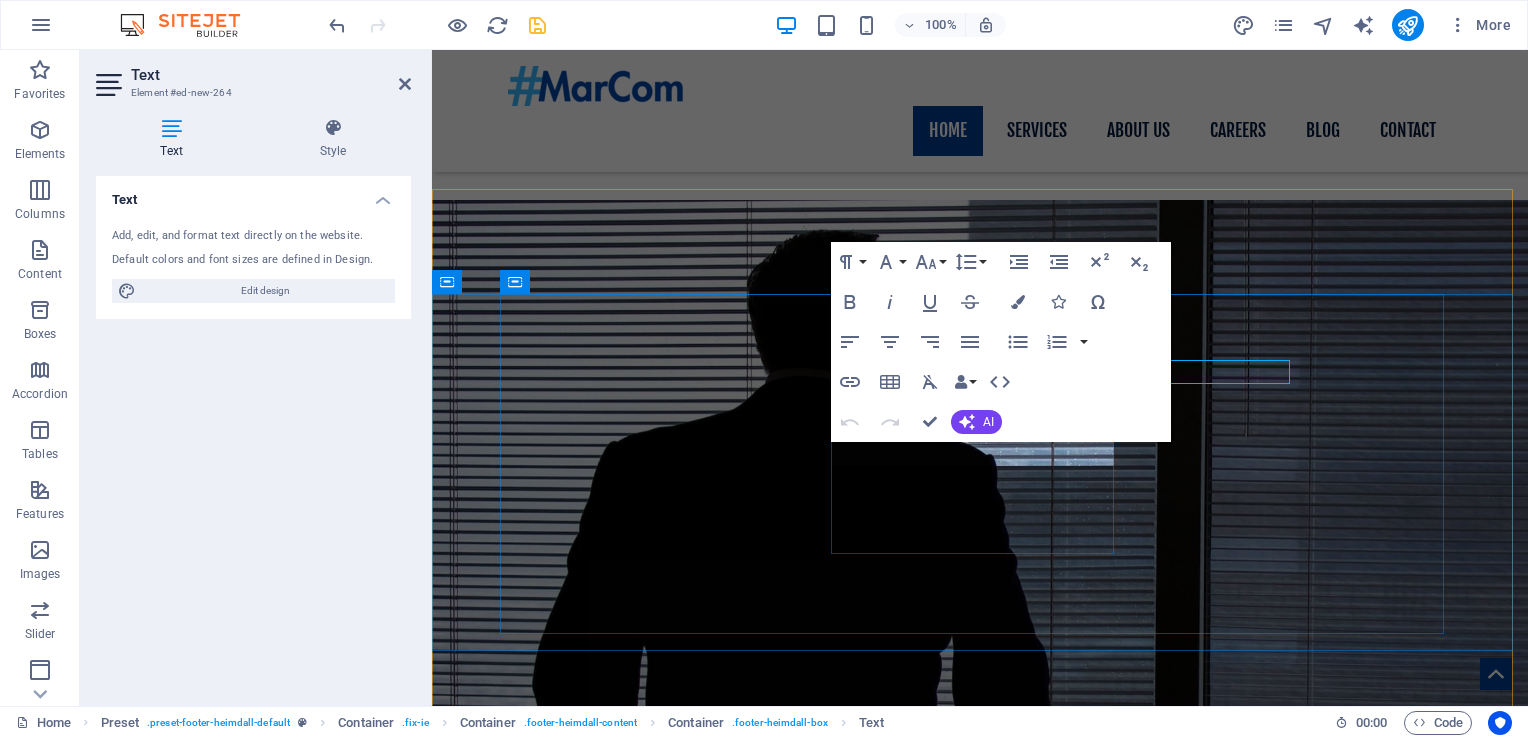 scroll, scrollTop: 1836, scrollLeft: 0, axis: vertical 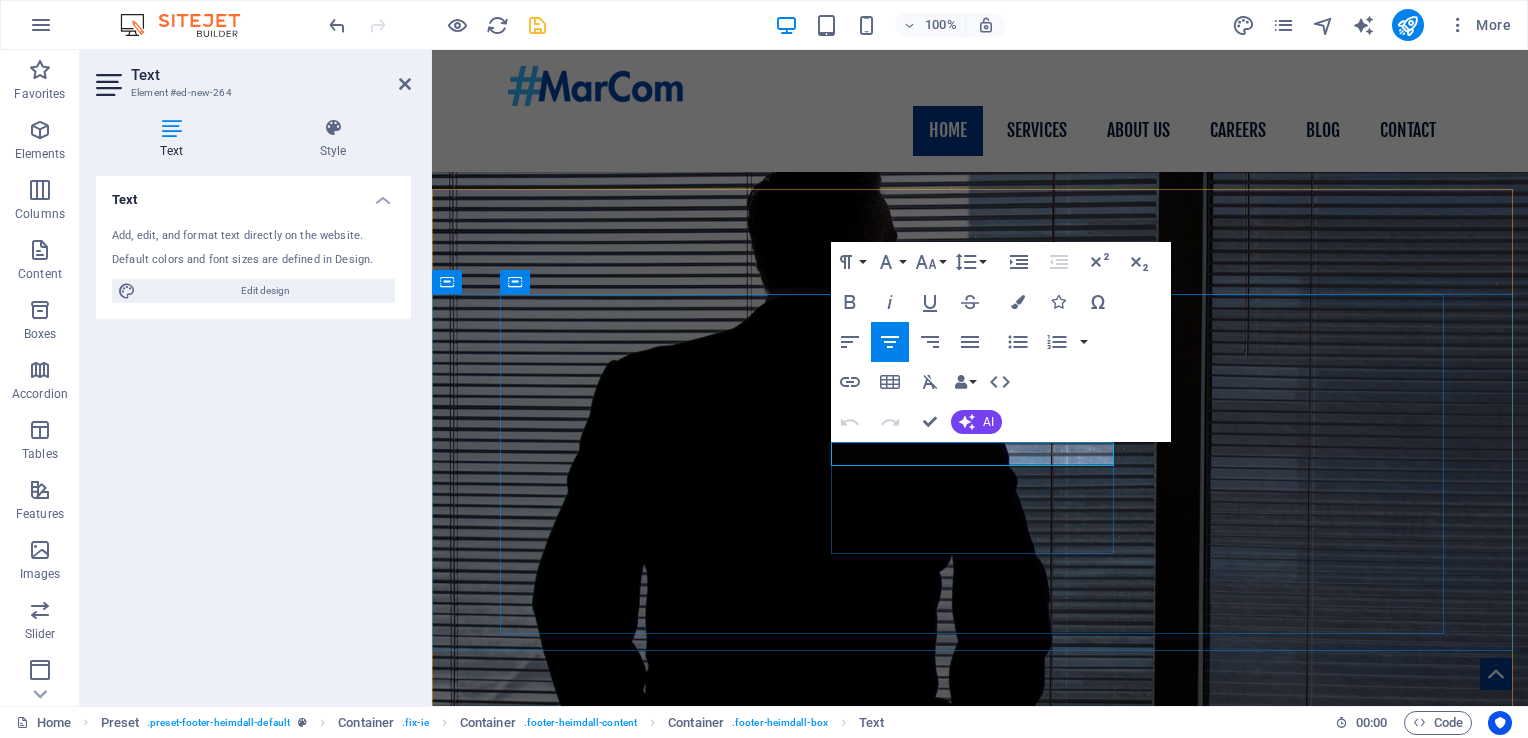 drag, startPoint x: 1066, startPoint y: 452, endPoint x: 879, endPoint y: 463, distance: 187.32326 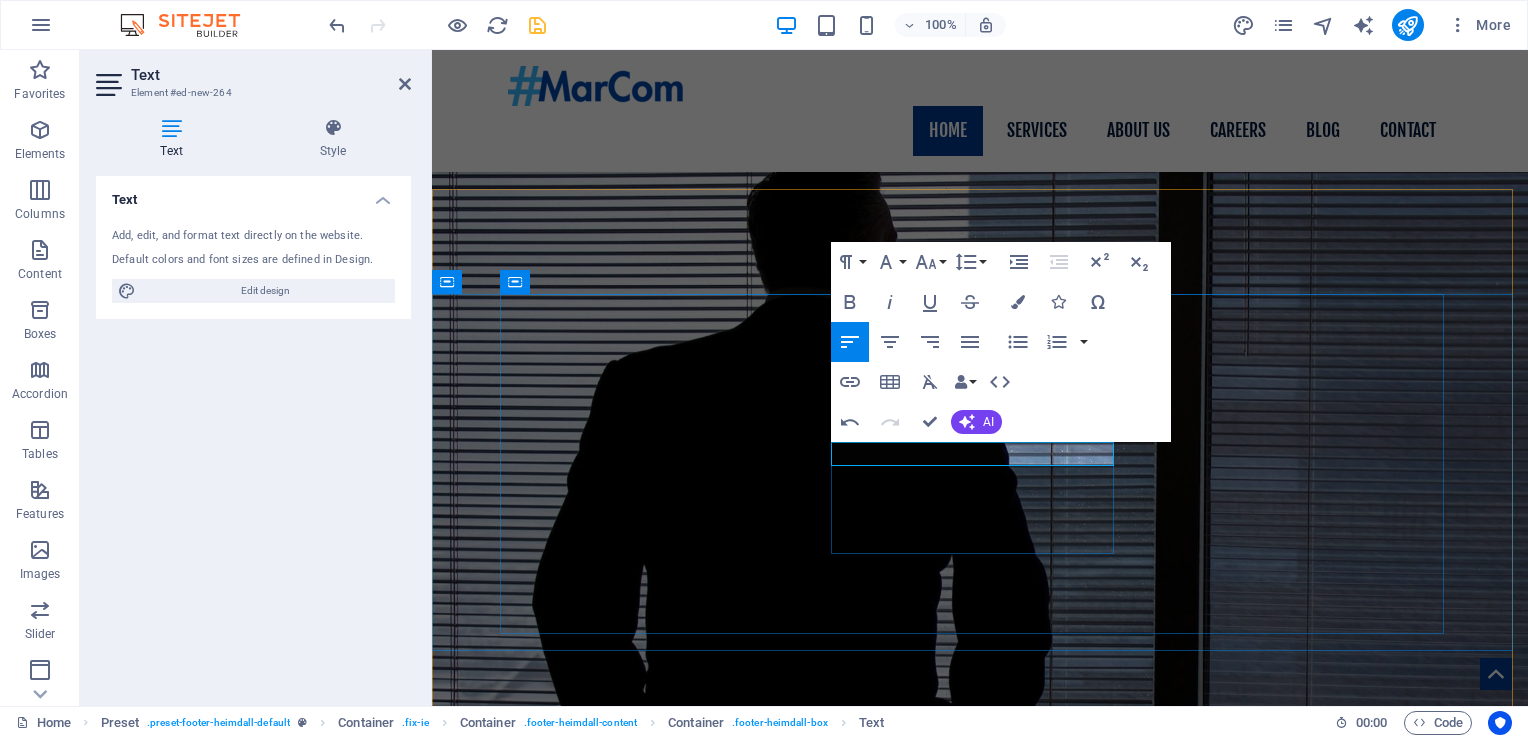 type 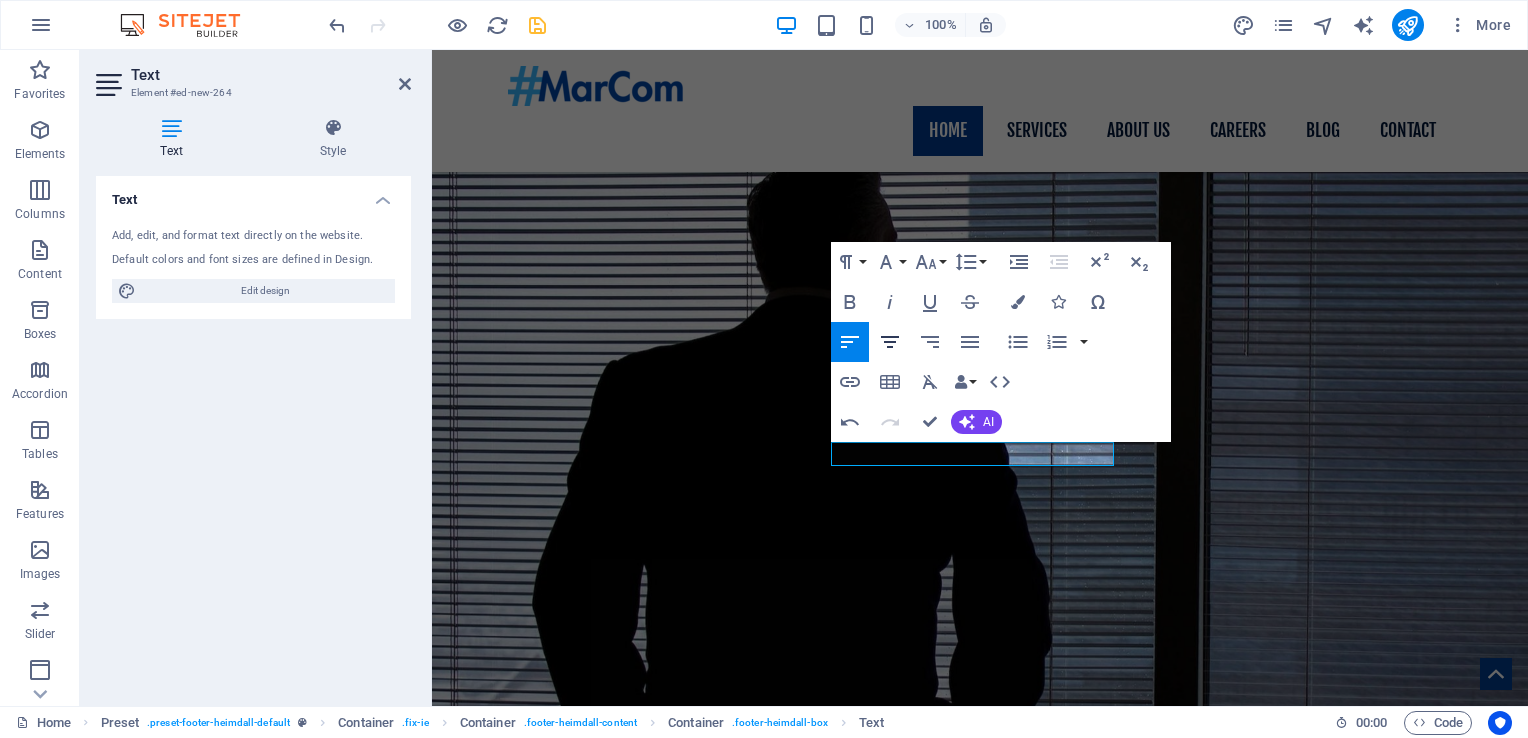 click 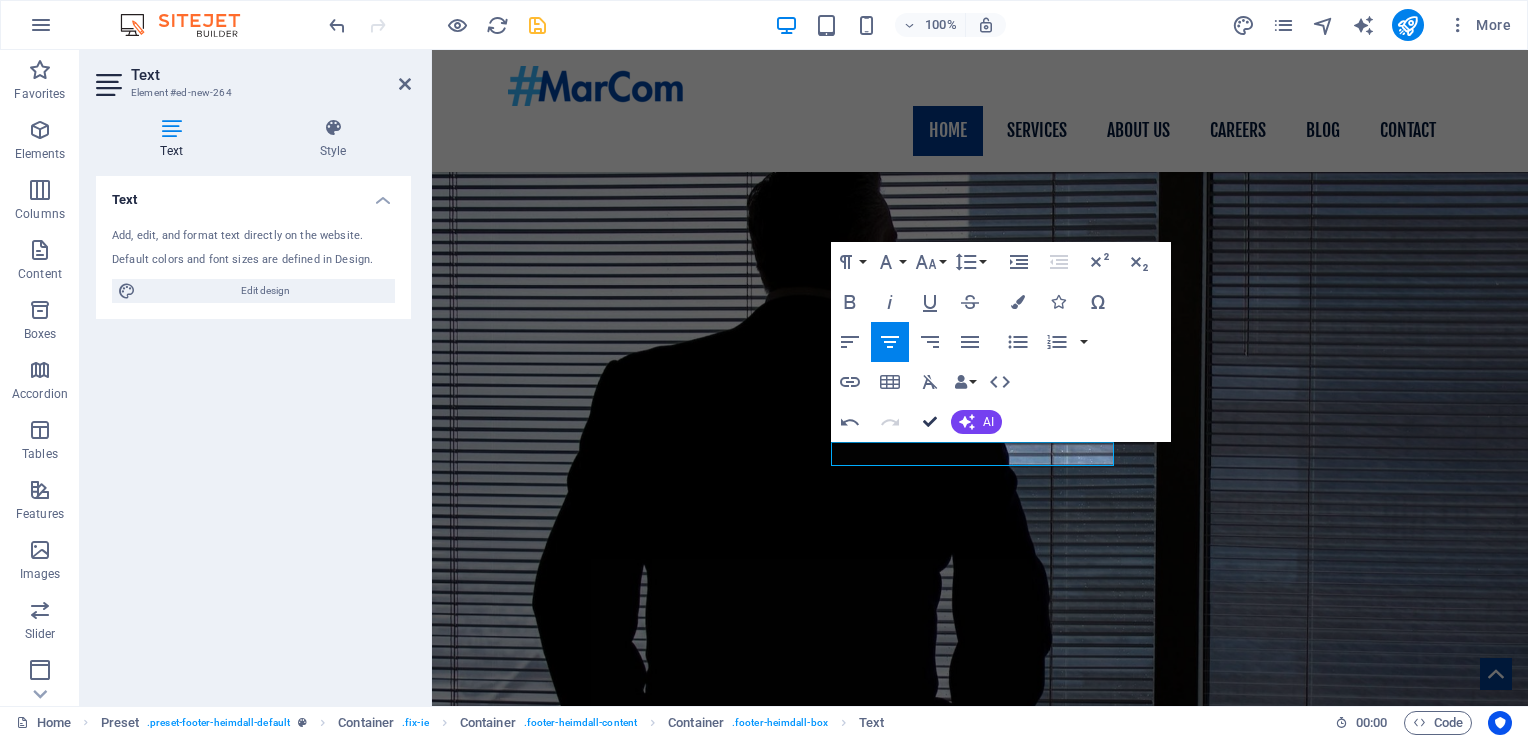 scroll, scrollTop: 1755, scrollLeft: 0, axis: vertical 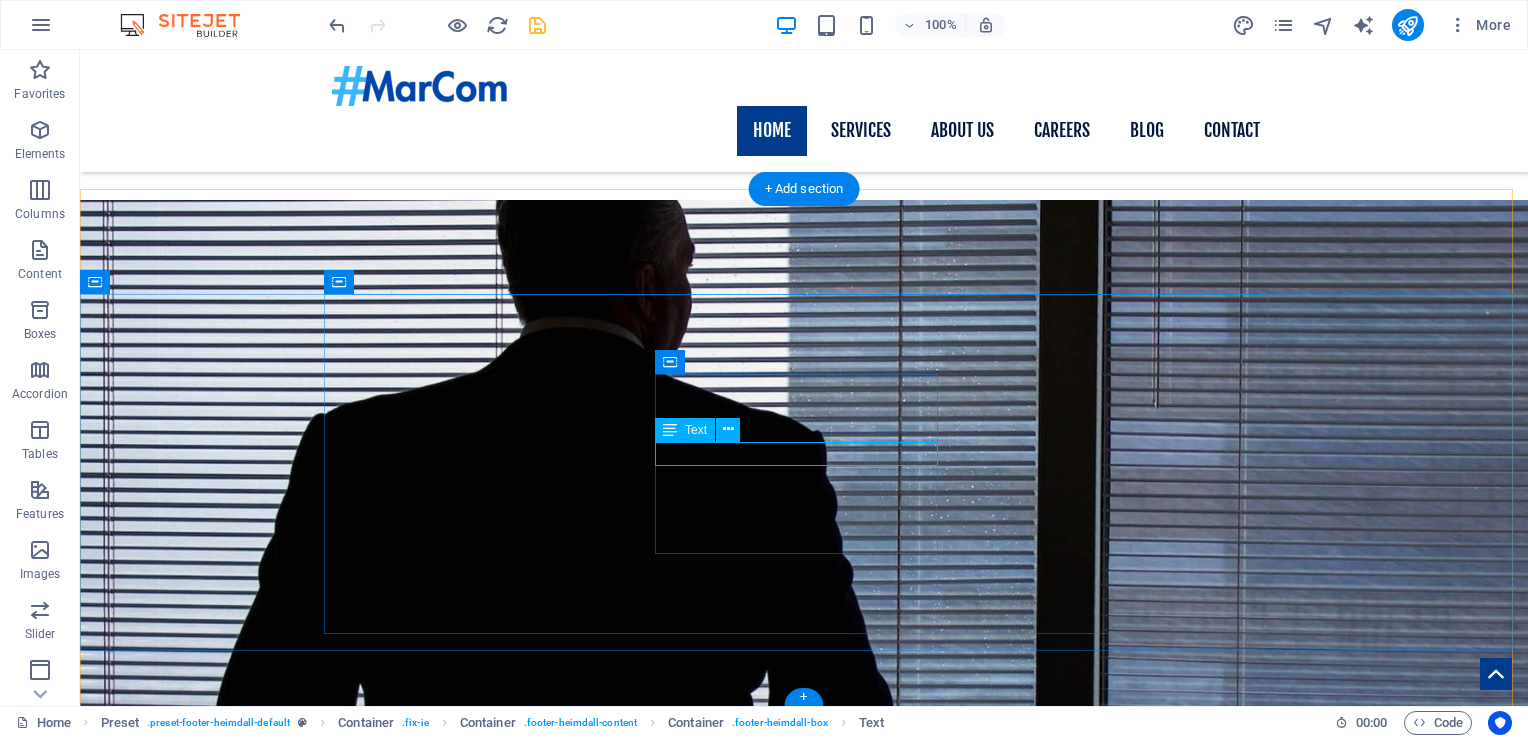 click on "8123042590" at bounding box center [804, 3623] 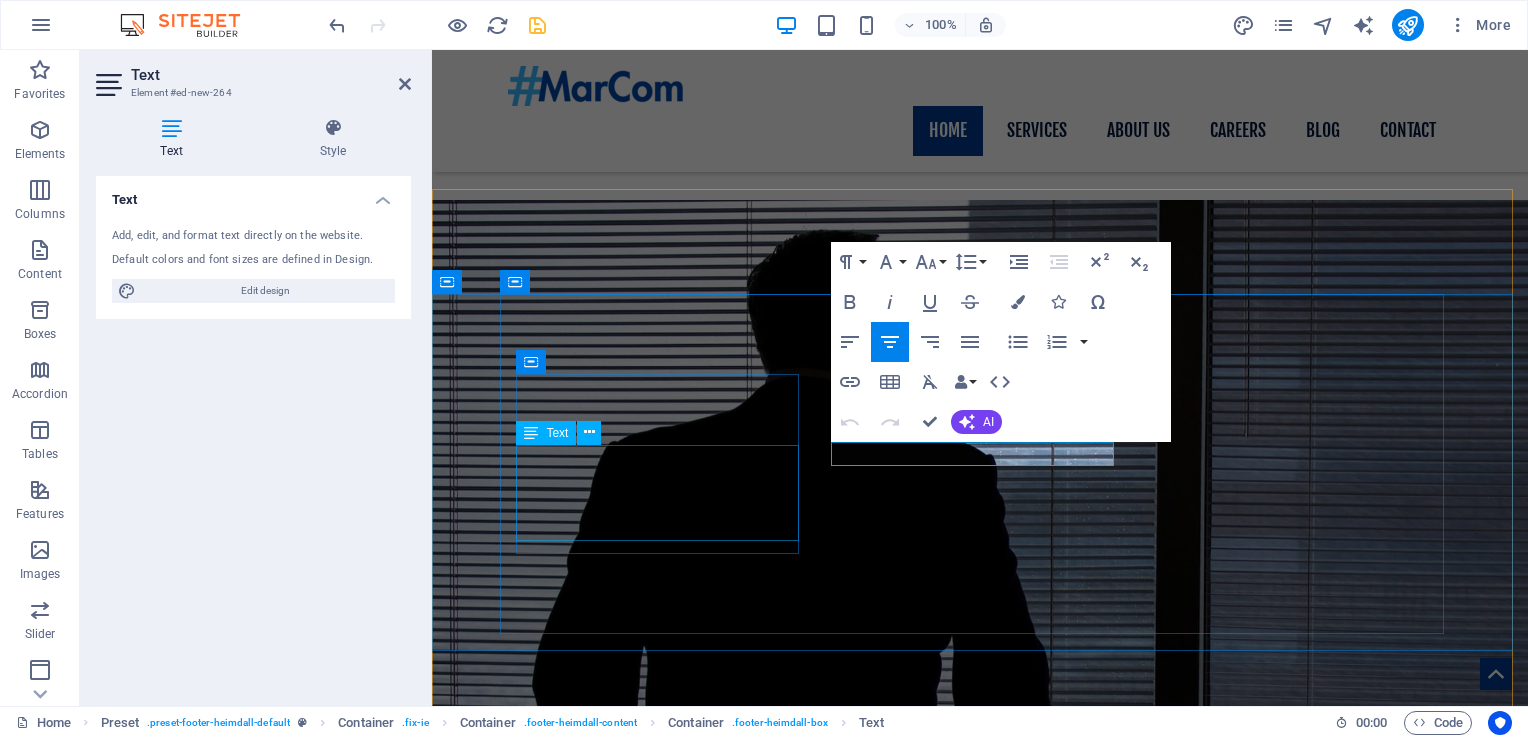 scroll, scrollTop: 1836, scrollLeft: 0, axis: vertical 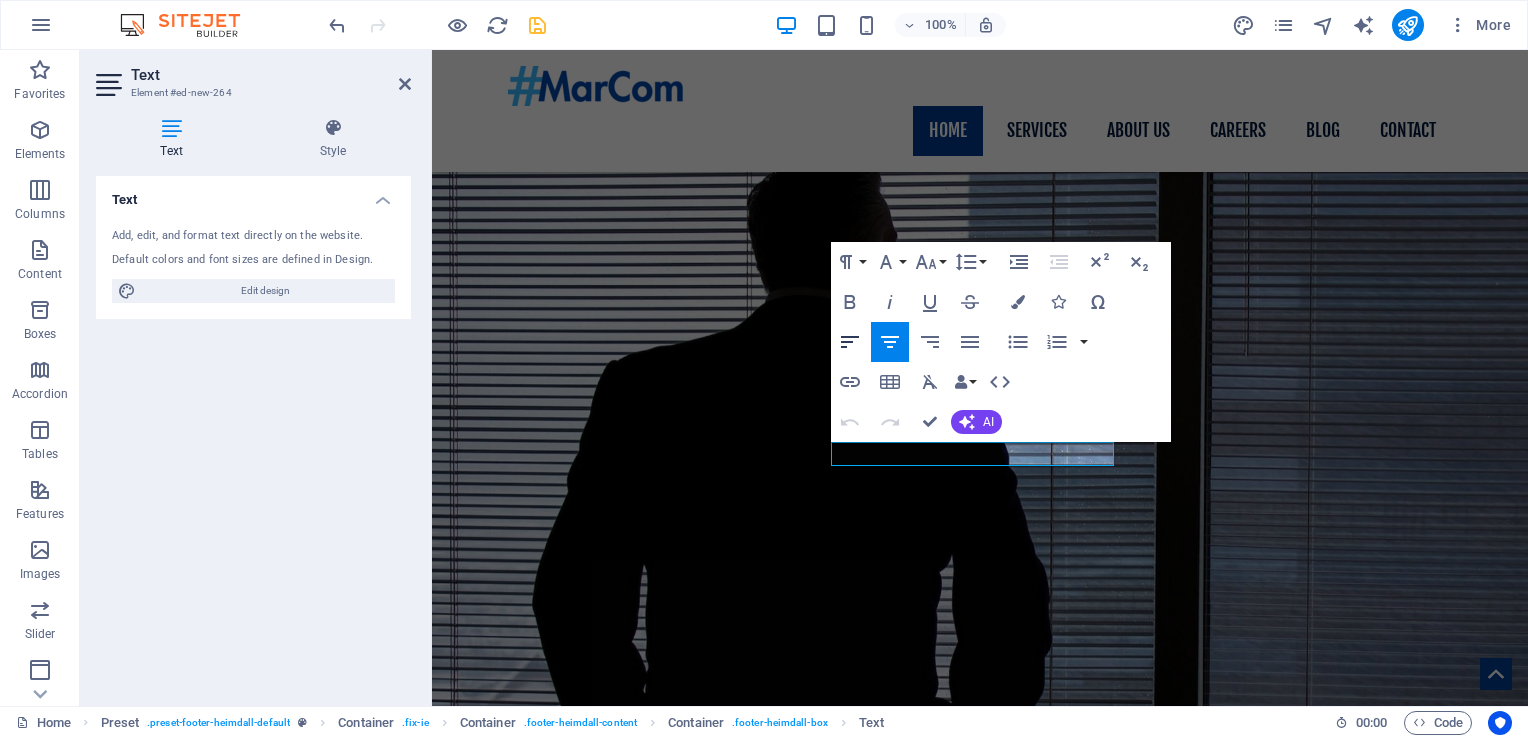click 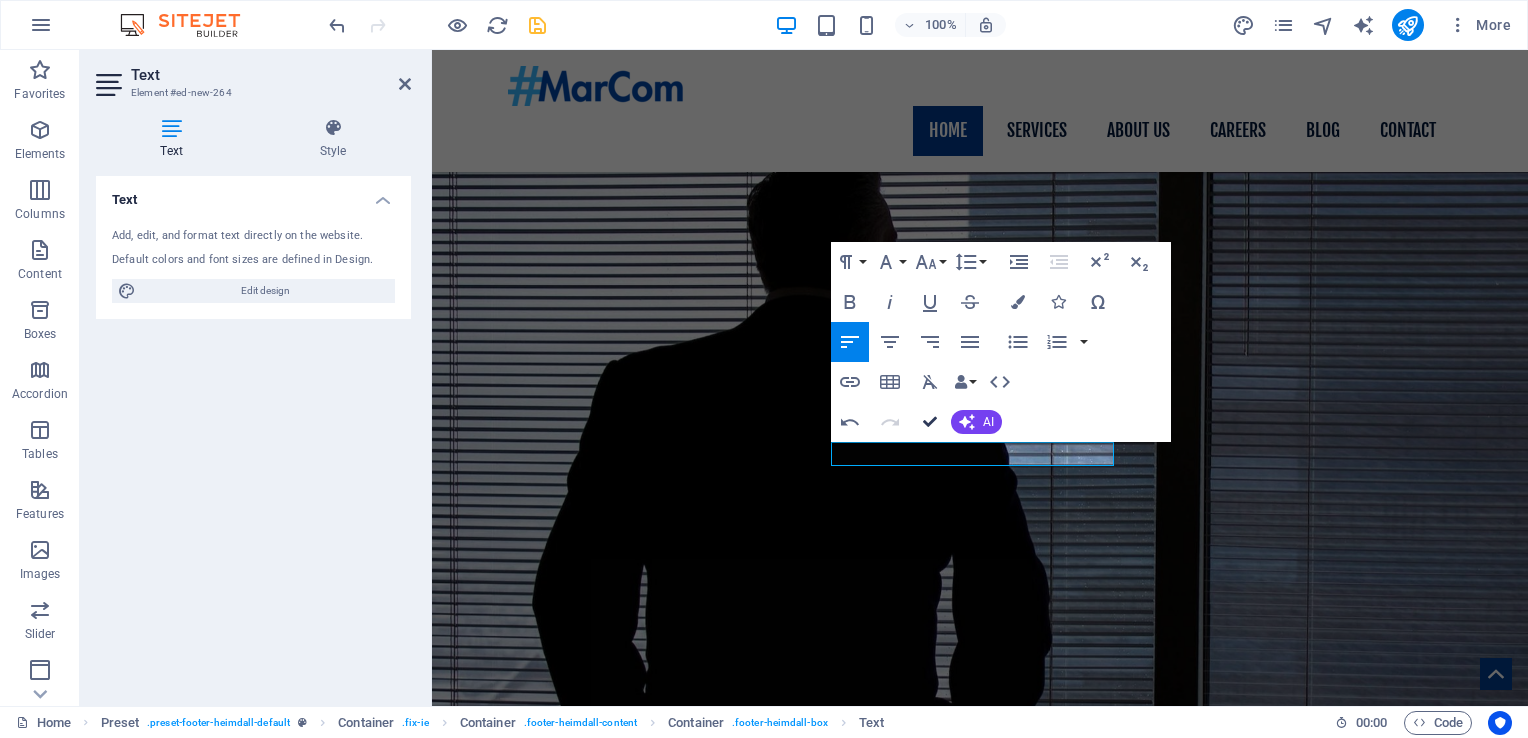 scroll, scrollTop: 1755, scrollLeft: 0, axis: vertical 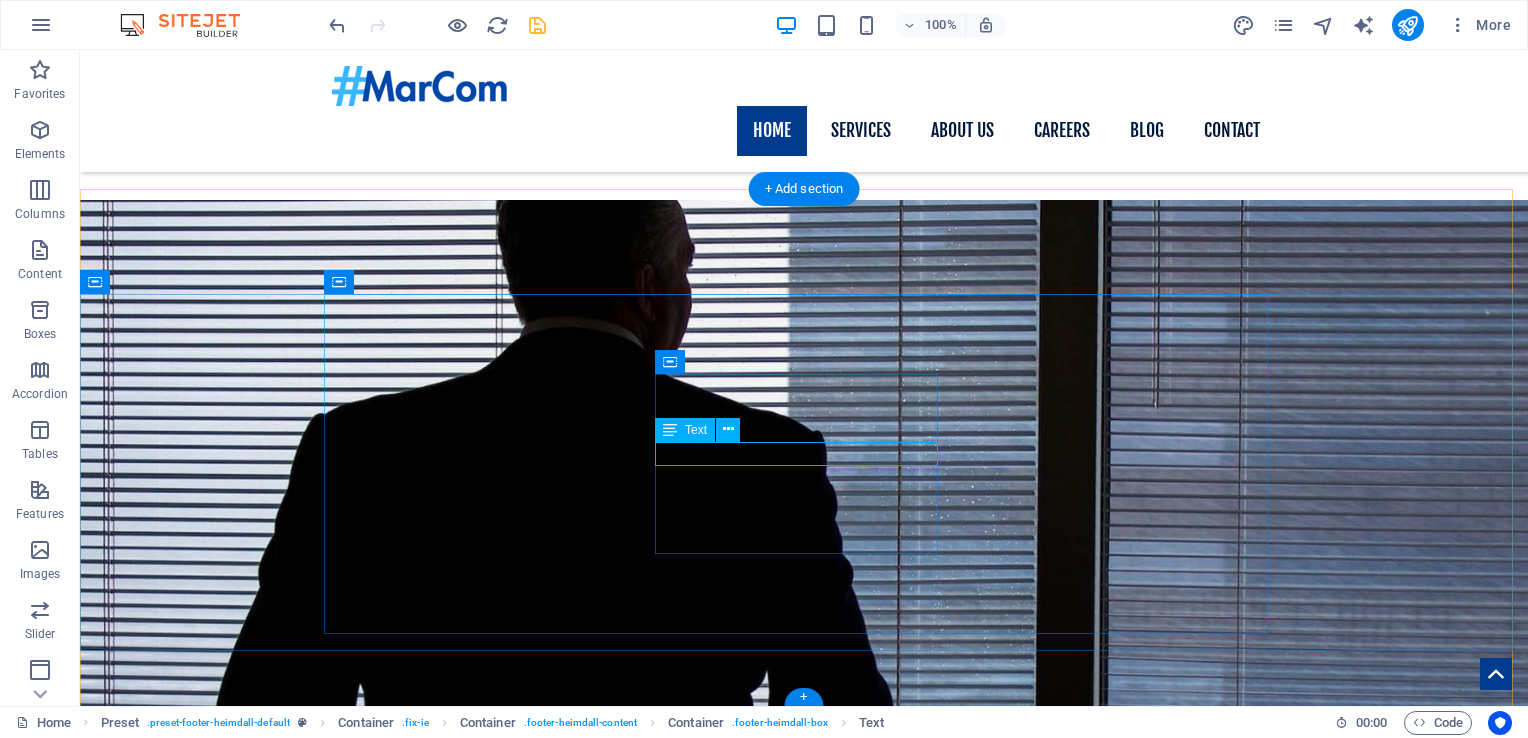 click on "8123042590" at bounding box center [804, 3623] 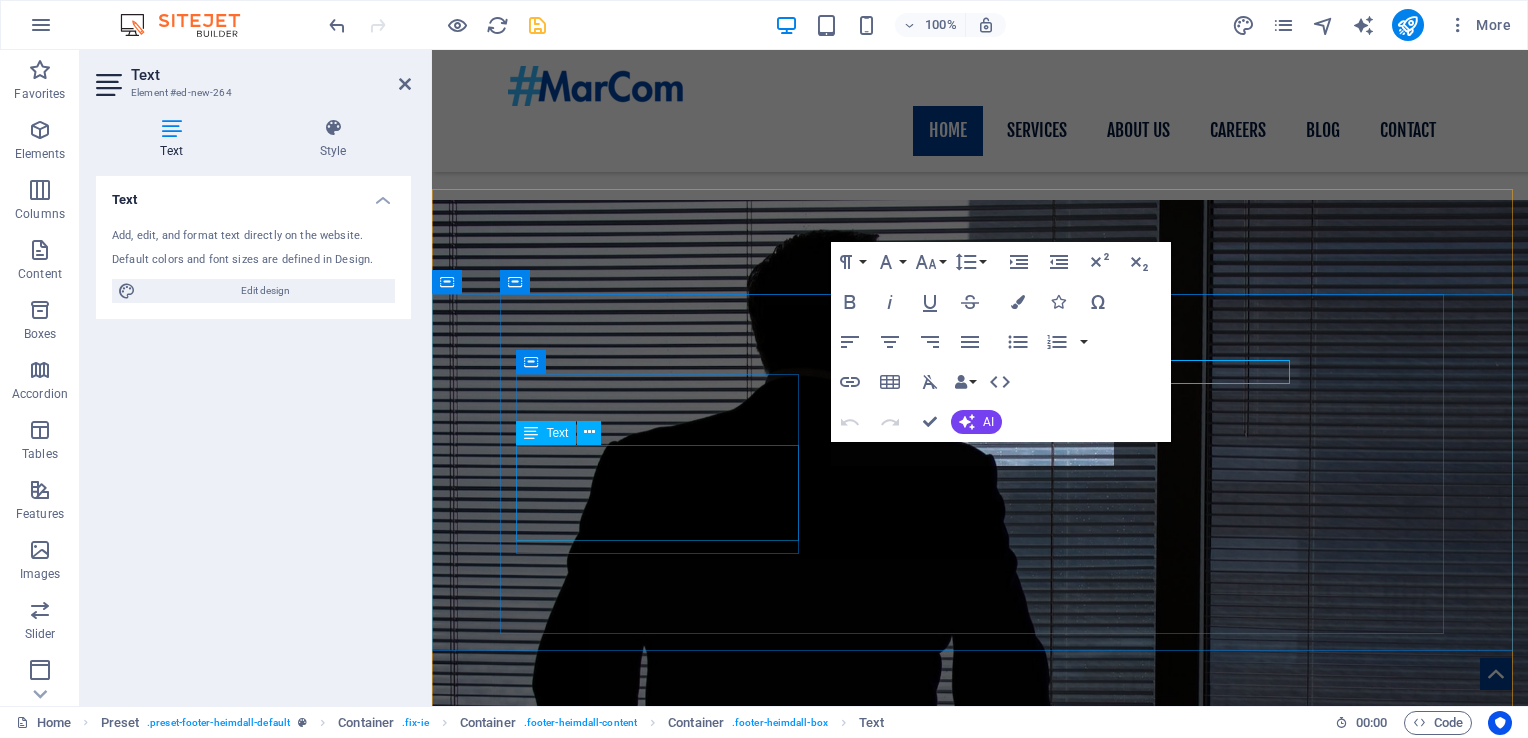 scroll, scrollTop: 1836, scrollLeft: 0, axis: vertical 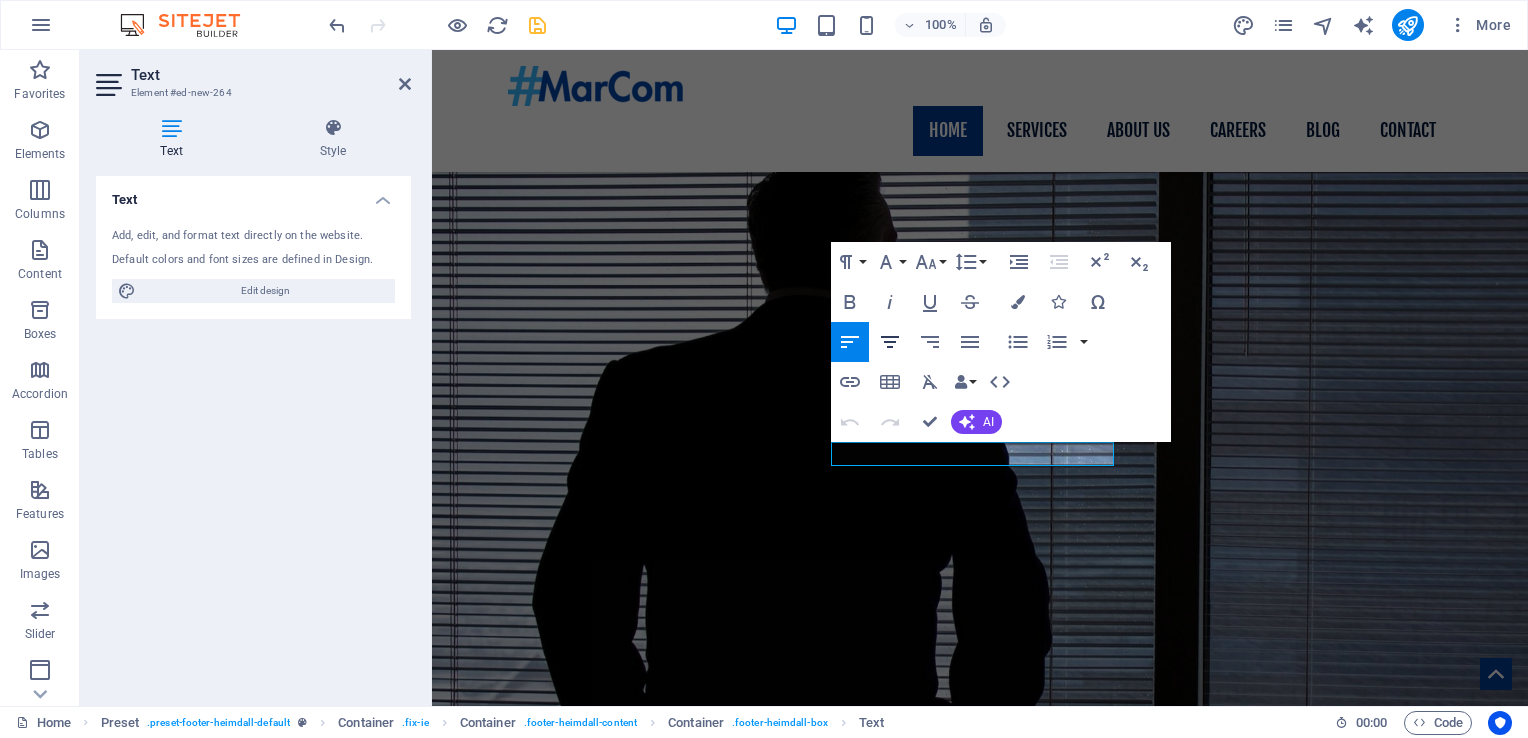 click 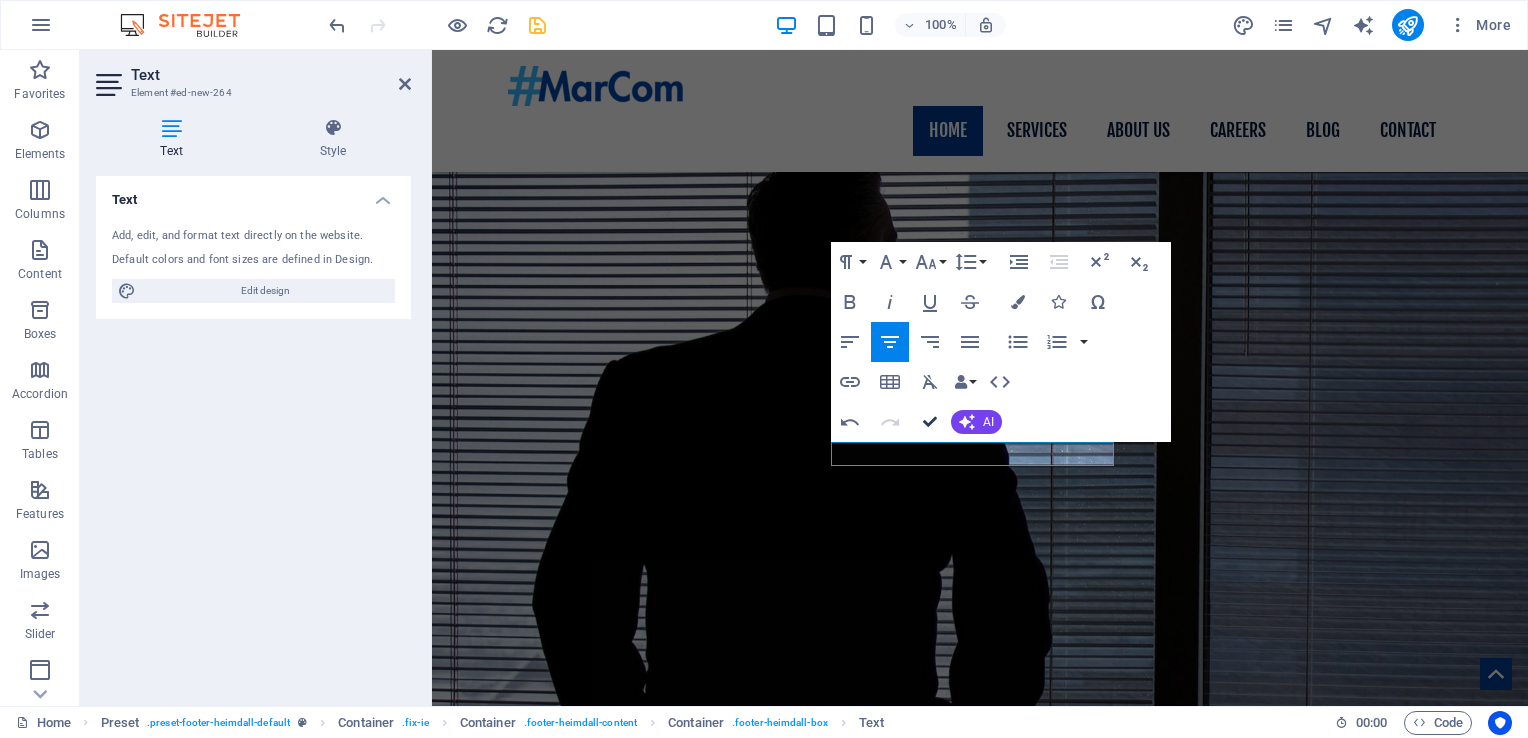 scroll, scrollTop: 1755, scrollLeft: 0, axis: vertical 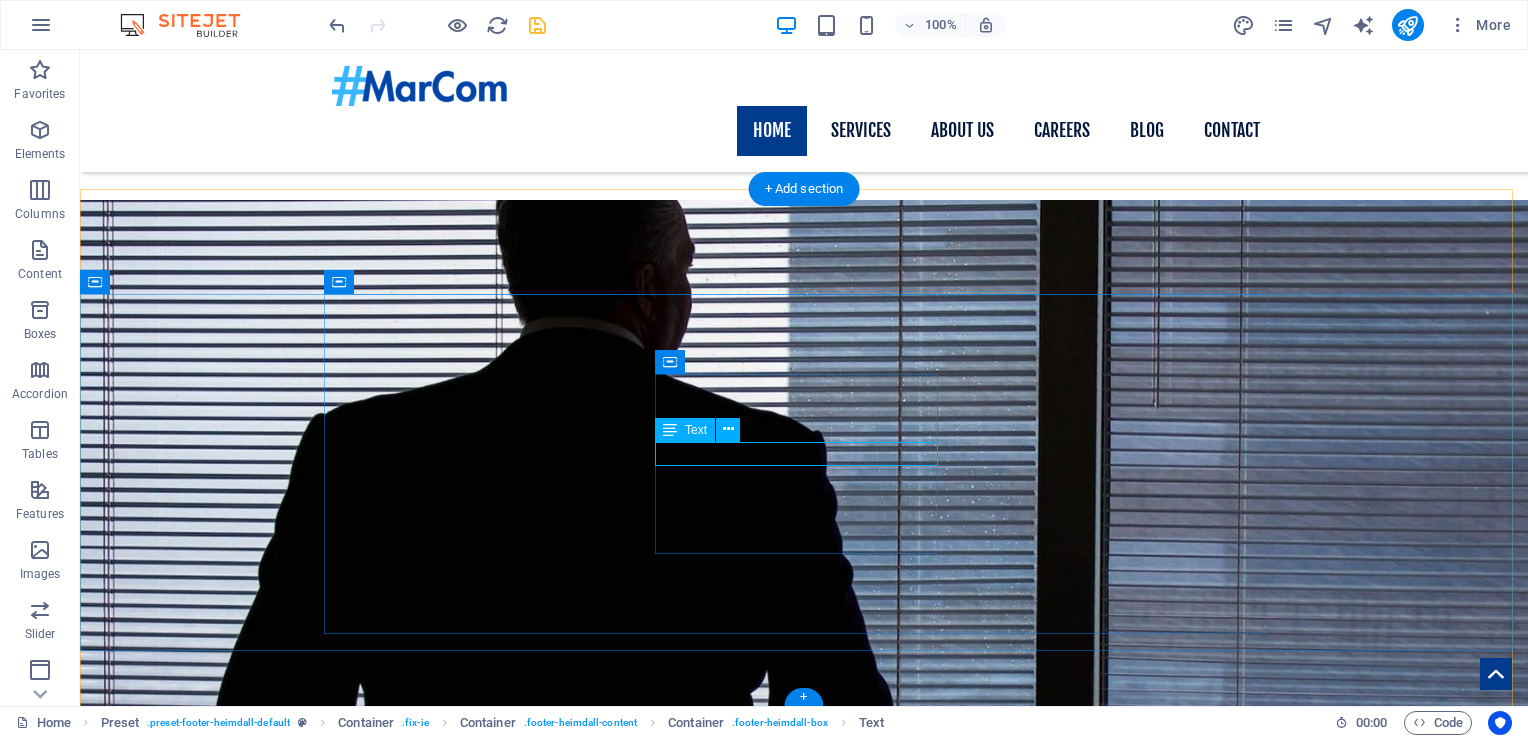 click on "8123042590" at bounding box center [804, 3623] 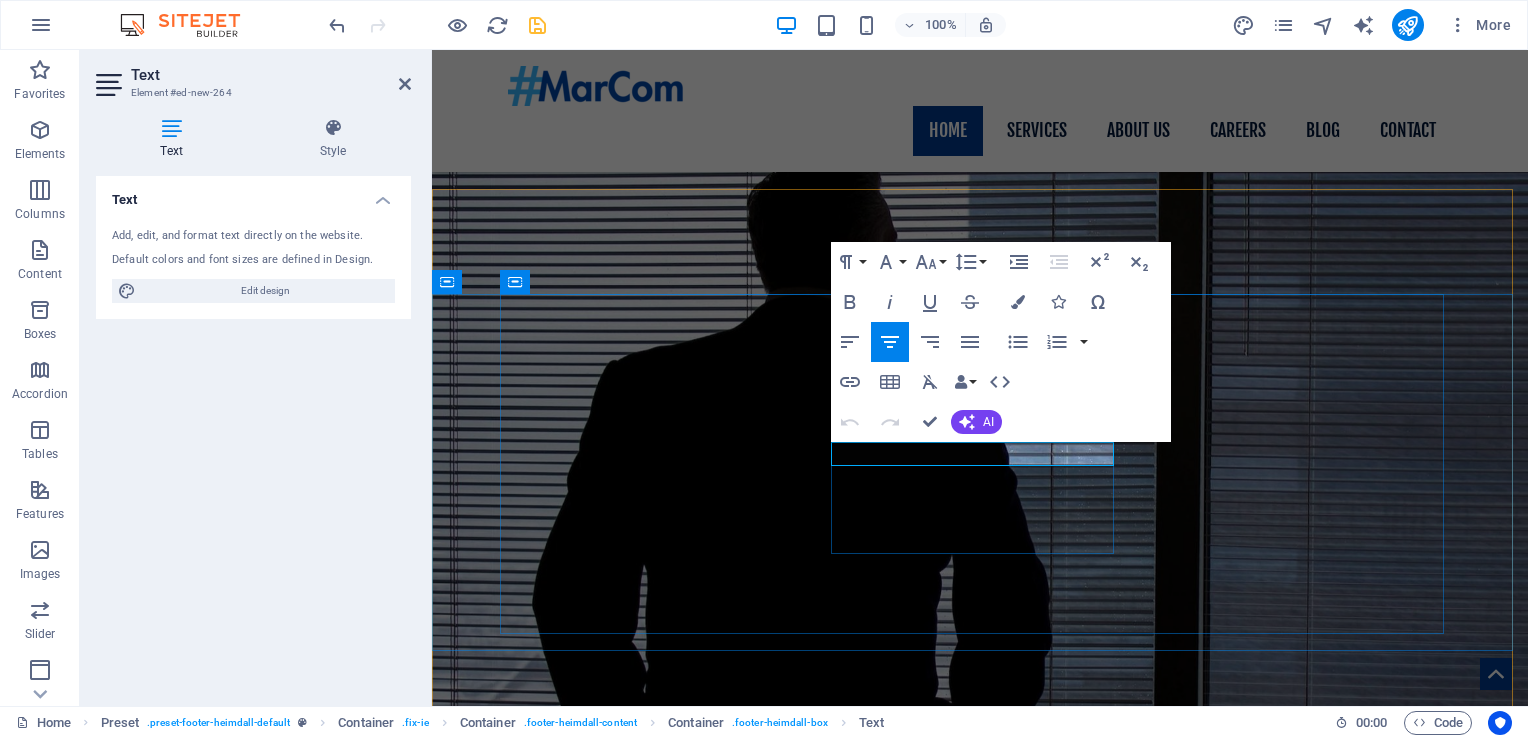 type 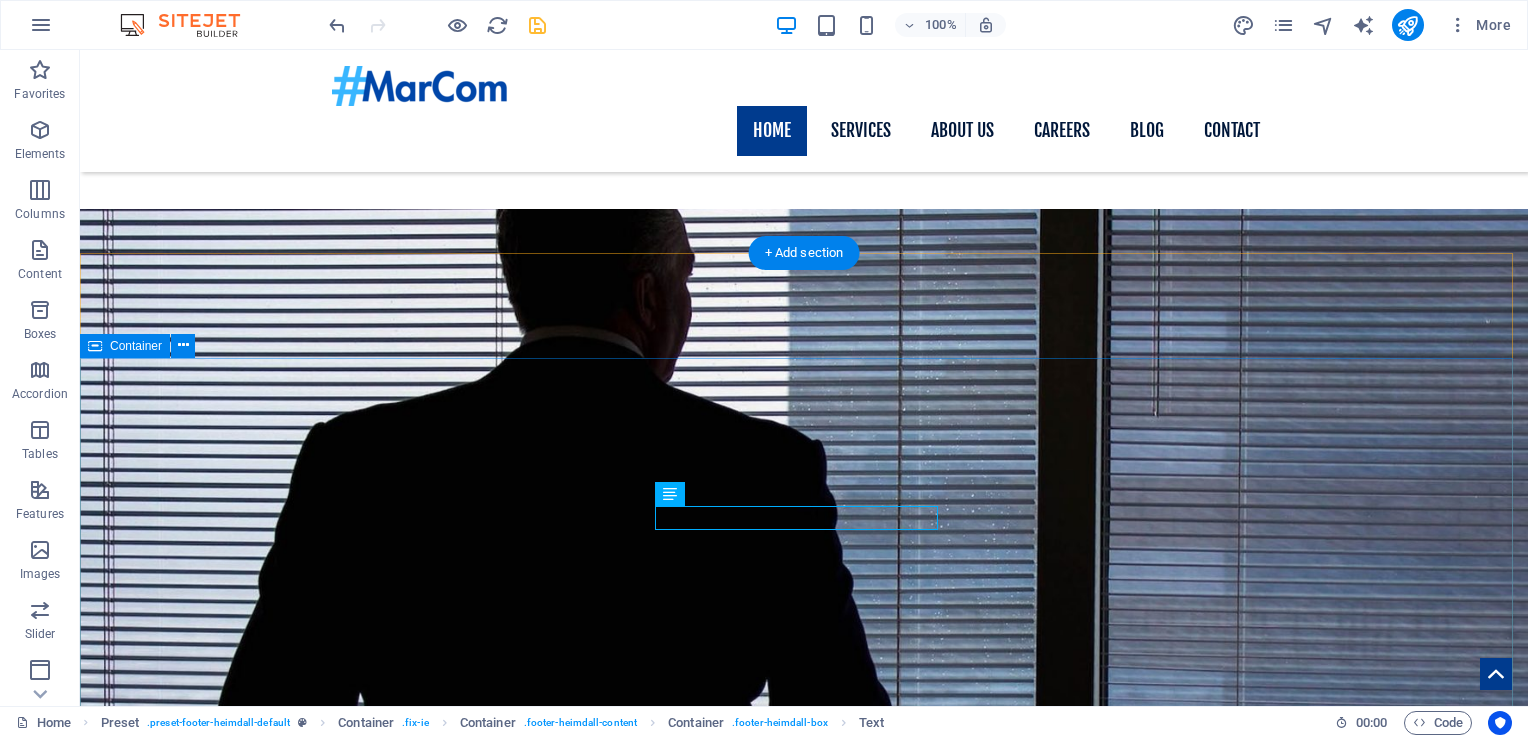 scroll, scrollTop: 1749, scrollLeft: 0, axis: vertical 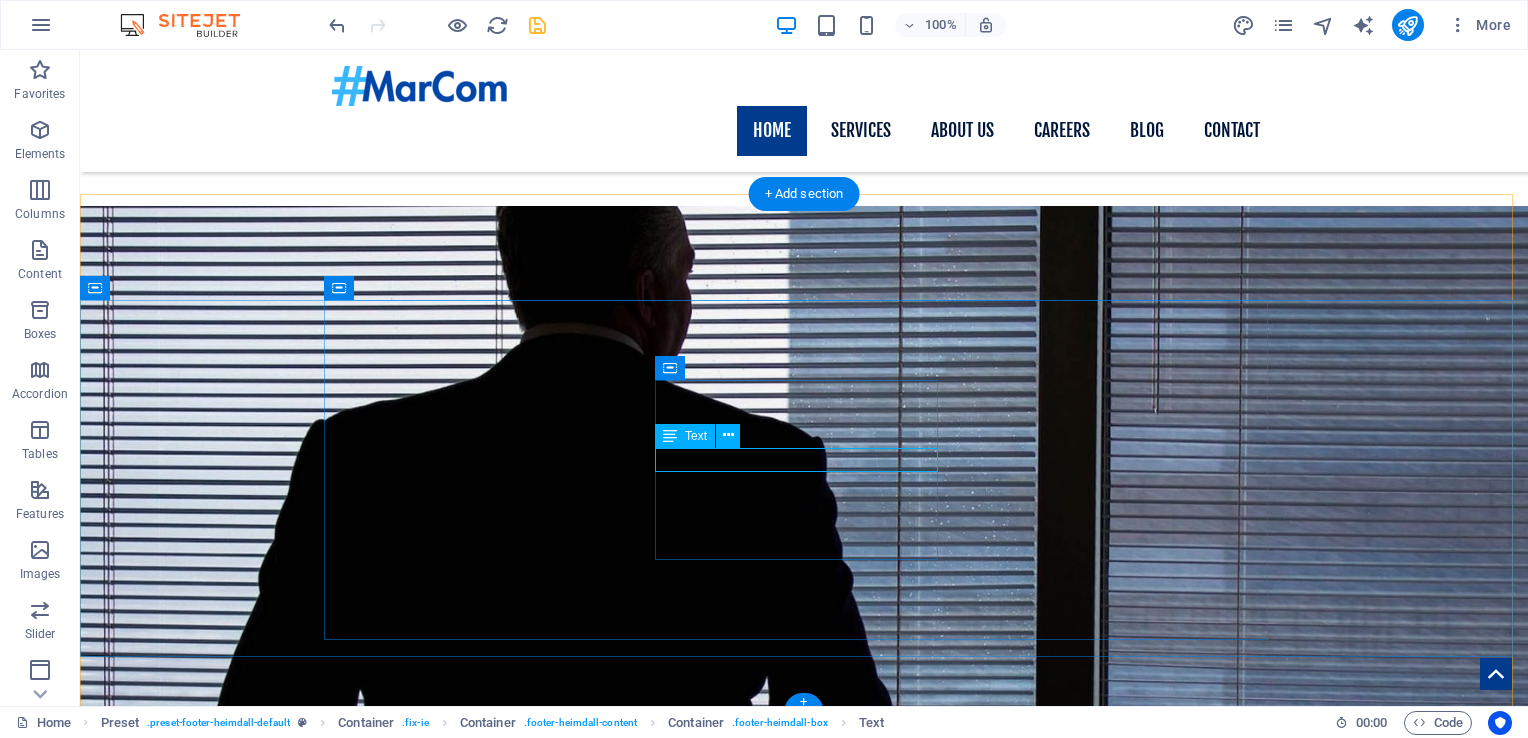 click on "+91- 8123042590" at bounding box center [804, 3629] 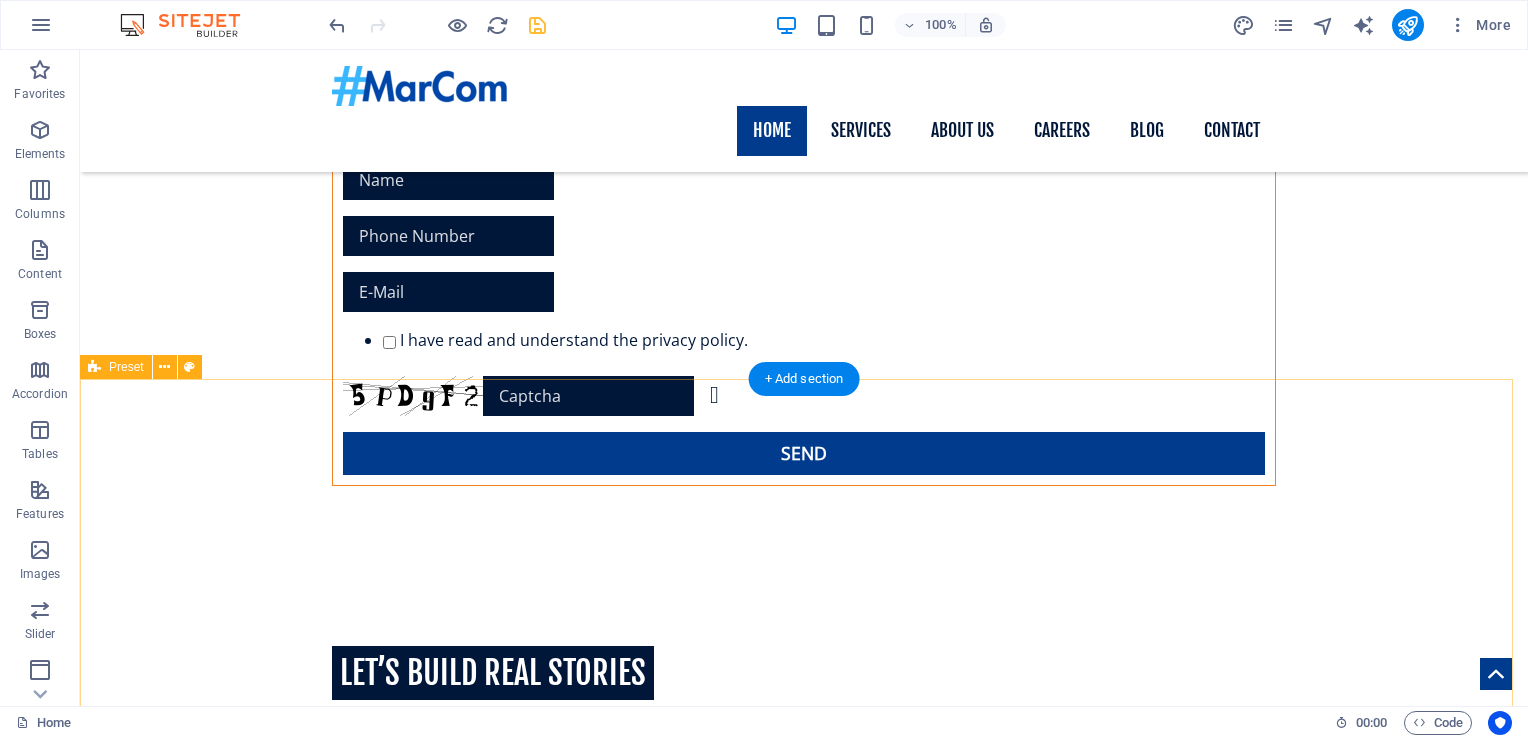 scroll, scrollTop: 977, scrollLeft: 0, axis: vertical 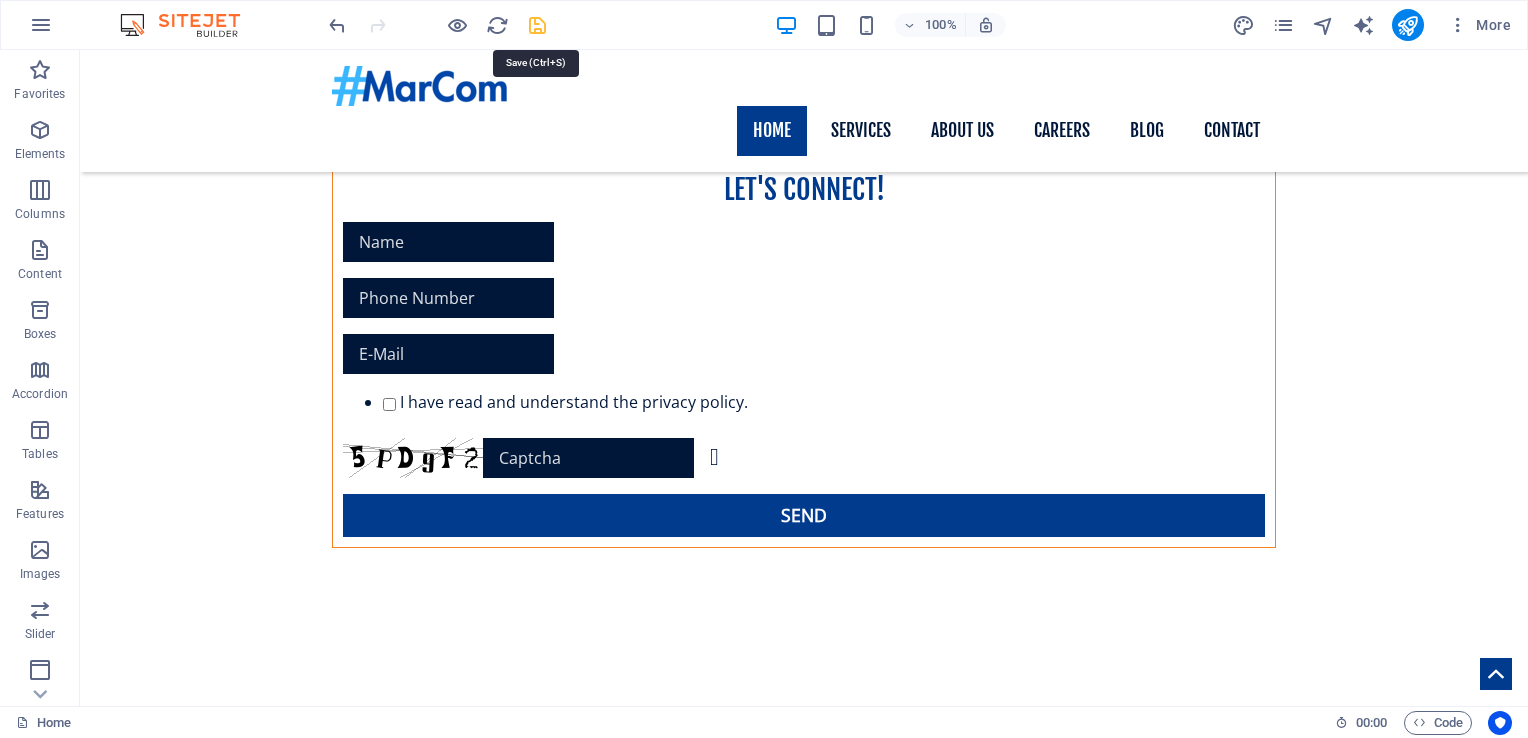 click at bounding box center [537, 25] 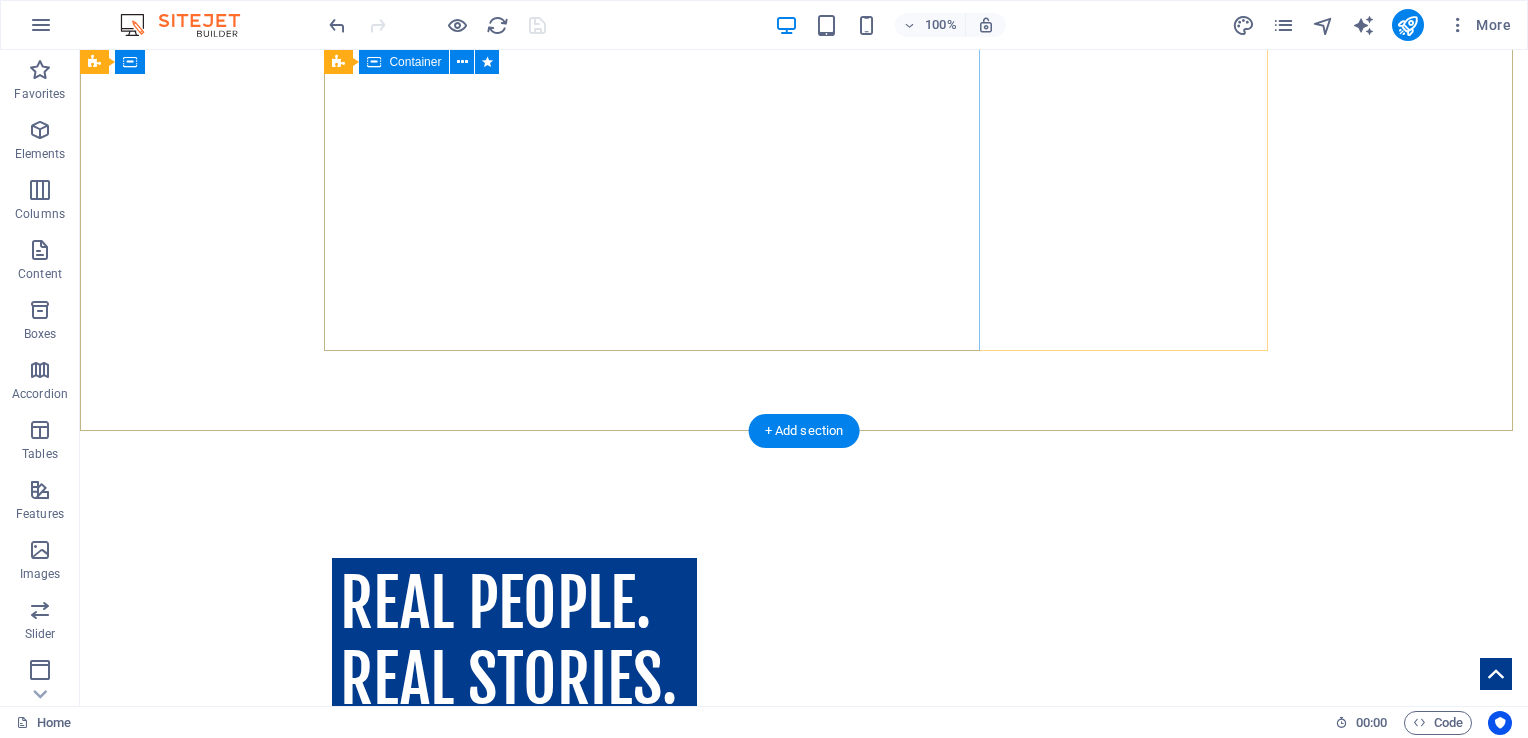 scroll, scrollTop: 297, scrollLeft: 0, axis: vertical 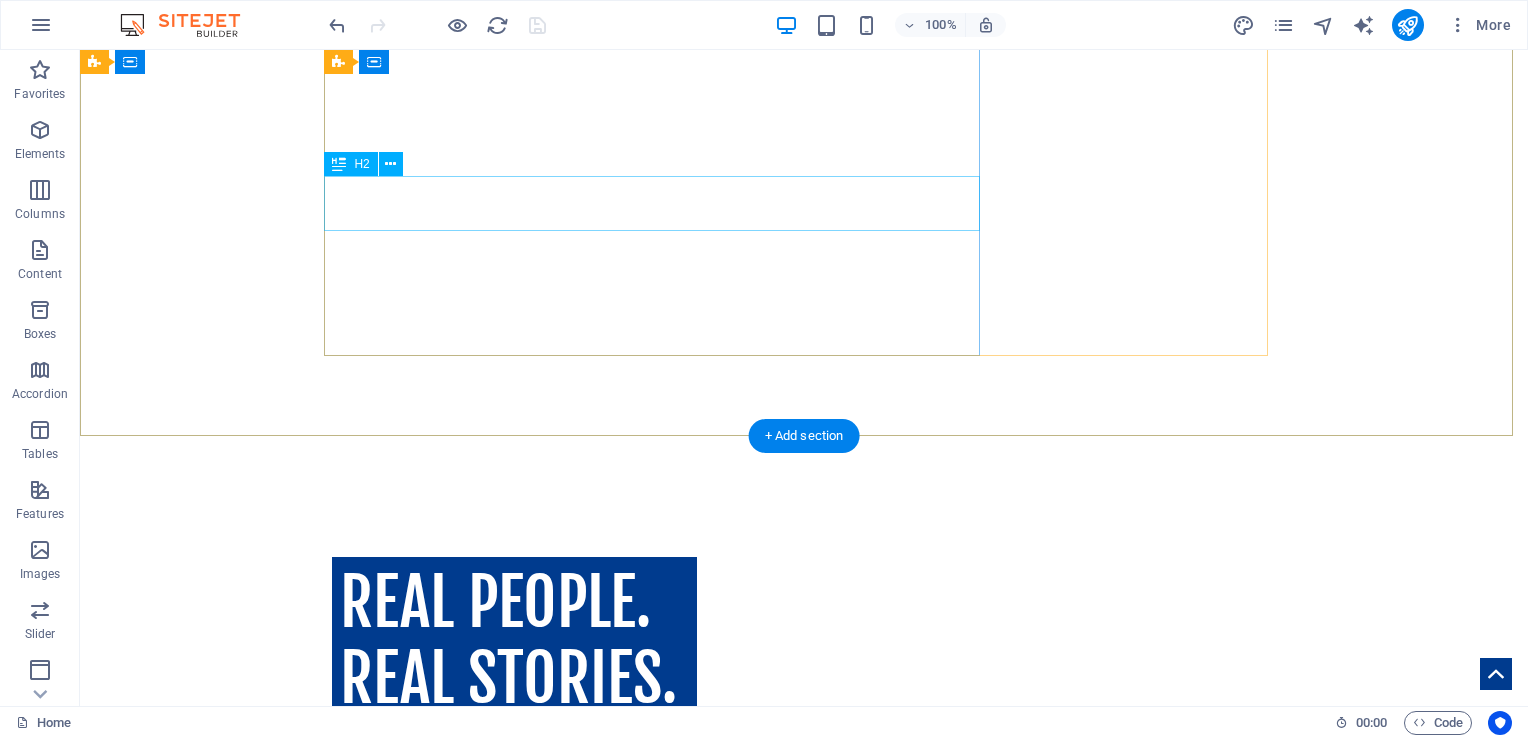 click on "High ROI, Low cost" at bounding box center (804, 846) 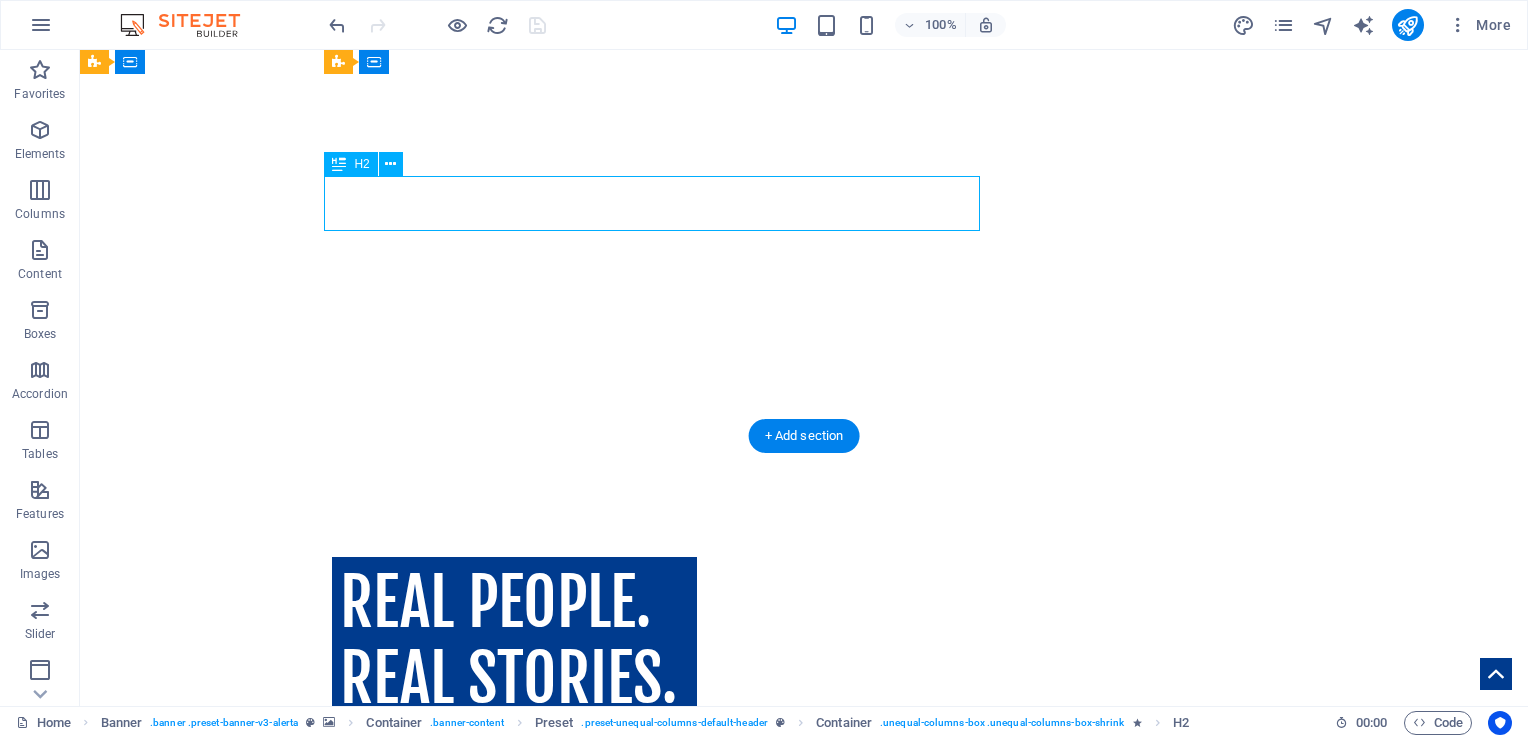 click on "High ROI, Low cost" at bounding box center (804, 846) 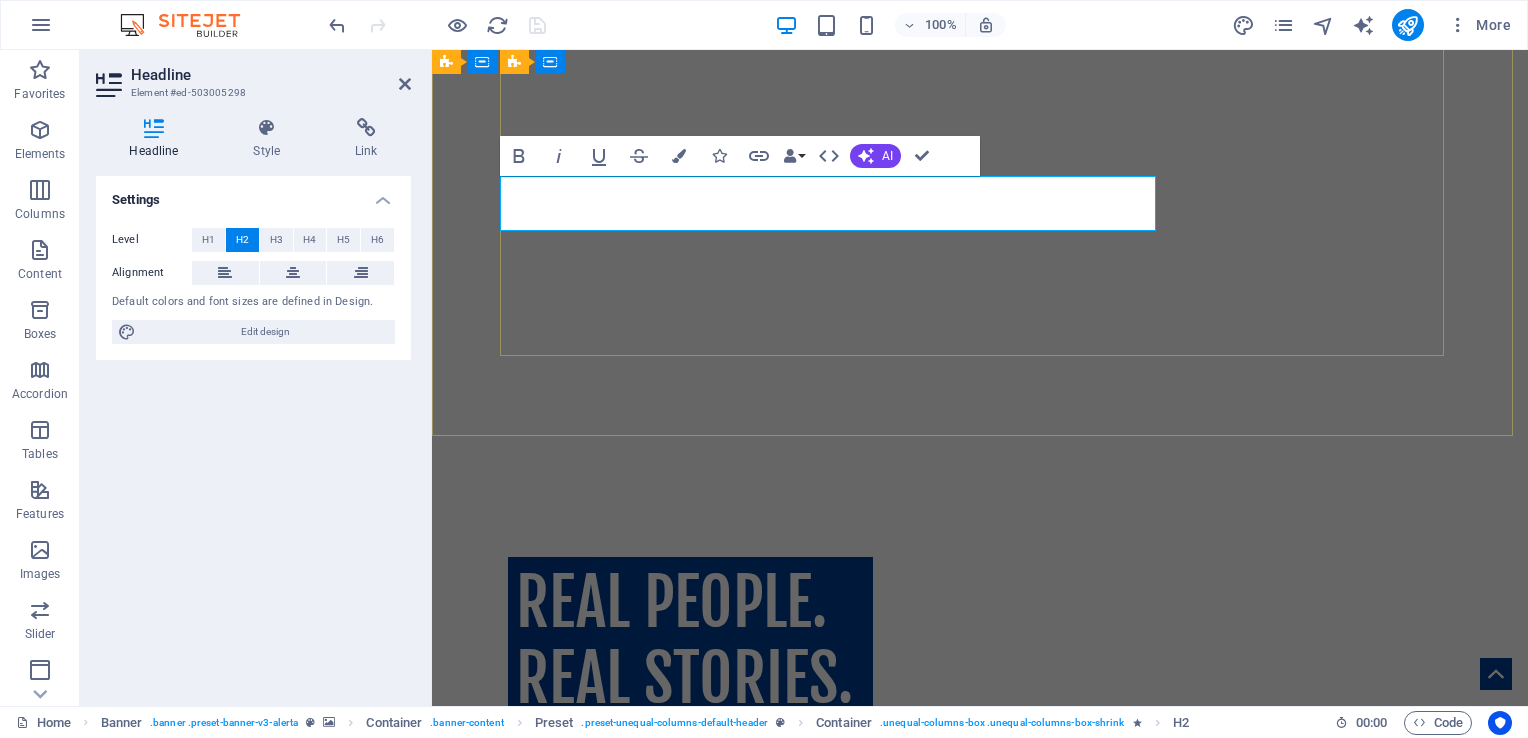 click on "High ROI, Low cost" at bounding box center (637, 846) 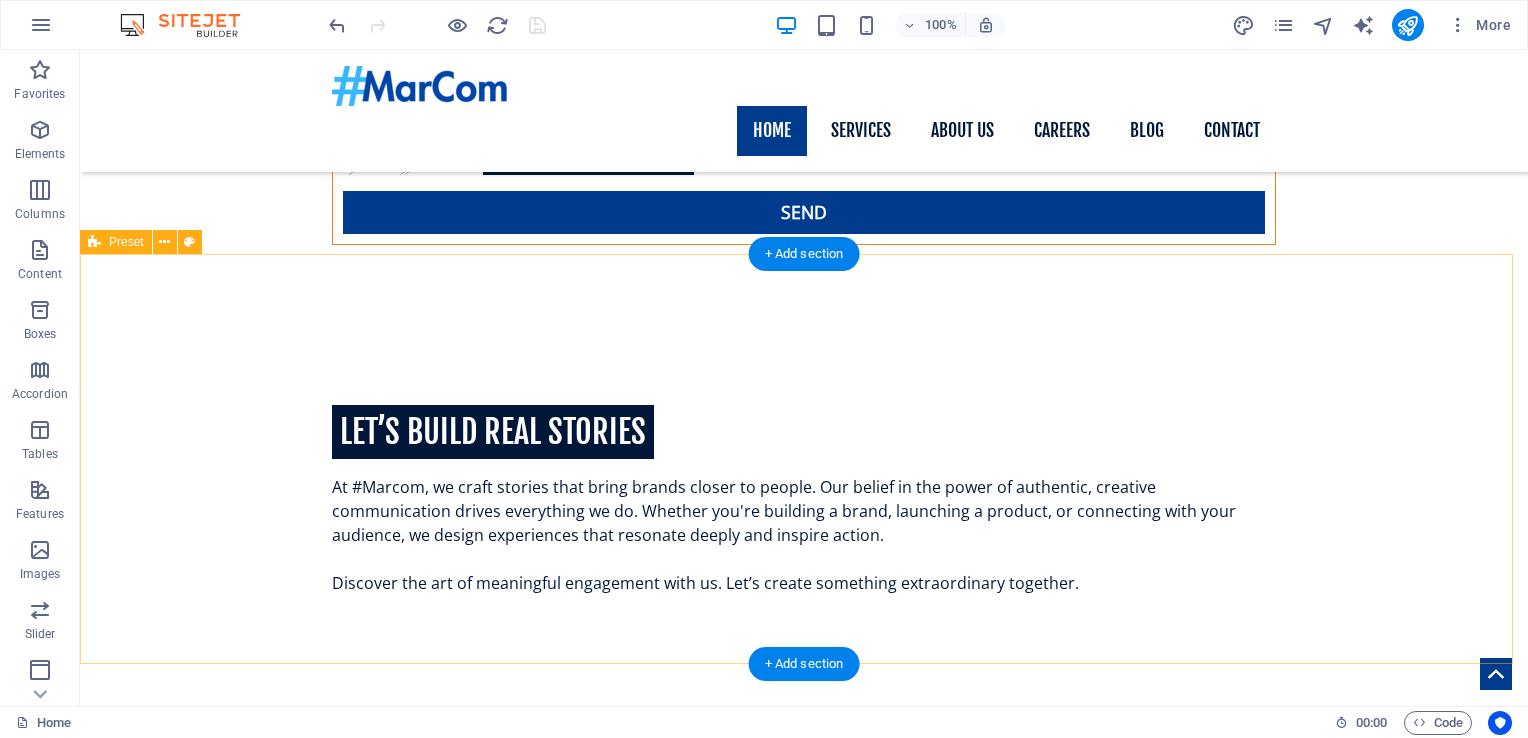 scroll, scrollTop: 1281, scrollLeft: 0, axis: vertical 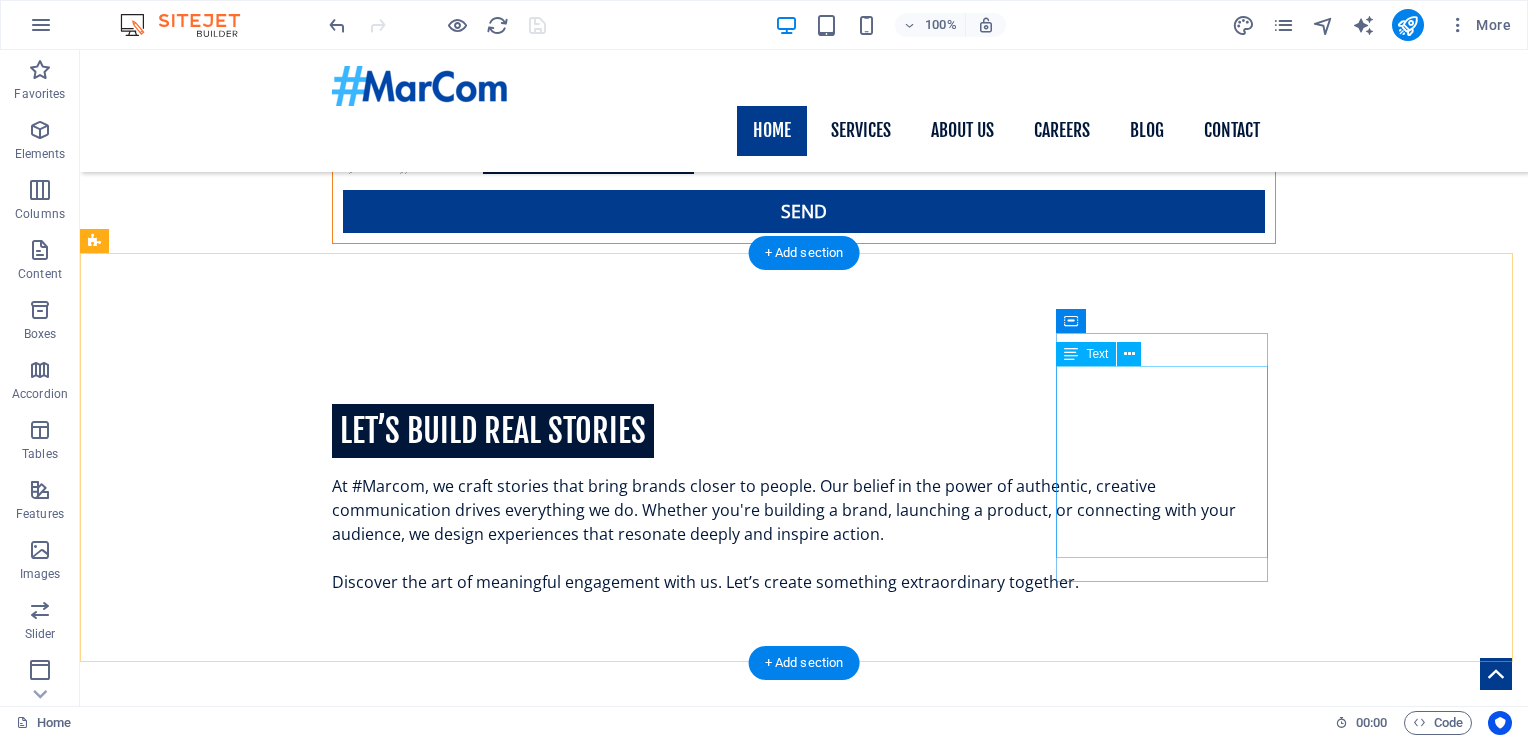 click on "Empowering brands to grow by forging direct connections with customers. We eliminate mediators, ensuring a seamless and impactful brand experience that drives results." at bounding box center [568, 3089] 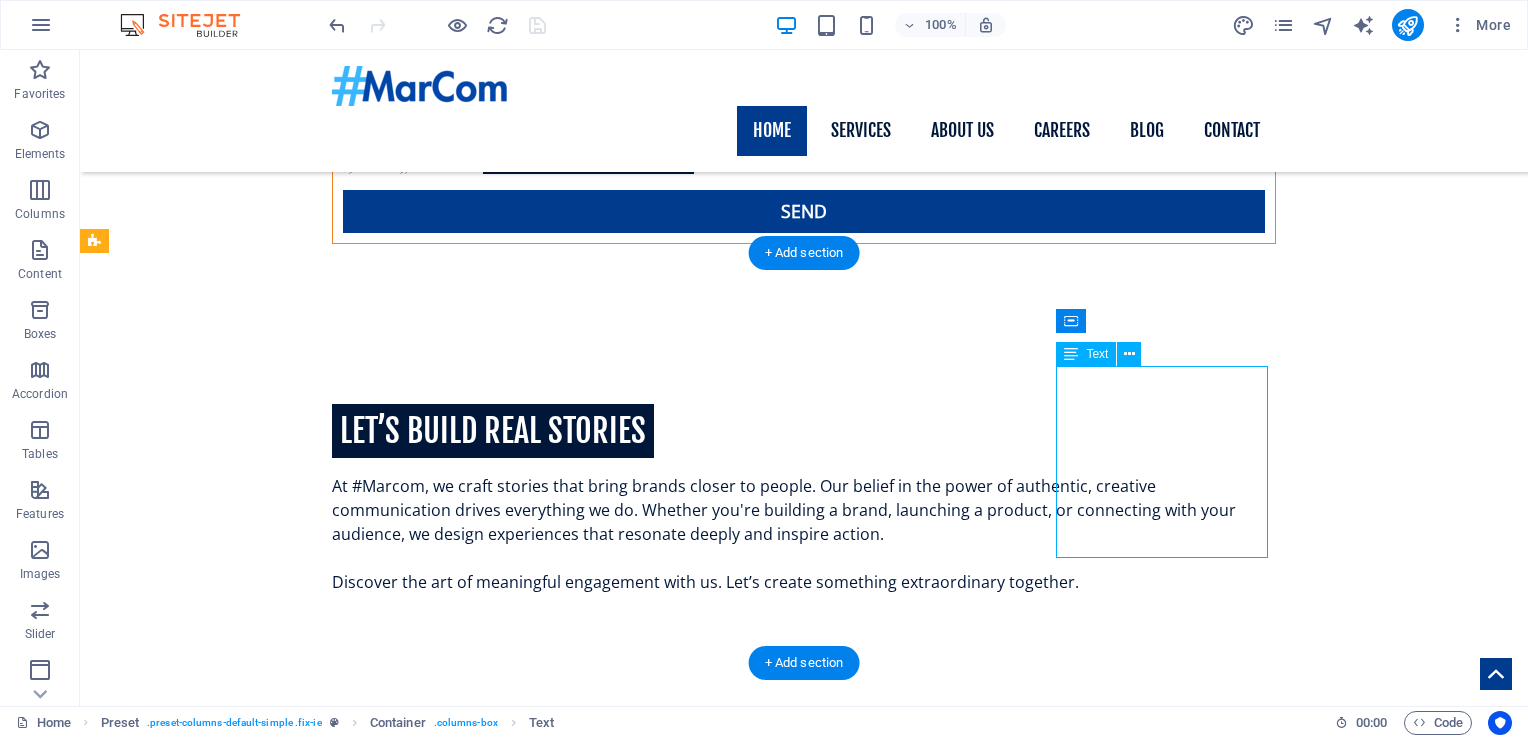 click on "Empowering brands to grow by forging direct connections with customers. We eliminate mediators, ensuring a seamless and impactful brand experience that drives results." at bounding box center (568, 3089) 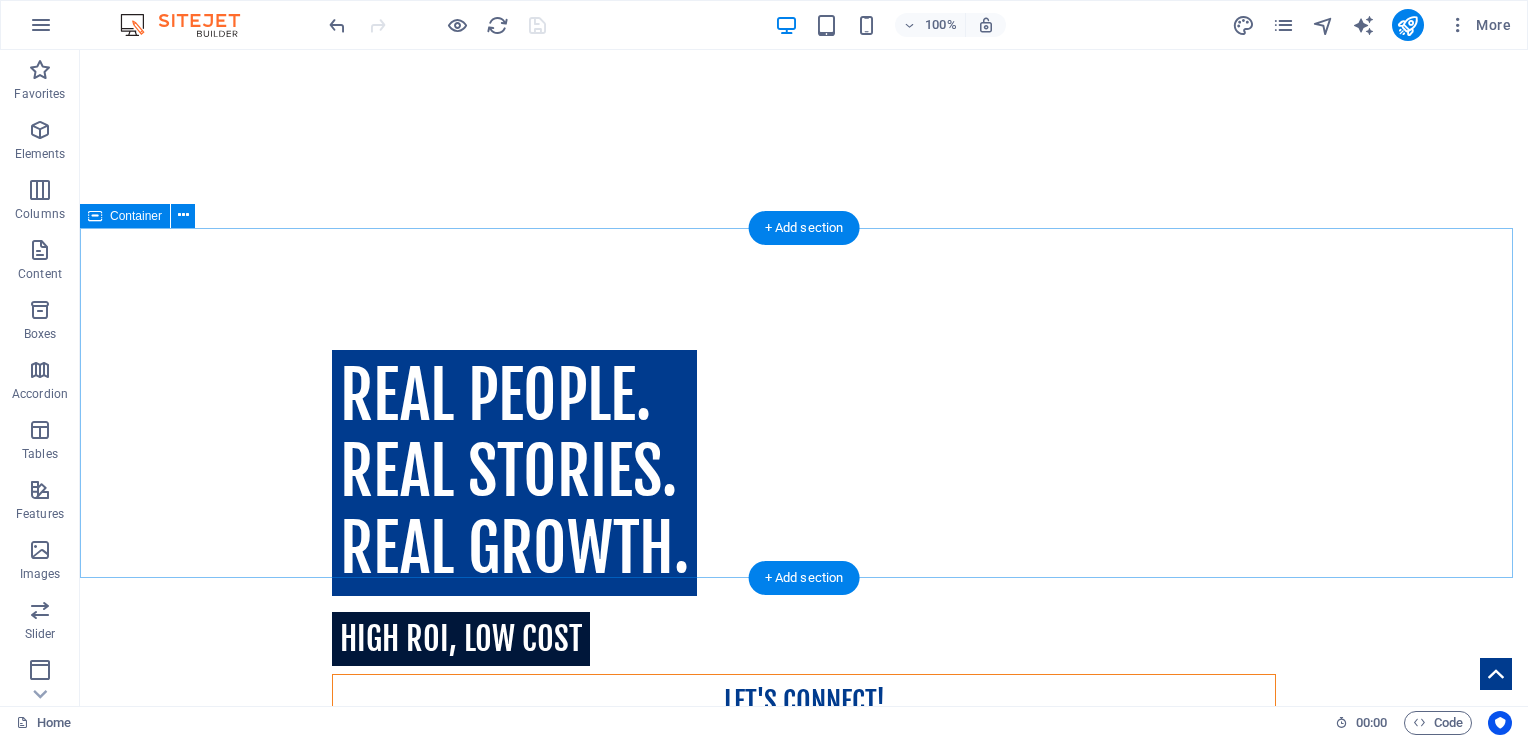 scroll, scrollTop: 505, scrollLeft: 0, axis: vertical 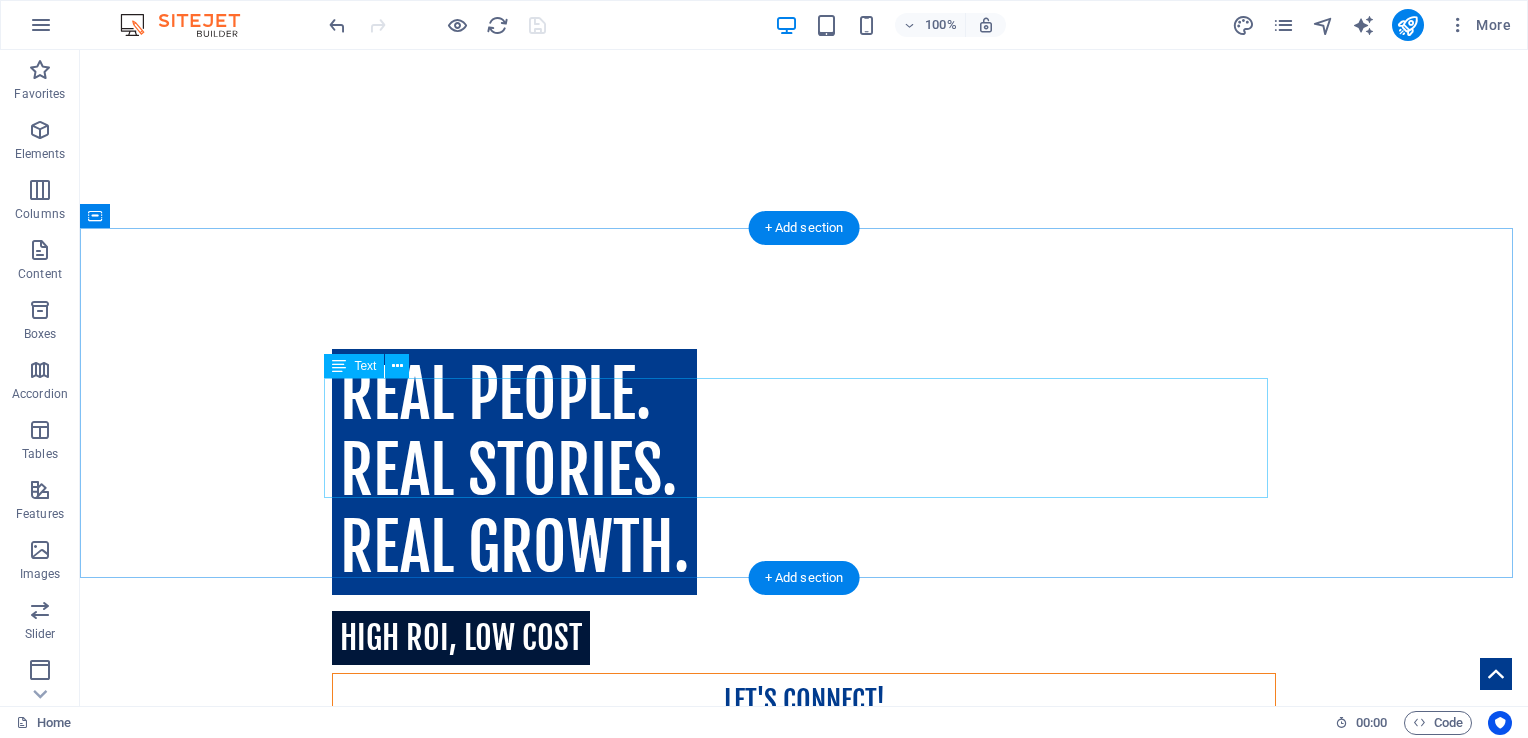 click on "At #Marcom, we craft stories that bring brands closer to people. Our belief in the power of authentic, creative communication drives everything we do. Whether you're building a brand, launching a product, or connecting with your audience, we design experiences that resonate deeply and inspire action. Discover the art of meaningful engagement with us. Let’s create something extraordinary together." at bounding box center (804, 1350) 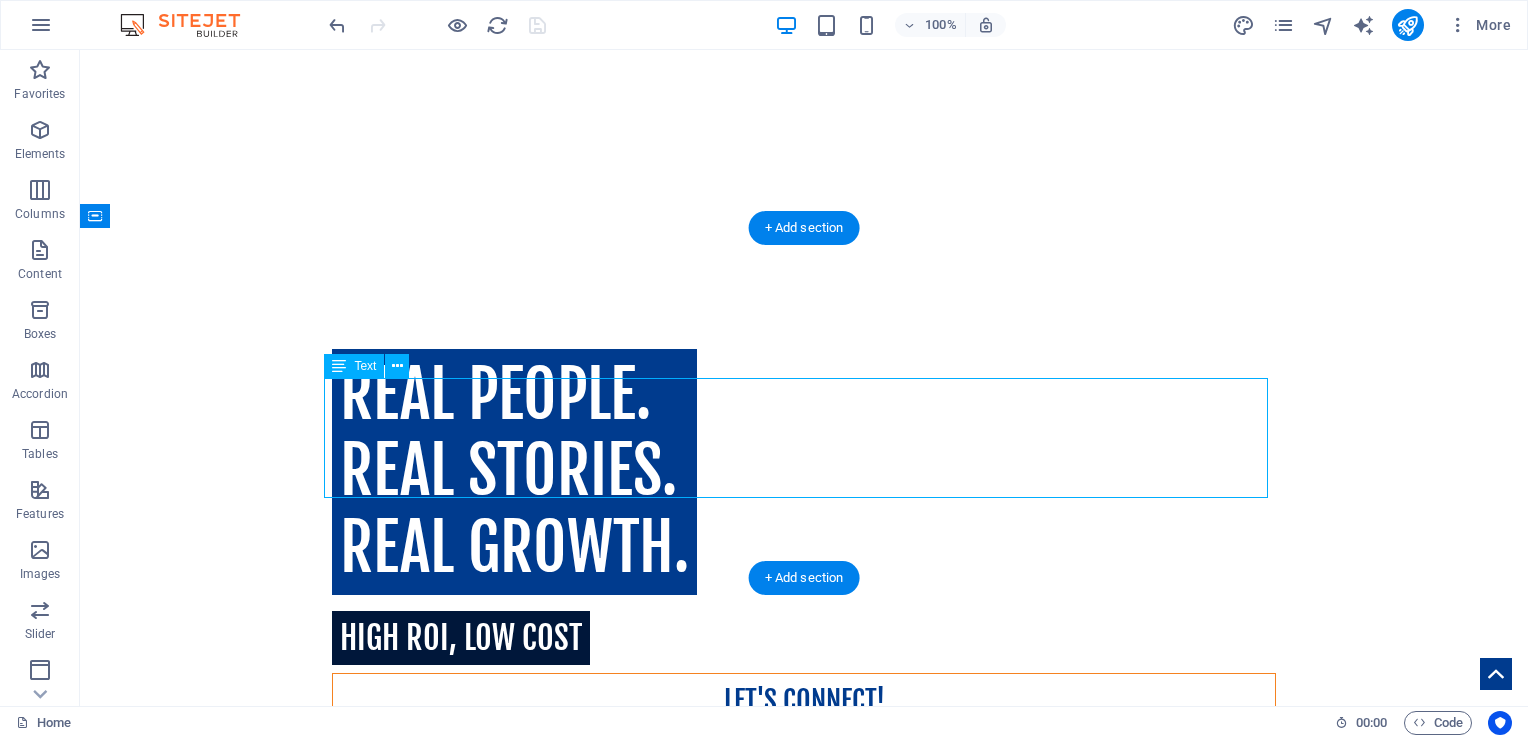 click on "At #Marcom, we craft stories that bring brands closer to people. Our belief in the power of authentic, creative communication drives everything we do. Whether you're building a brand, launching a product, or connecting with your audience, we design experiences that resonate deeply and inspire action. Discover the art of meaningful engagement with us. Let’s create something extraordinary together." at bounding box center (804, 1350) 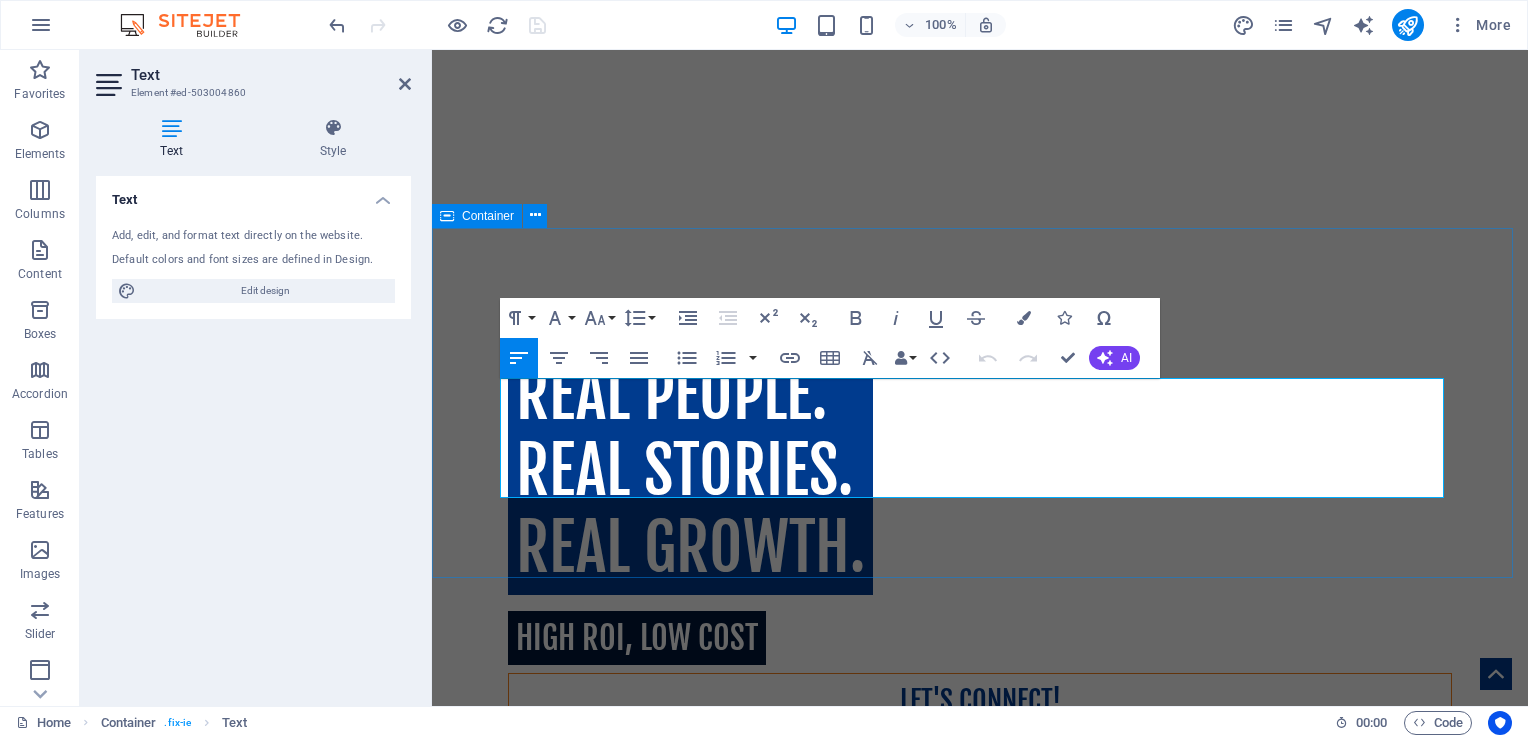 drag, startPoint x: 1246, startPoint y: 488, endPoint x: 492, endPoint y: 391, distance: 760.2138 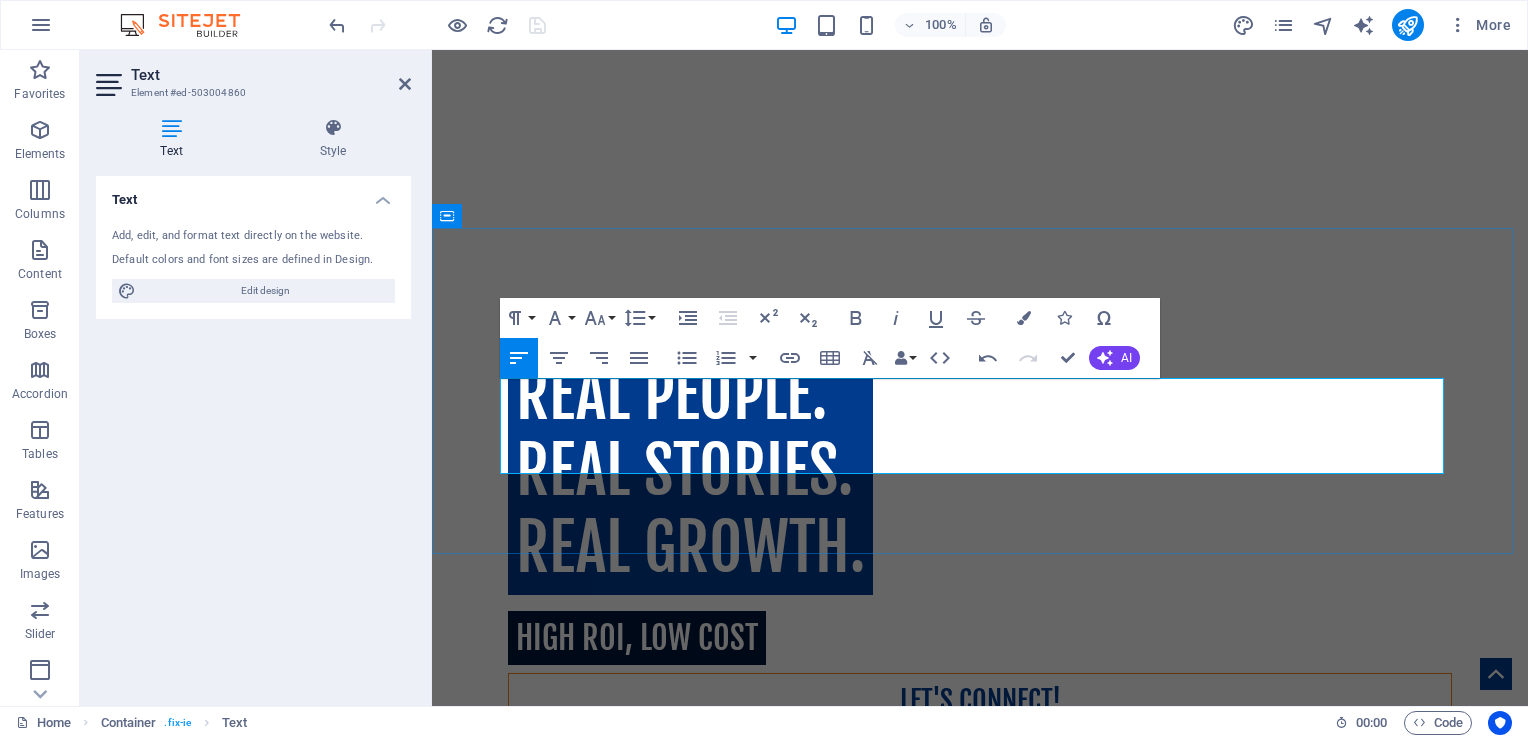 click on "At #Marcom, we craft stories that bring brands closer to people. Our belief in the power of authentic  brand storytelling  and  creative marketing  drives everything we do. Whether you're building a brand, launching a product, or connecting with your audience, we design experiences that resonate deeply and inspire action." at bounding box center (980, 1326) 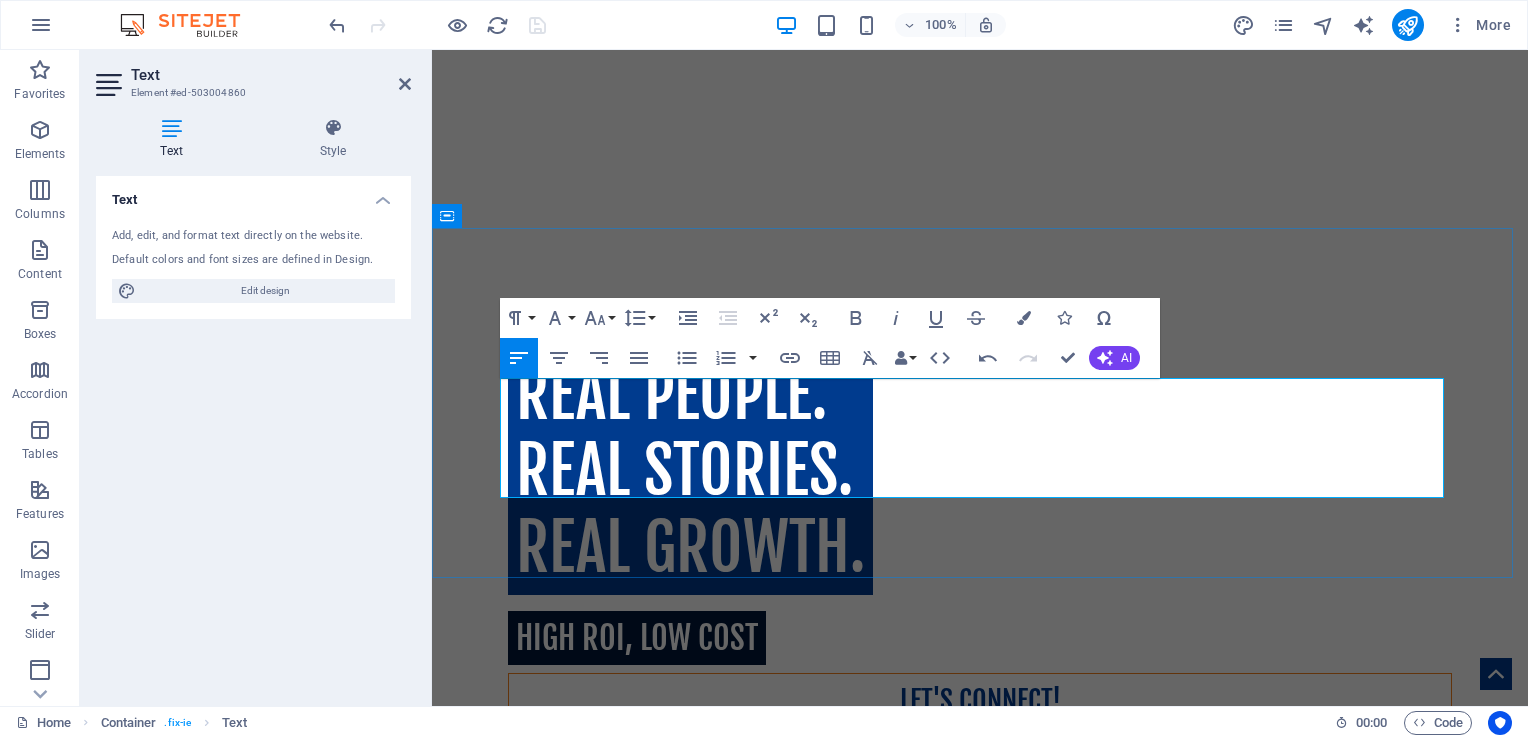 drag, startPoint x: 1051, startPoint y: 446, endPoint x: 500, endPoint y: 398, distance: 553.0868 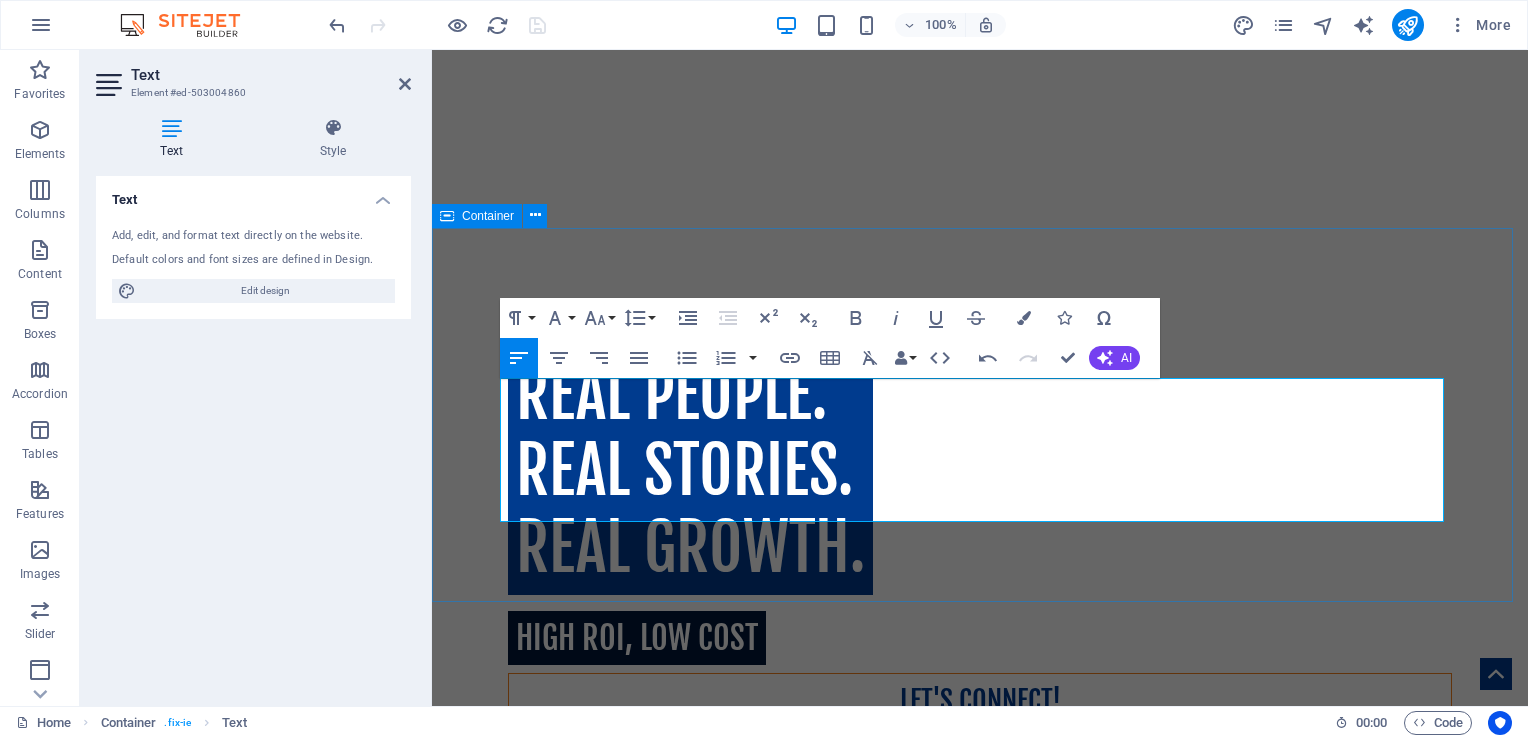 drag, startPoint x: 591, startPoint y: 462, endPoint x: 495, endPoint y: 444, distance: 97.67292 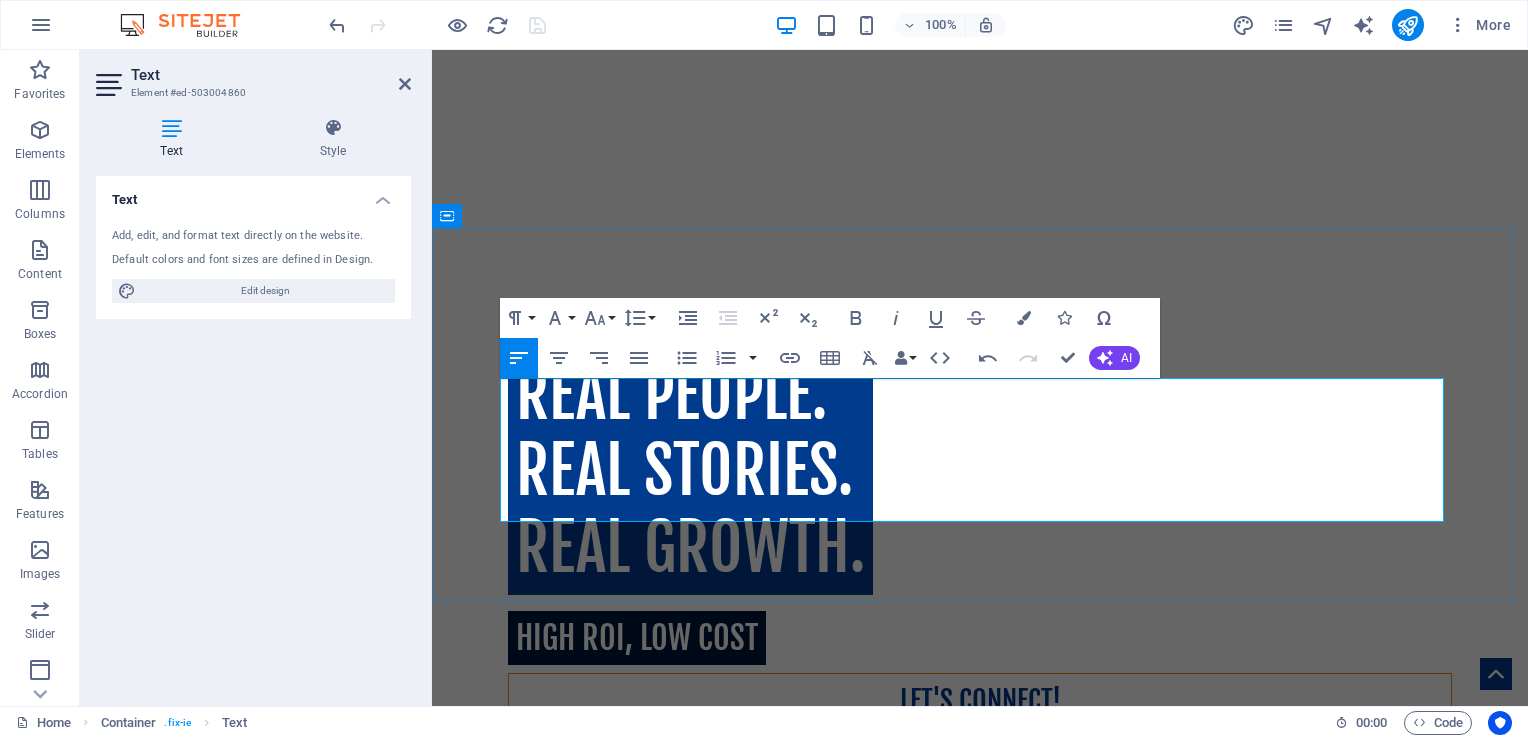 click on "At #Marcom, we craft stories that bring brands closer to people. Our belief in the power of authentic brand storytelling and creative marketing drives everything we do. Whether you're building a brand, launching a product, or connecting with your audience, we design experiences that resonate deeply, inspire action, and deliver measurable results through performance marketing." at bounding box center (980, 1338) 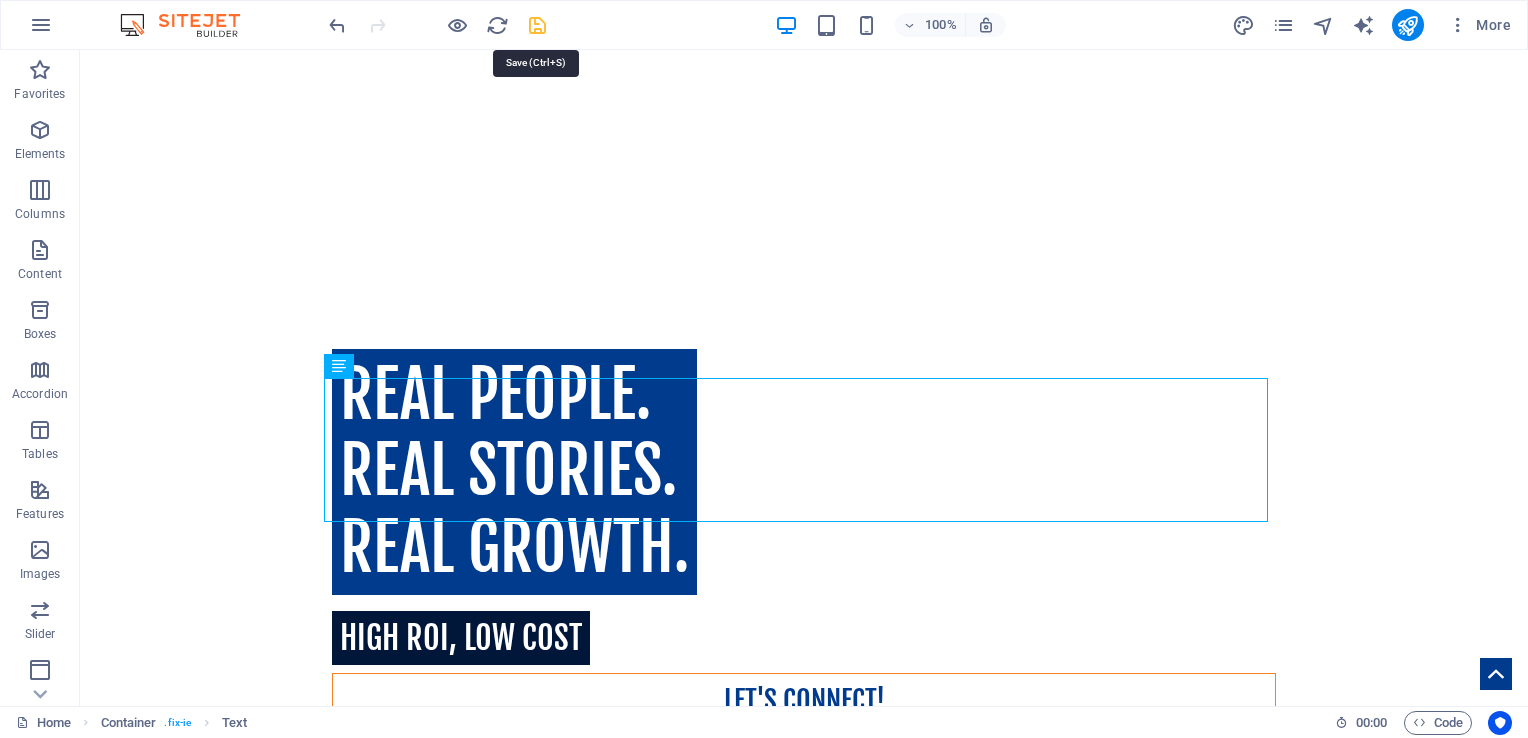 click at bounding box center (537, 25) 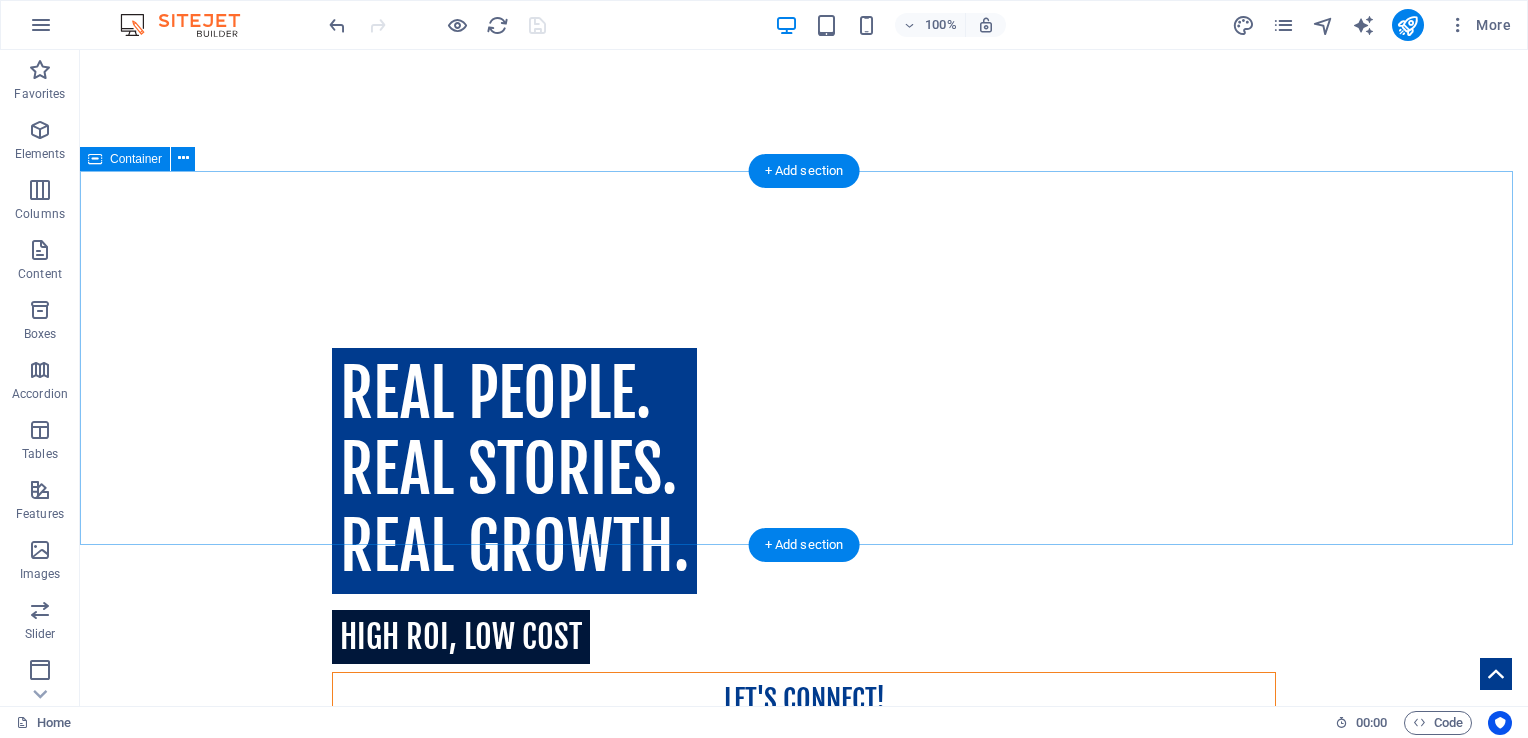 scroll, scrollTop: 475, scrollLeft: 0, axis: vertical 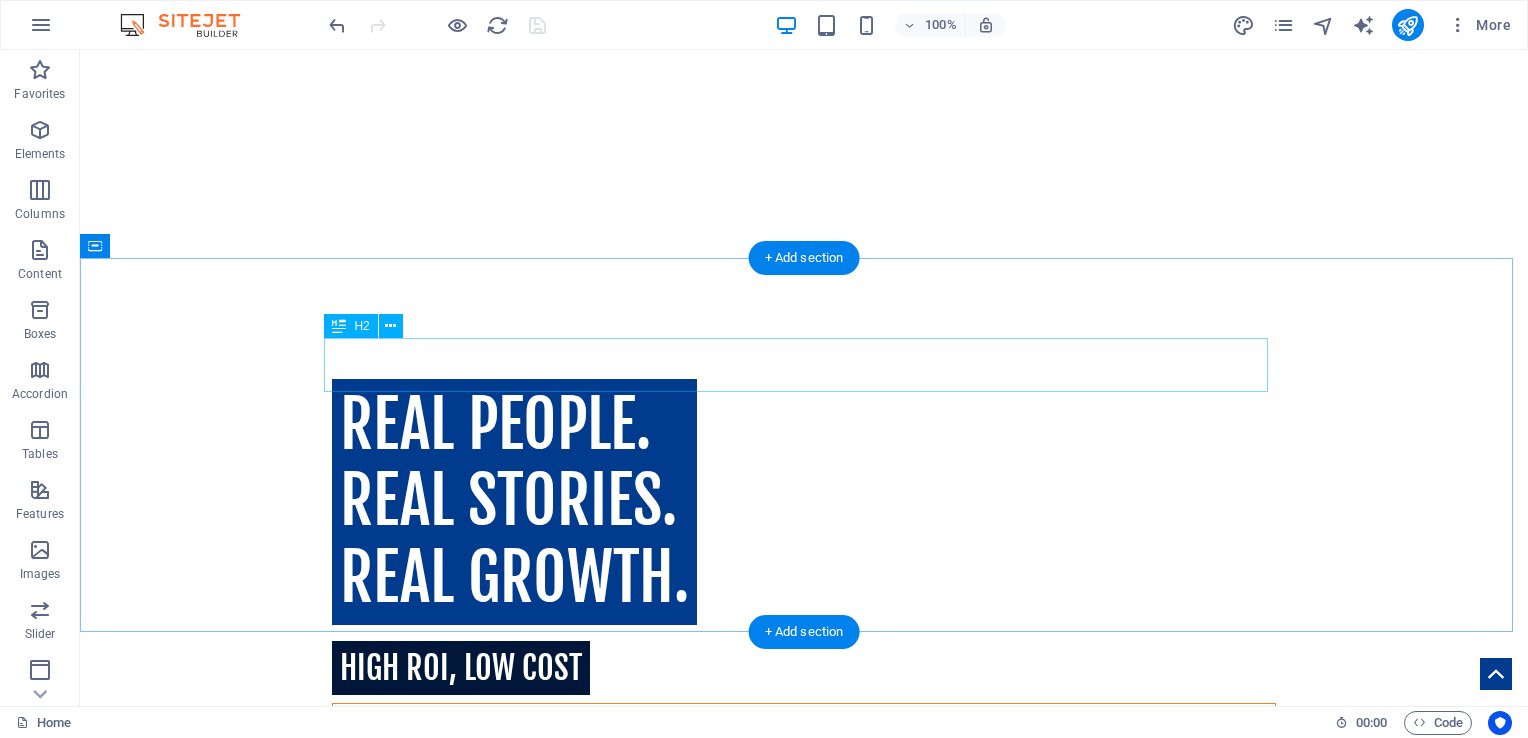 click on "Let’s Build Real Stories" at bounding box center (804, 1276) 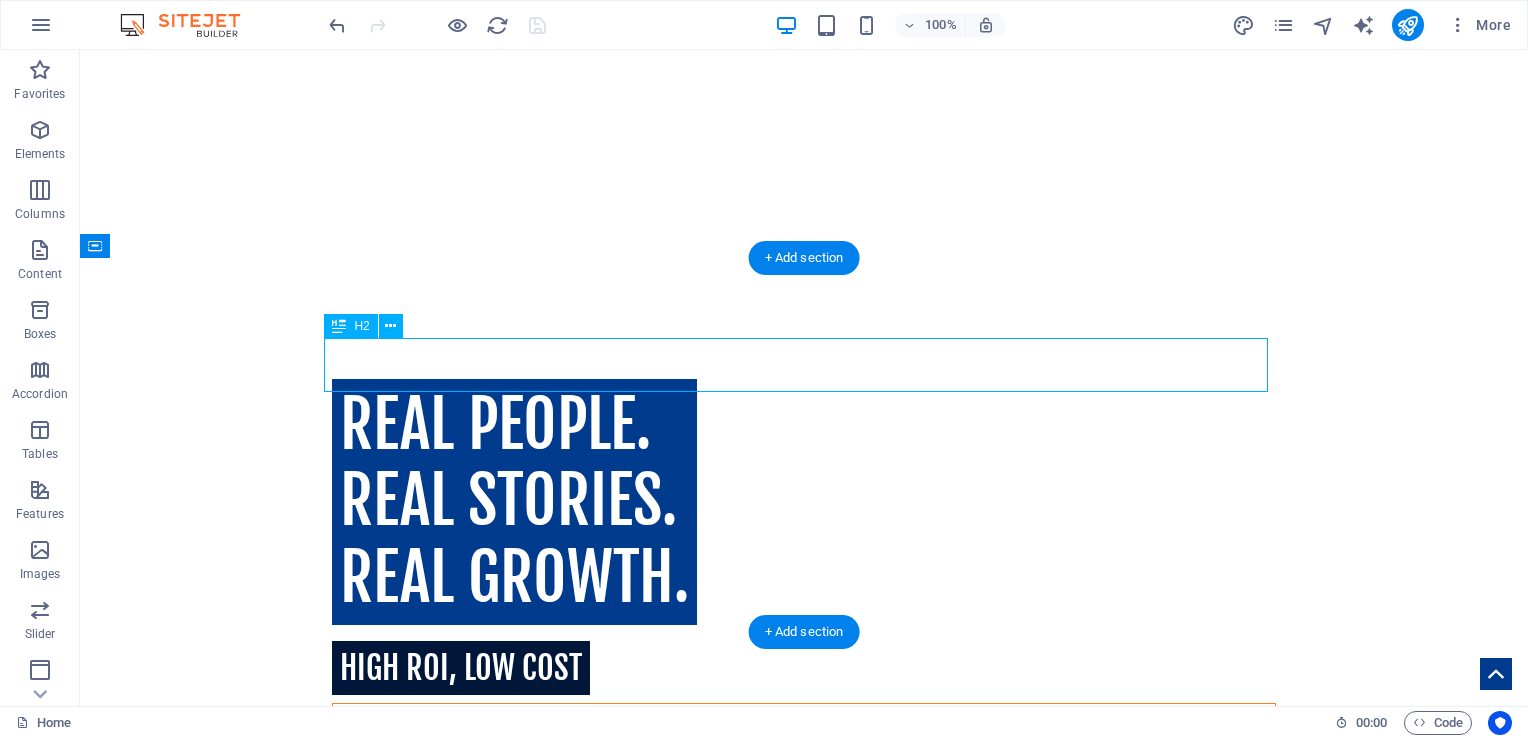 click on "Let’s Build Real Stories" at bounding box center [804, 1276] 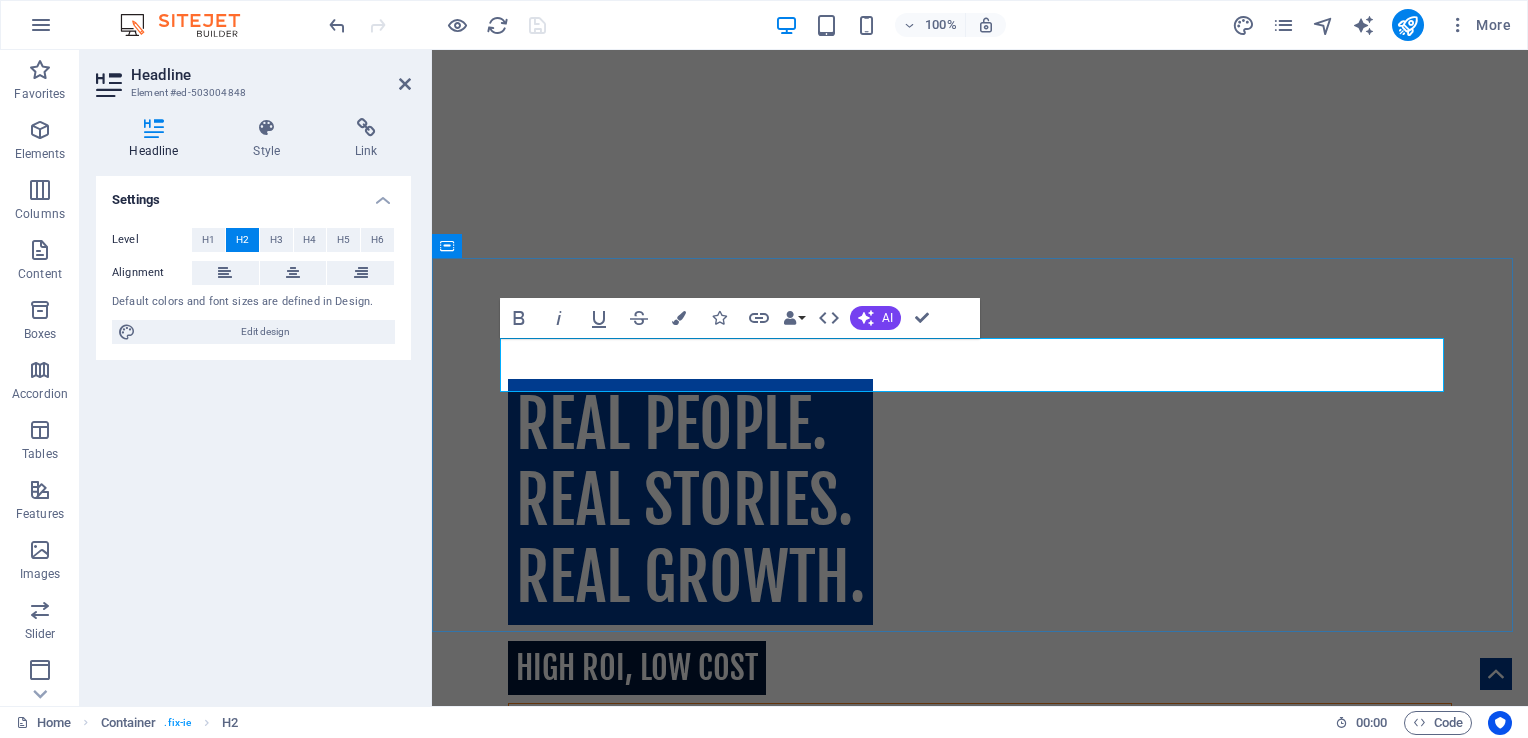 click on "Let’s Build Real Stories" at bounding box center (669, 1276) 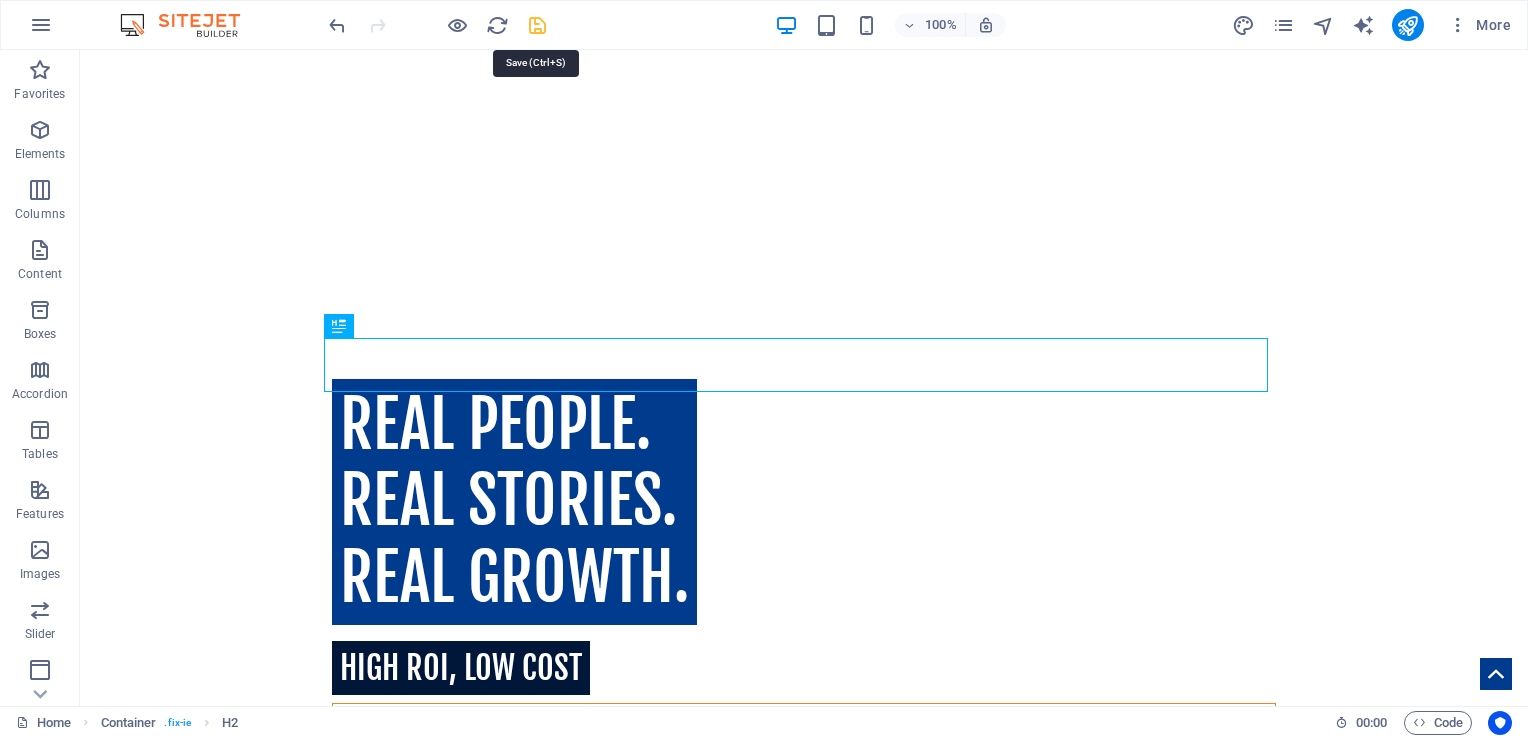 click at bounding box center (537, 25) 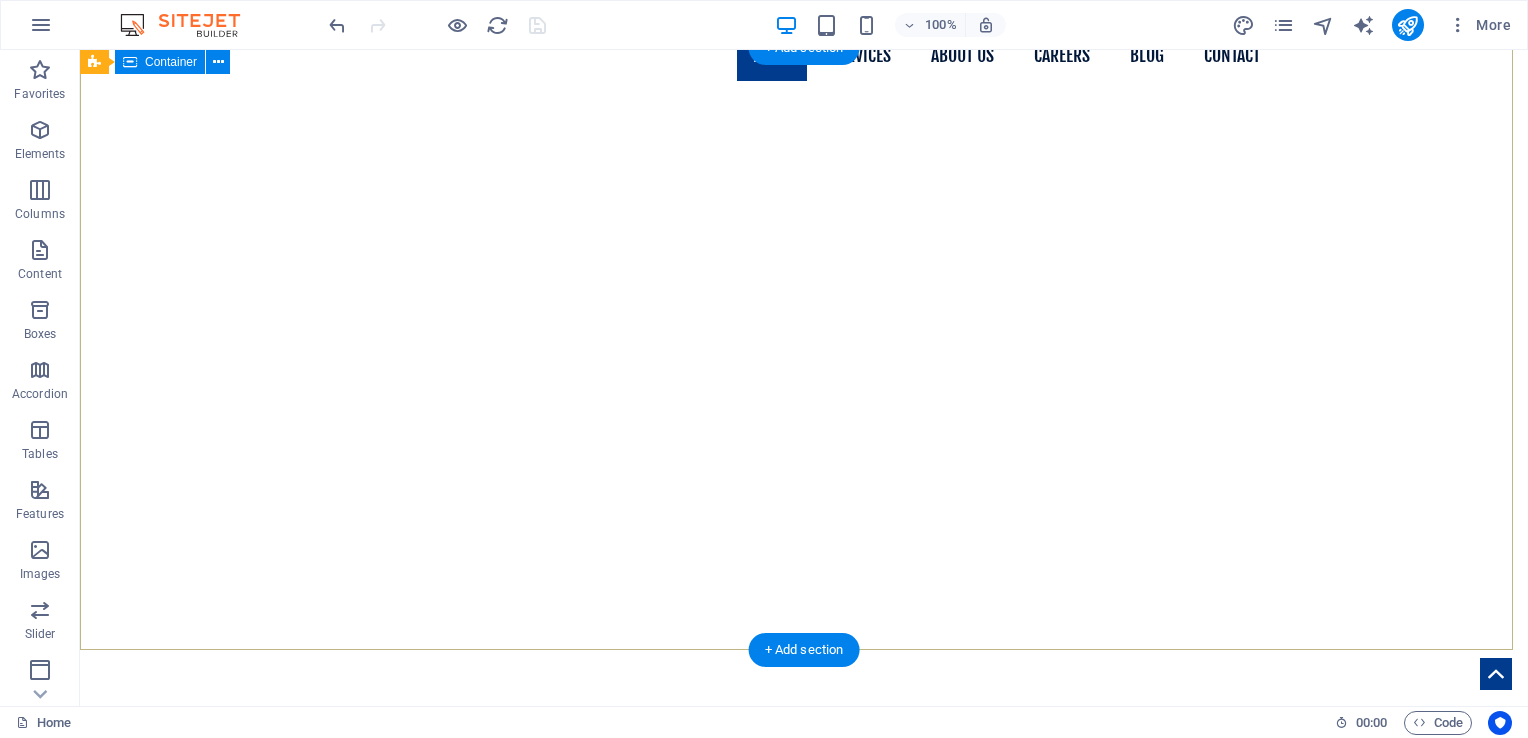 scroll, scrollTop: 69, scrollLeft: 0, axis: vertical 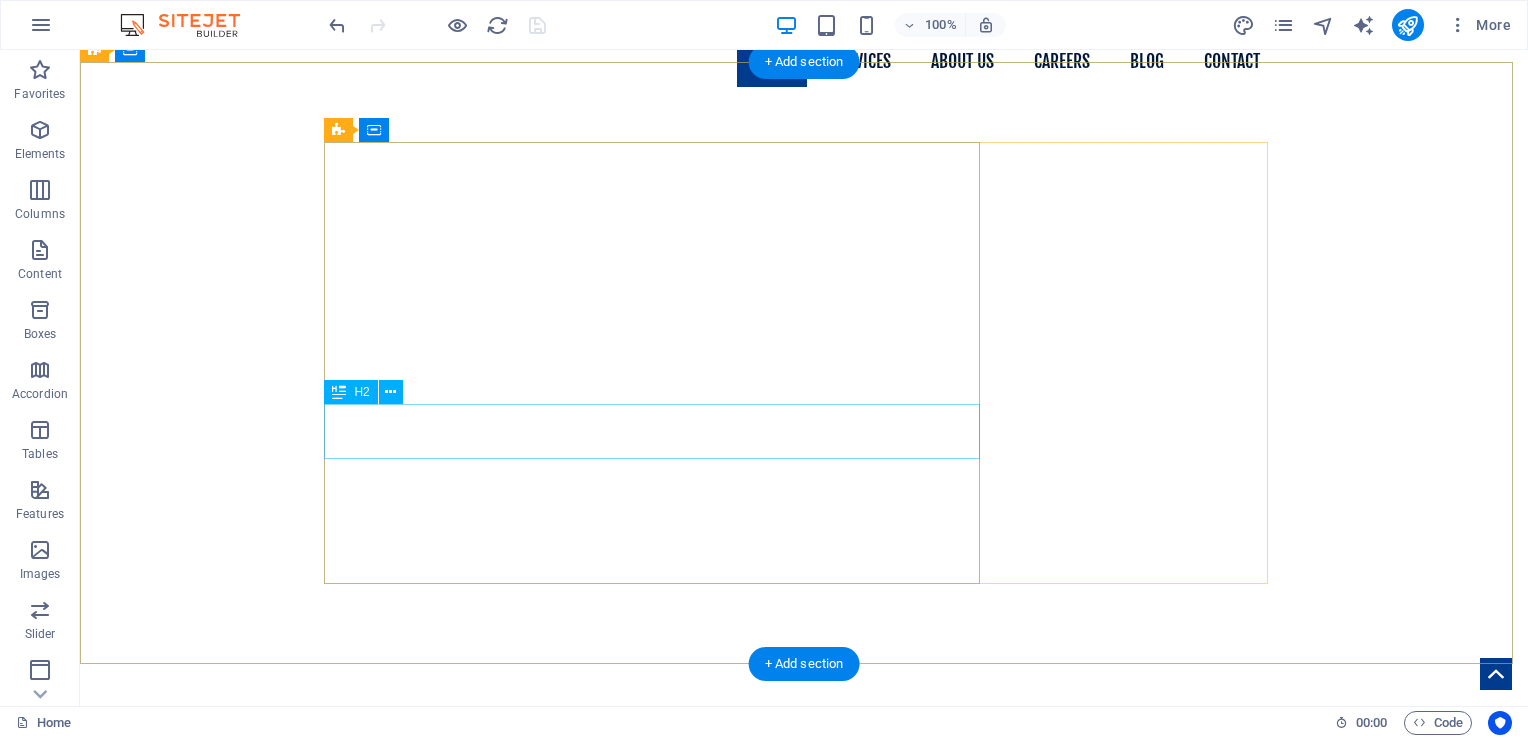 click on "High ROI, Low cost" at bounding box center (804, 1074) 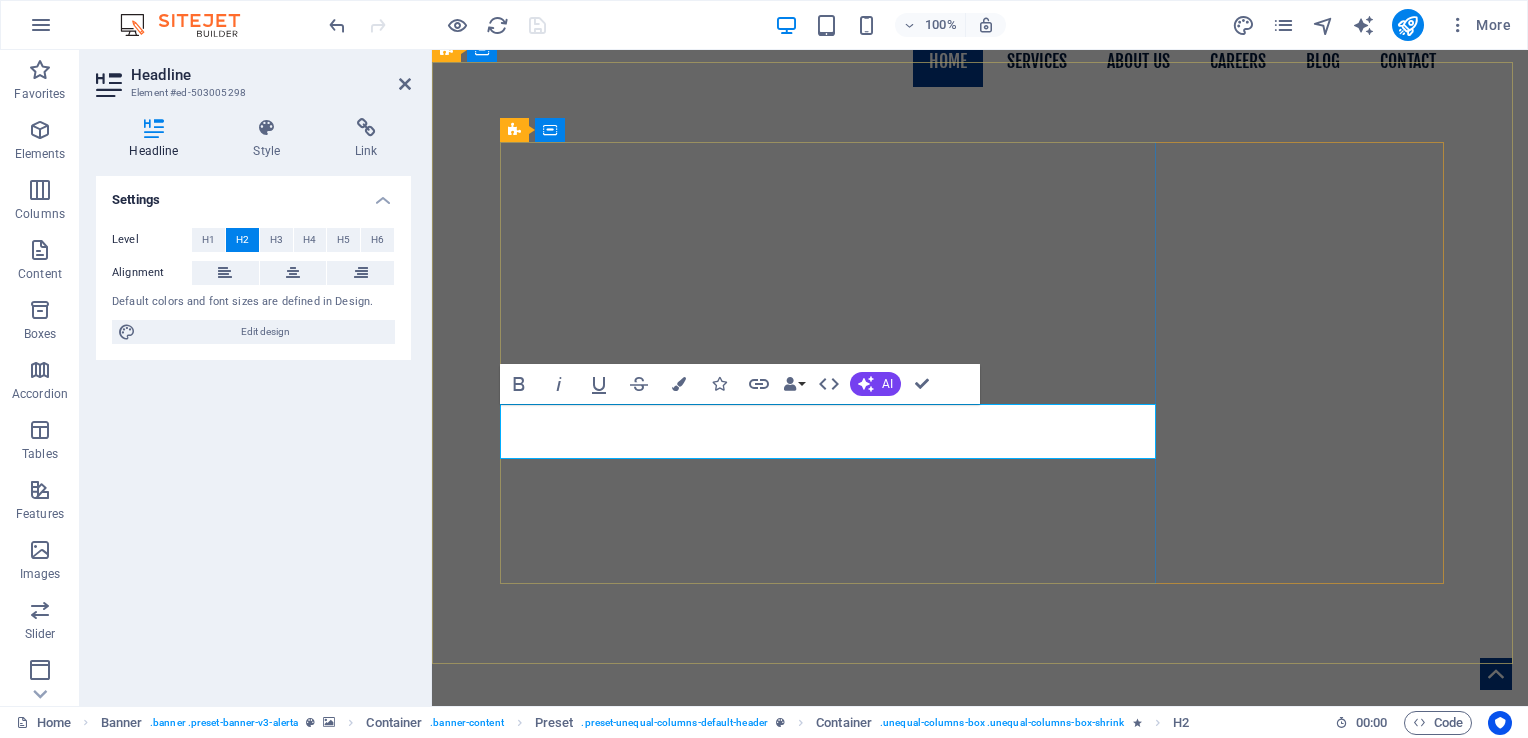 click on "High ROI, Low cost" at bounding box center [637, 1074] 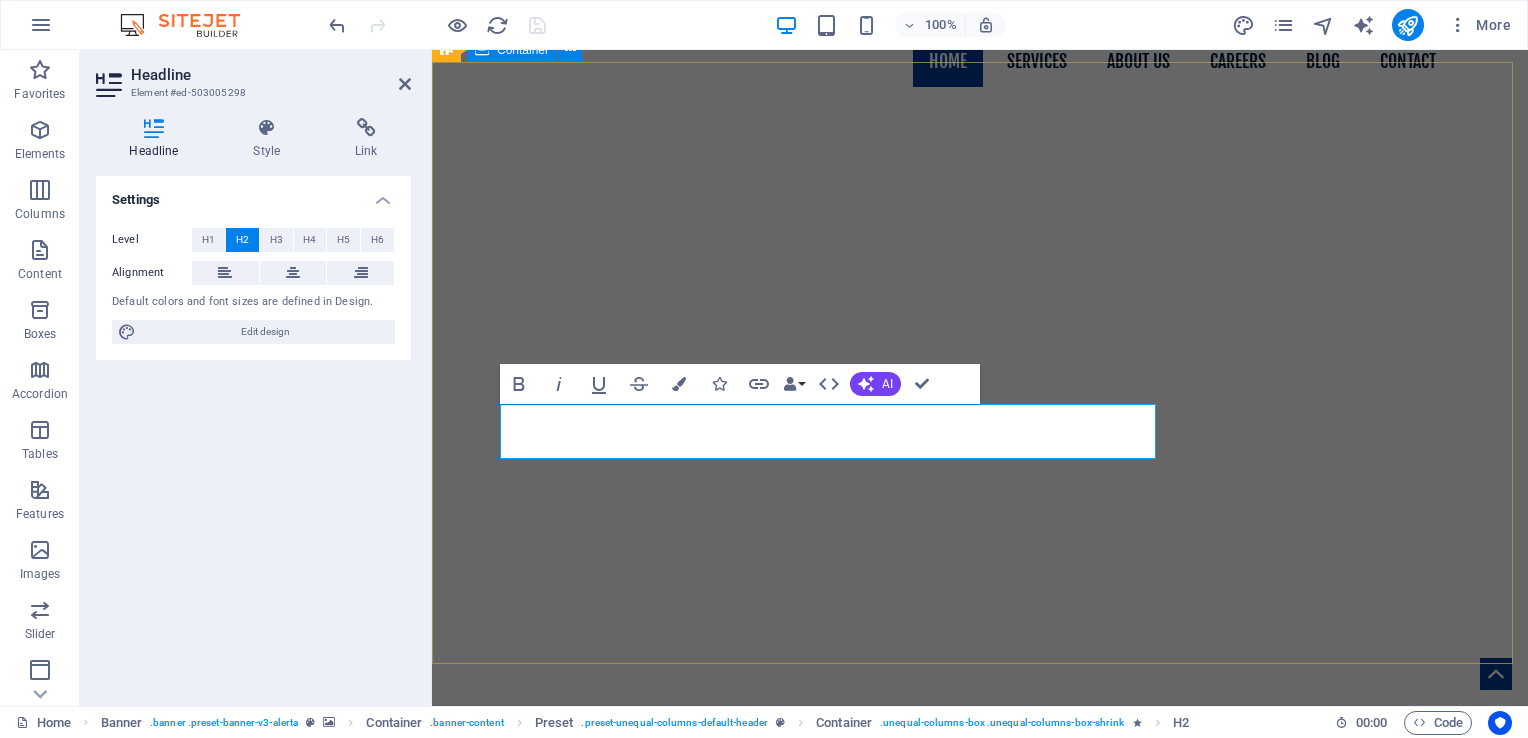 drag, startPoint x: 559, startPoint y: 427, endPoint x: 496, endPoint y: 439, distance: 64.132675 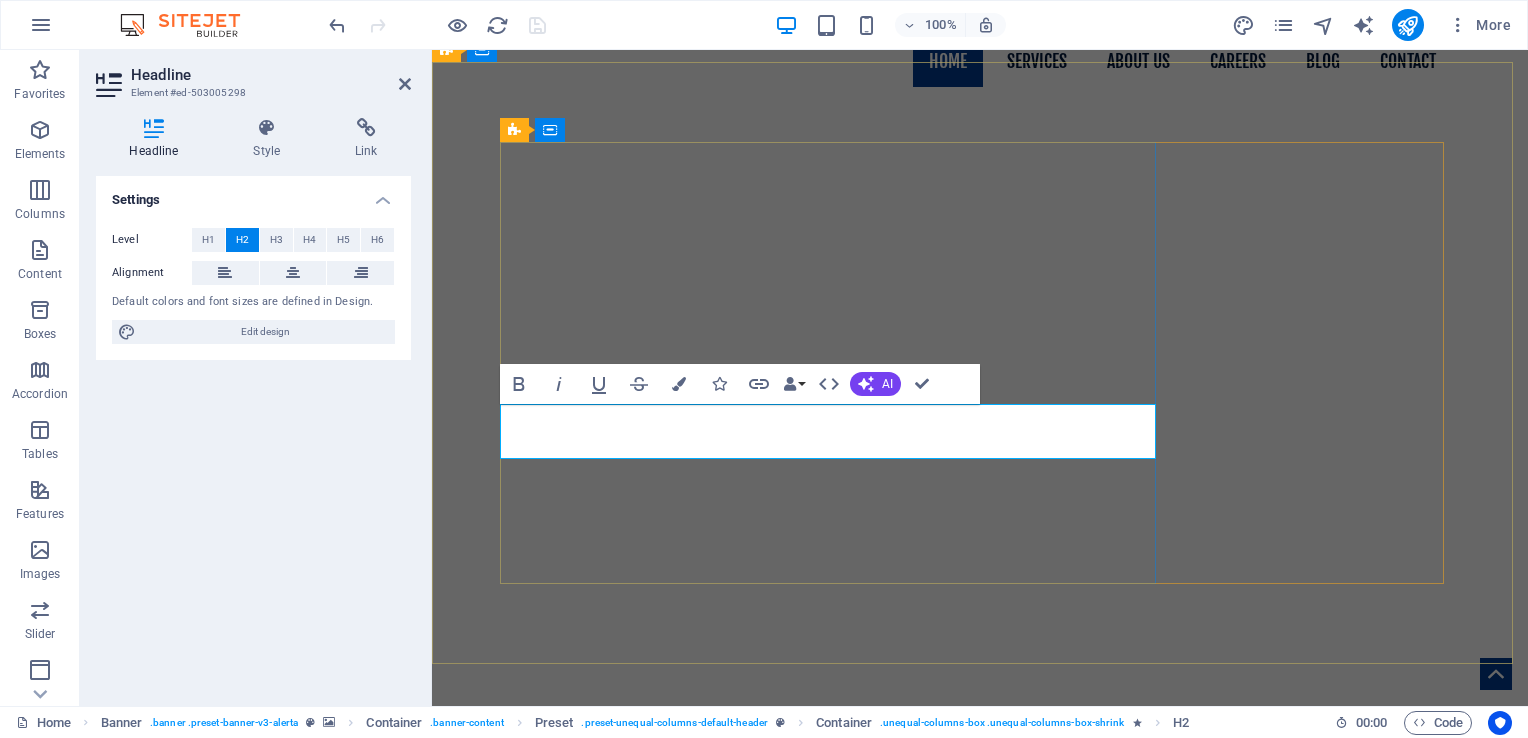drag, startPoint x: 667, startPoint y: 432, endPoint x: 580, endPoint y: 430, distance: 87.02299 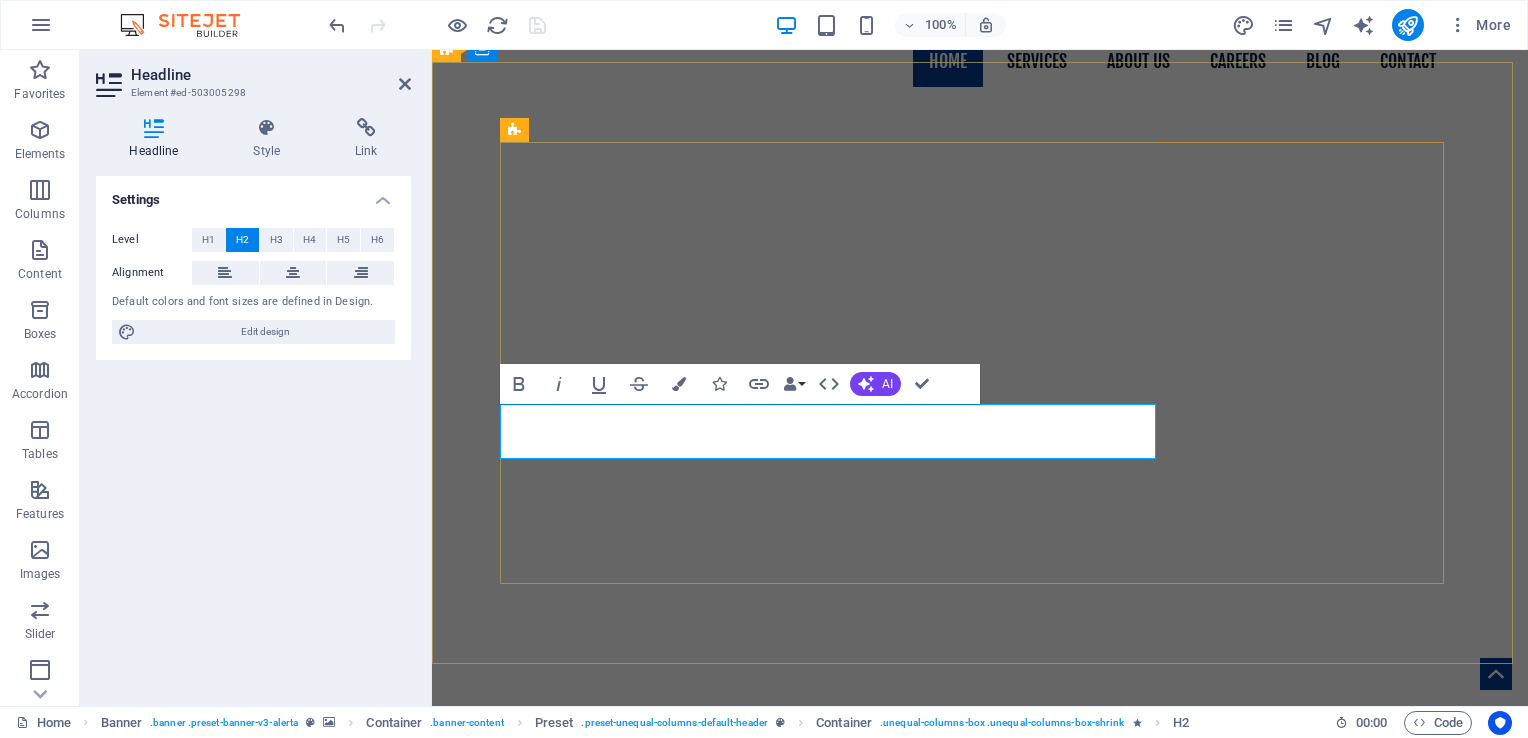 click on "360° Marketing" at bounding box center (619, 1074) 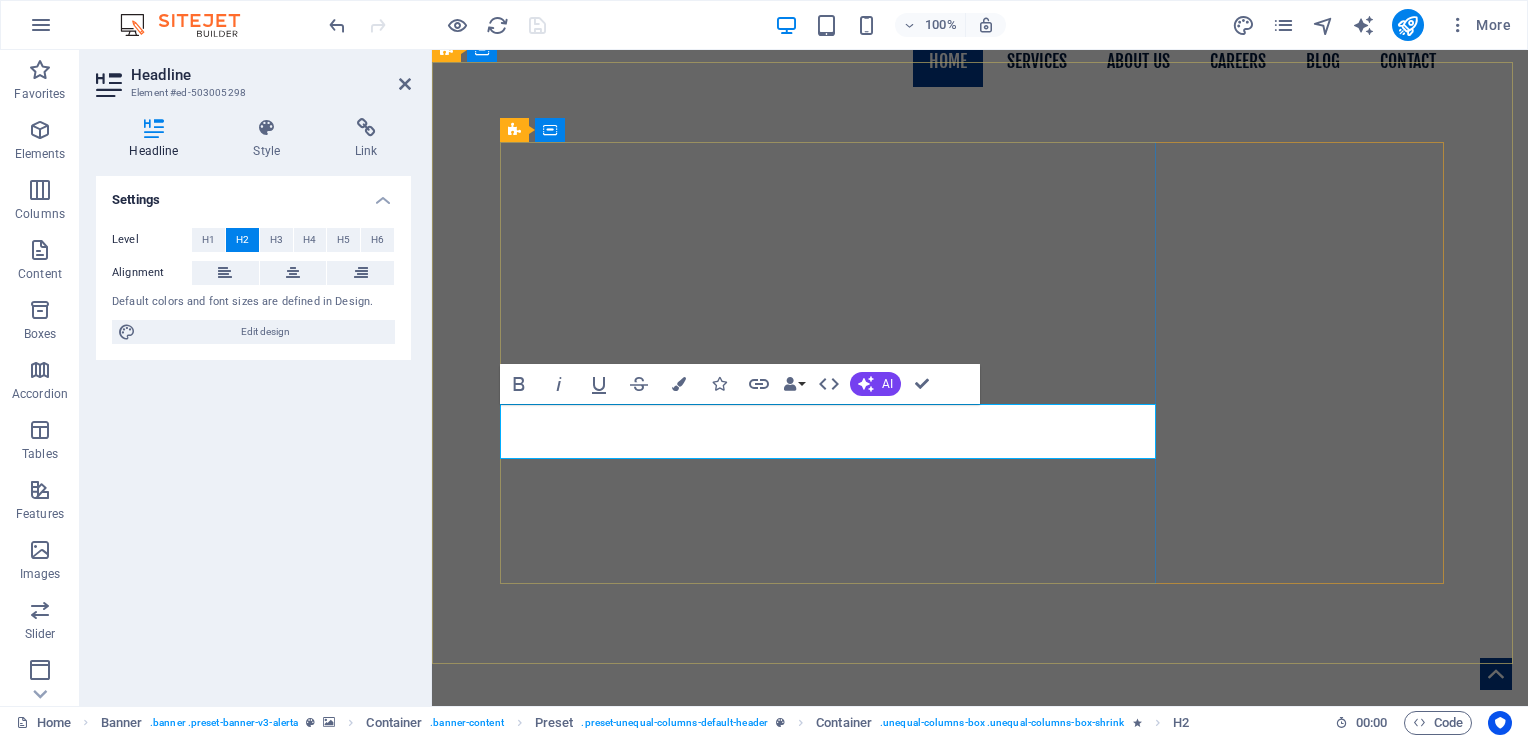 click on "Explore 360° Marketing" at bounding box center (674, 1074) 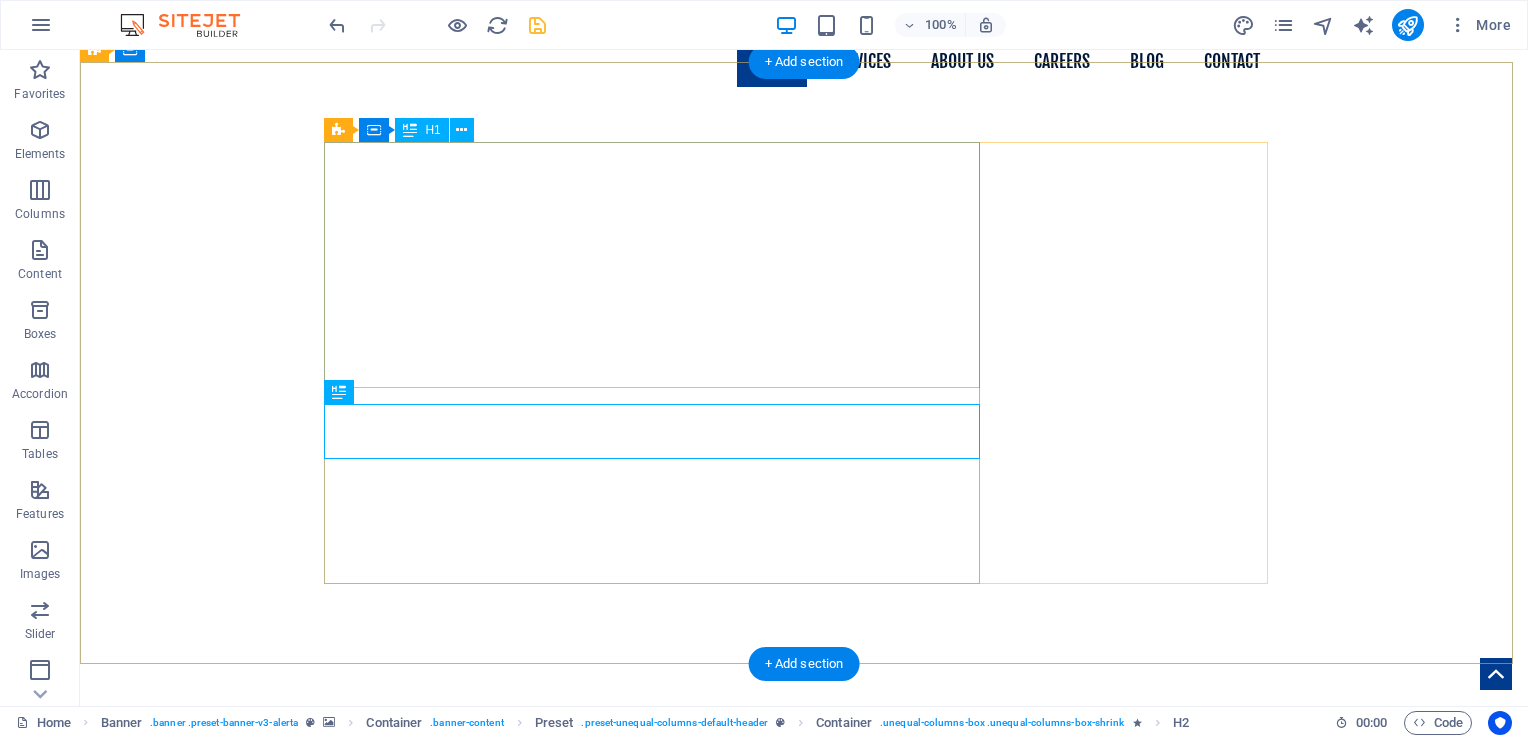 click on "Real People. Real stories. Real growth." at bounding box center [804, 908] 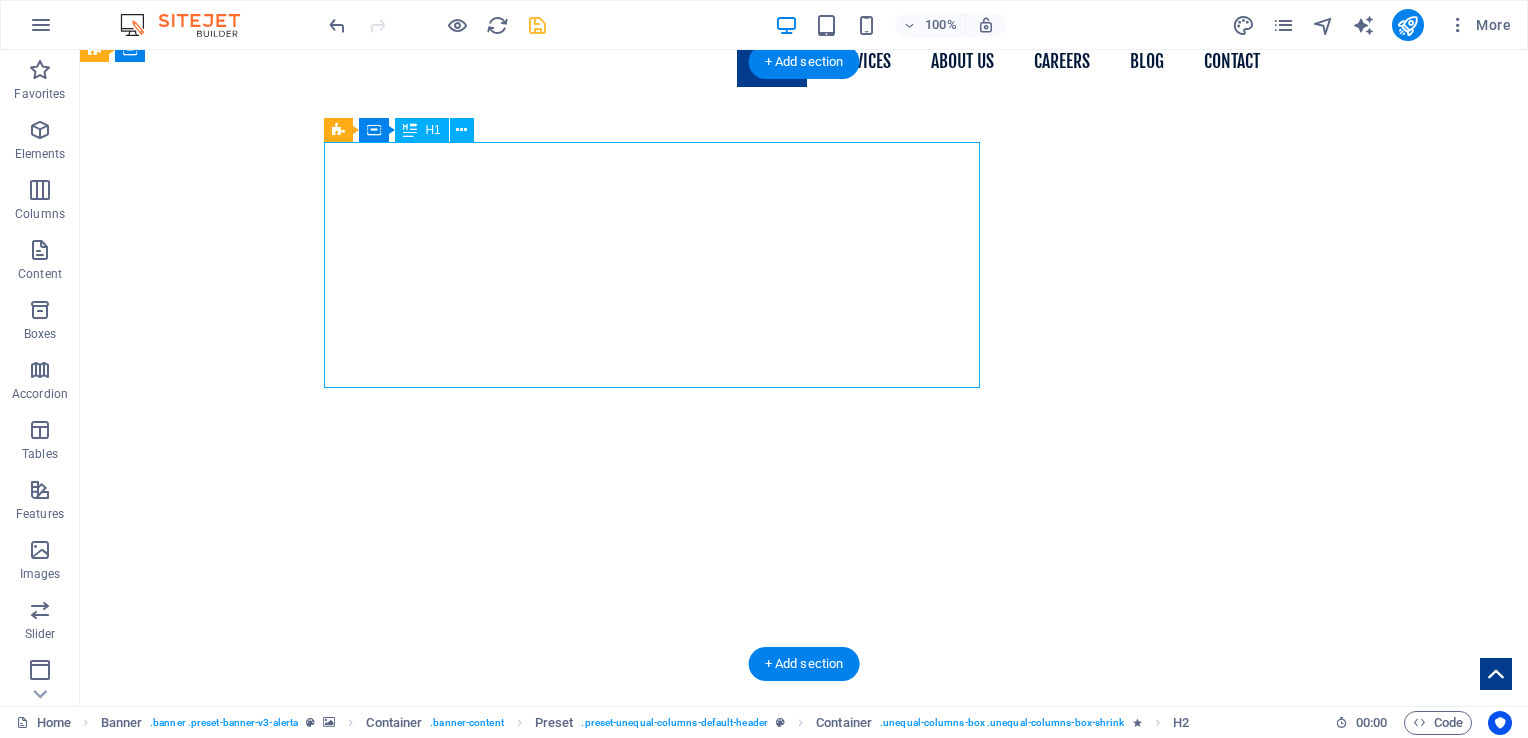 click on "Real People. Real stories. Real growth." at bounding box center [804, 908] 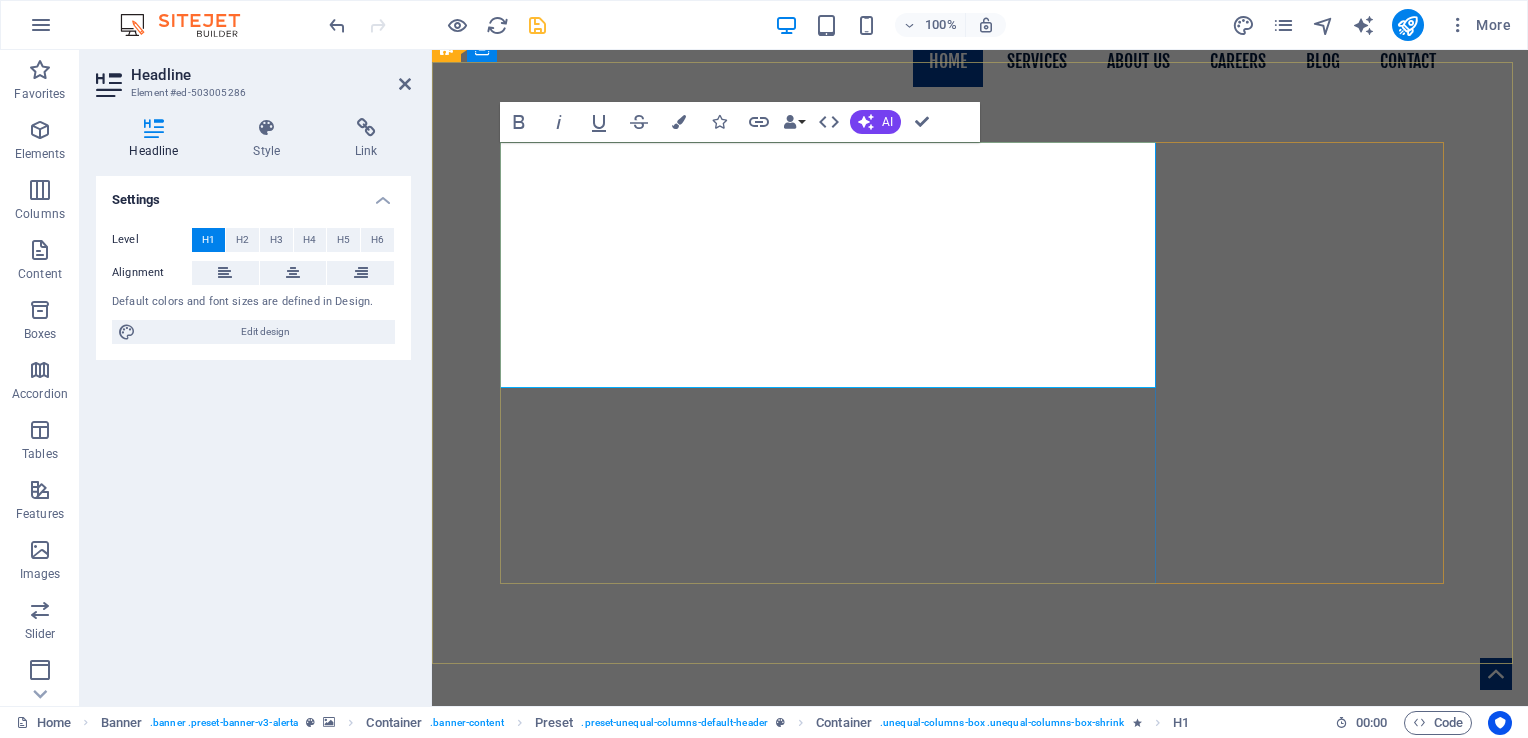 click on "Real People. Real stories. Real growth." at bounding box center [690, 908] 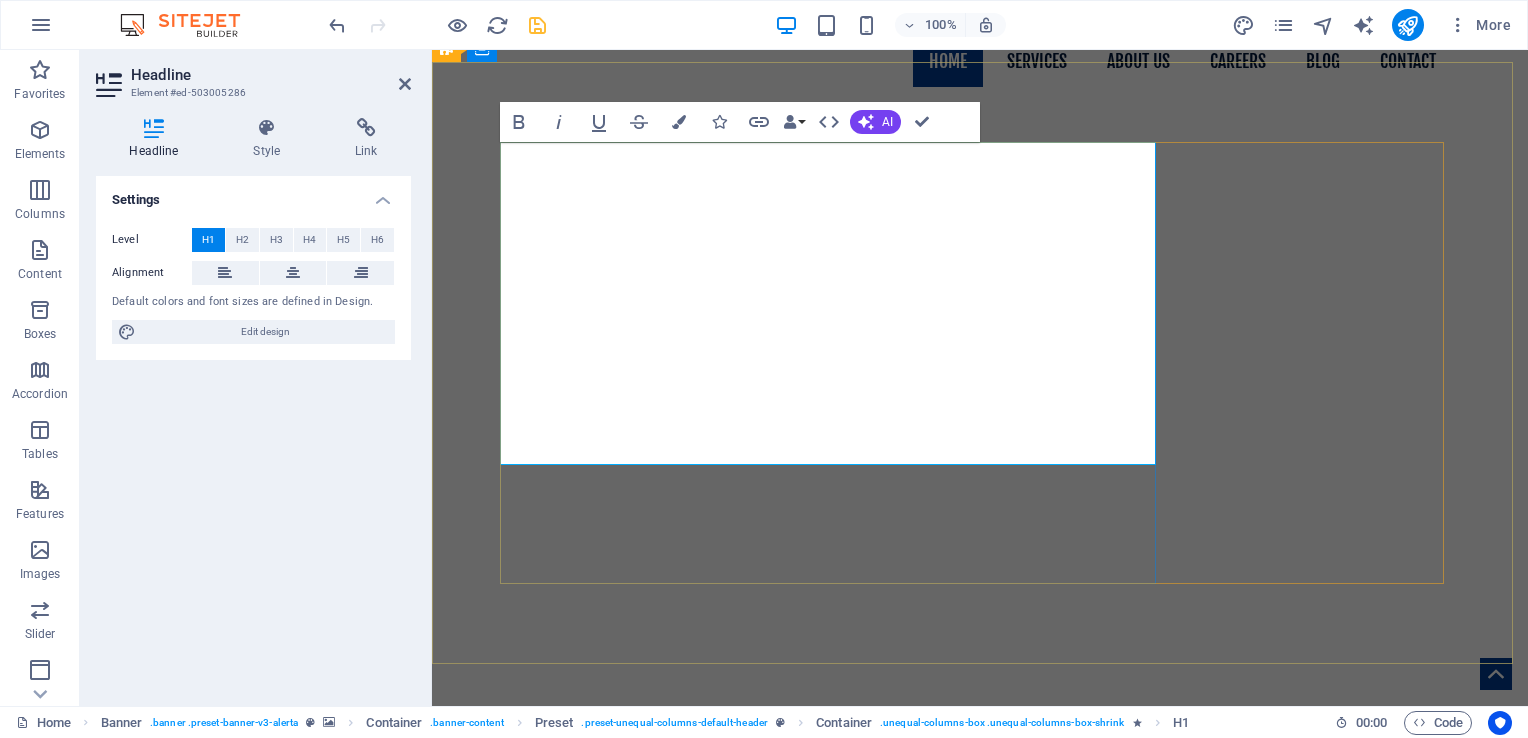 click on "Real People, Offline Real stories, Online Marketing Real growth." at bounding box center (922, 908) 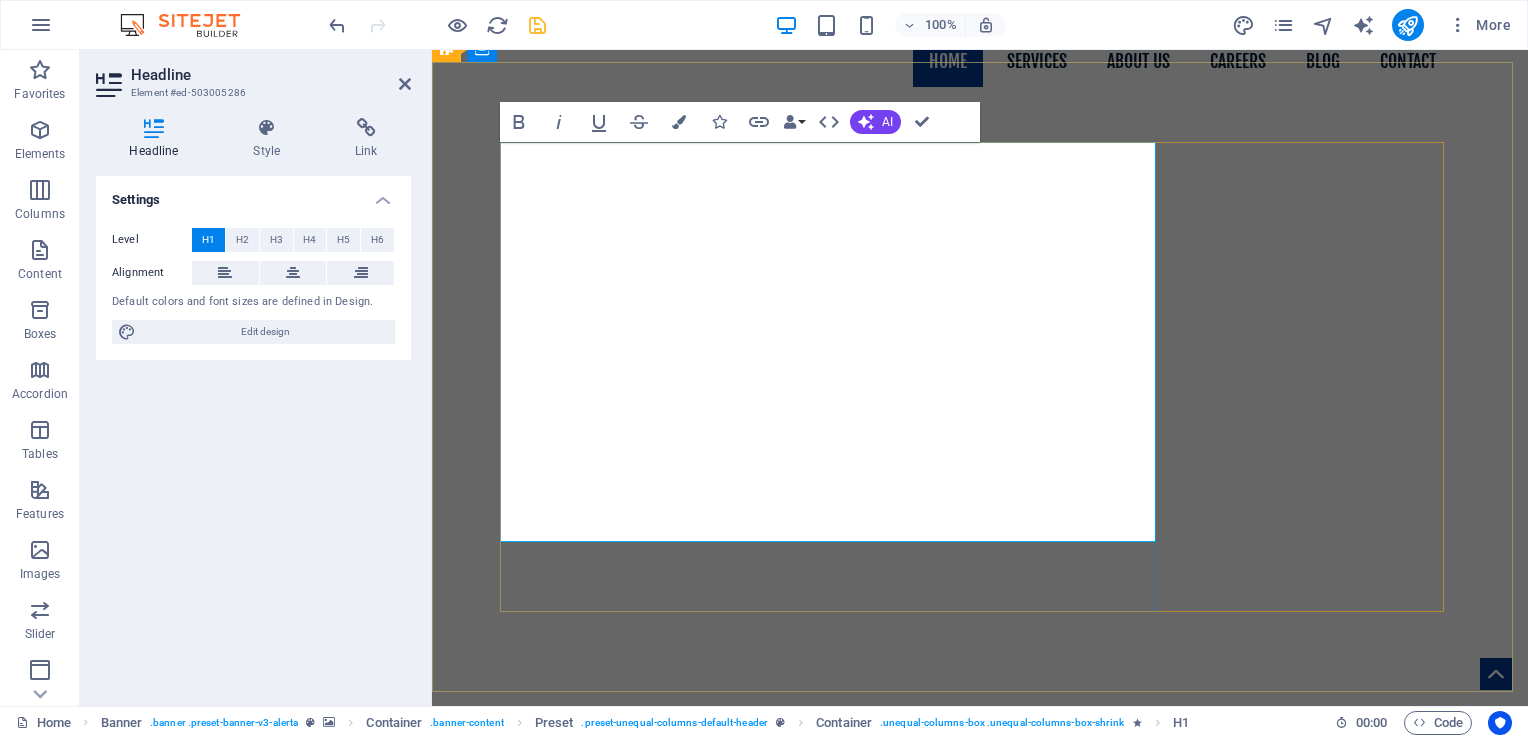 click on "Real People, Offline Marketing Real stories, Online Marketing Real growth." at bounding box center (922, 936) 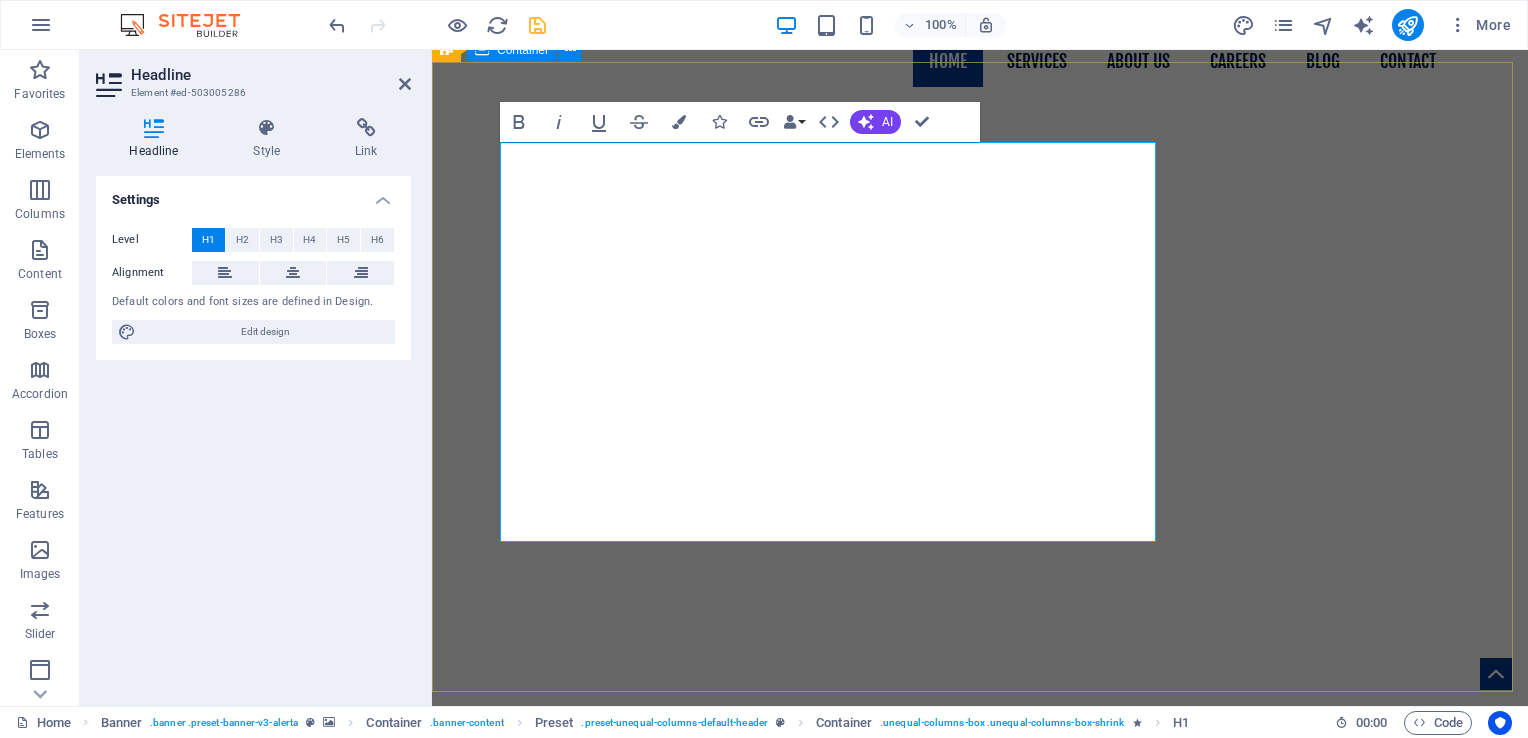 drag, startPoint x: 712, startPoint y: 202, endPoint x: 489, endPoint y: 210, distance: 223.14345 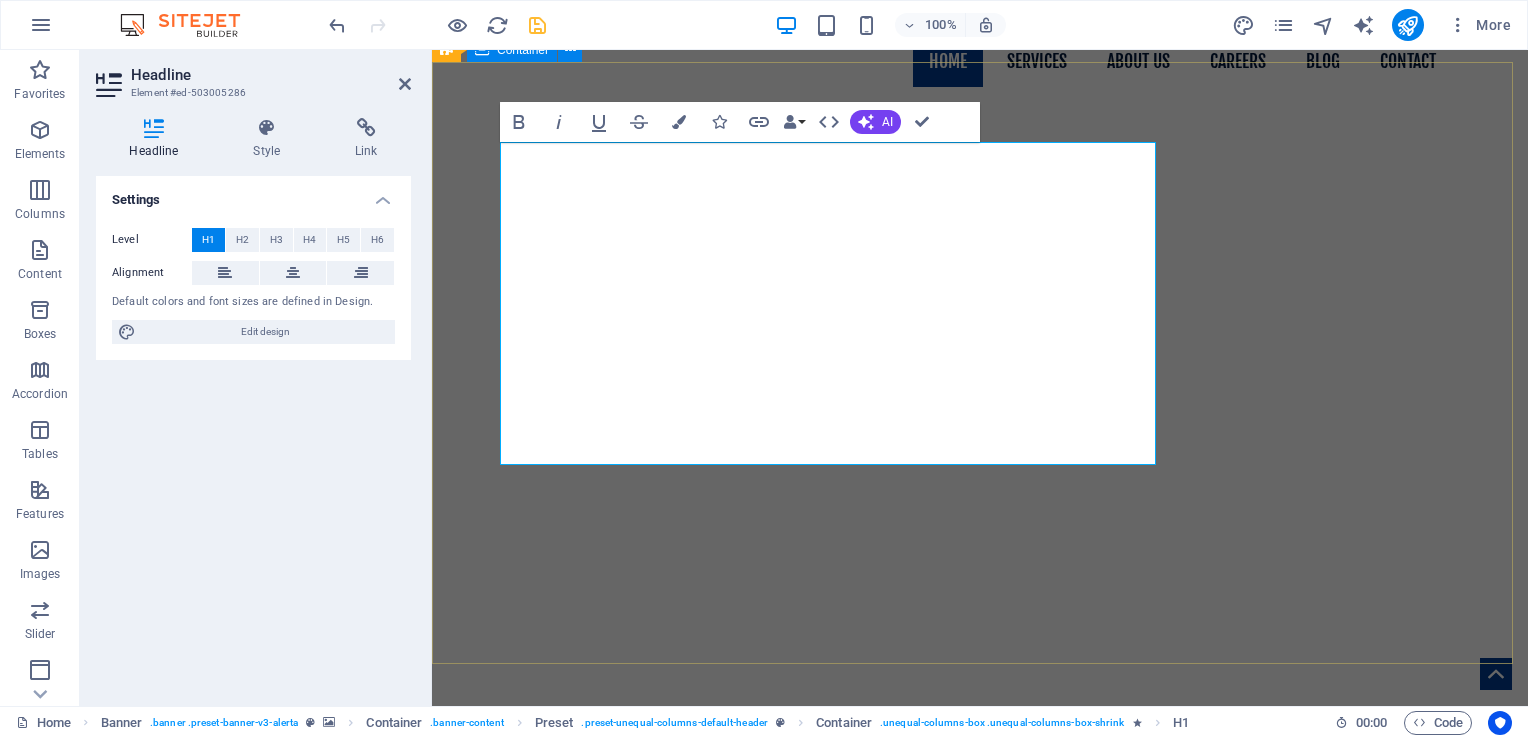 drag, startPoint x: 733, startPoint y: 269, endPoint x: 481, endPoint y: 269, distance: 252 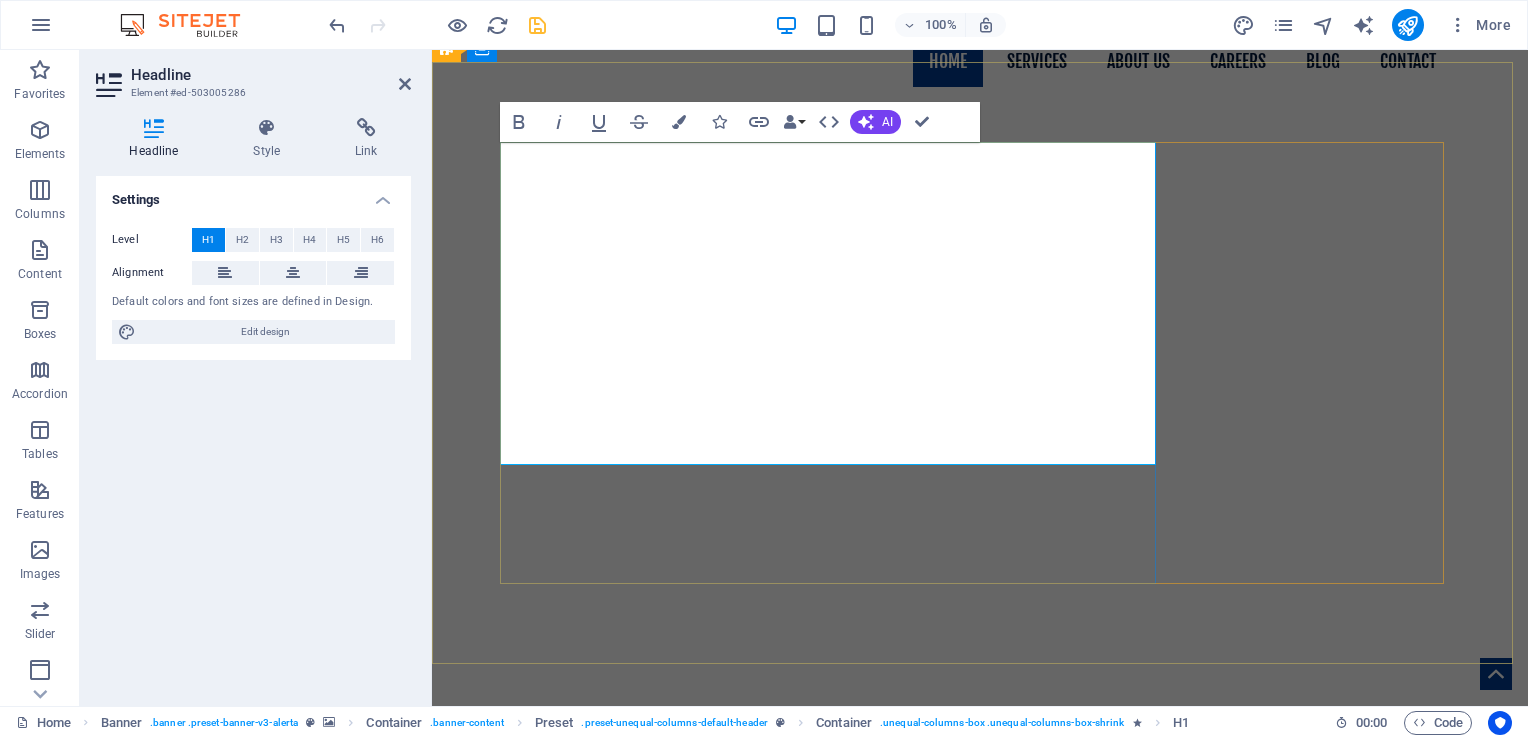 click on "Offline Marketing  ‌stories, Online Marketing growth" at bounding box center [858, 908] 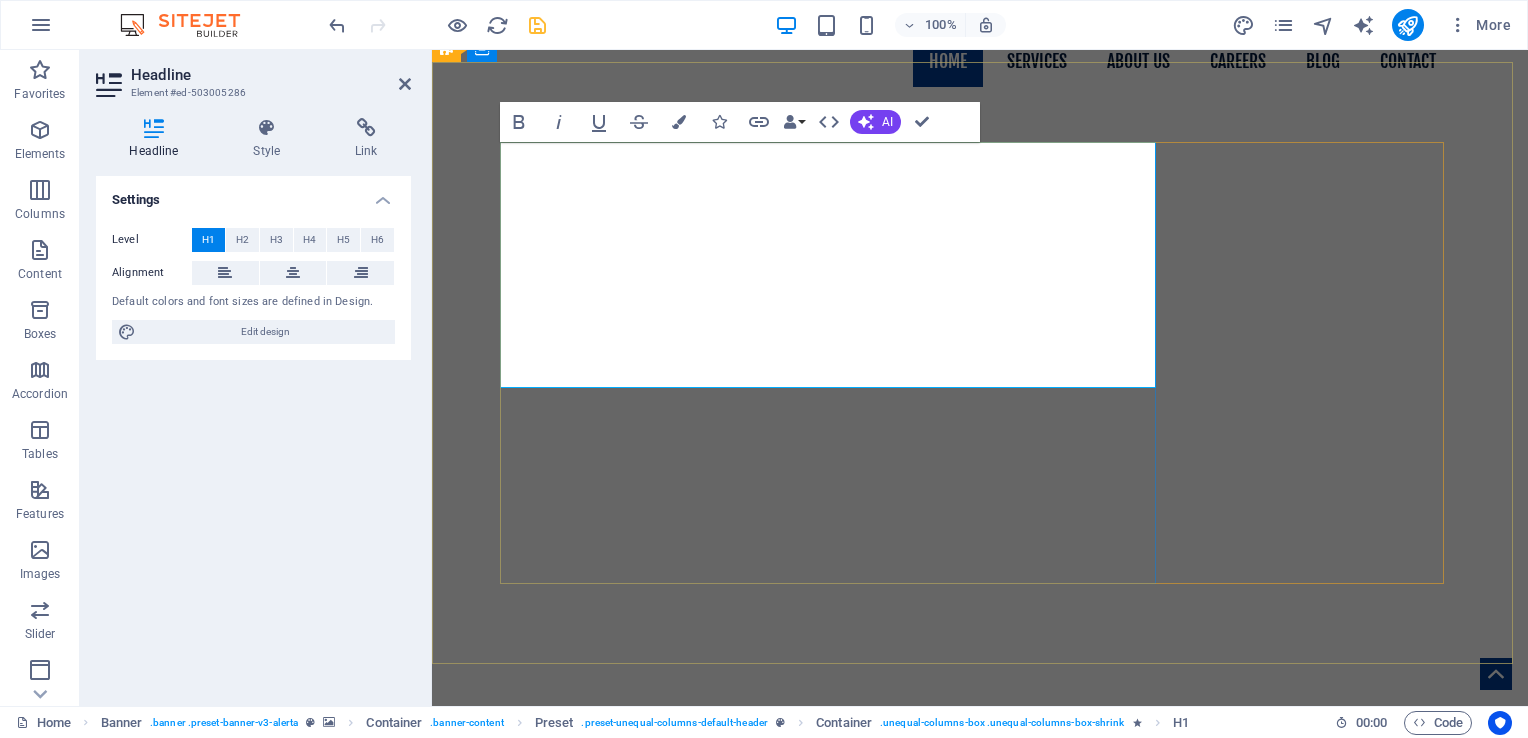 click on "Offline Marketing  ‌Online Marketing growth" at bounding box center (753, 908) 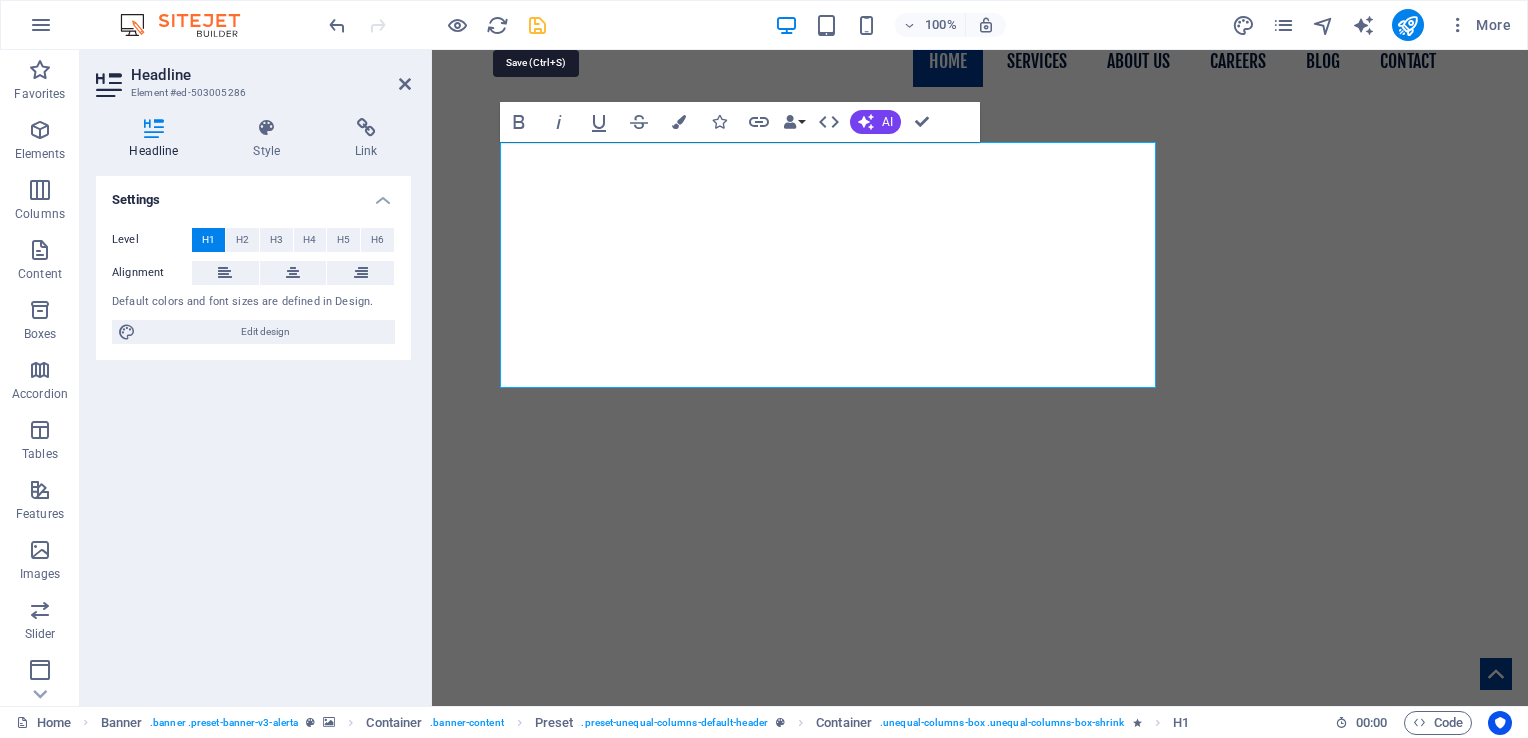 click at bounding box center (537, 25) 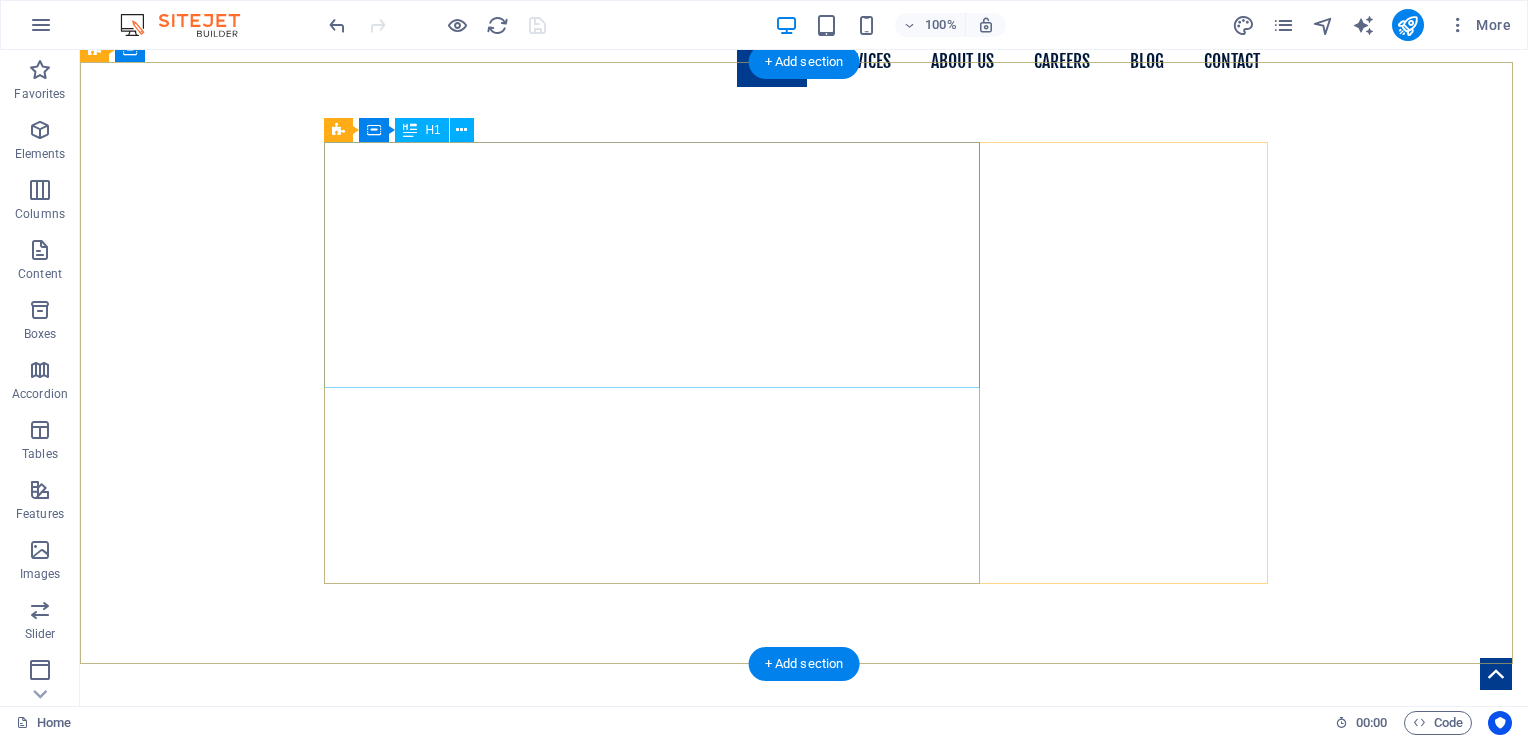 click on "Offline Marketing  Online Marketing scalable growth" at bounding box center (804, 908) 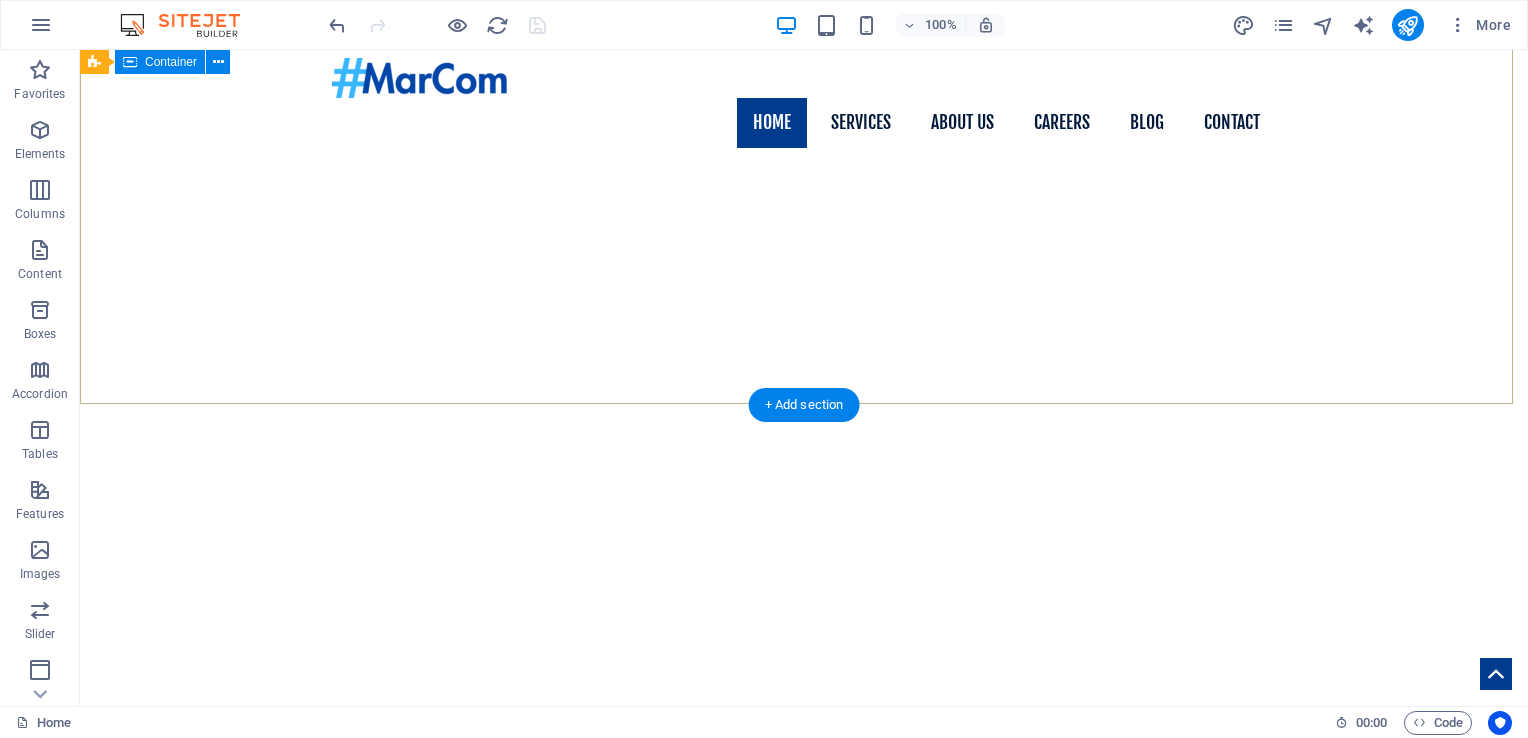 scroll, scrollTop: 0, scrollLeft: 0, axis: both 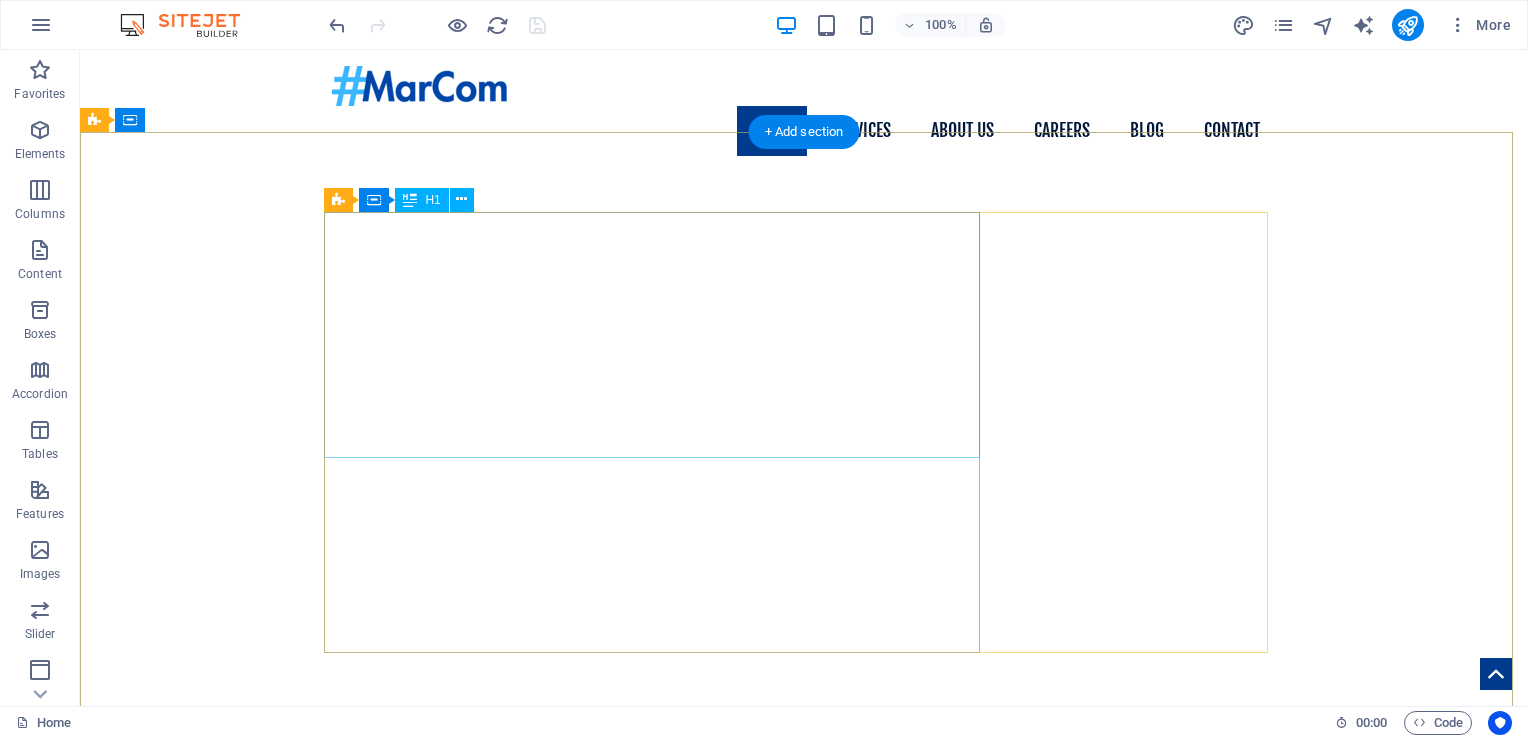 click on "Offline Marketing  Online Marketing scalable growth" at bounding box center [804, 977] 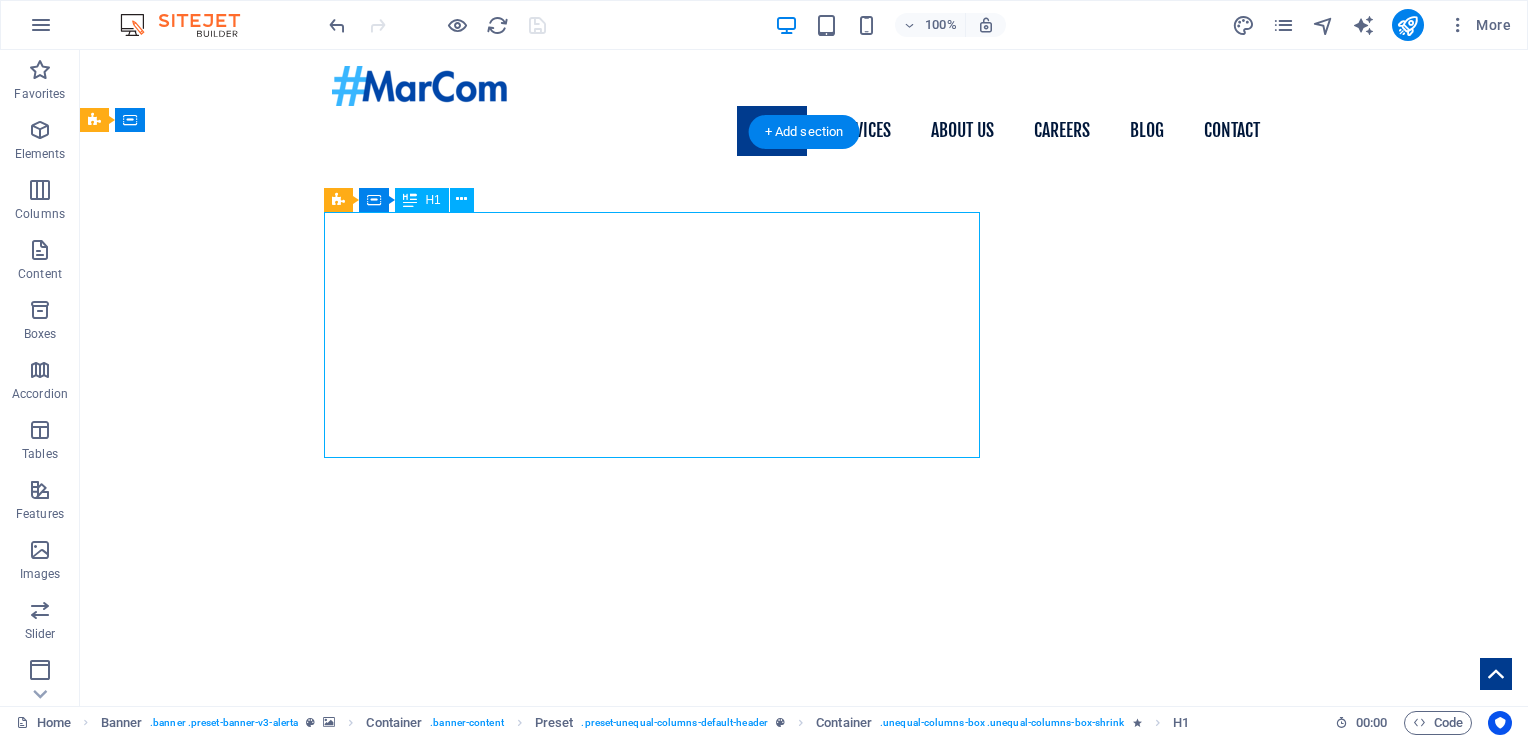 click on "Offline Marketing  Online Marketing scalable growth" at bounding box center [804, 977] 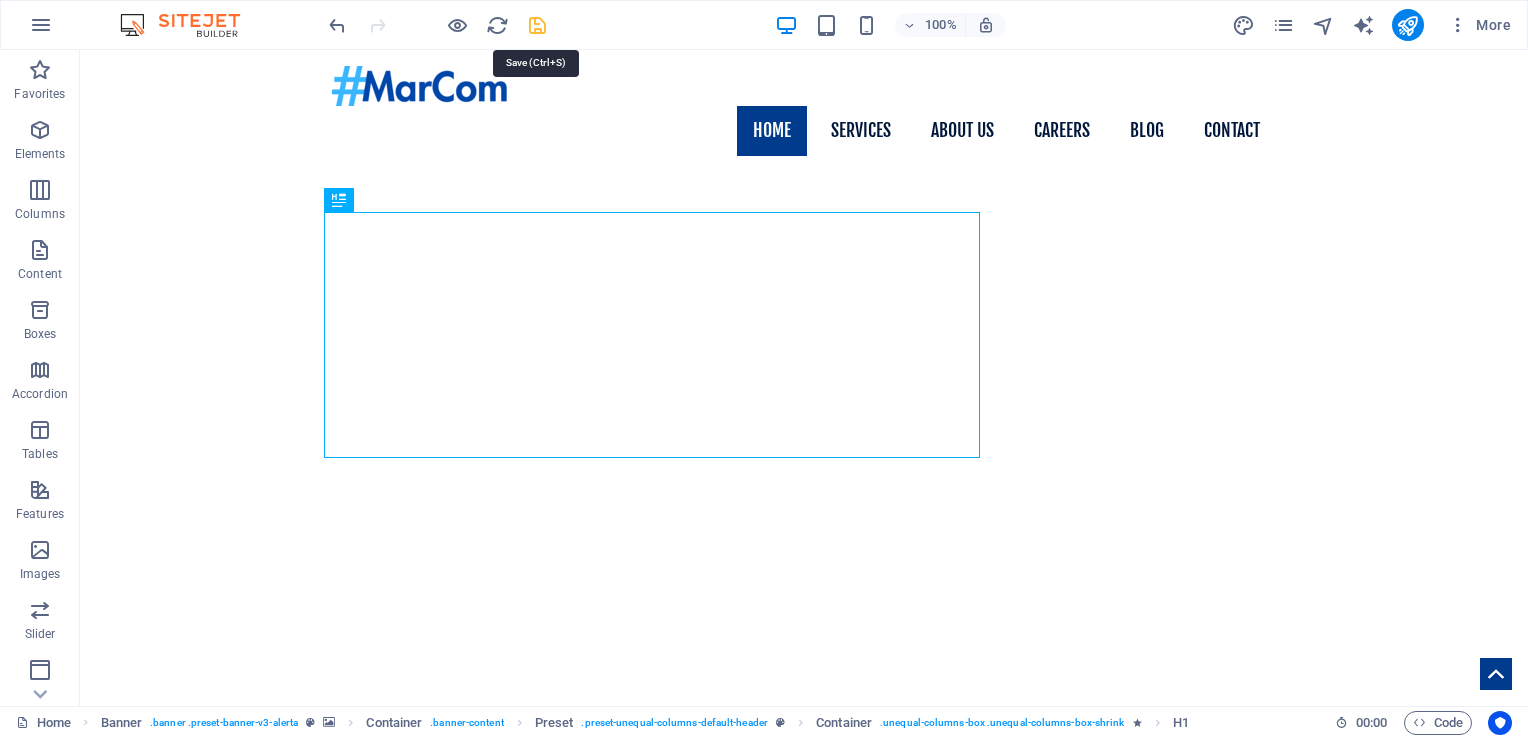 click at bounding box center [537, 25] 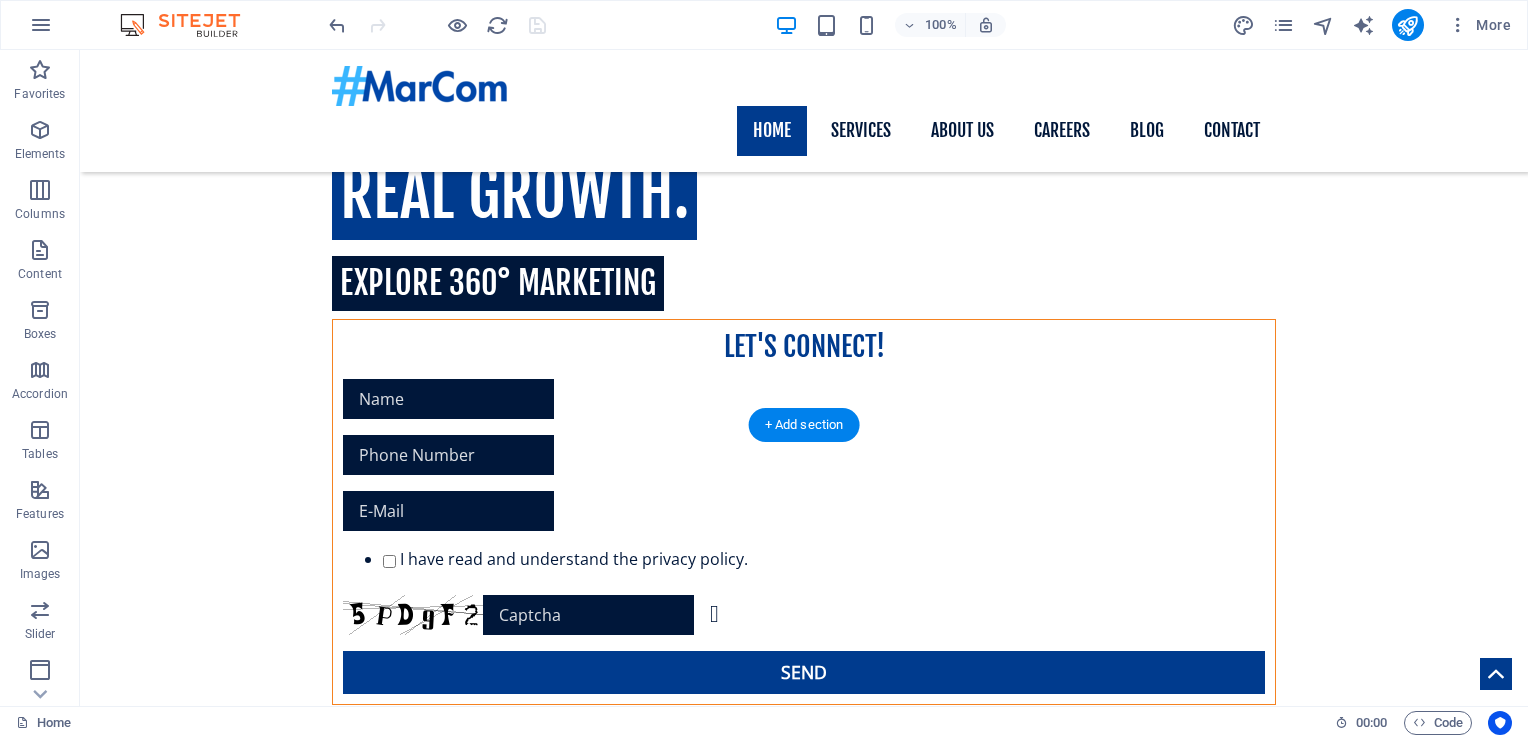 scroll, scrollTop: 826, scrollLeft: 0, axis: vertical 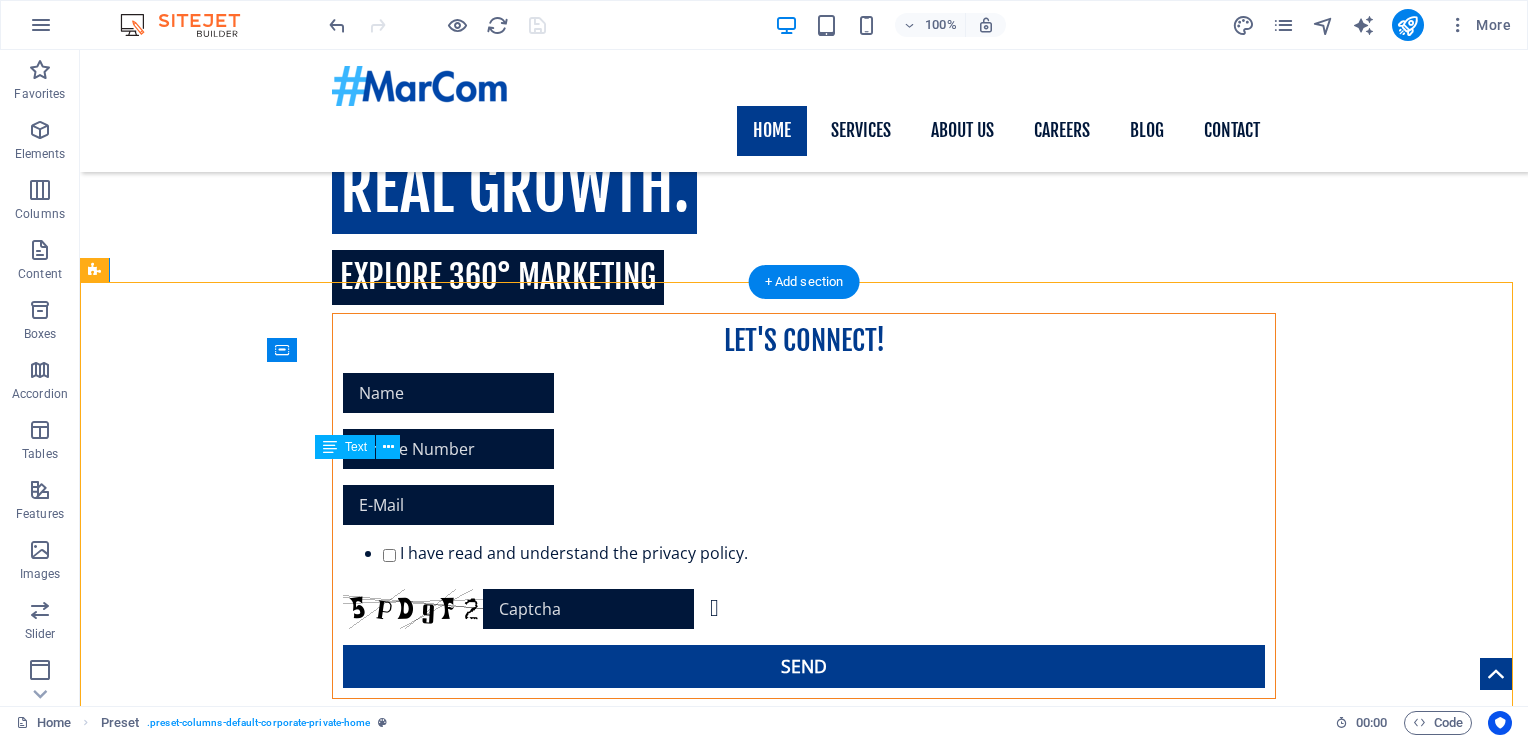 drag, startPoint x: 541, startPoint y: 547, endPoint x: 402, endPoint y: 495, distance: 148.40822 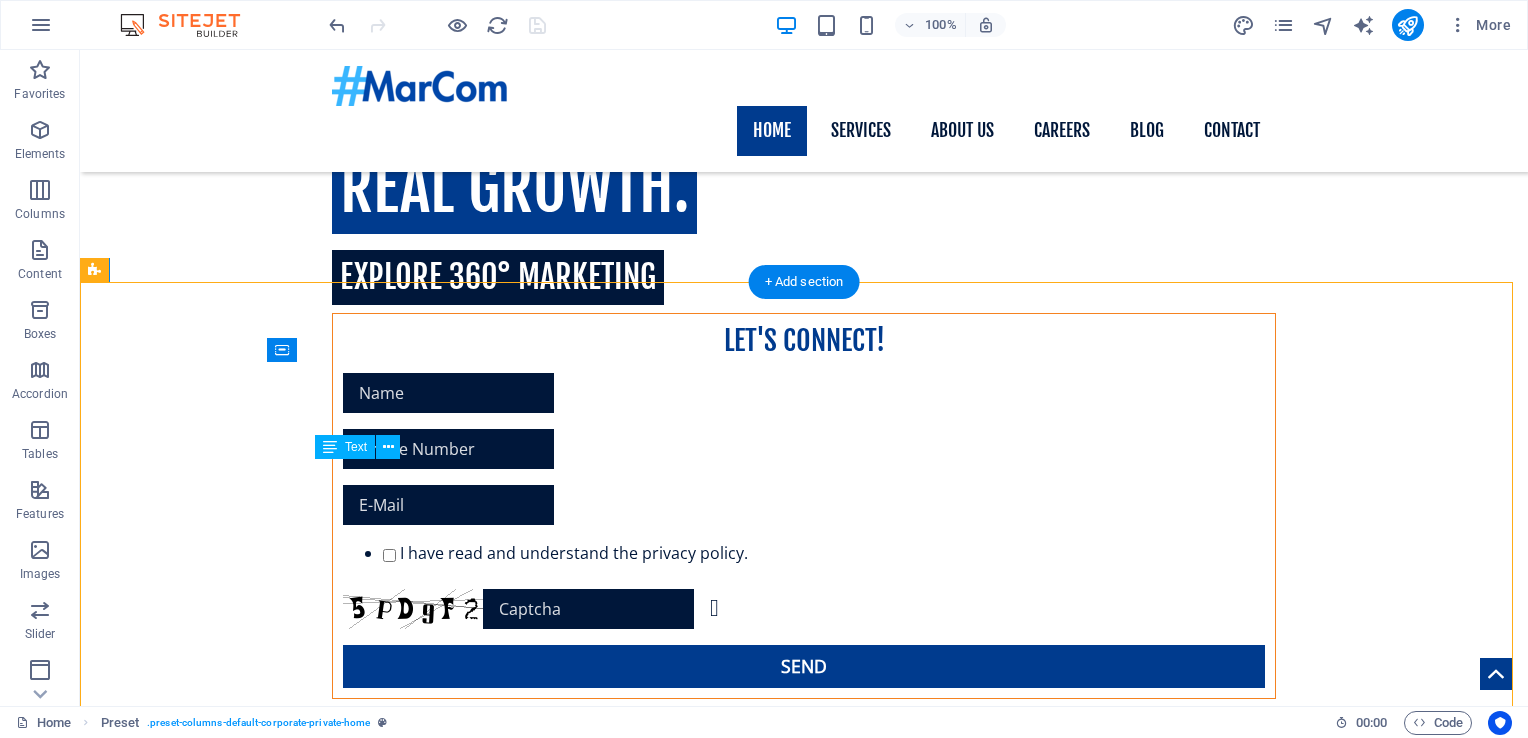 click on "Craft authentic marketing experiences that resonate with your customers—because real connections drive real results." at bounding box center [568, 1921] 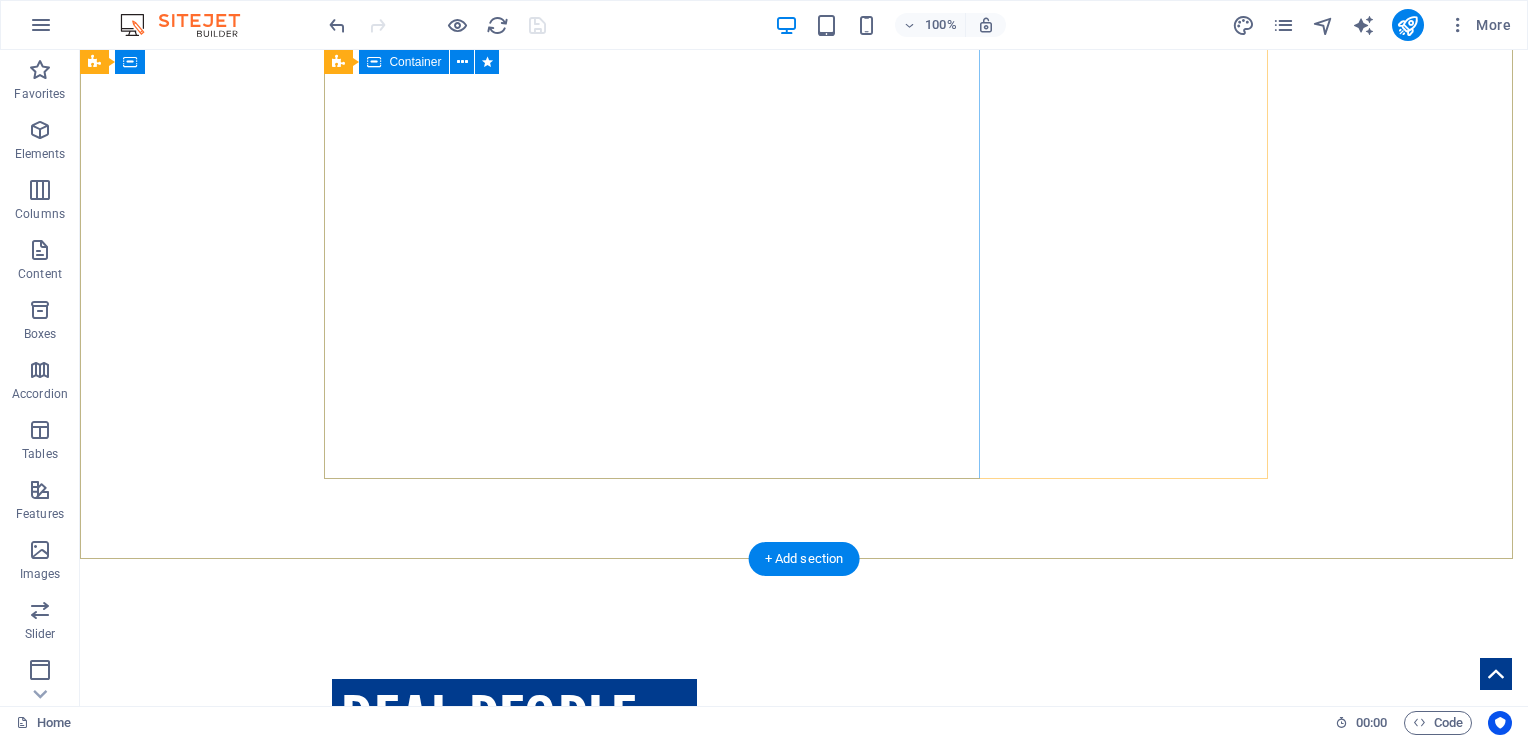 scroll, scrollTop: 174, scrollLeft: 0, axis: vertical 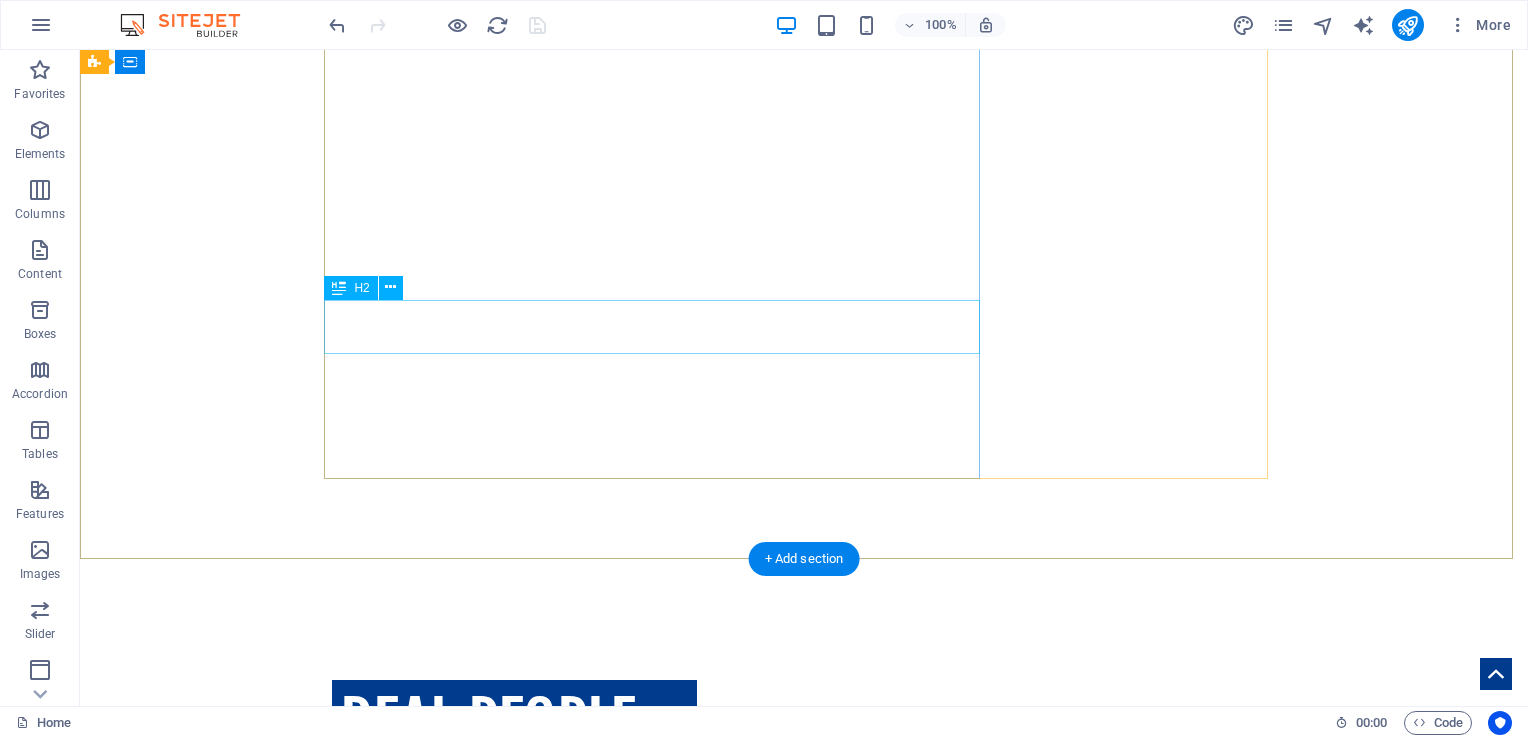 click on "Explore 360° Marketing" at bounding box center (804, 969) 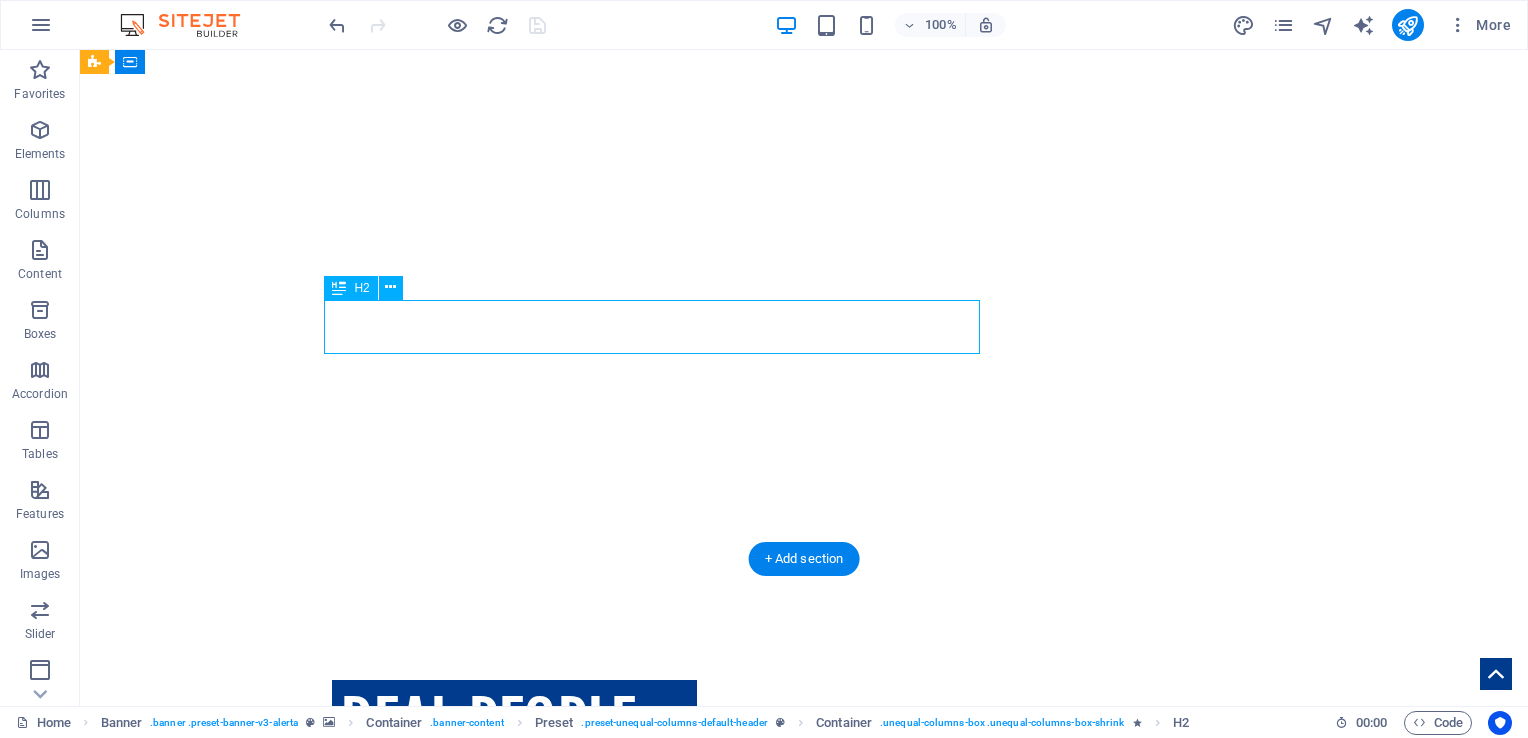 click on "Explore 360° Marketing" at bounding box center (804, 969) 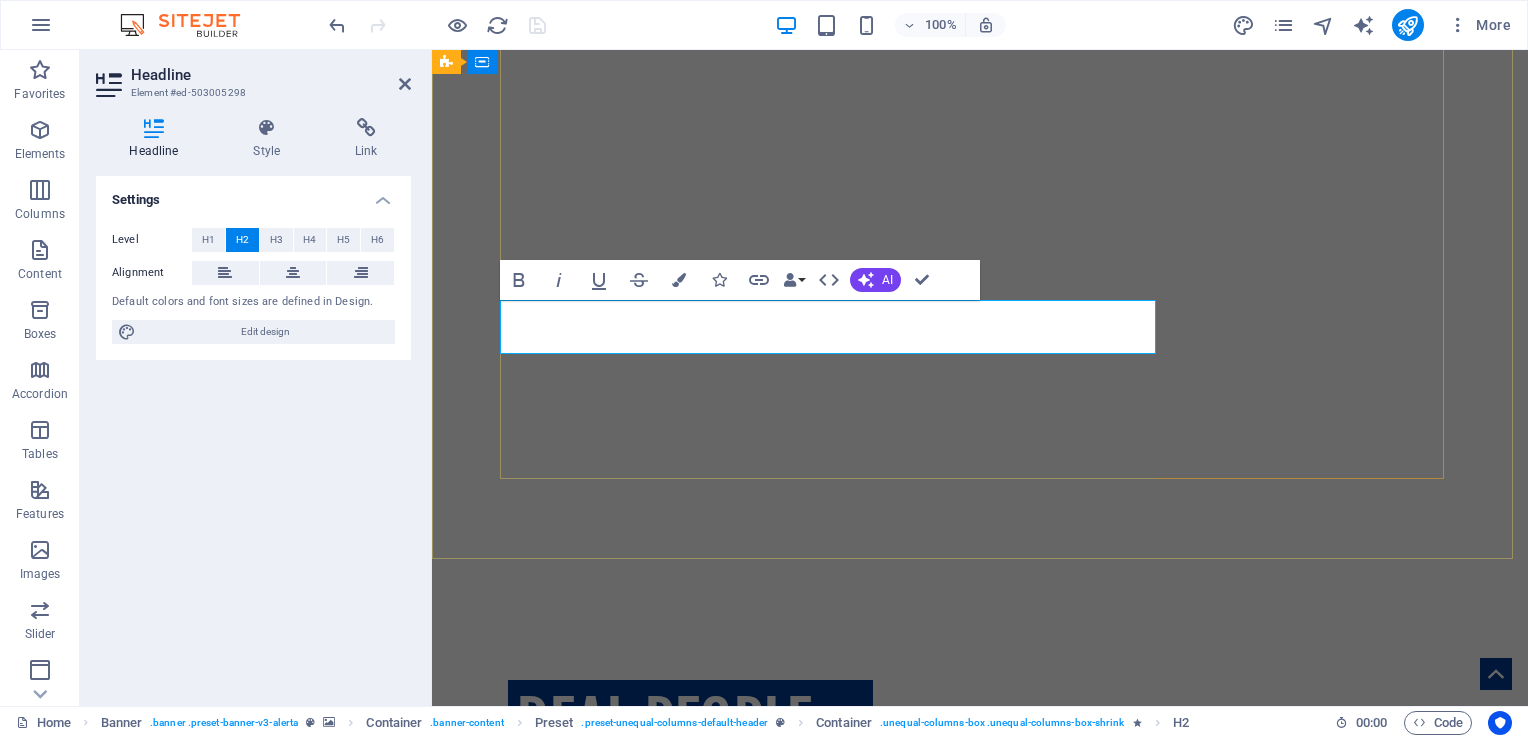 click on "Explore 360° Marketing" at bounding box center [674, 969] 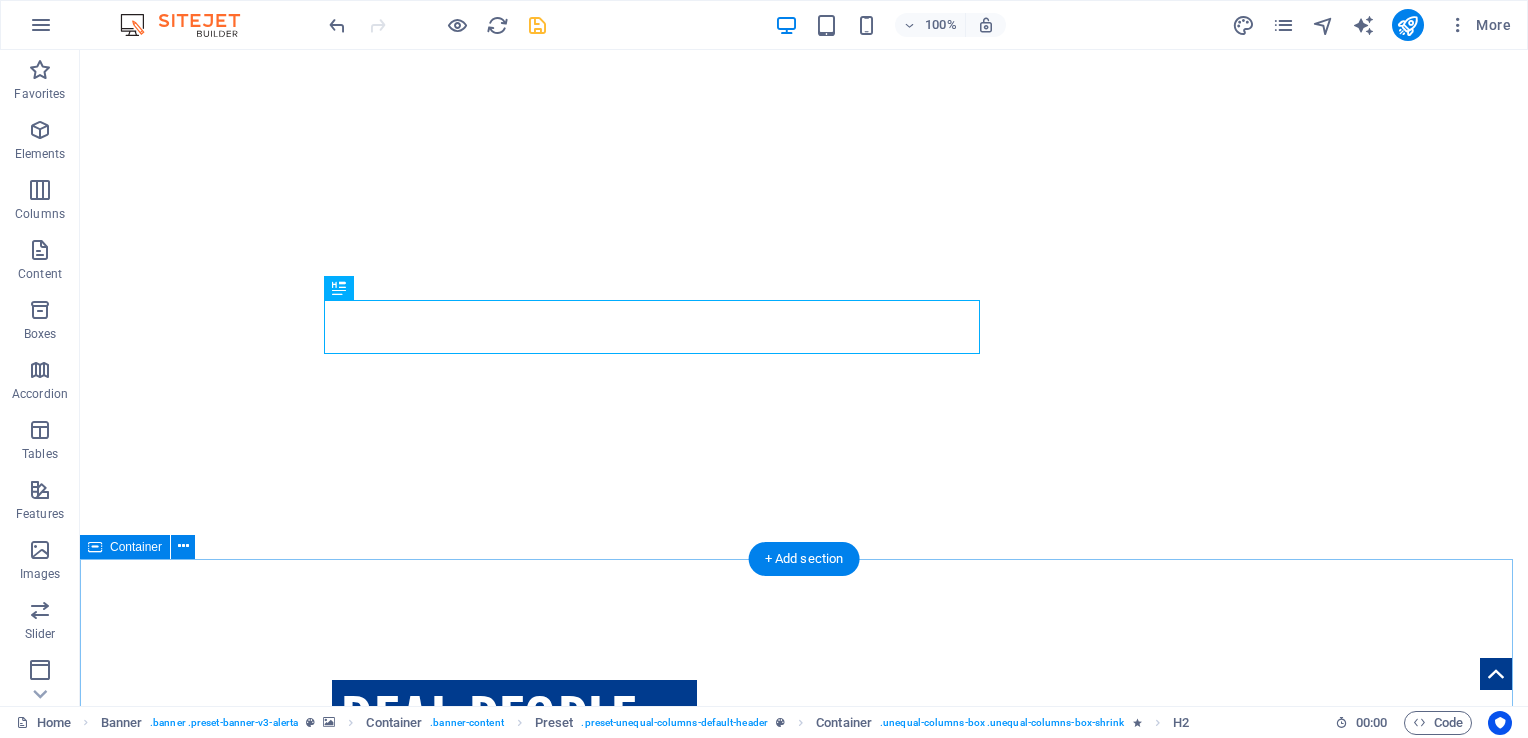 click on "Let’s Build Real Connection At #Marcom, we craft stories that bring brands closer to people. Our belief in the power of authentic brand storytelling and creative marketing drives everything we do. Whether you're building a brand, launching a product, or connecting with your audience, we design experiences that resonate deeply, inspire action, and deliver measurable results through performance marketing. Discover the art of meaningful engagement with us. Let’s create something extraordinary together." at bounding box center (804, 1657) 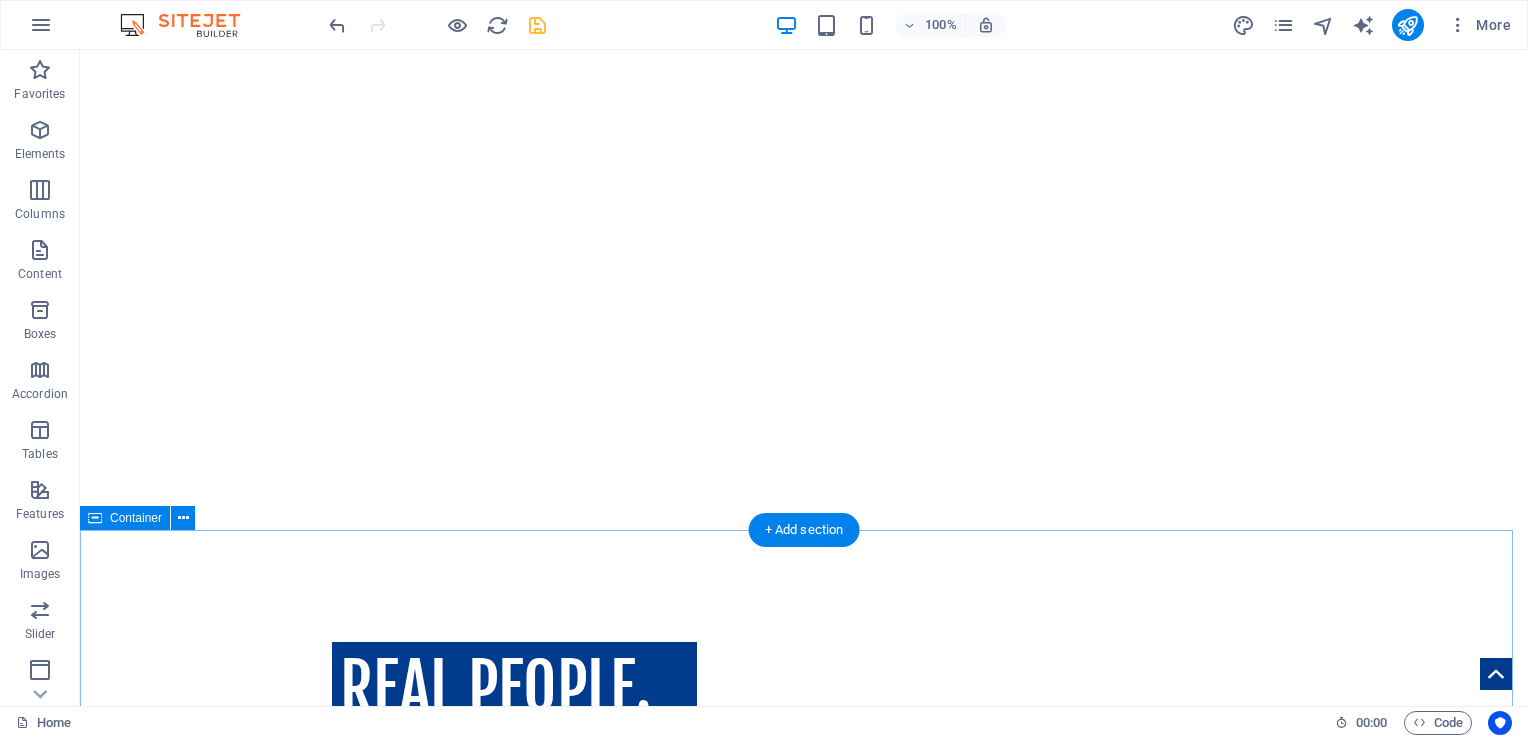 scroll, scrollTop: 204, scrollLeft: 0, axis: vertical 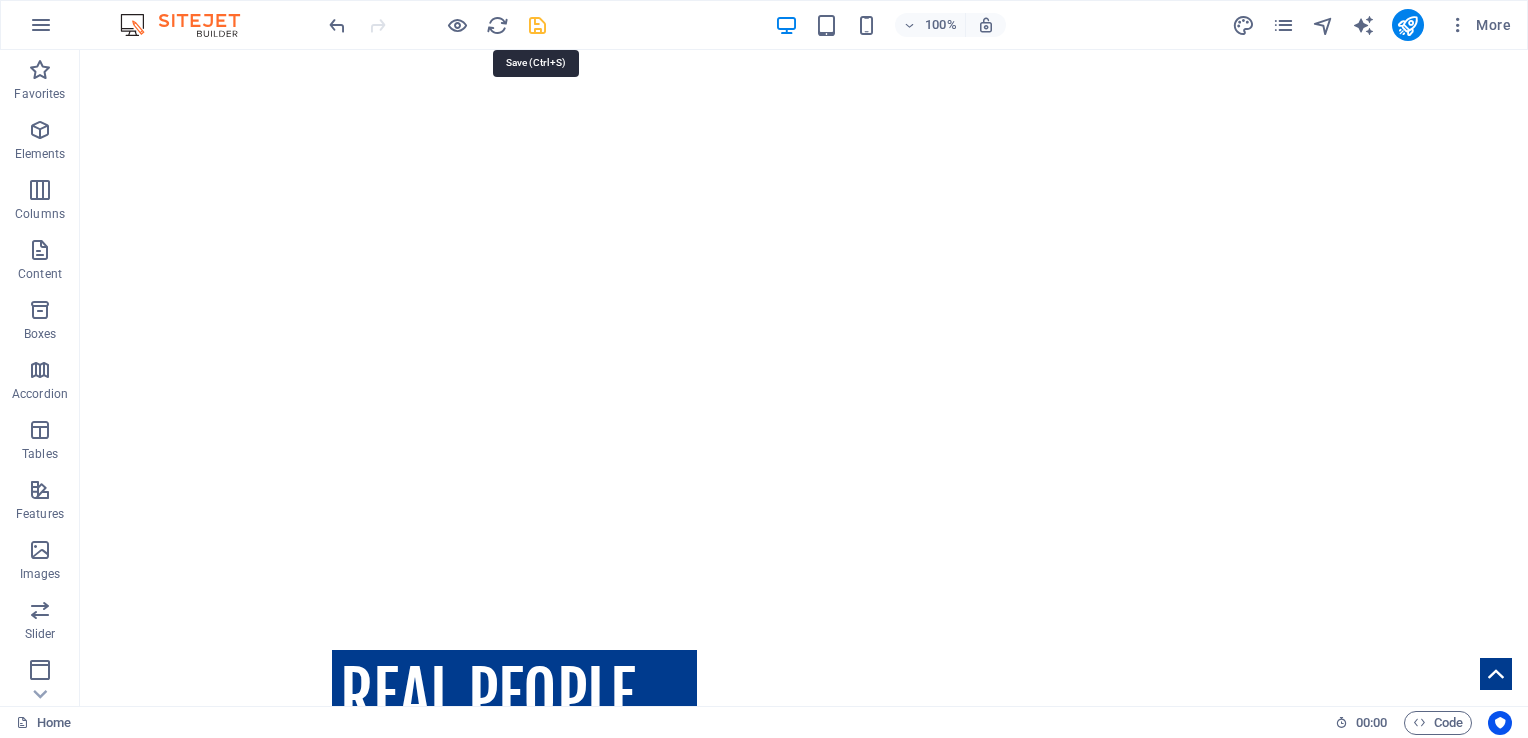 click at bounding box center (537, 25) 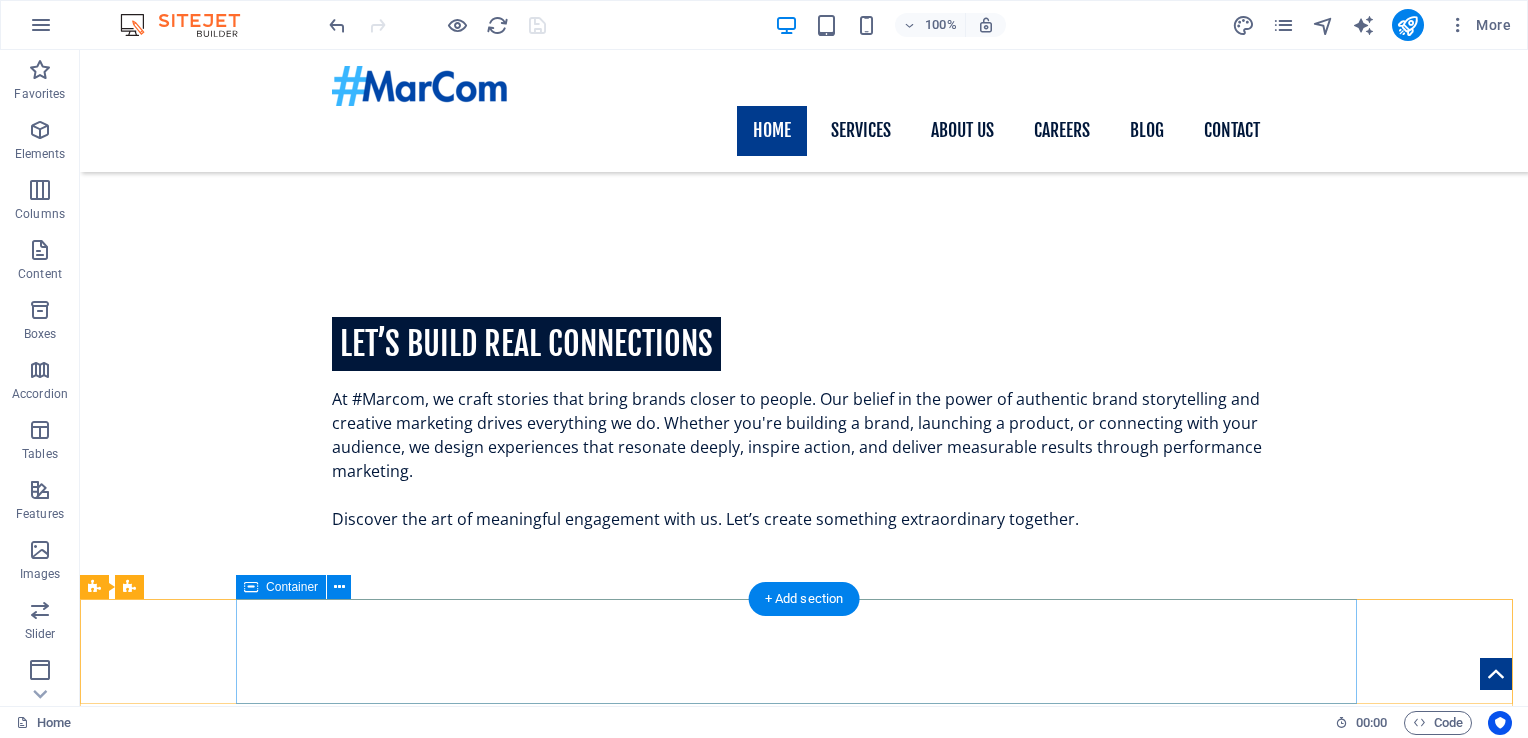 scroll, scrollTop: 1370, scrollLeft: 0, axis: vertical 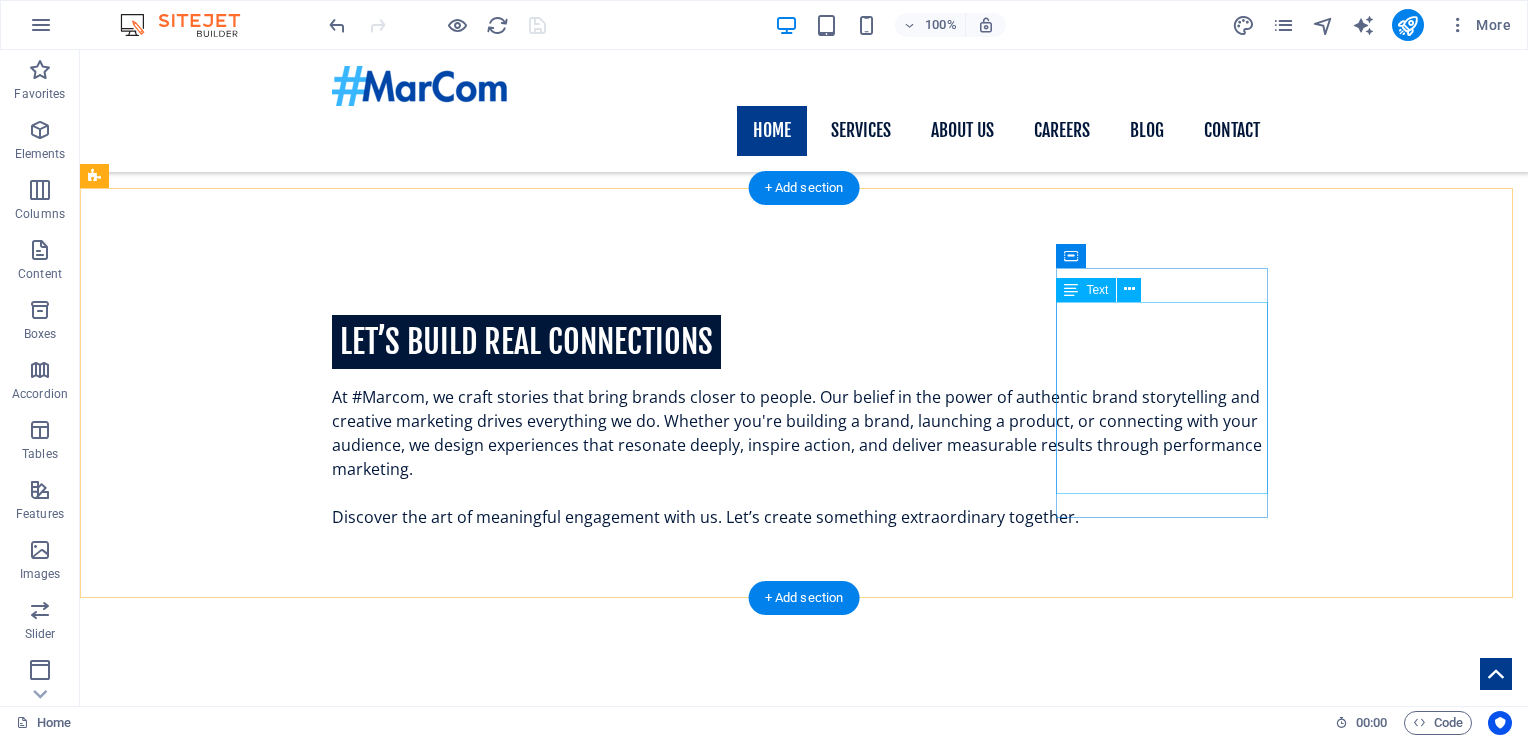 click on "Empowering brands to grow by forging direct connections with customers. We eliminate mediators, ensuring a seamless and impactful brand experience that drives results." at bounding box center (568, 3024) 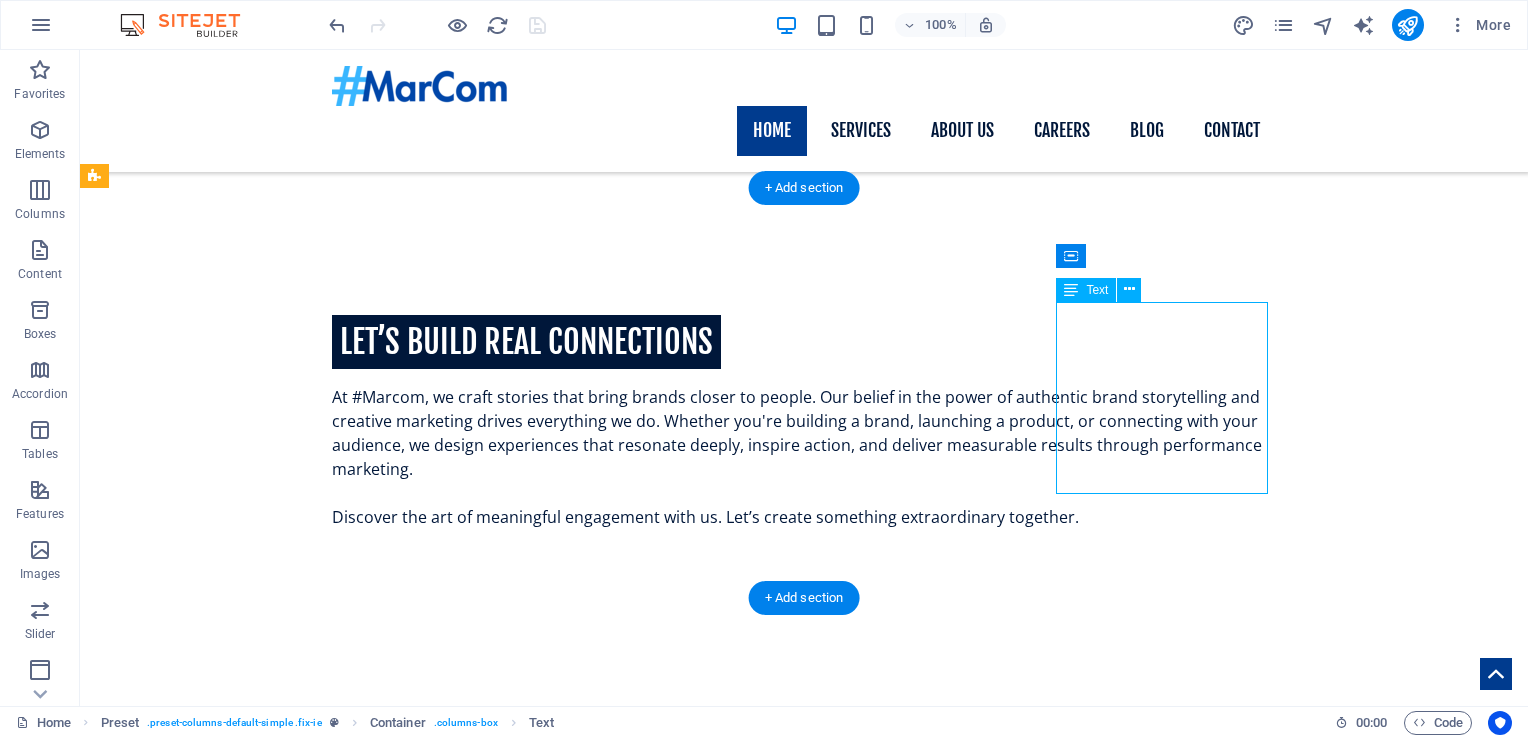click on "Empowering brands to grow by forging direct connections with customers. We eliminate mediators, ensuring a seamless and impactful brand experience that drives results." at bounding box center (568, 3024) 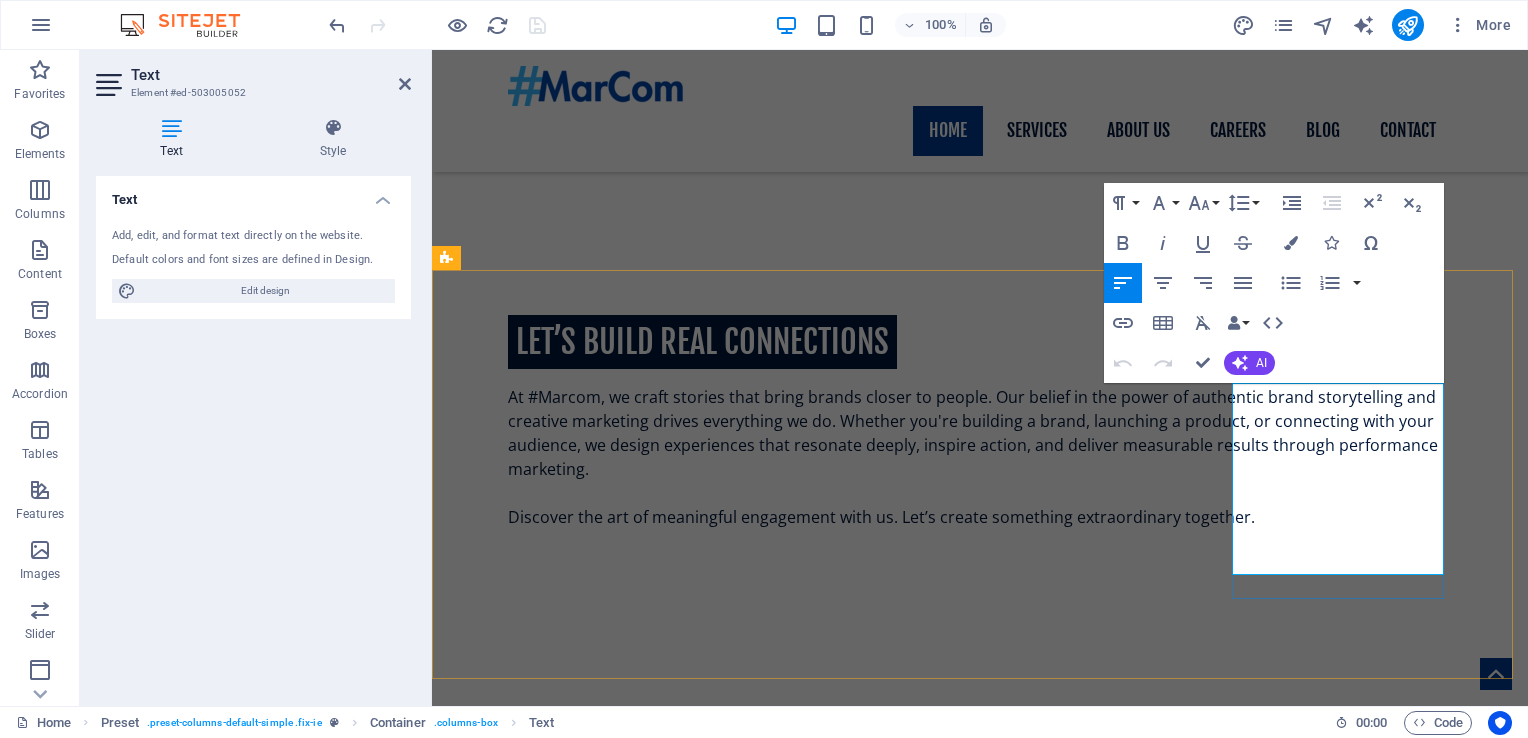 click on "Empowering brands to grow by forging direct connections with customers. We eliminate mediators, ensuring a seamless and impactful brand experience that drives results." at bounding box center [920, 3024] 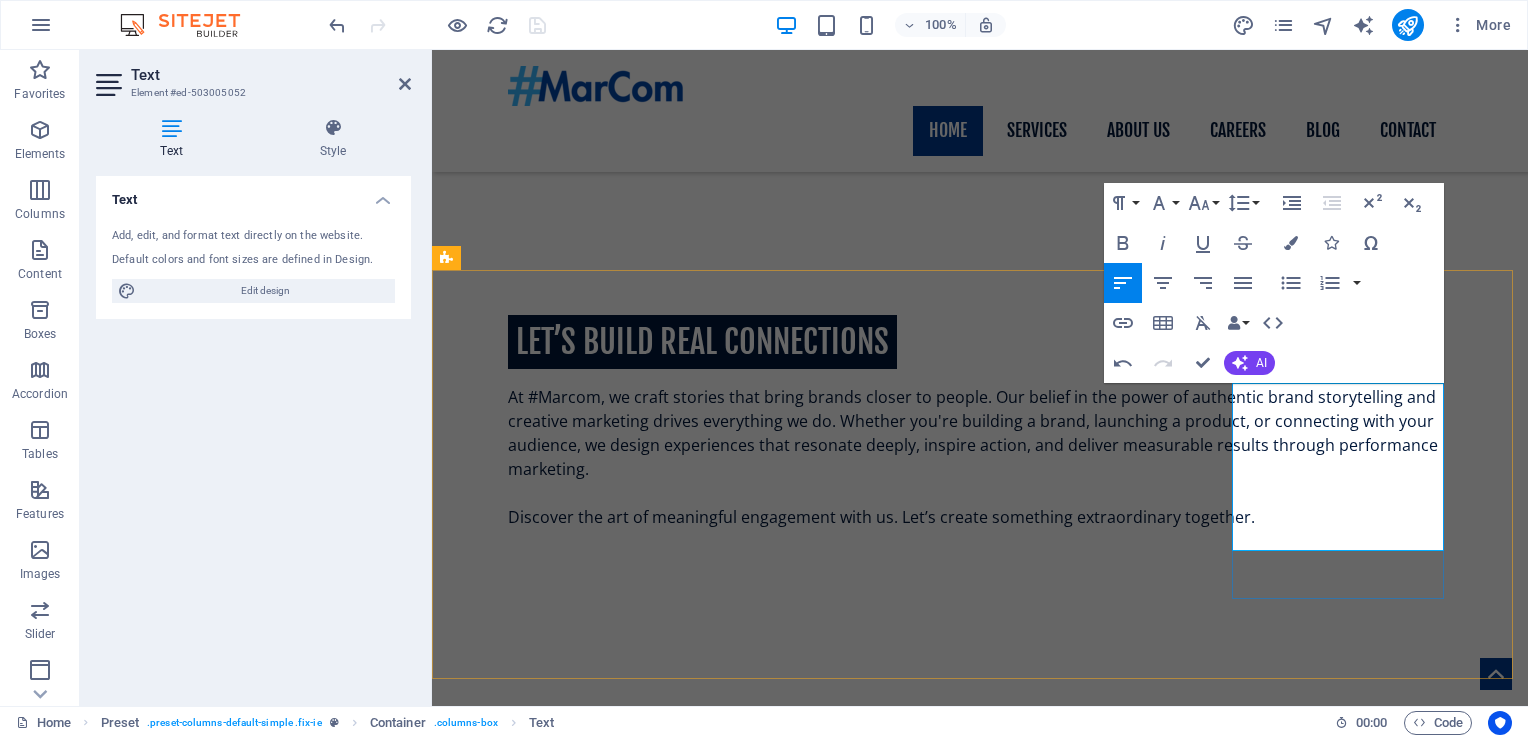 type 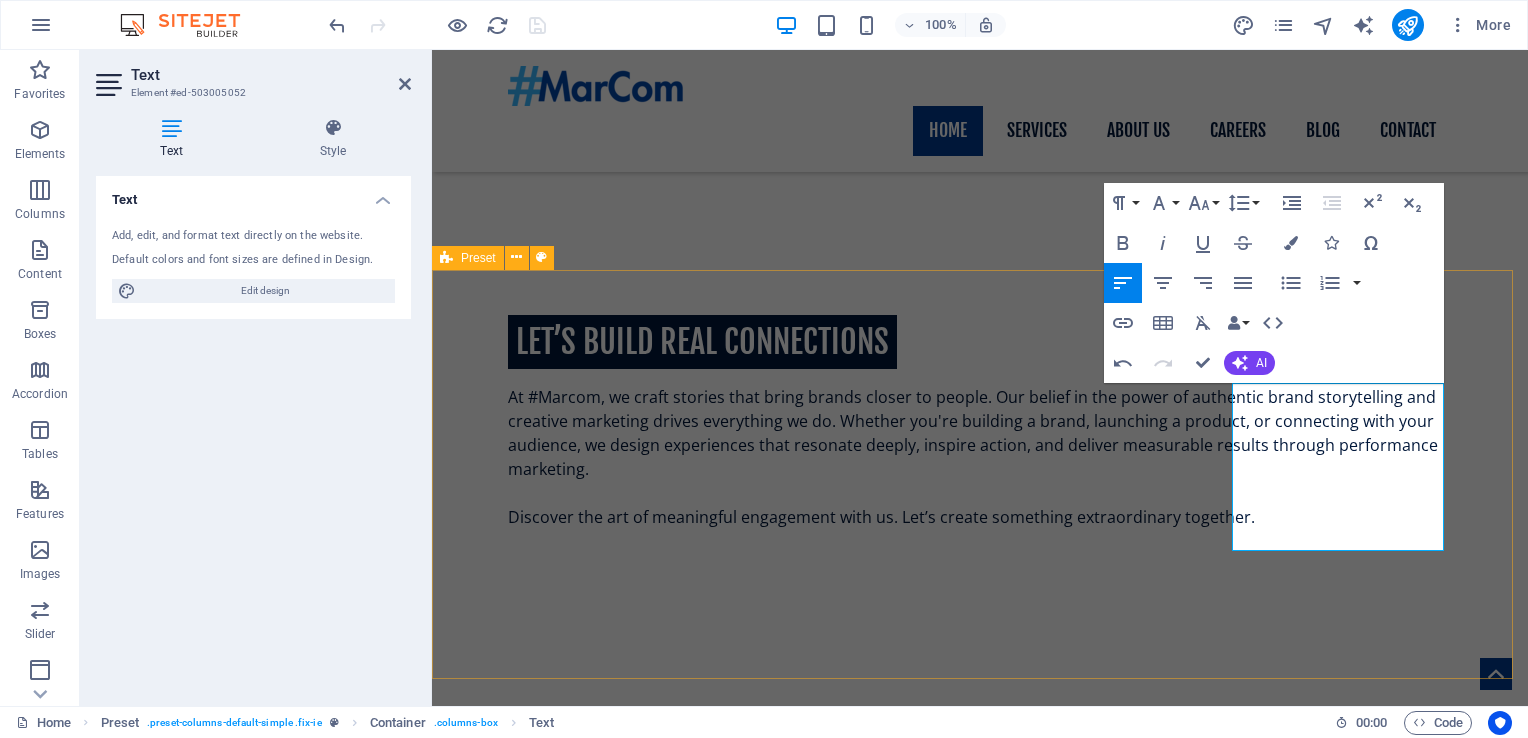 drag, startPoint x: 1336, startPoint y: 542, endPoint x: 1223, endPoint y: 398, distance: 183.04372 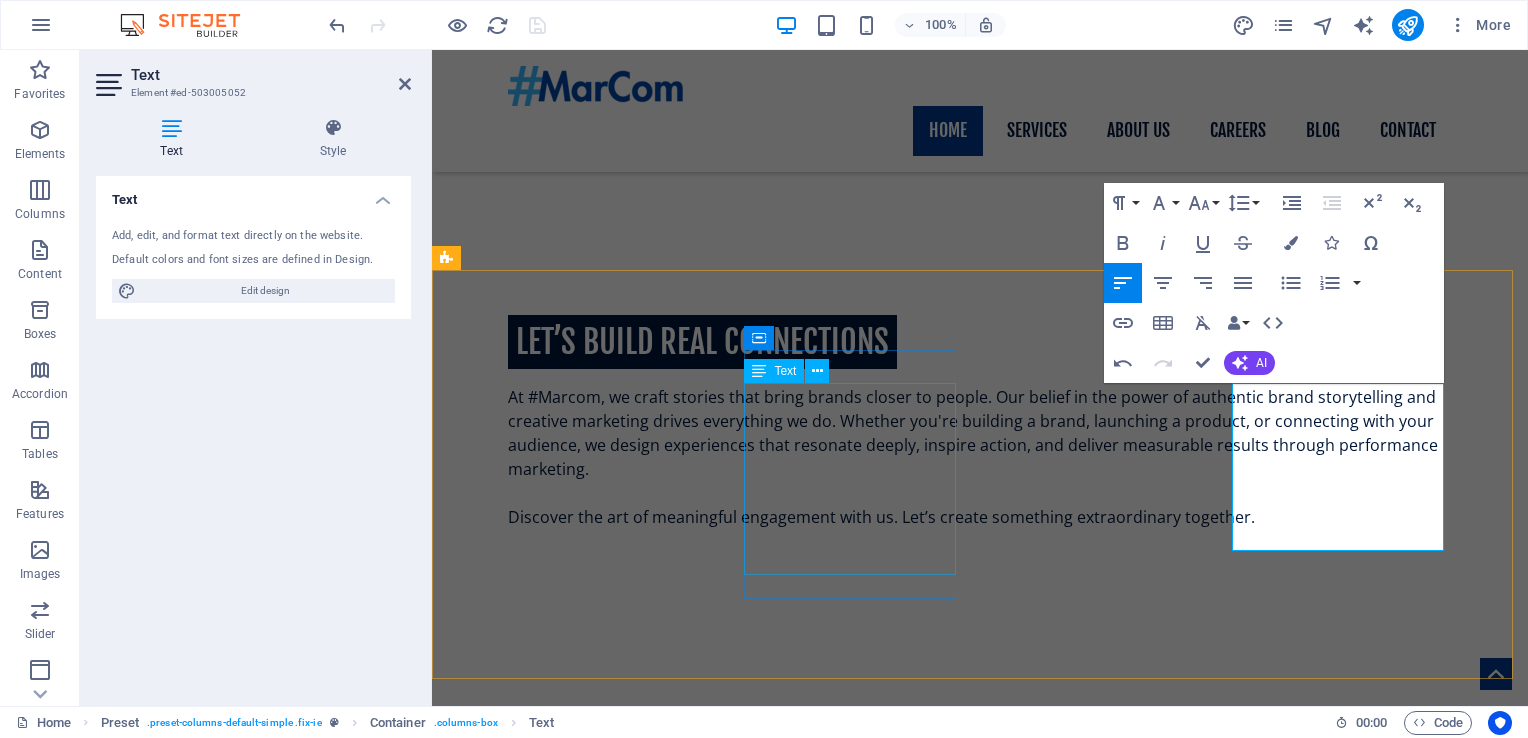 scroll, scrollTop: 2948, scrollLeft: 3, axis: both 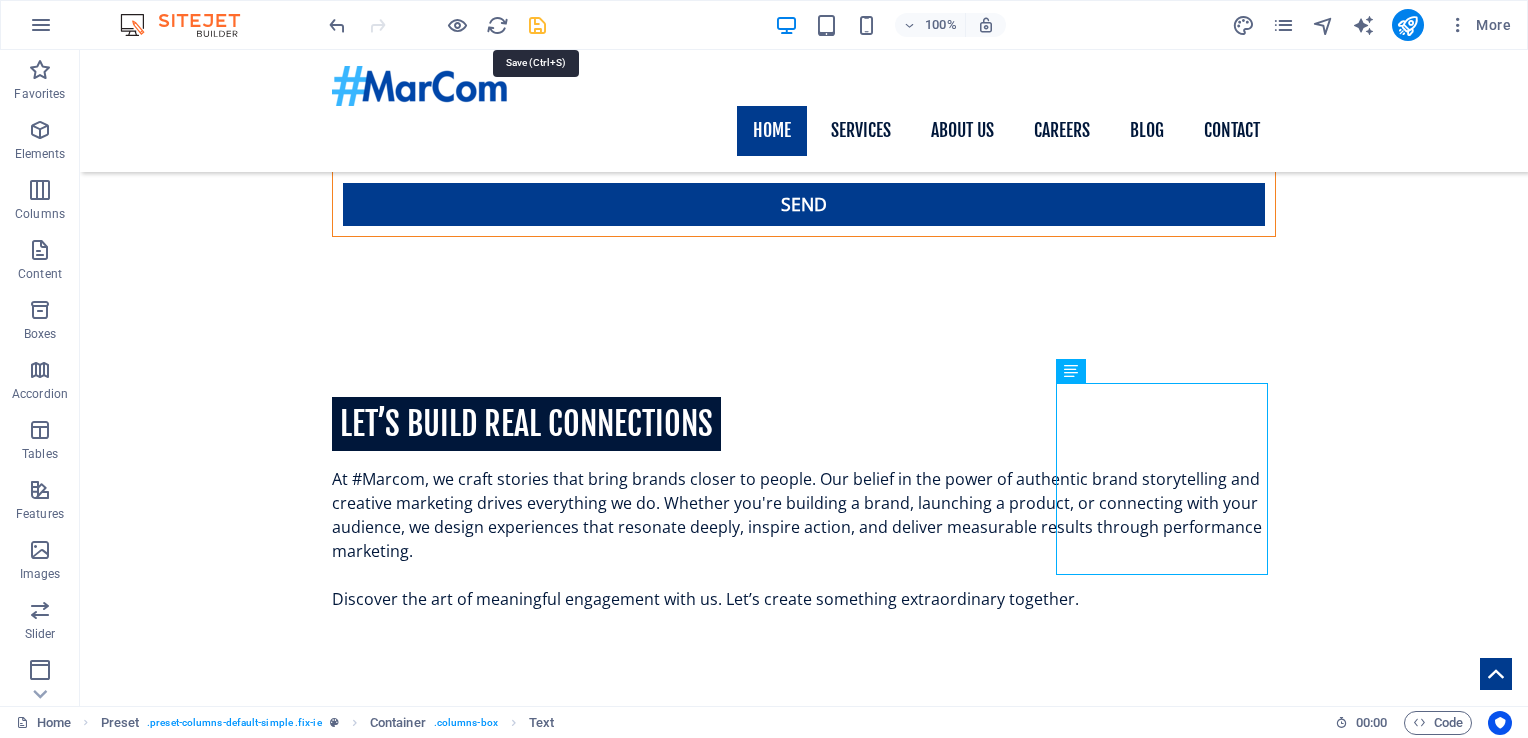 click at bounding box center (537, 25) 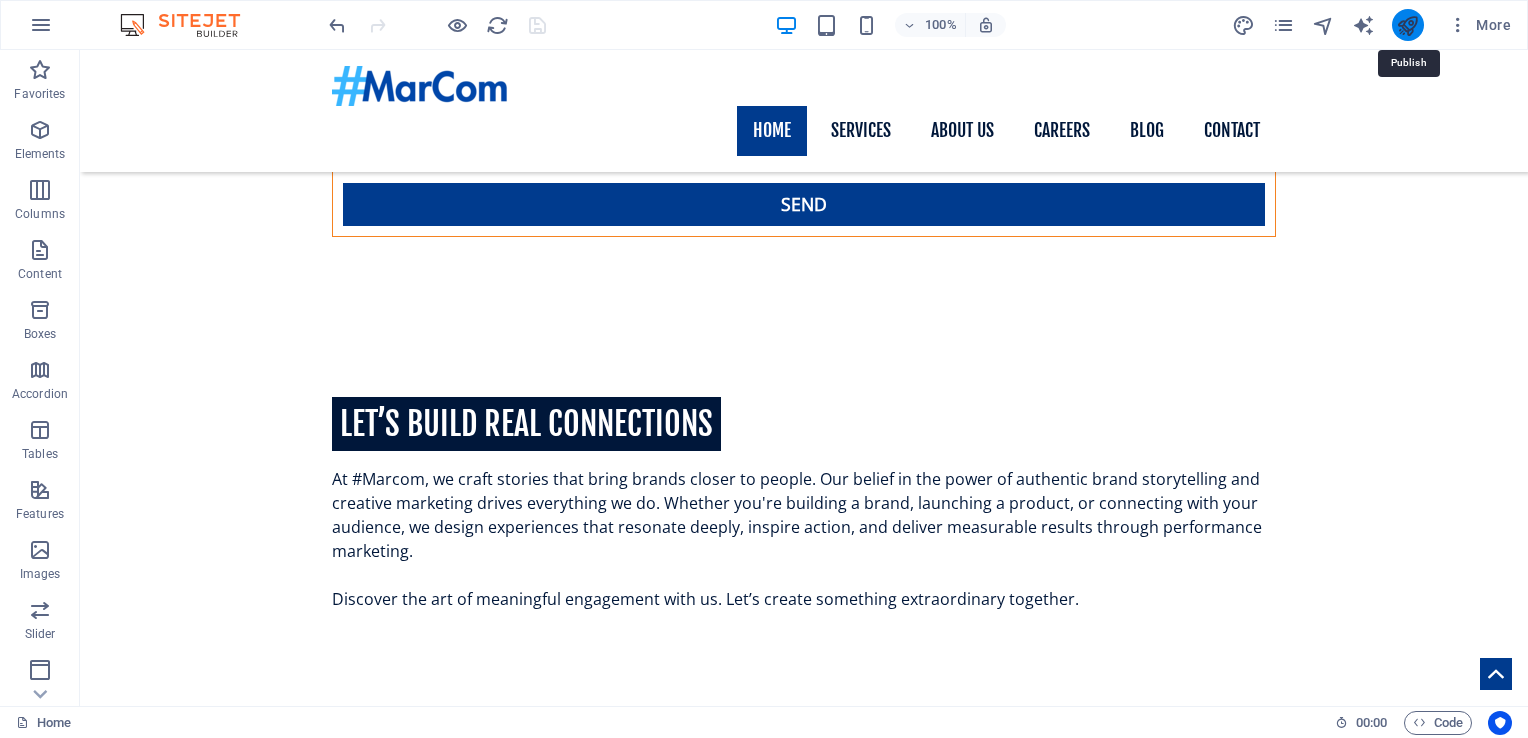 click at bounding box center (1407, 25) 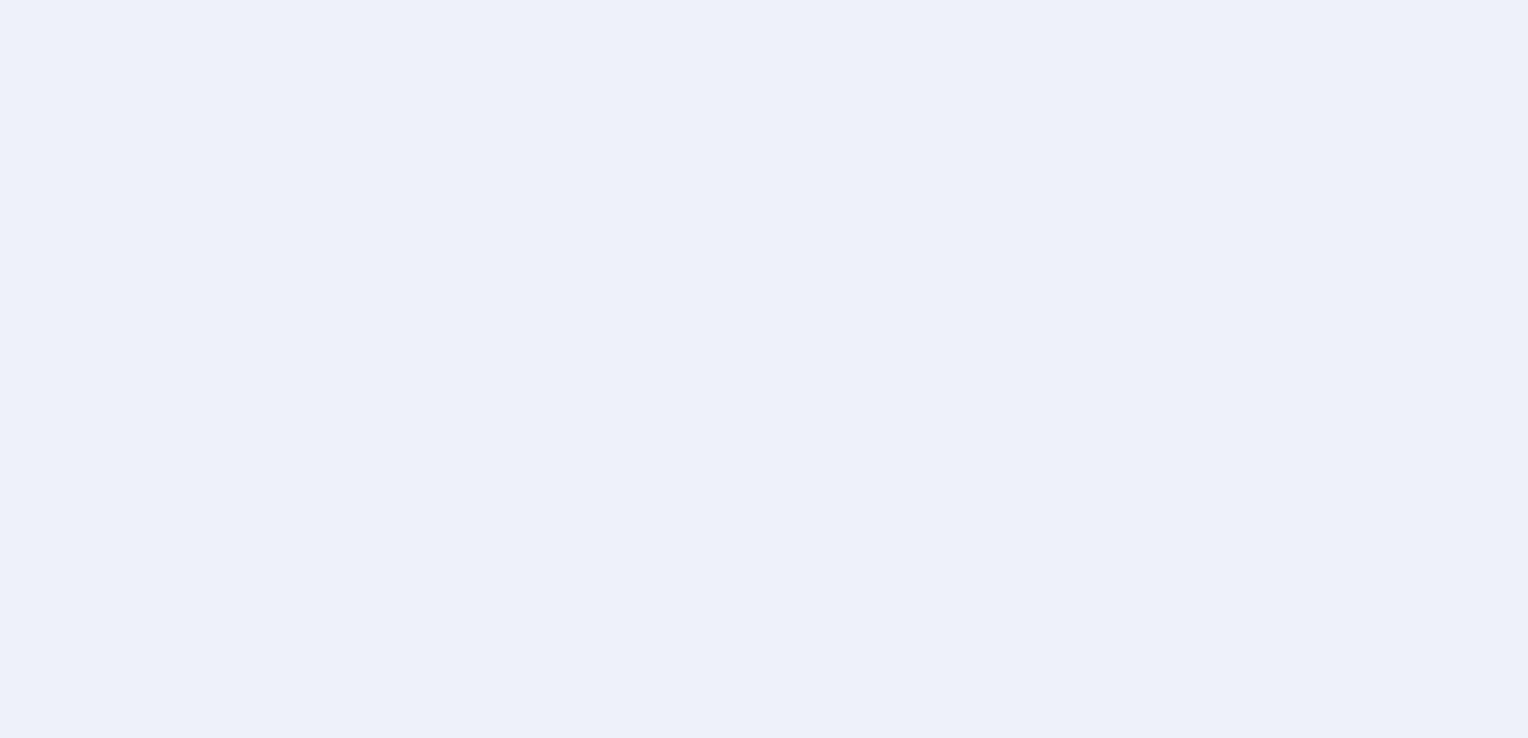 scroll, scrollTop: 0, scrollLeft: 0, axis: both 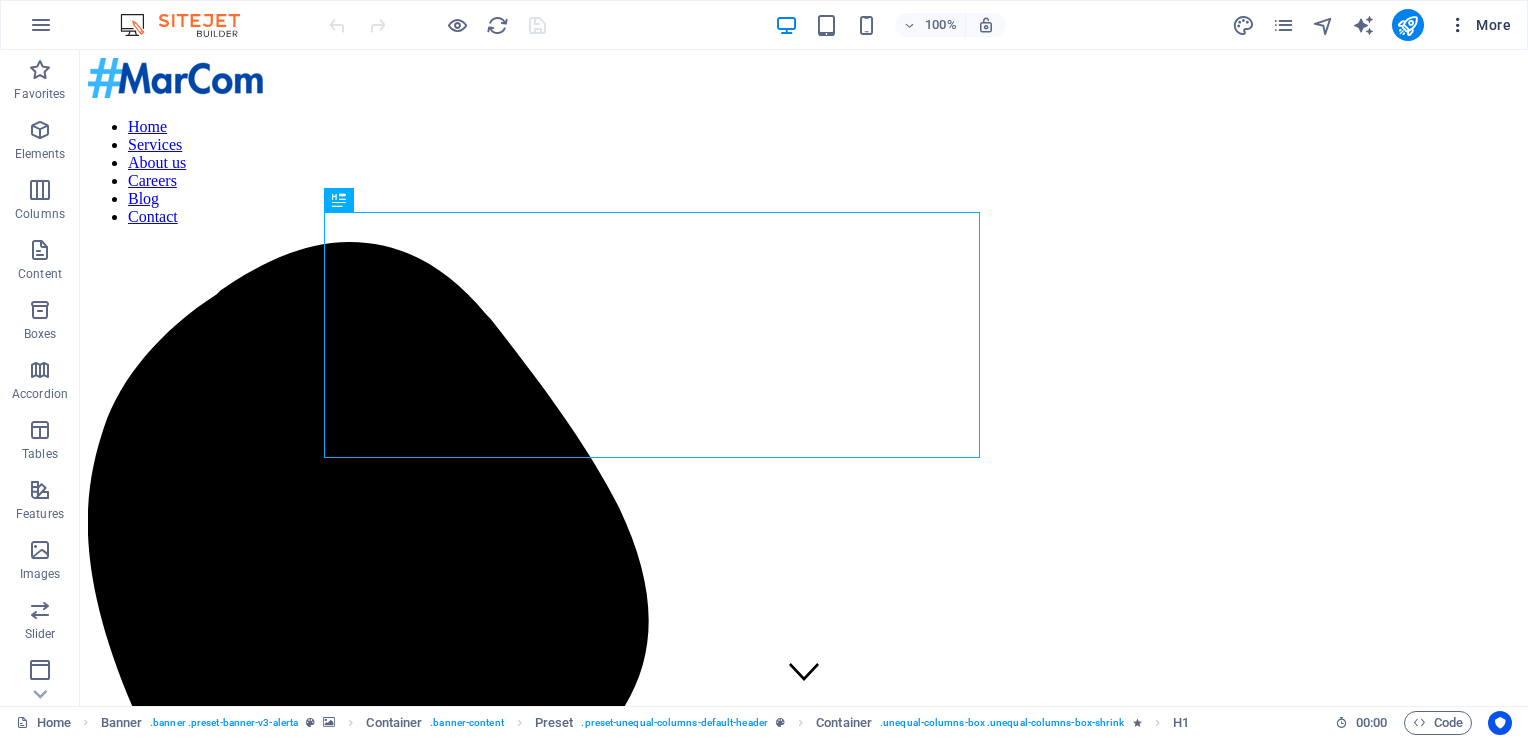 click at bounding box center (1458, 25) 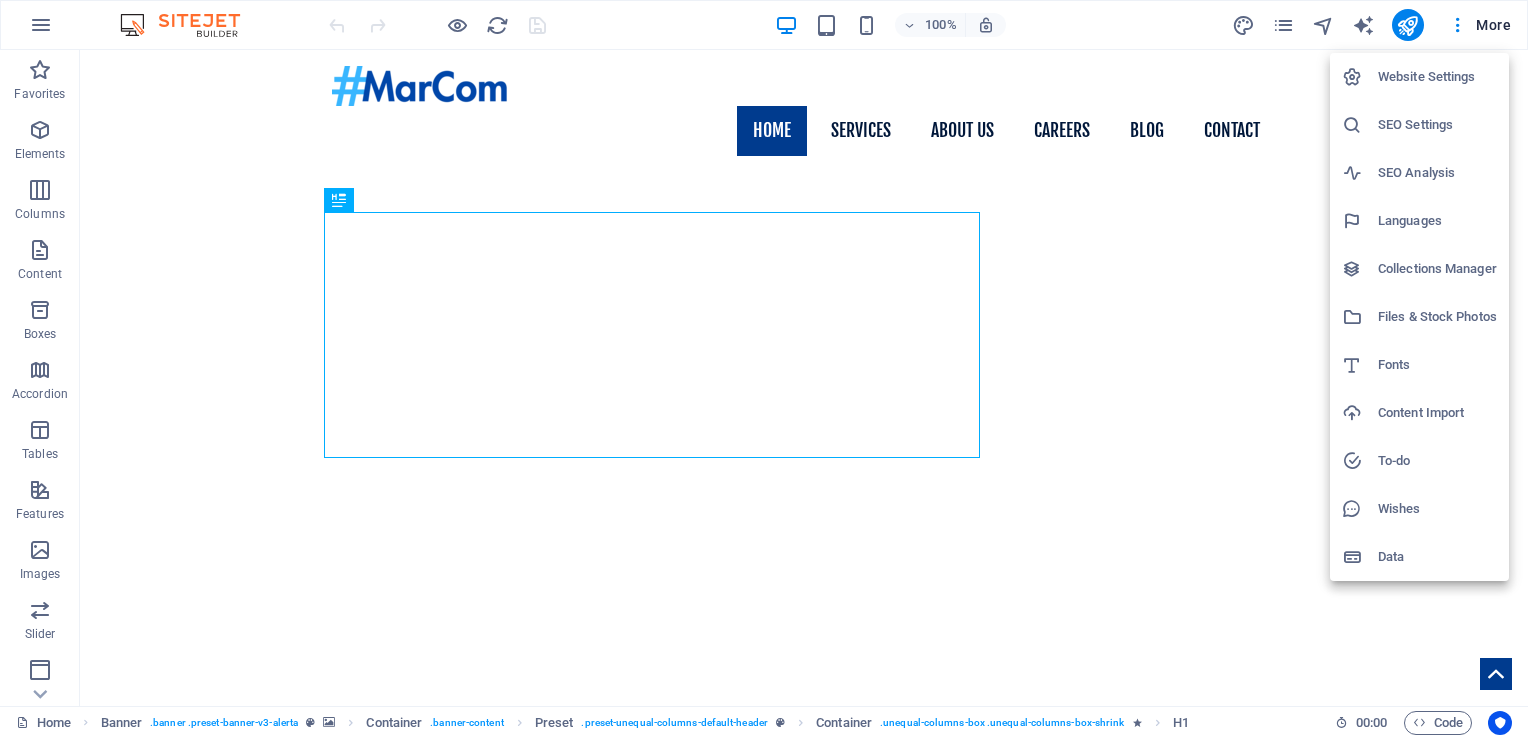 click on "SEO Analysis" at bounding box center [1437, 173] 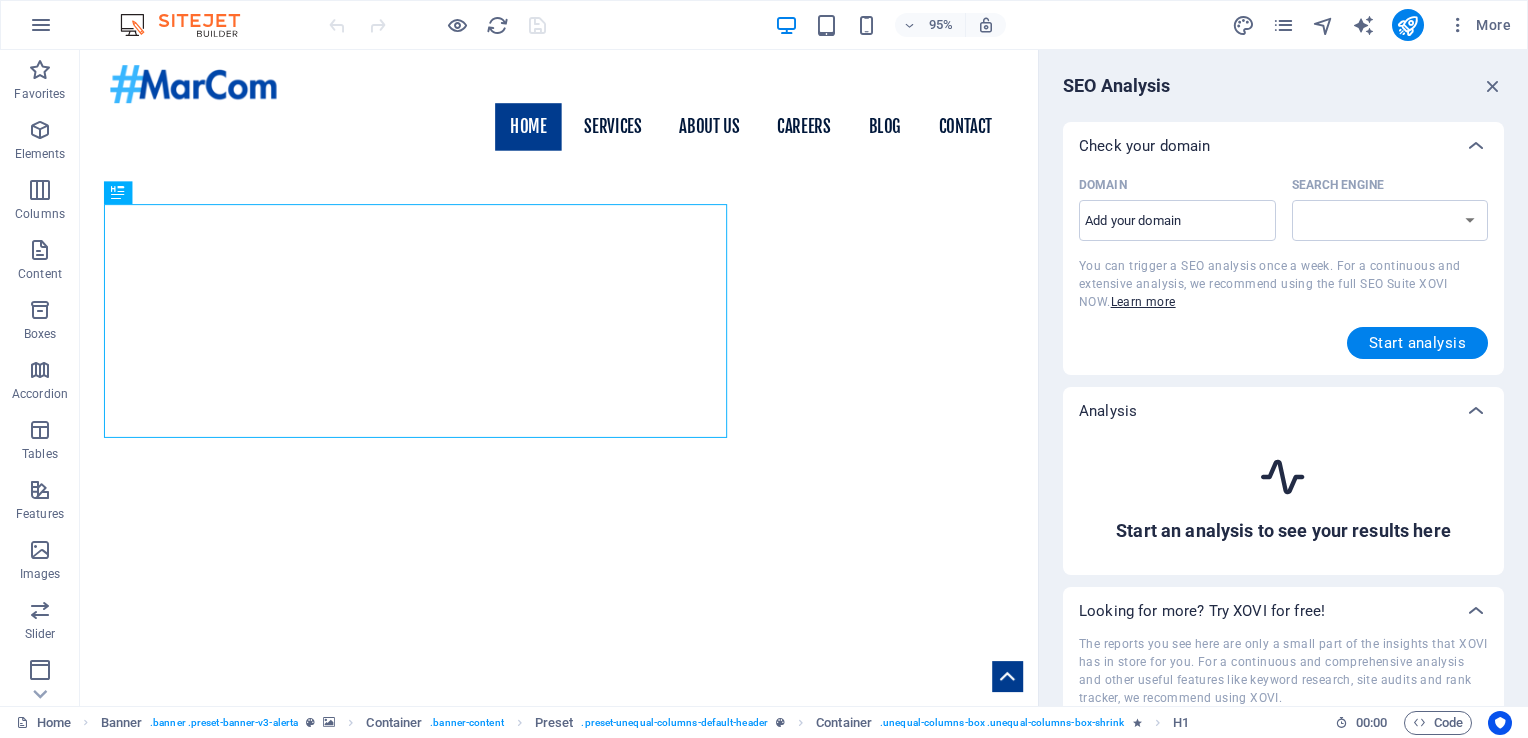 select on "google.com" 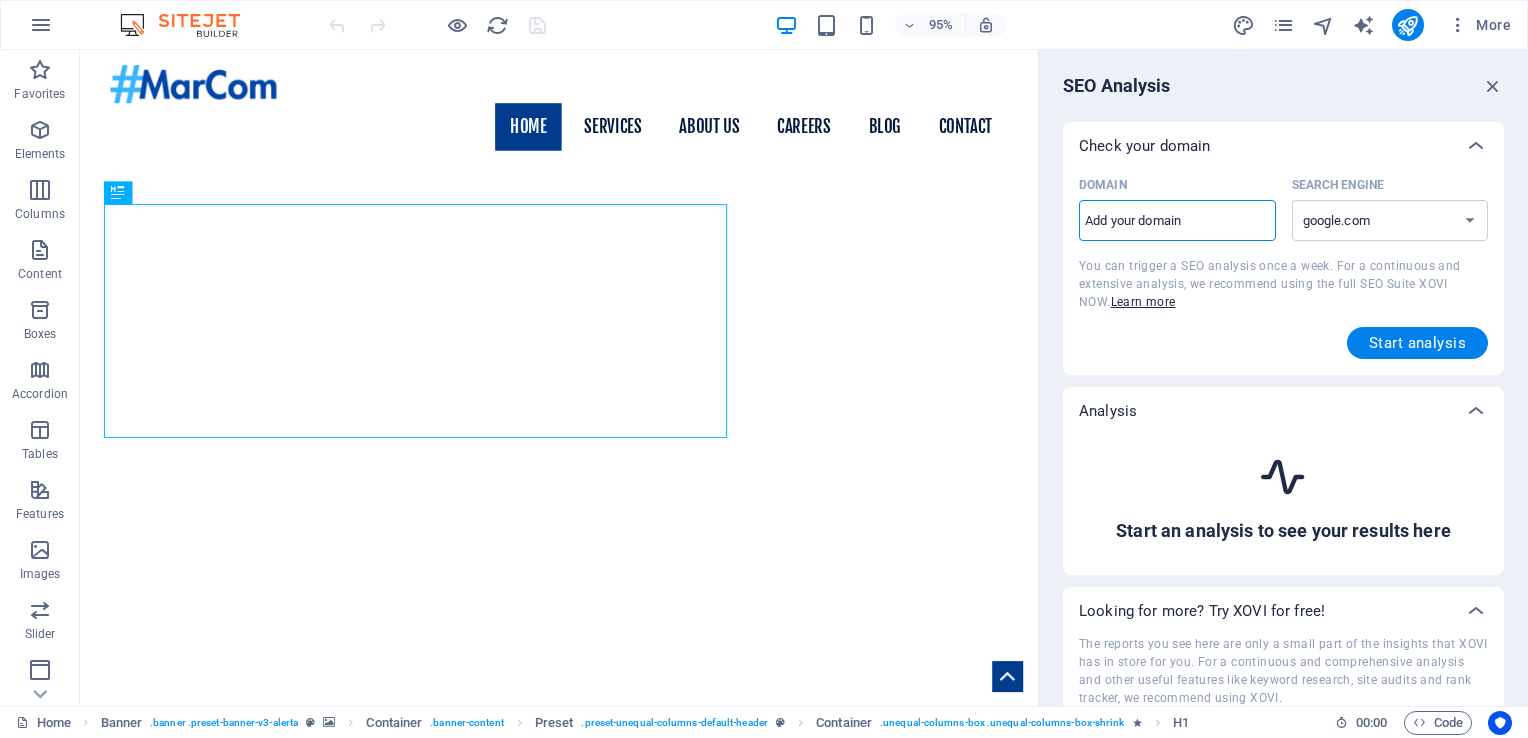 click on "Domain ​" at bounding box center (1177, 221) 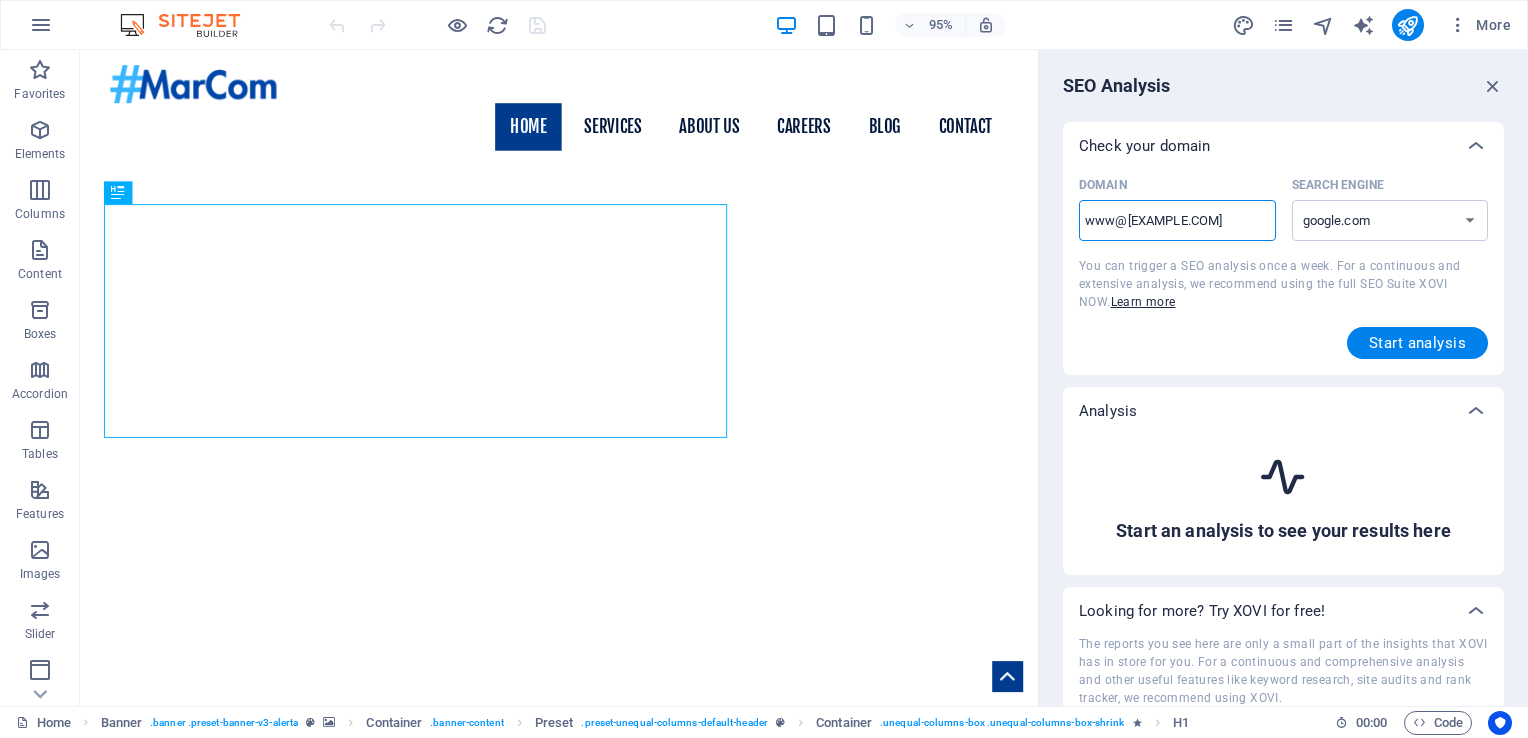 select on "google.com" 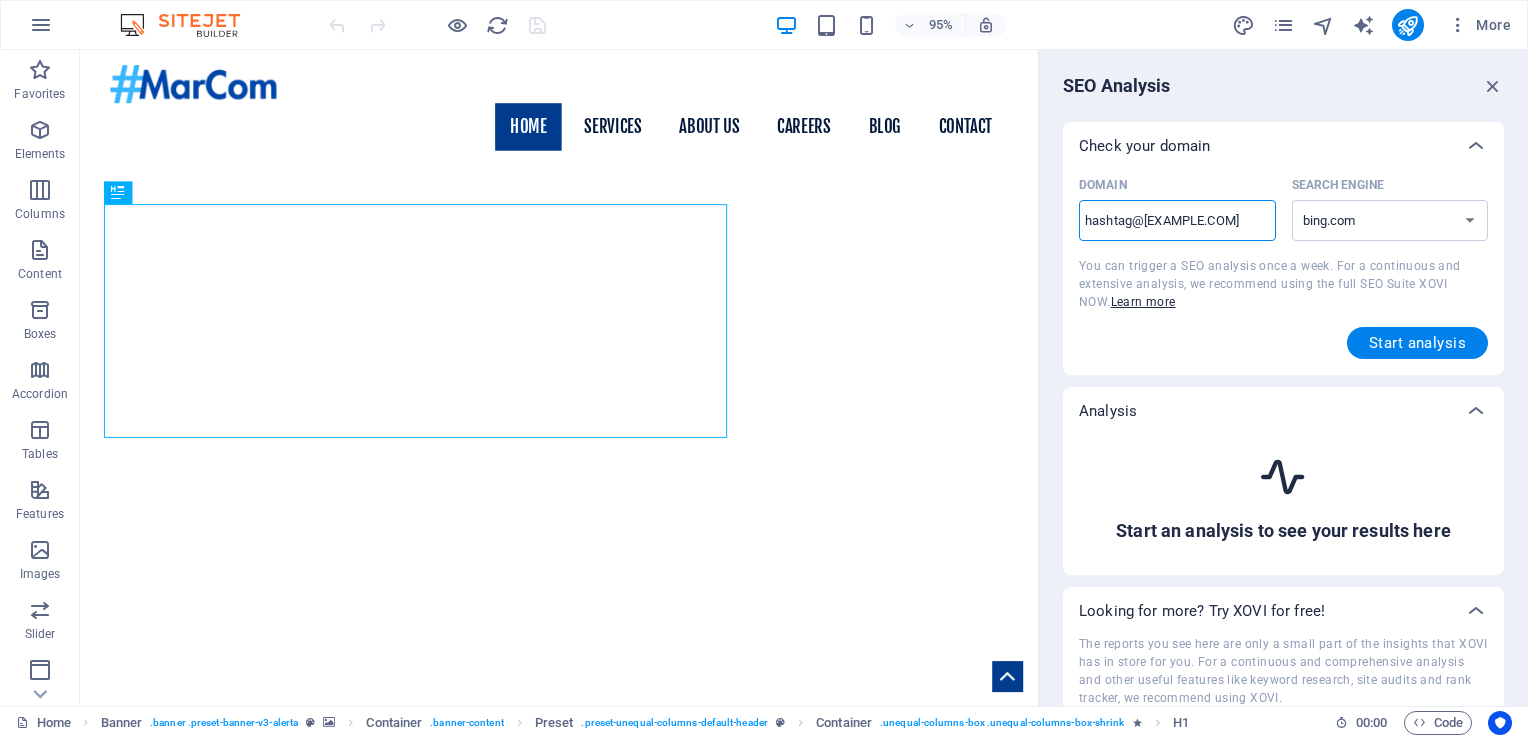 type on "hashtag@[EXAMPLE.COM]" 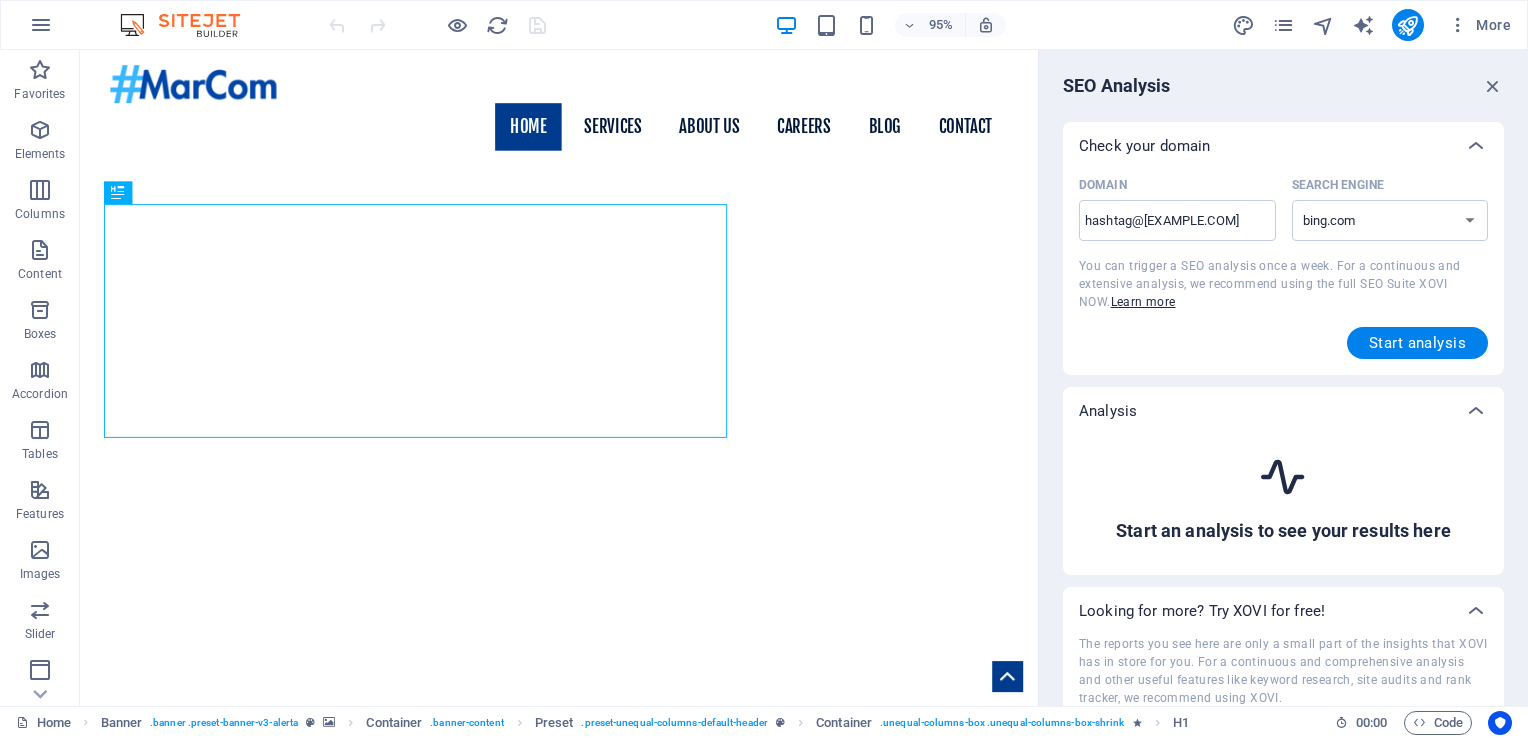 click on "Check your domain" at bounding box center [1283, 146] 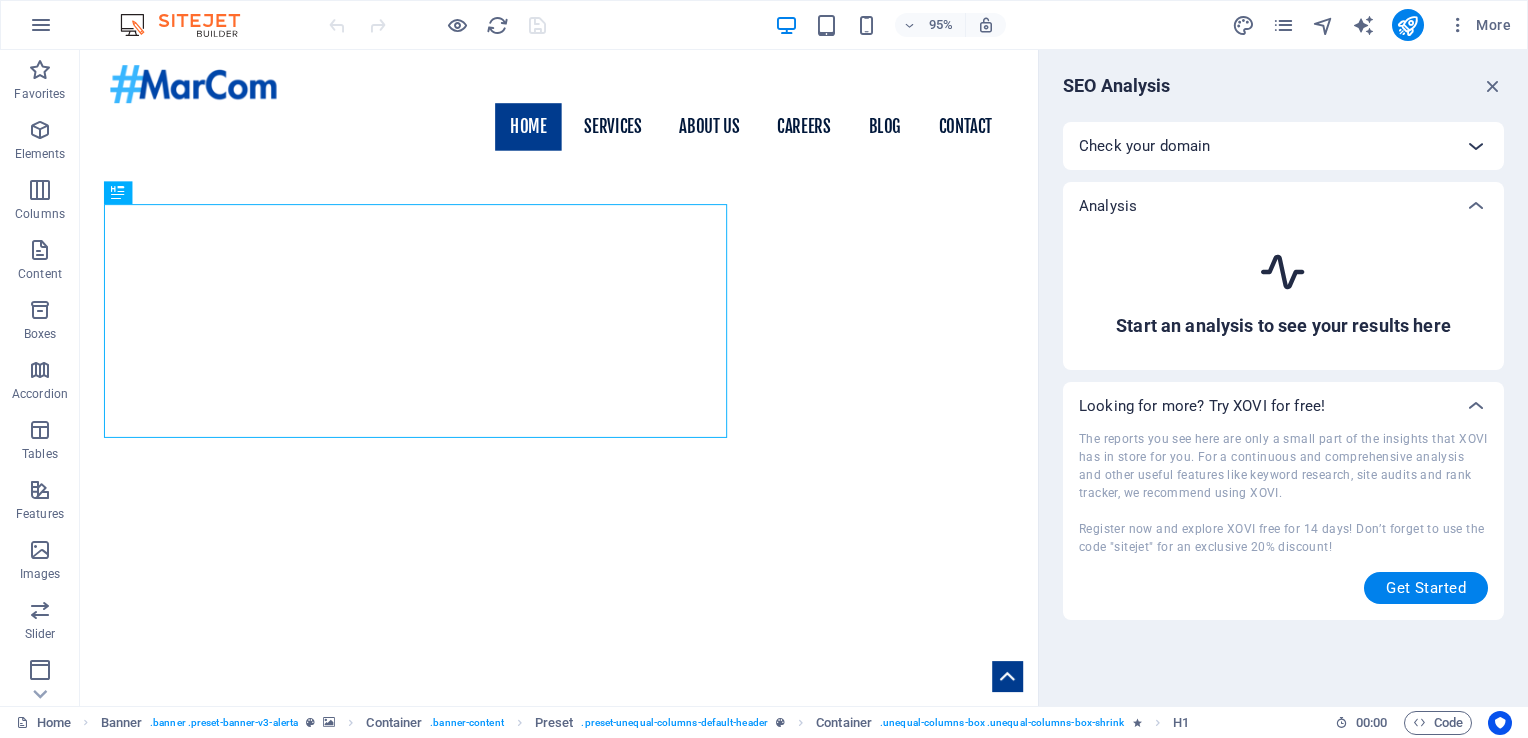 click at bounding box center (1476, 146) 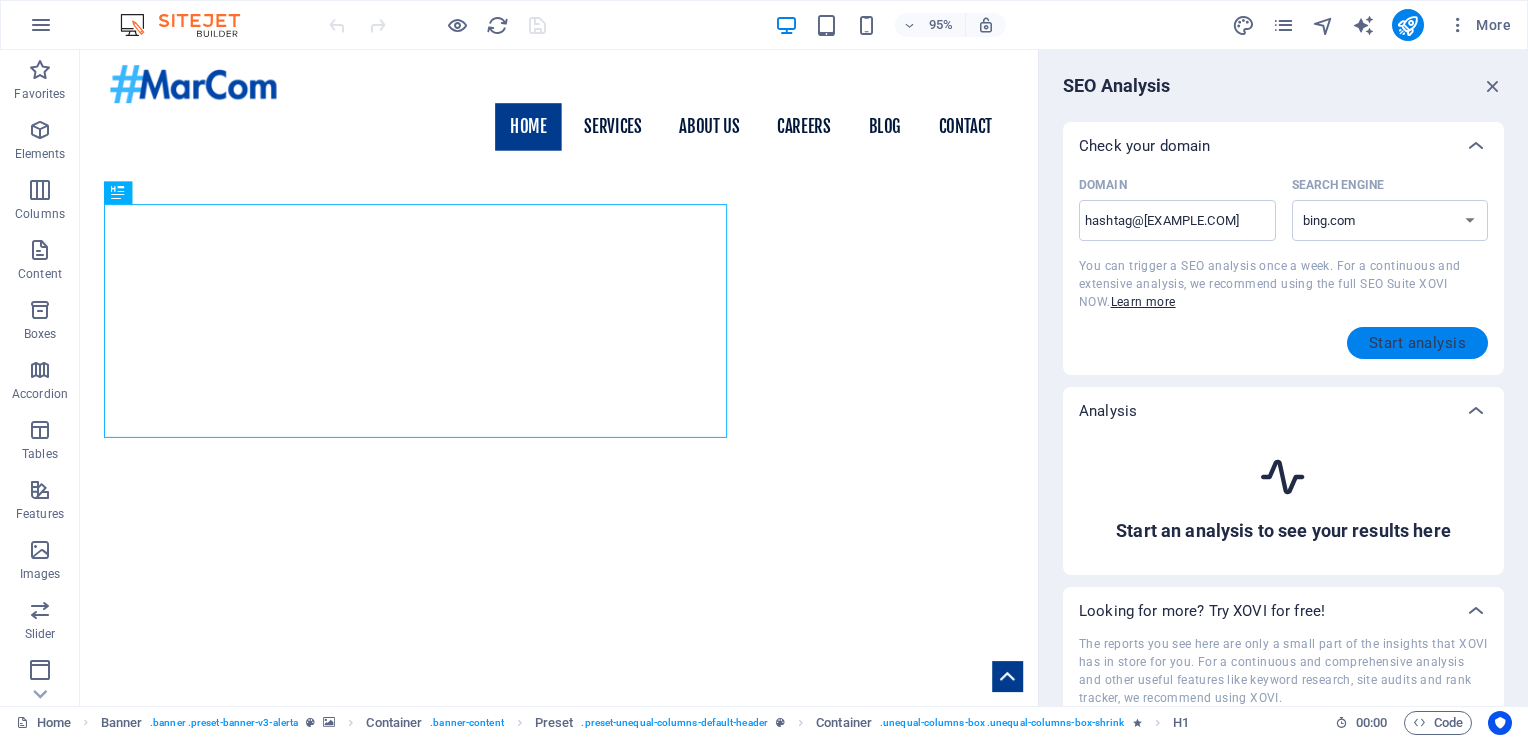 click on "Start analysis" at bounding box center [1417, 343] 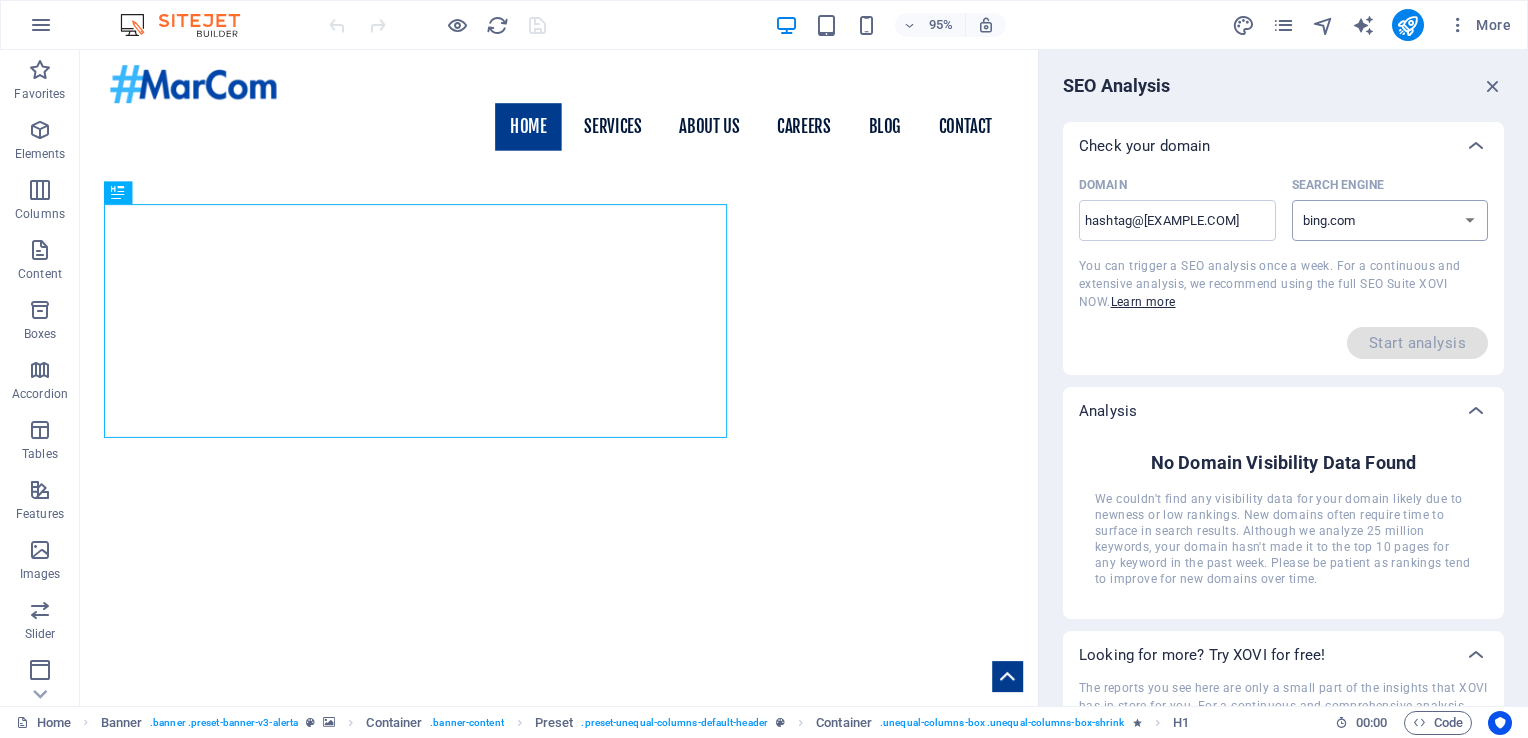 click on "google.de google.at google.es google.co.uk google.fr google.it google.ch google.com google.com.br bing.com" at bounding box center [1390, 220] 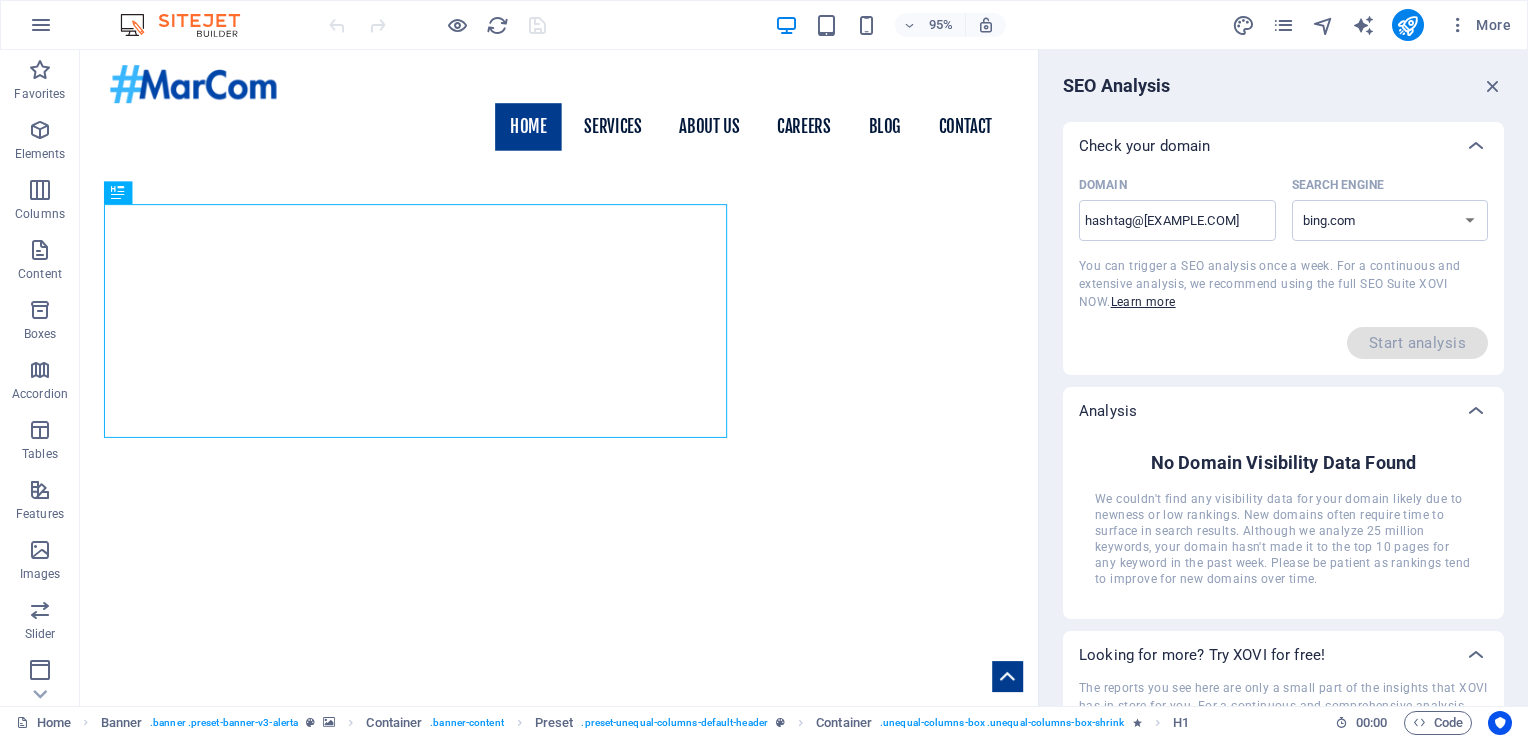 select on "google.com" 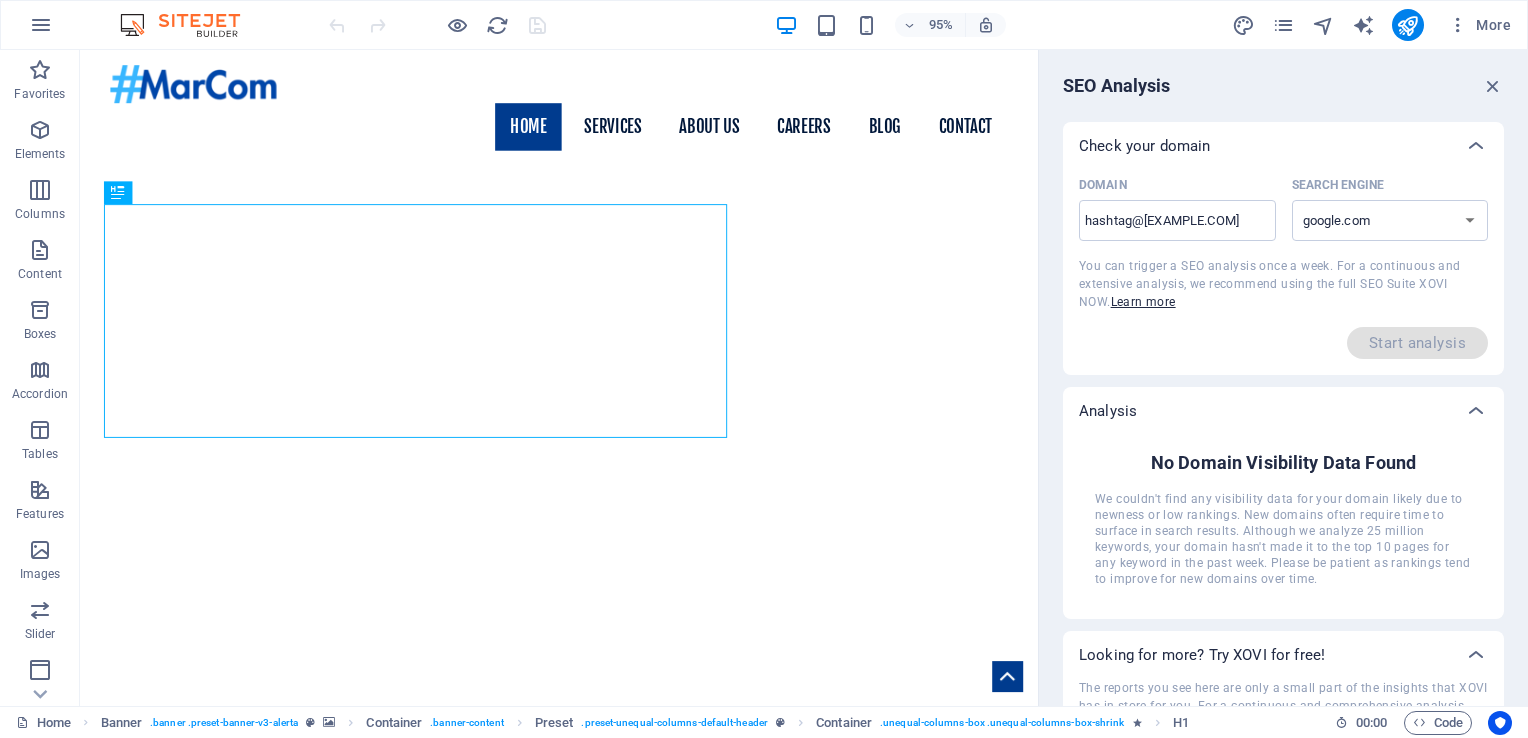 click on "google.de google.at google.es google.co.uk google.fr google.it google.ch google.com google.com.br bing.com" at bounding box center (1390, 220) 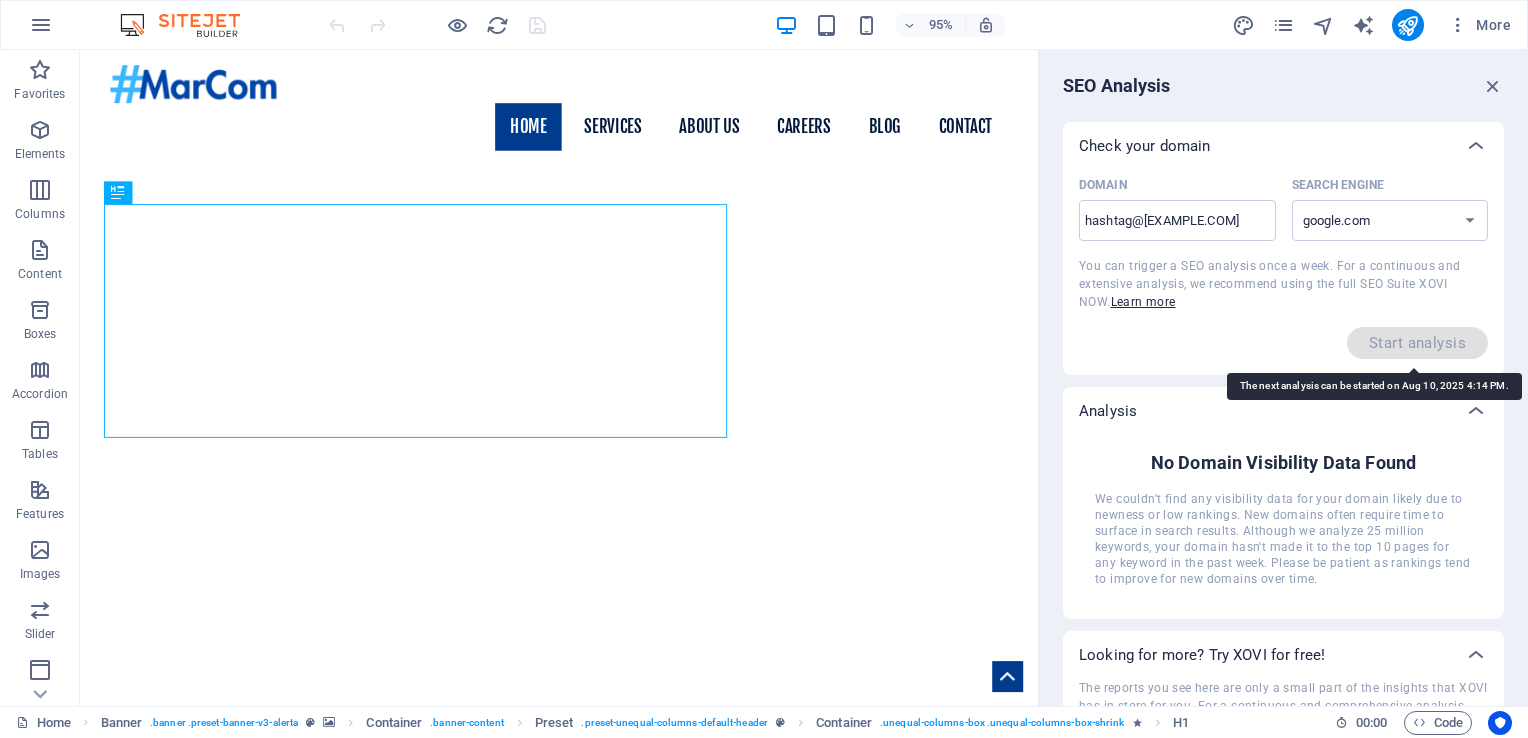 click on "Start analysis" at bounding box center [1417, 343] 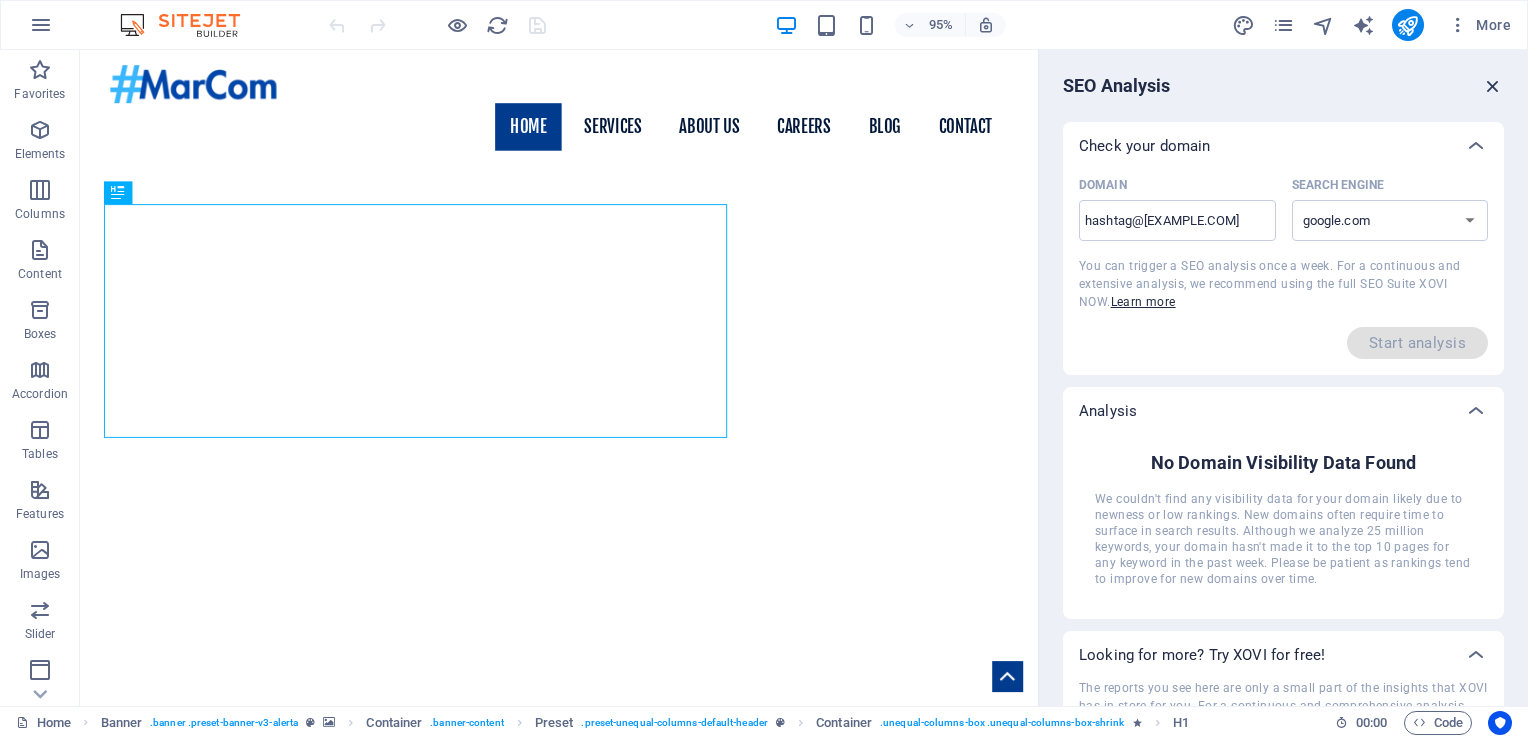 click at bounding box center (1493, 86) 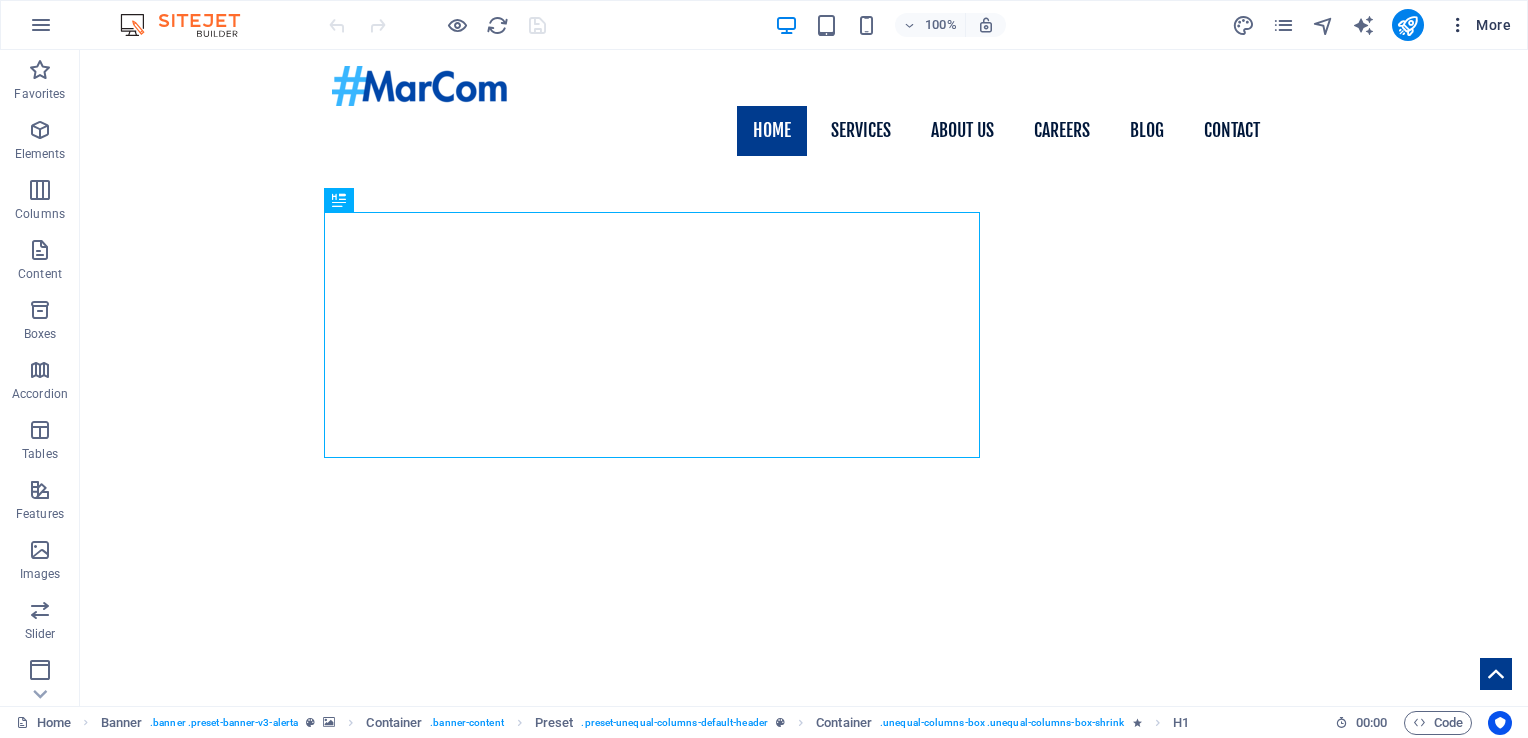 click at bounding box center [1458, 25] 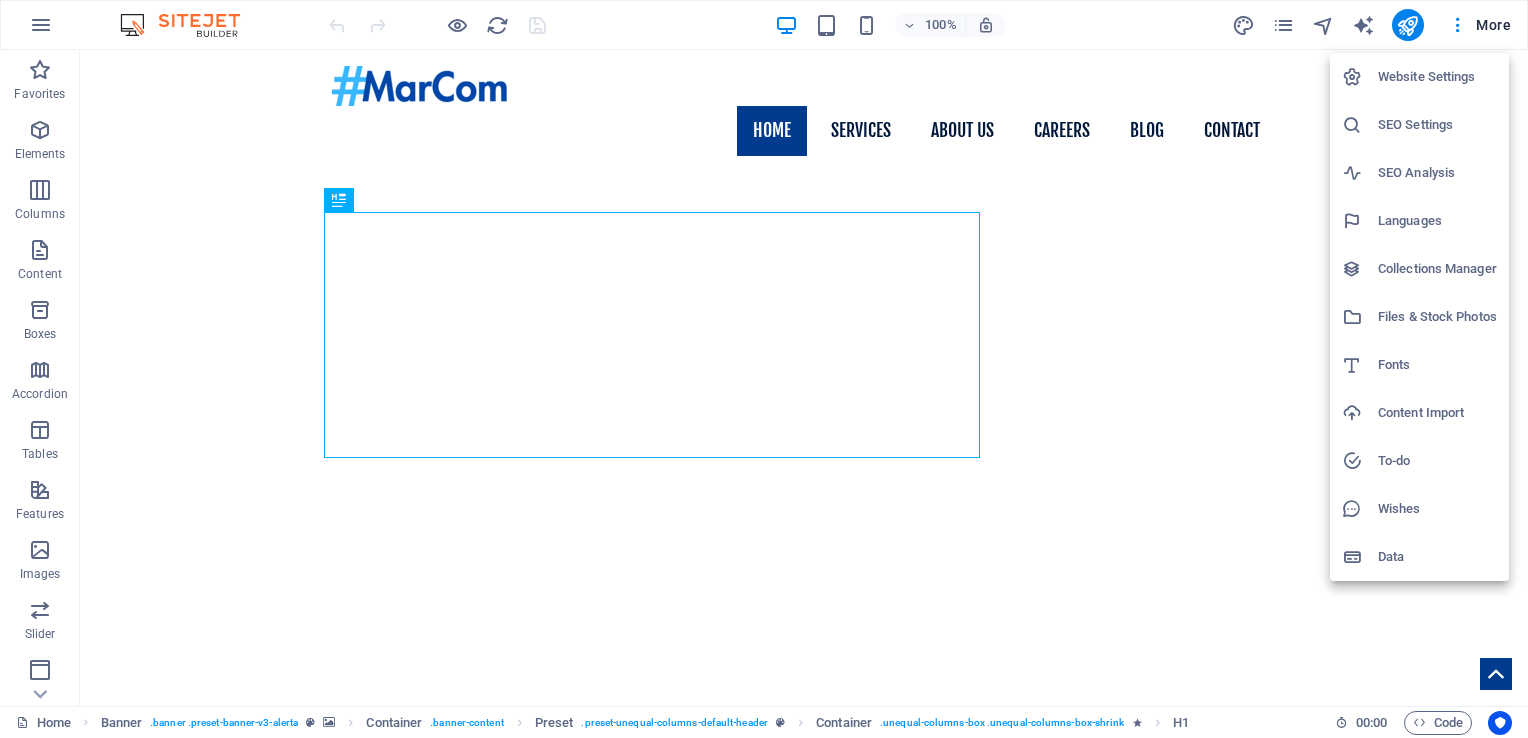 click on "Website Settings" at bounding box center (1437, 77) 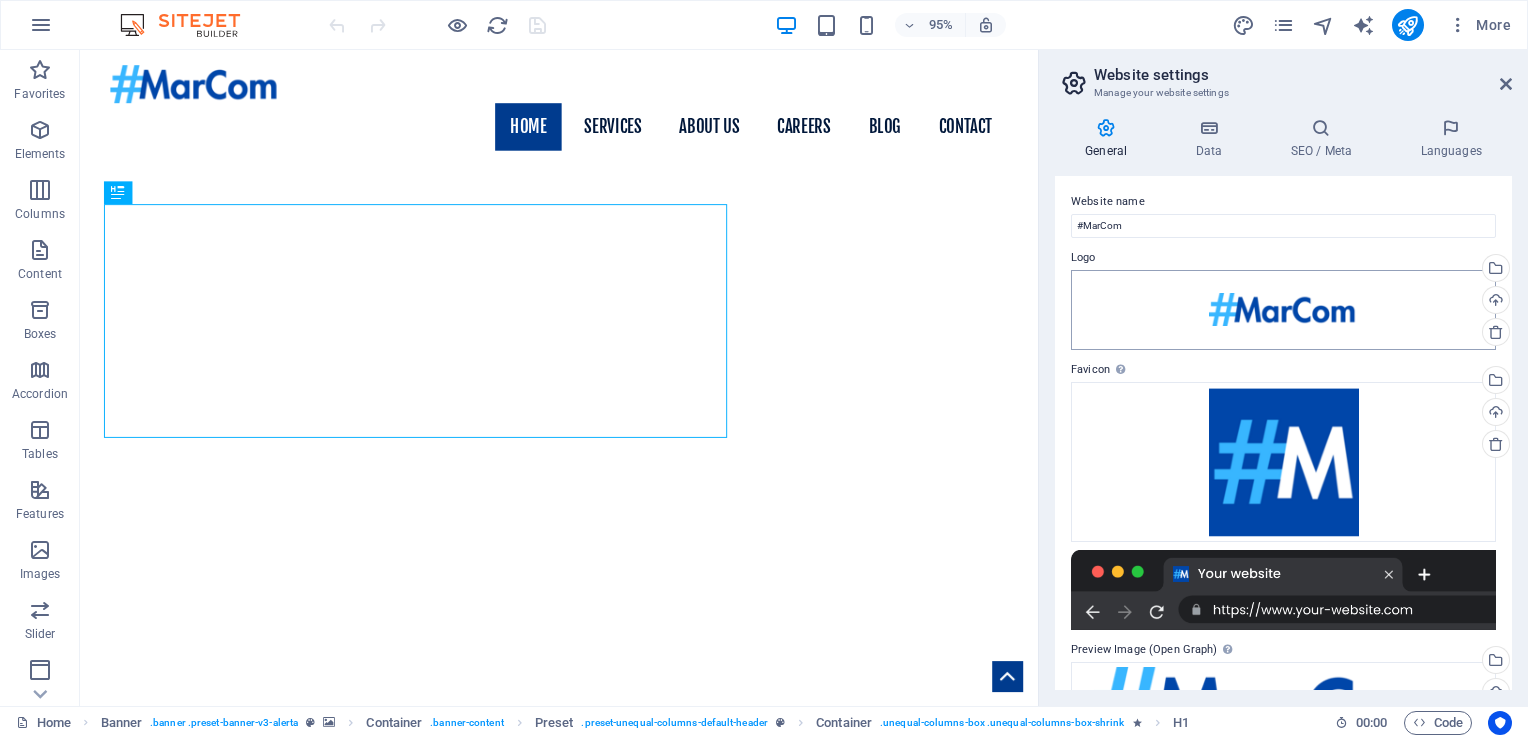scroll, scrollTop: 0, scrollLeft: 0, axis: both 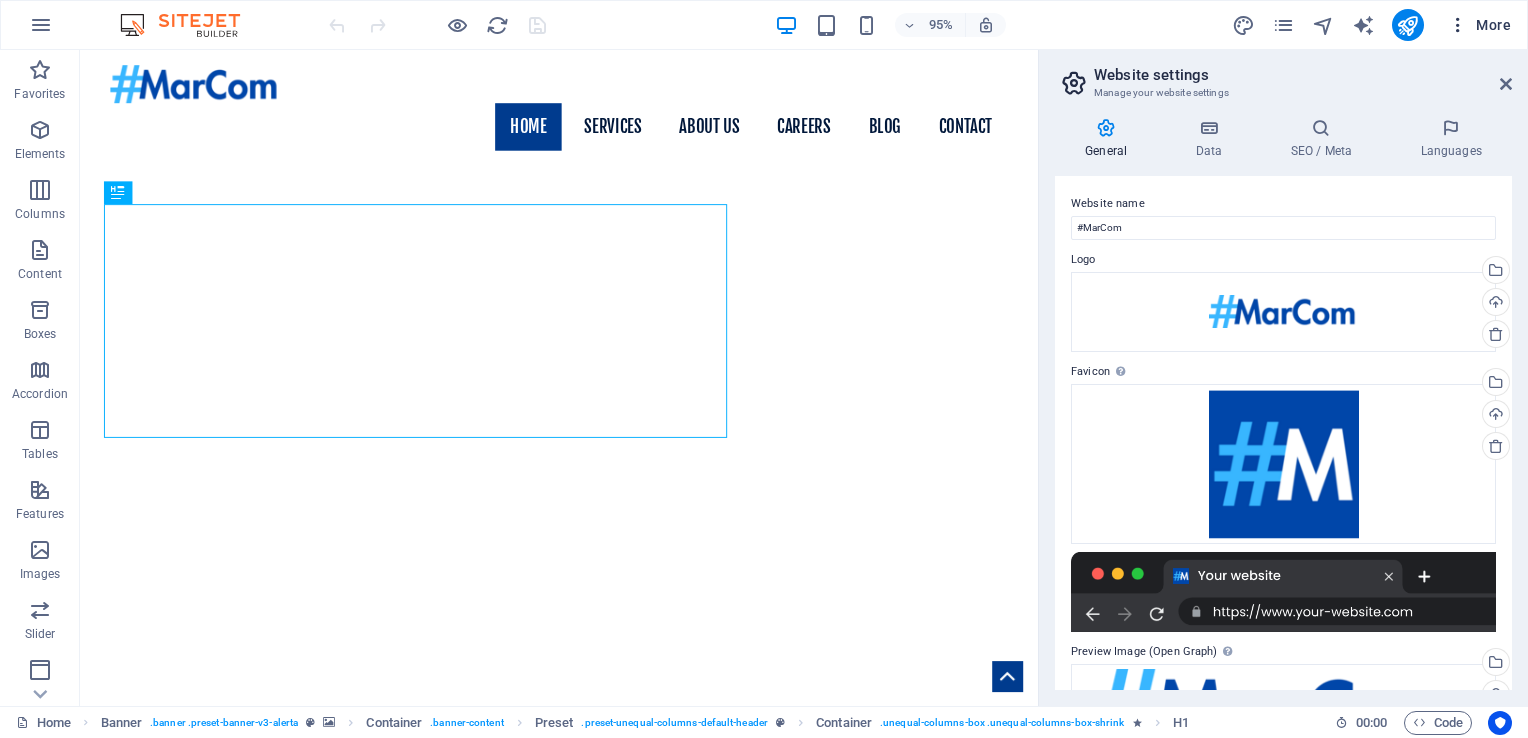 click on "More" at bounding box center [1479, 25] 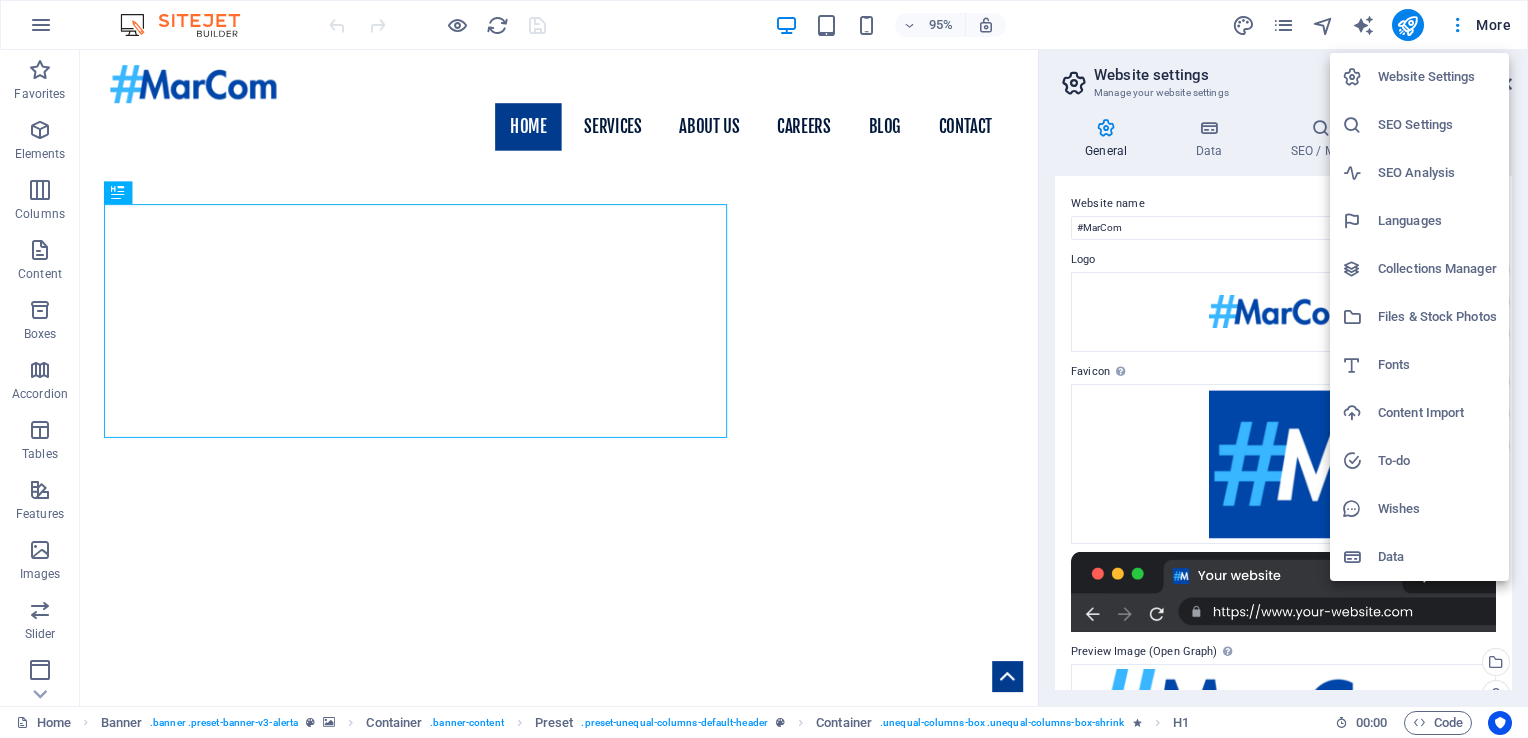 click on "SEO Settings" at bounding box center [1437, 125] 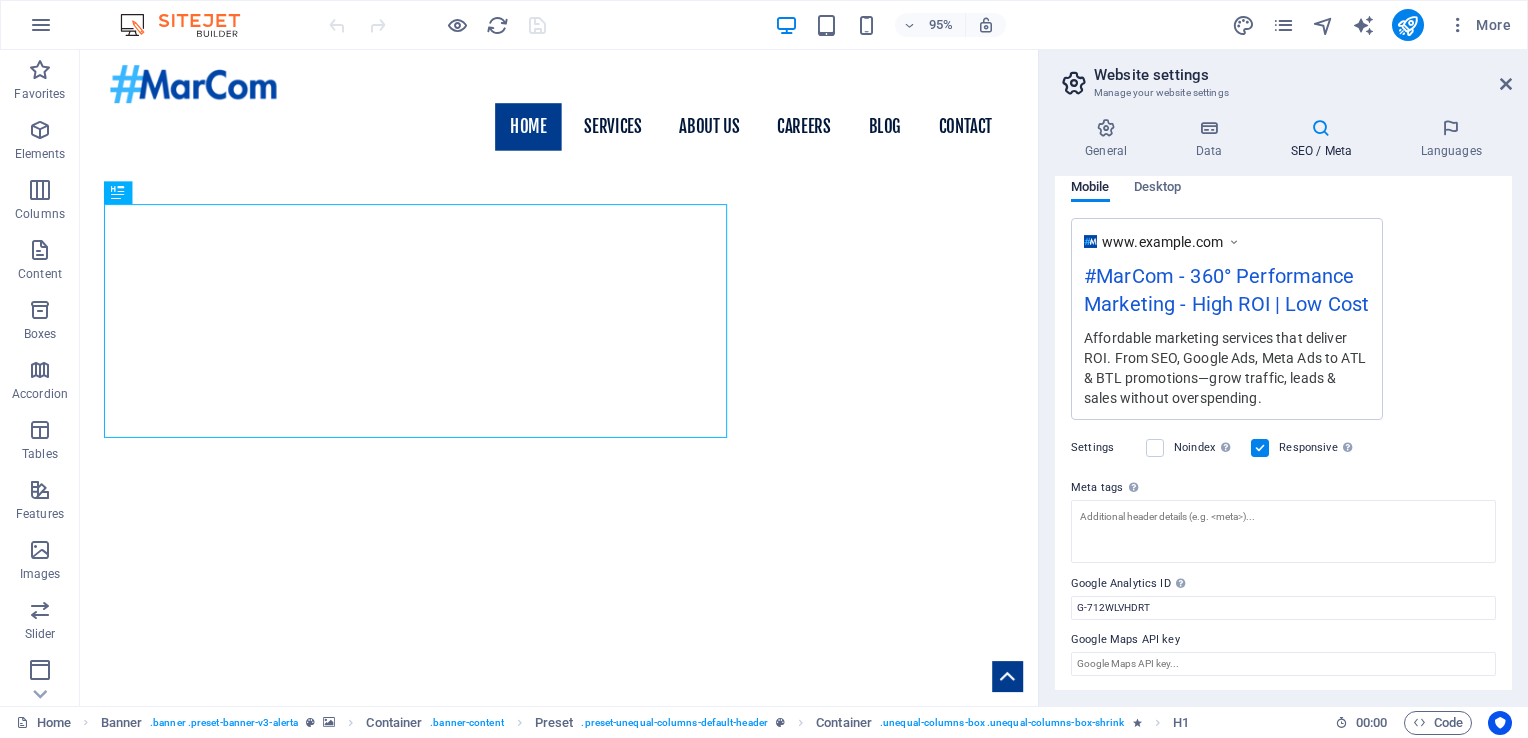 scroll, scrollTop: 0, scrollLeft: 0, axis: both 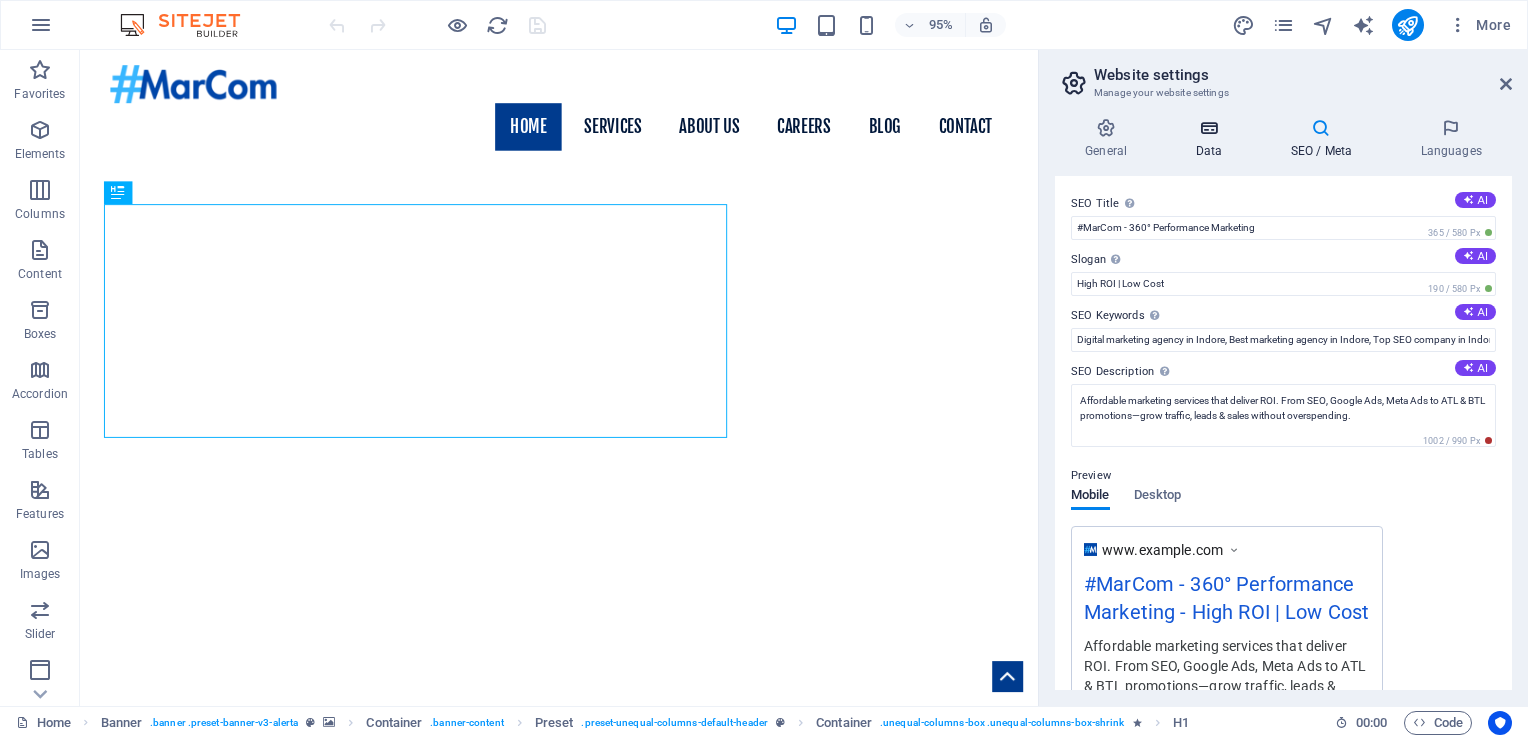 click at bounding box center [1208, 128] 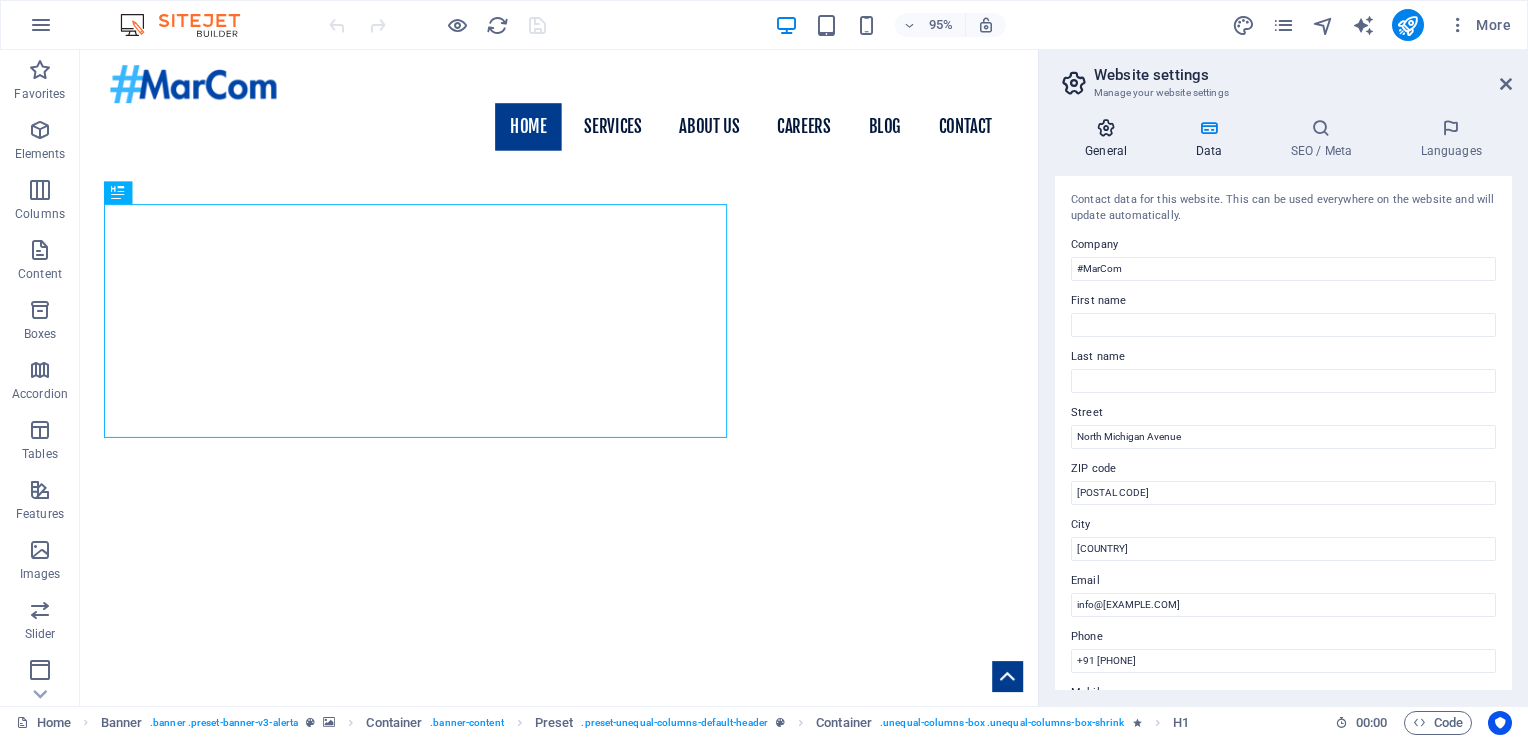 click on "General" at bounding box center [1110, 139] 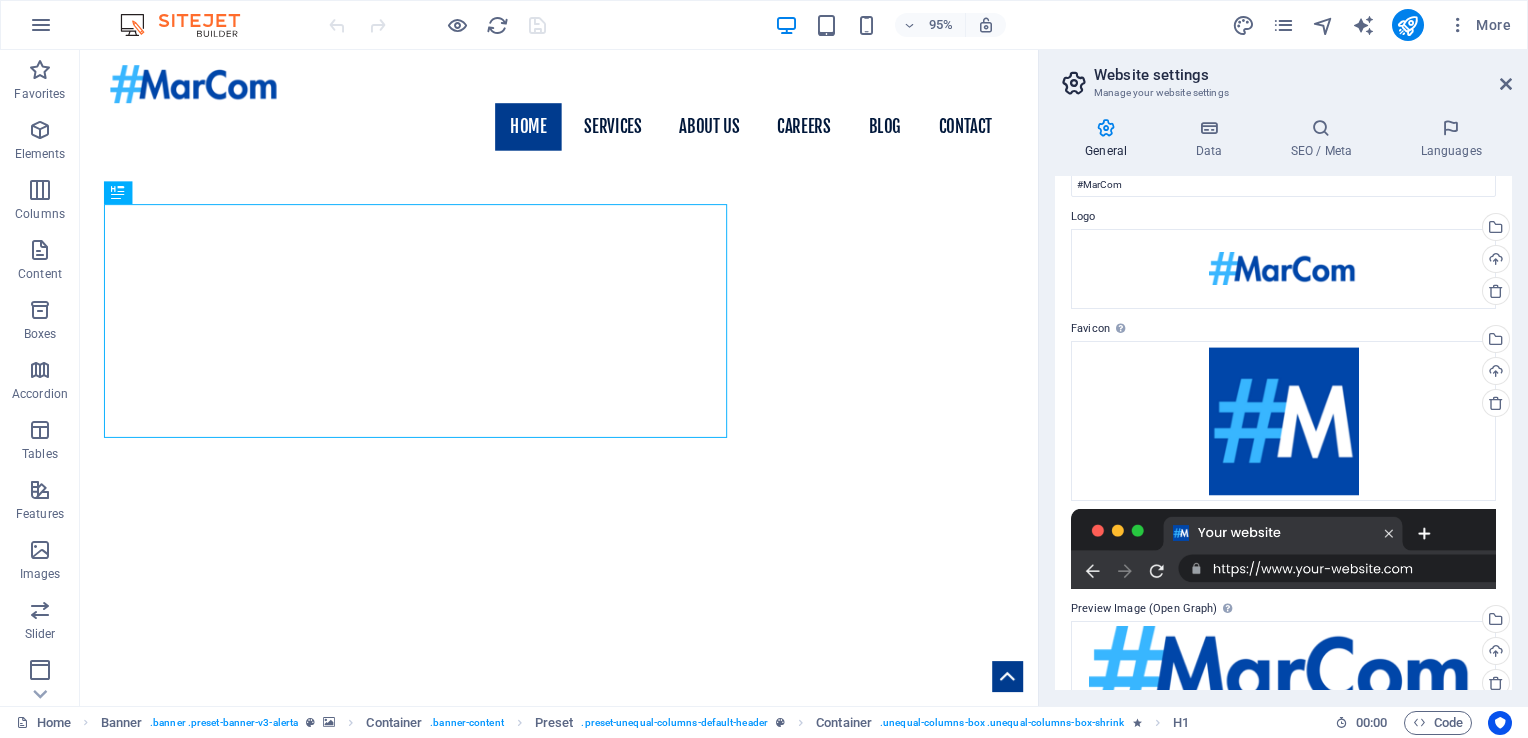 scroll, scrollTop: 85, scrollLeft: 0, axis: vertical 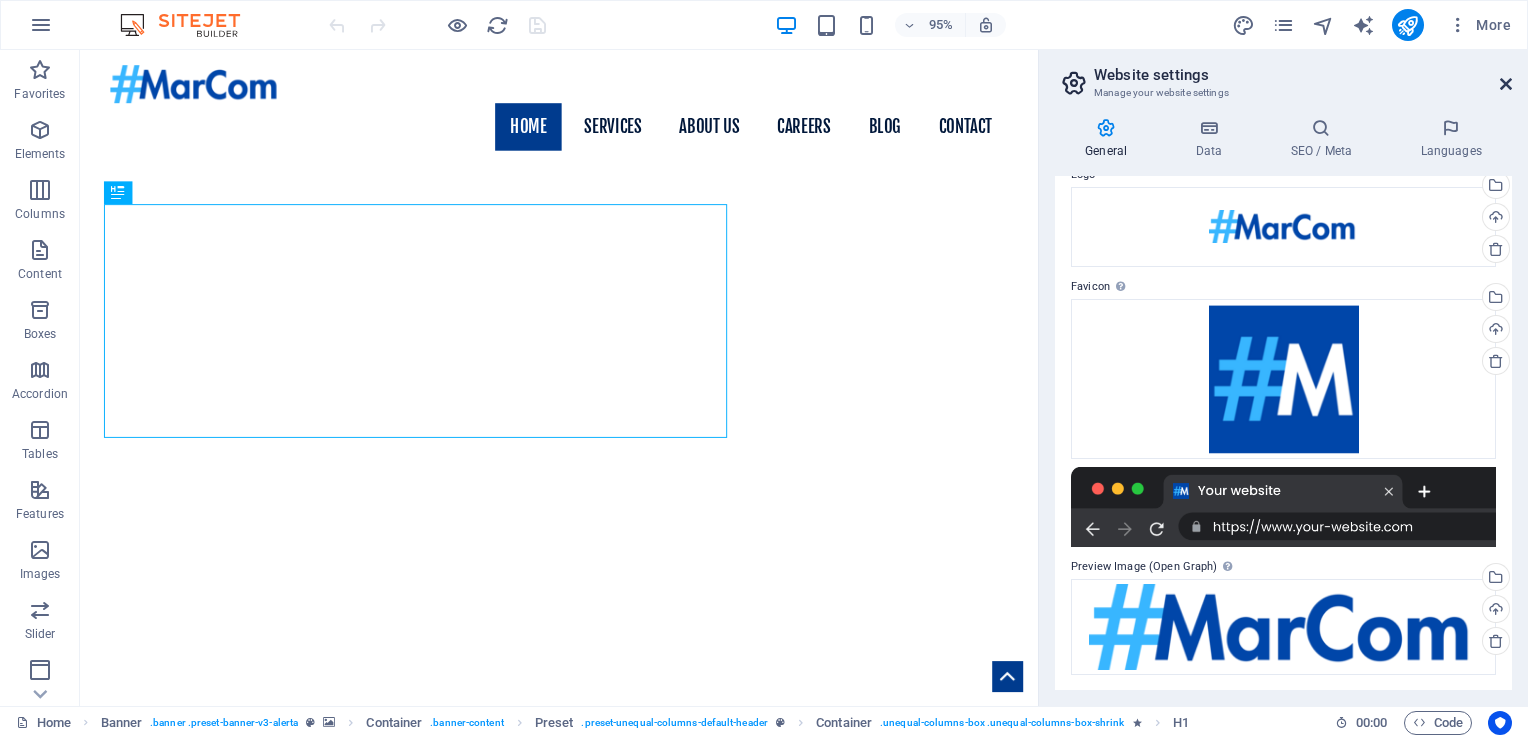 click at bounding box center (1506, 84) 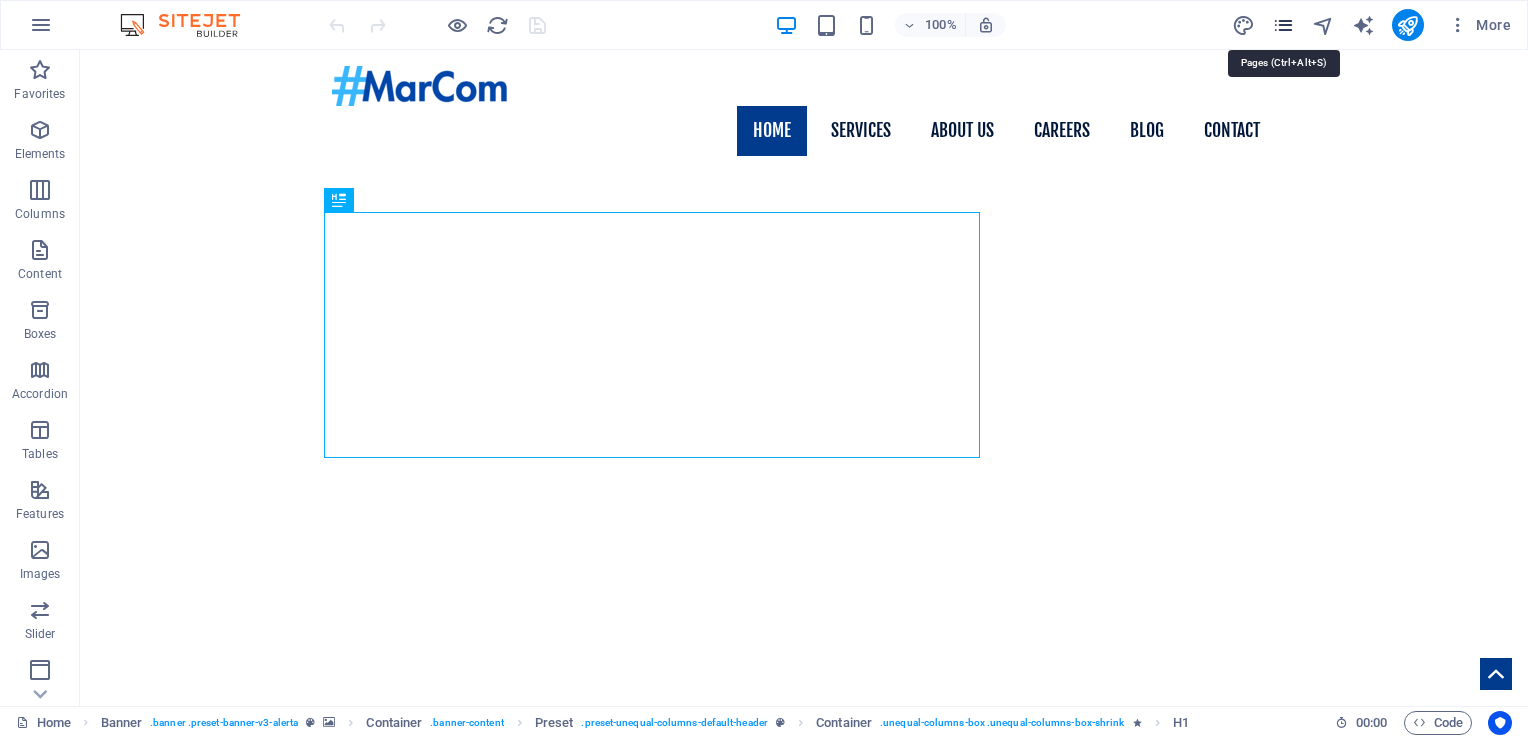 click at bounding box center (1283, 25) 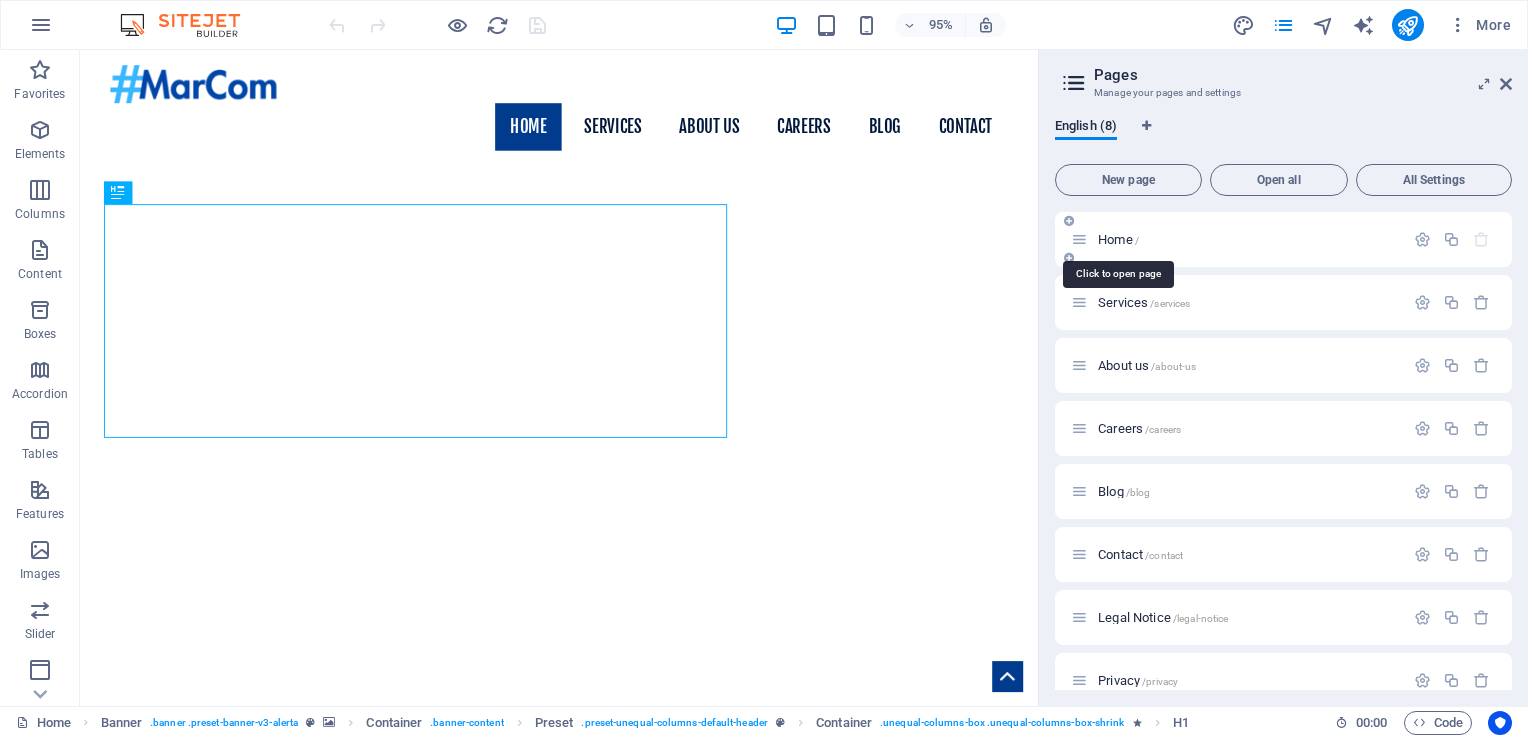 click on "Home /" at bounding box center (1118, 239) 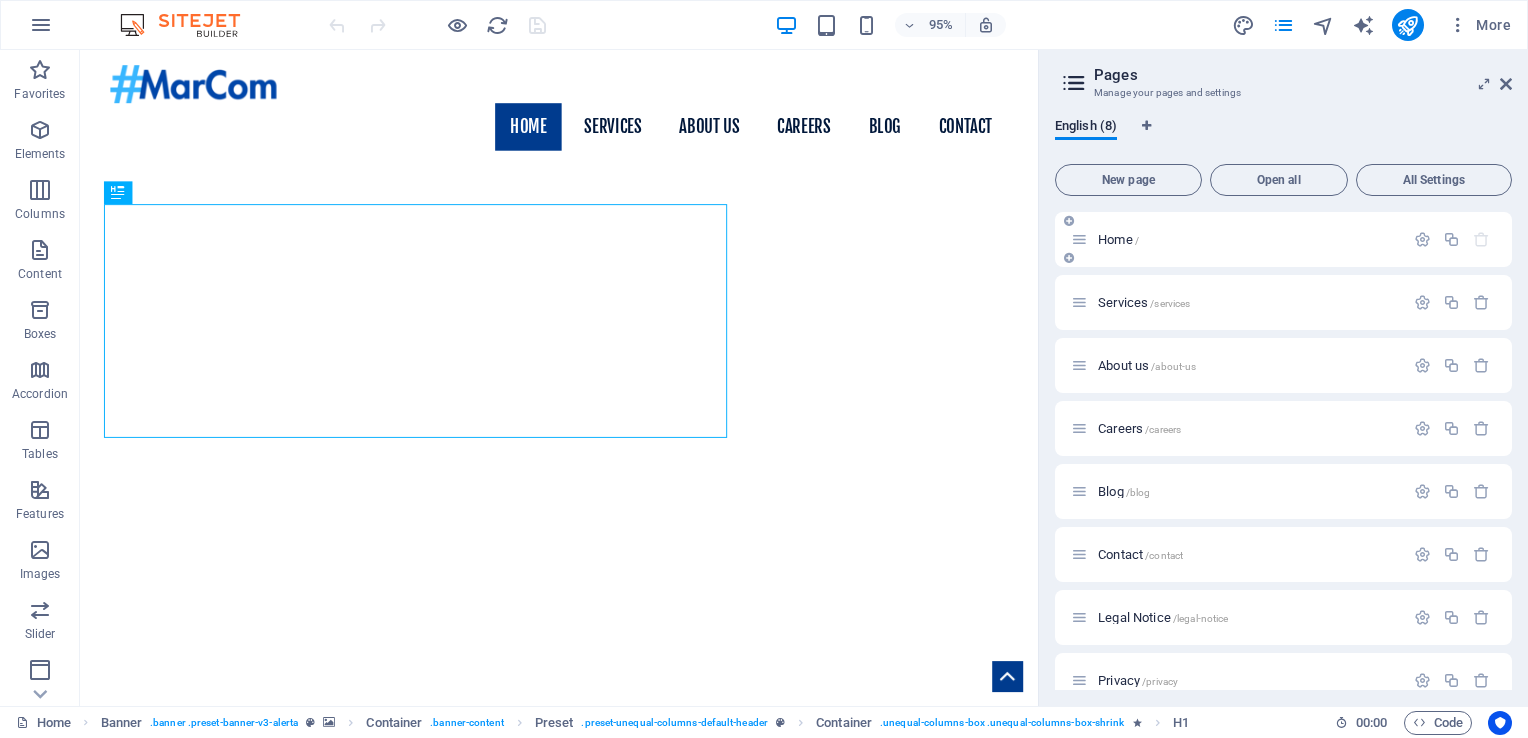 click on "Home /" at bounding box center [1248, 239] 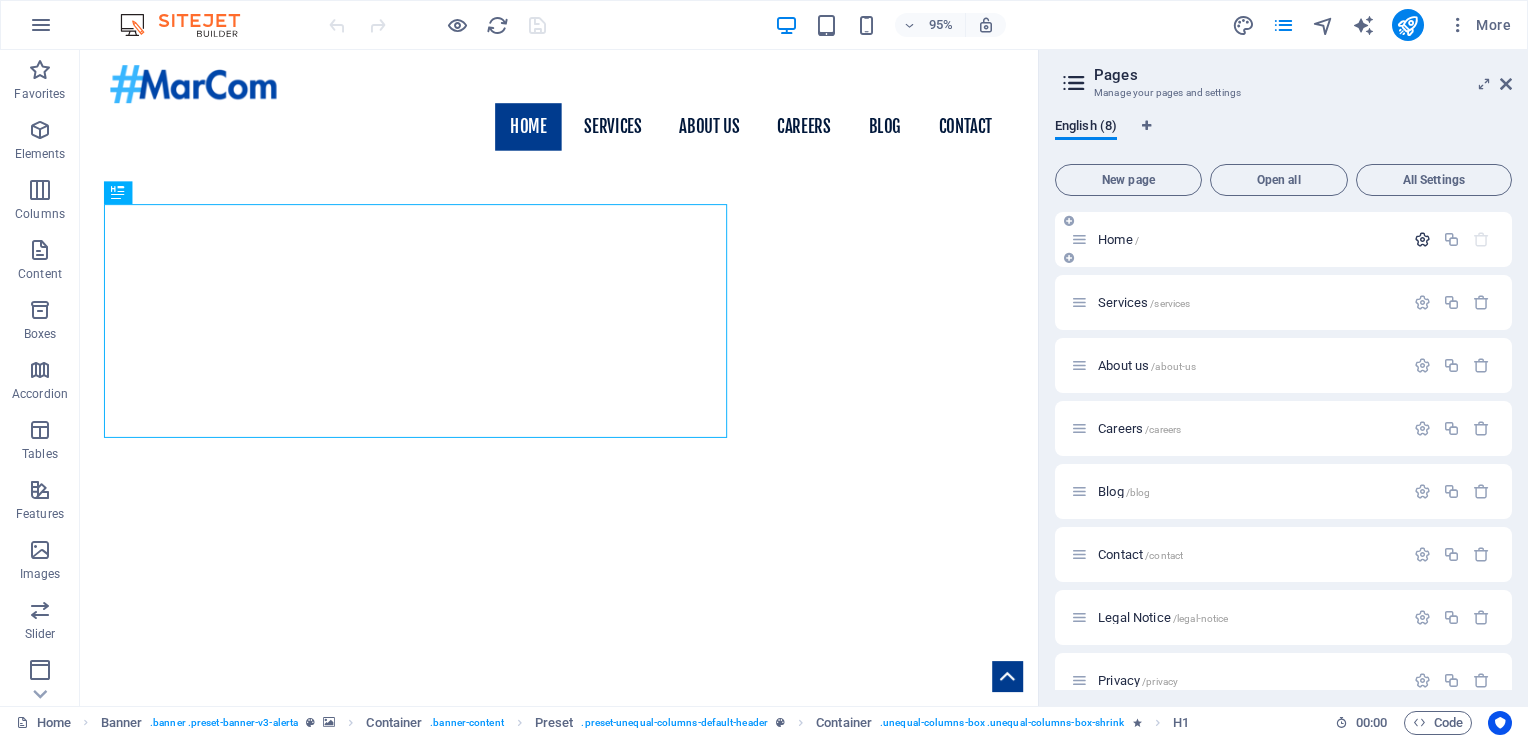 click at bounding box center (1422, 239) 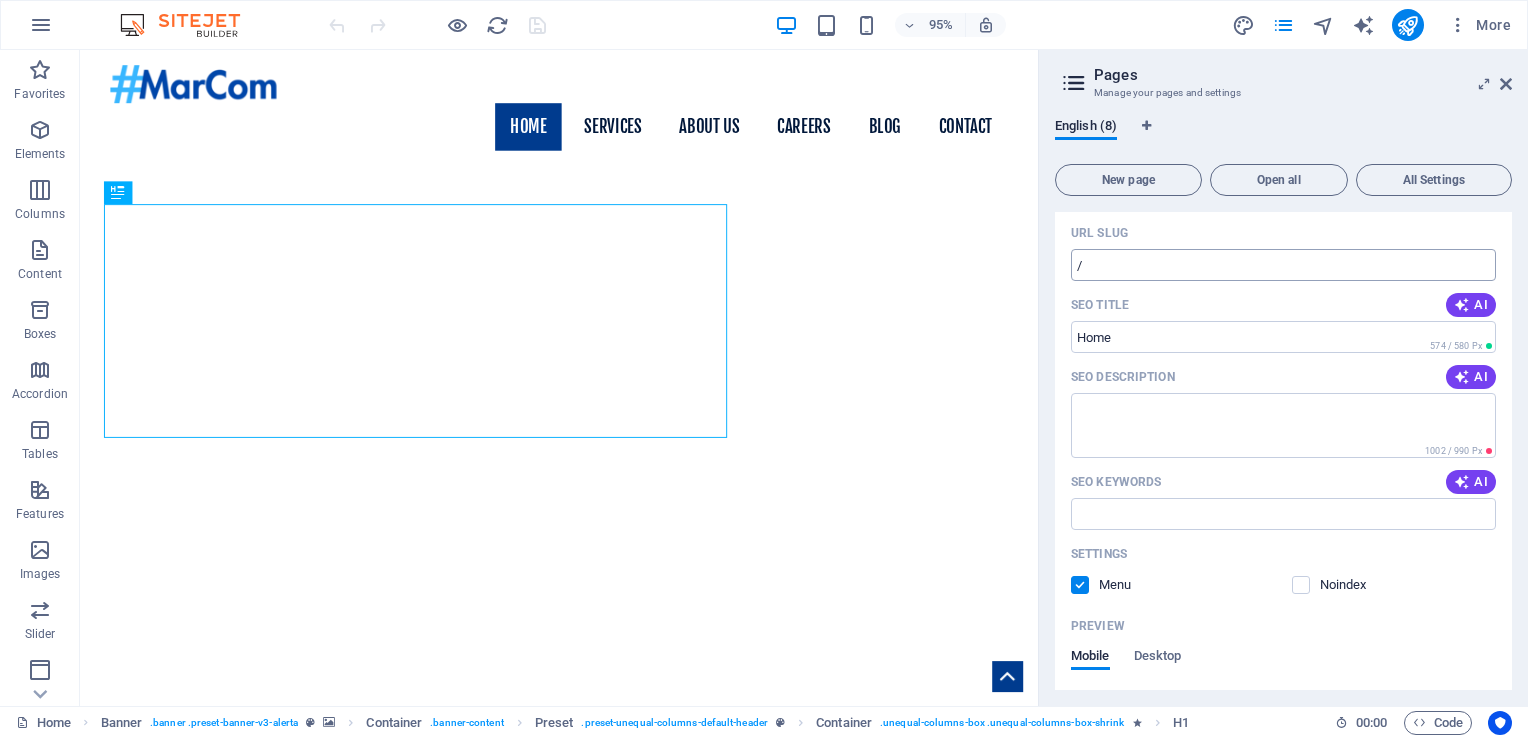 scroll, scrollTop: 128, scrollLeft: 0, axis: vertical 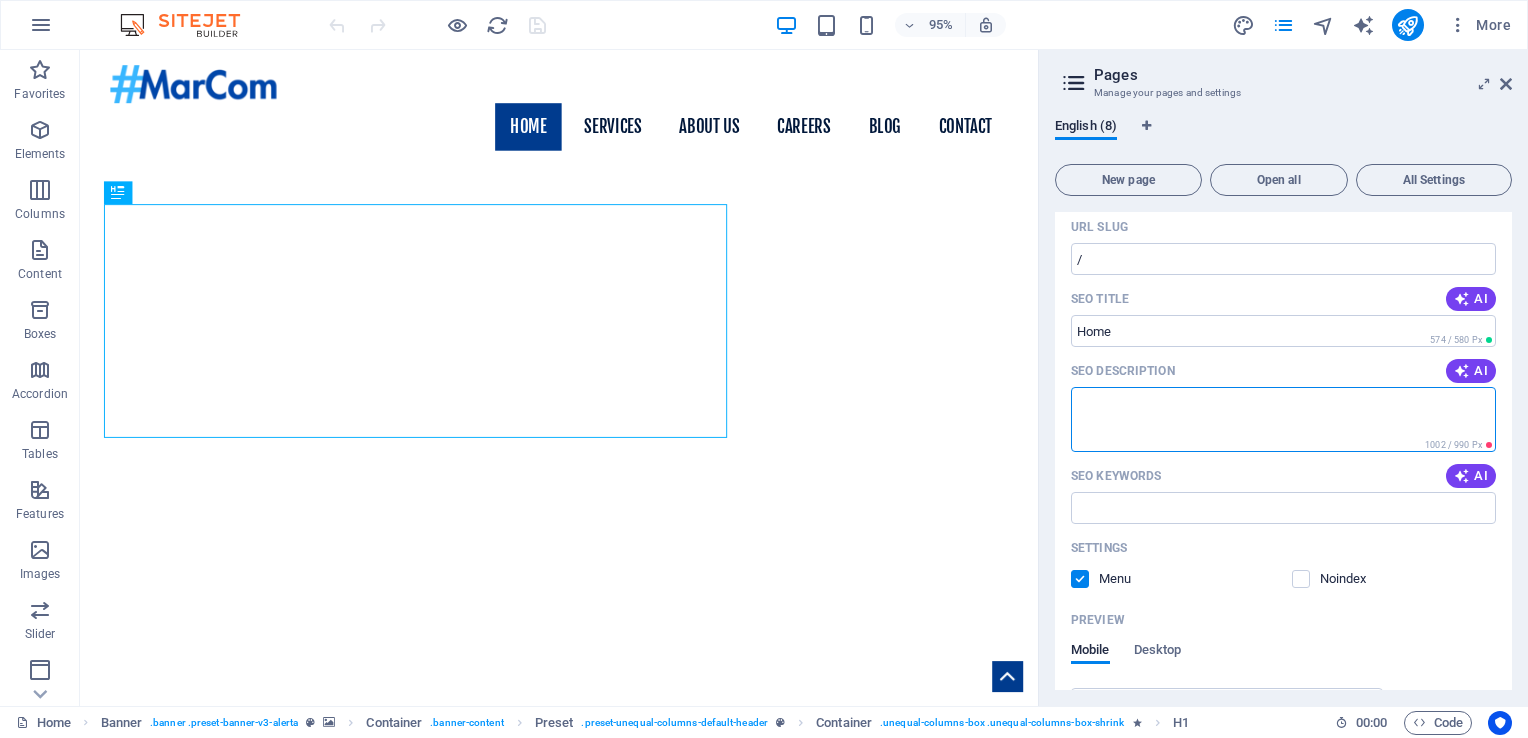 click on "SEO Description" at bounding box center [1283, 419] 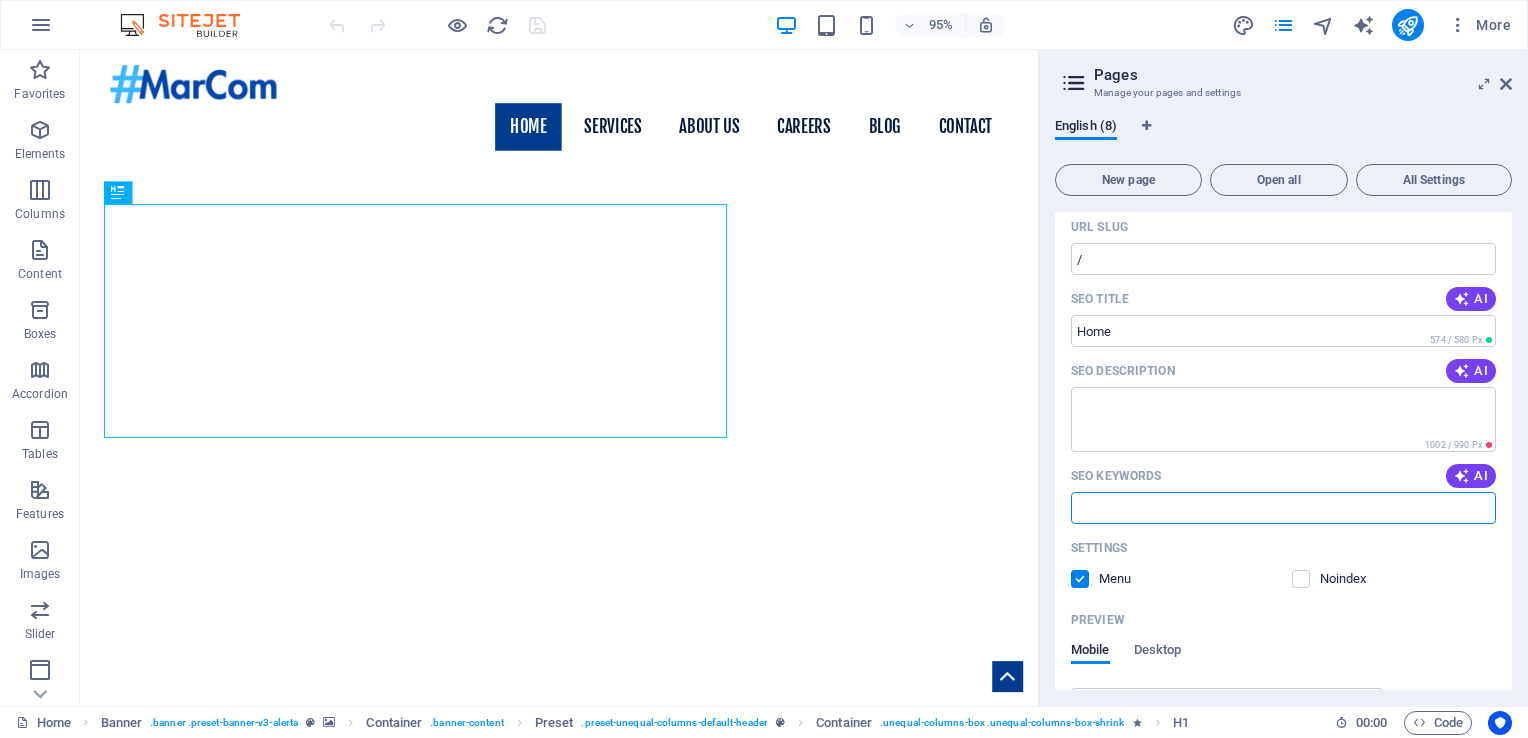 click on "SEO Keywords" at bounding box center (1283, 508) 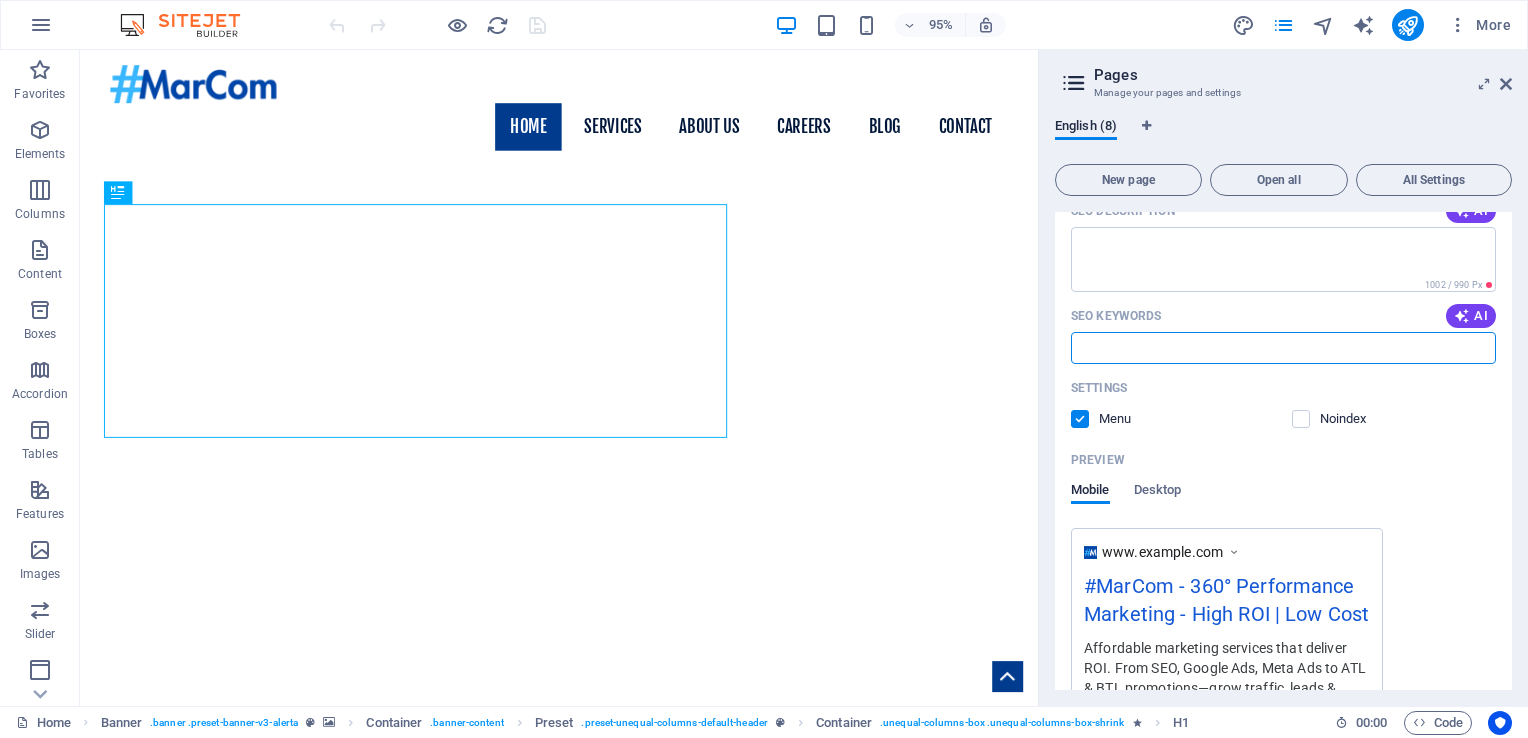 scroll, scrollTop: 286, scrollLeft: 0, axis: vertical 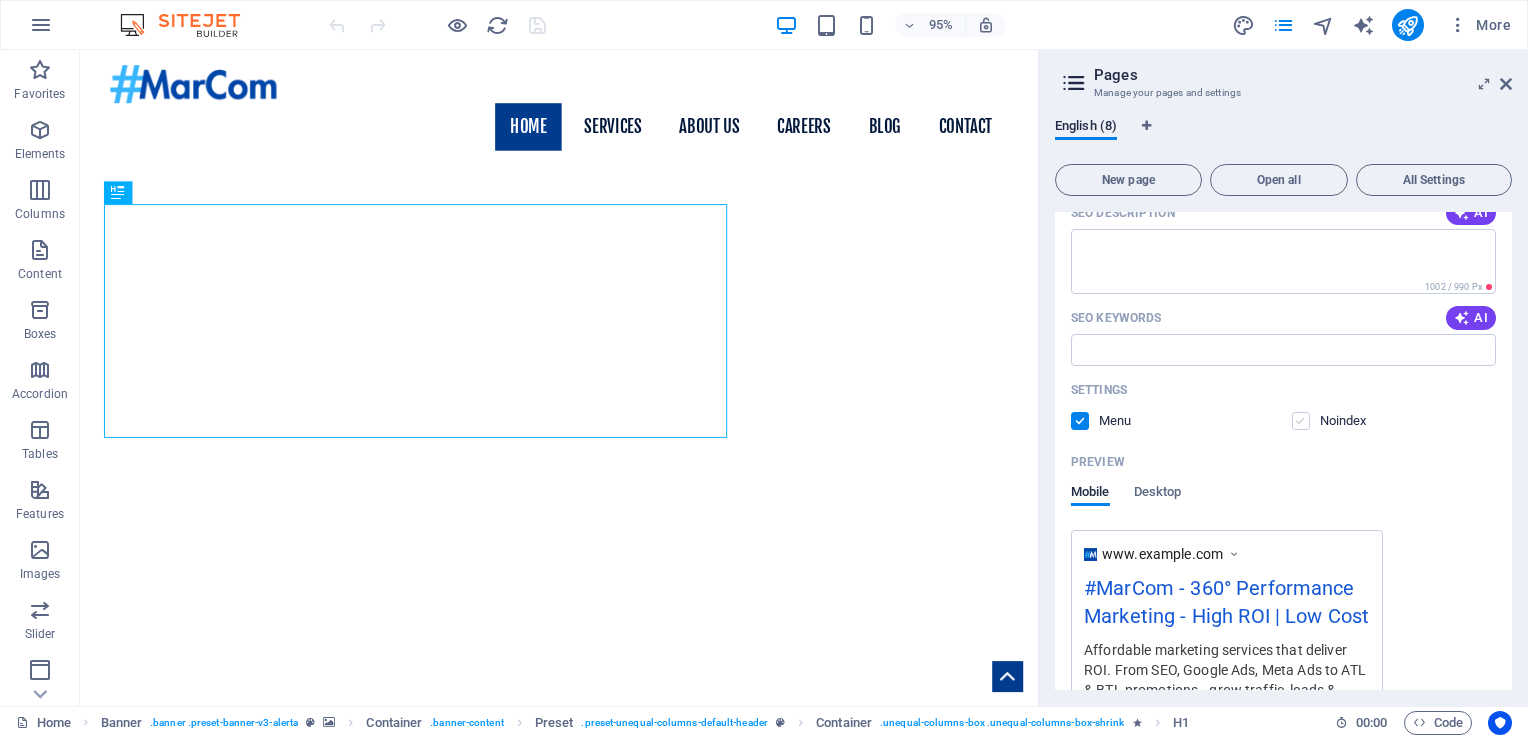 click at bounding box center (1301, 421) 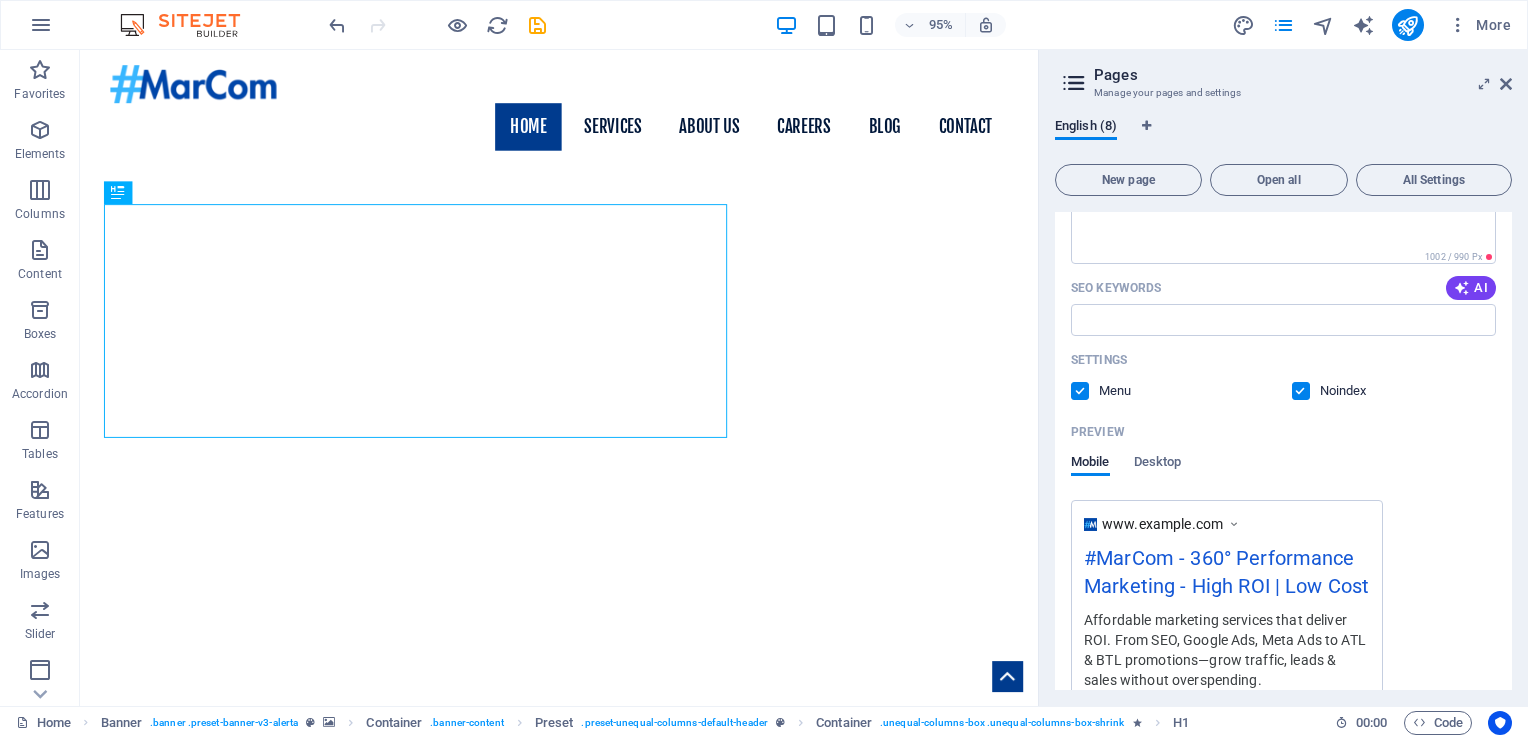 scroll, scrollTop: 316, scrollLeft: 0, axis: vertical 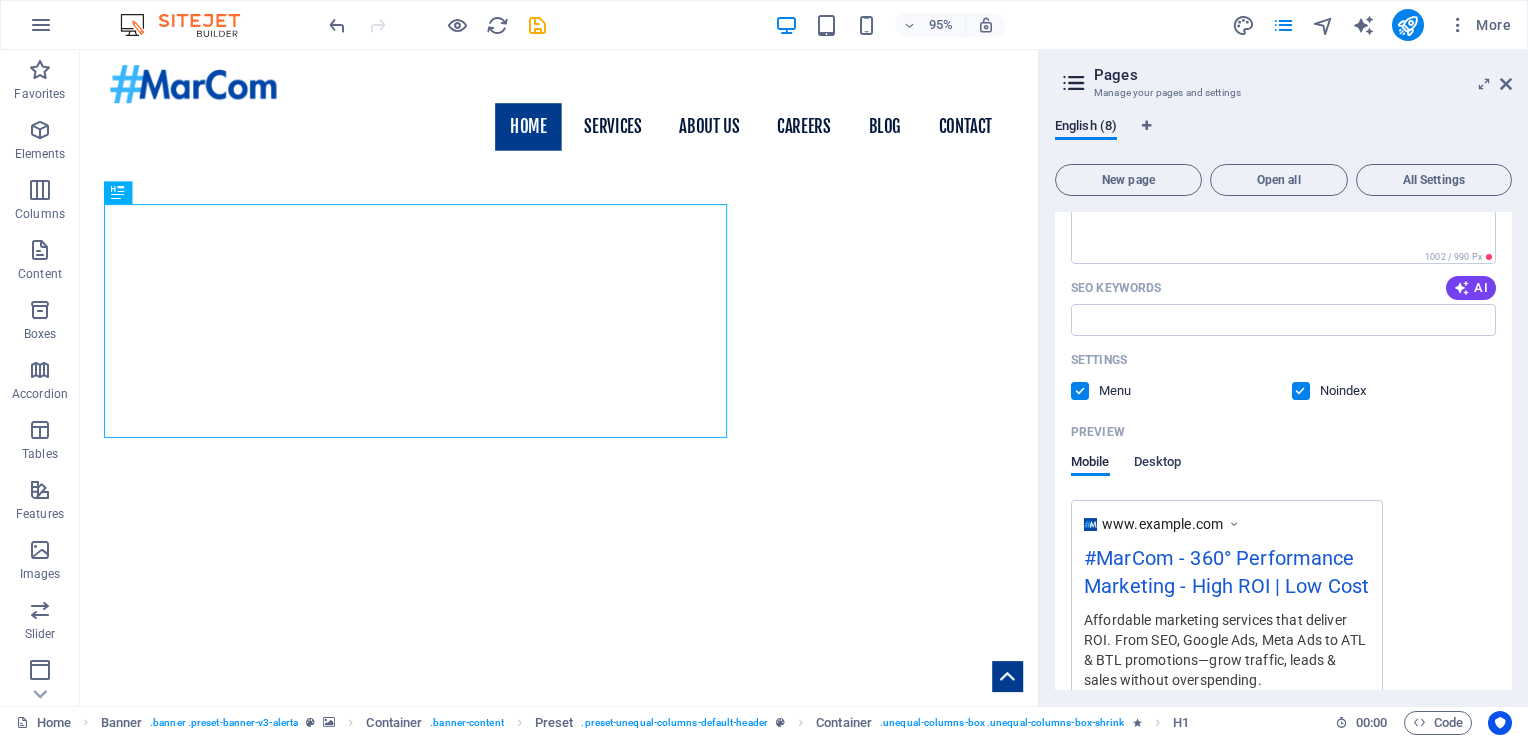 click on "Desktop" at bounding box center [1158, 464] 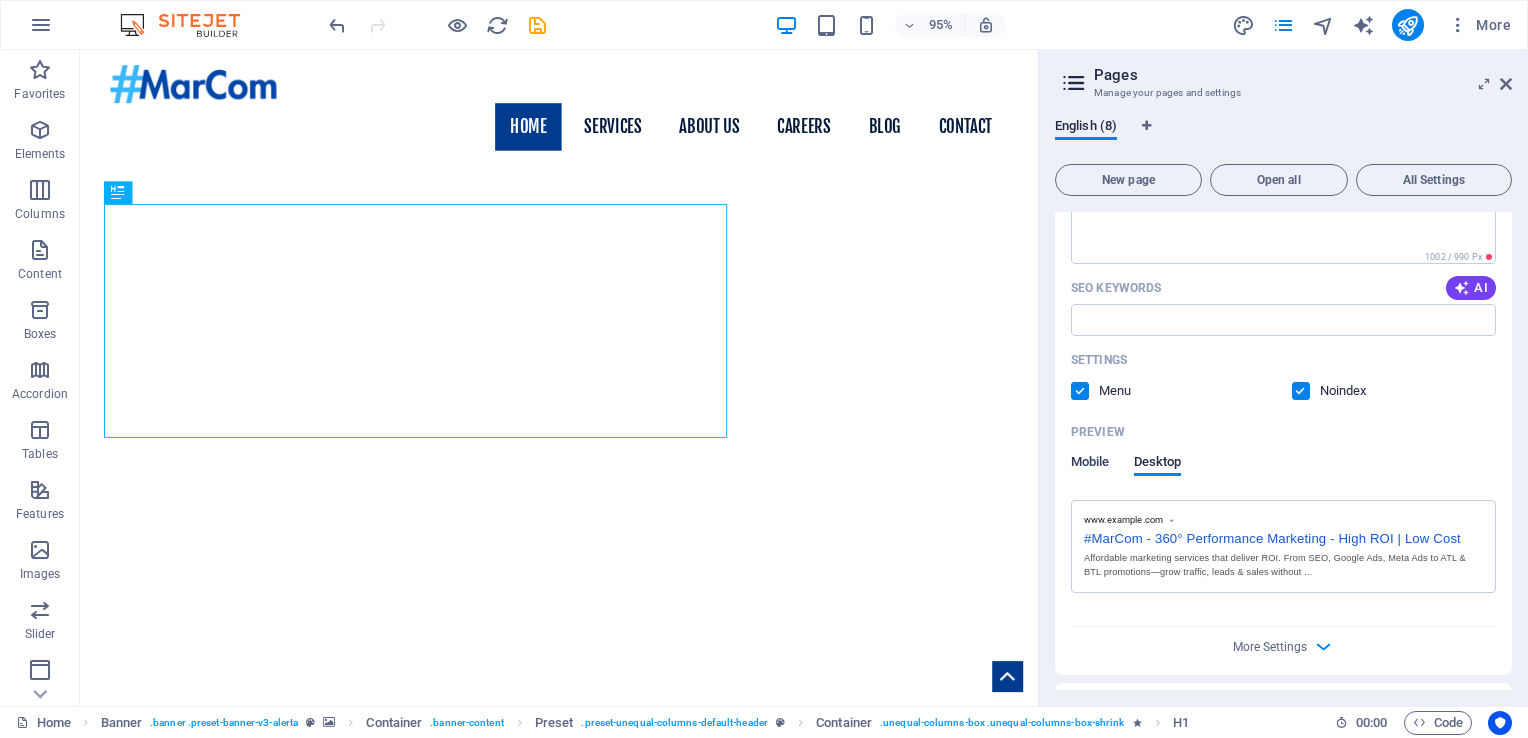 click on "Mobile" at bounding box center [1090, 464] 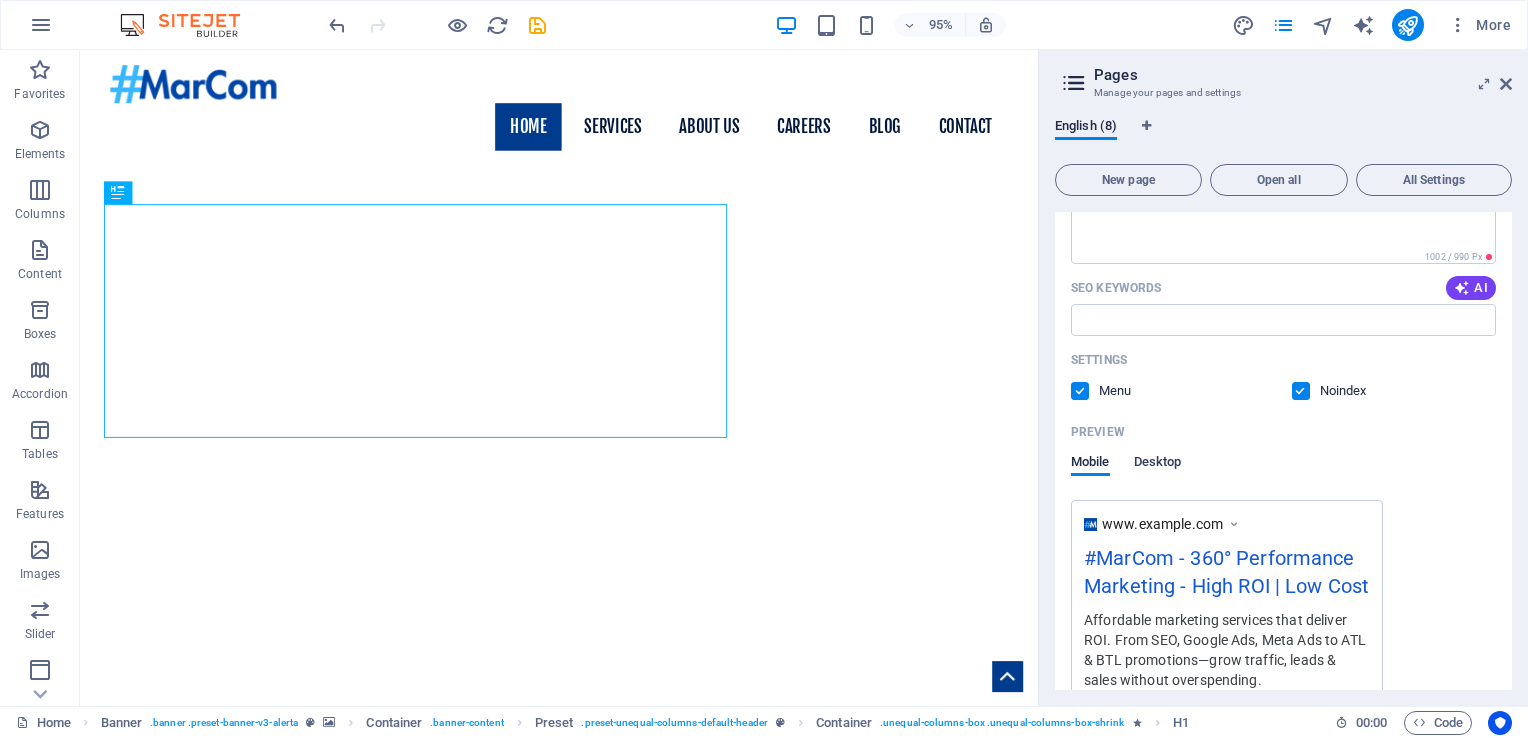click on "Desktop" at bounding box center (1158, 464) 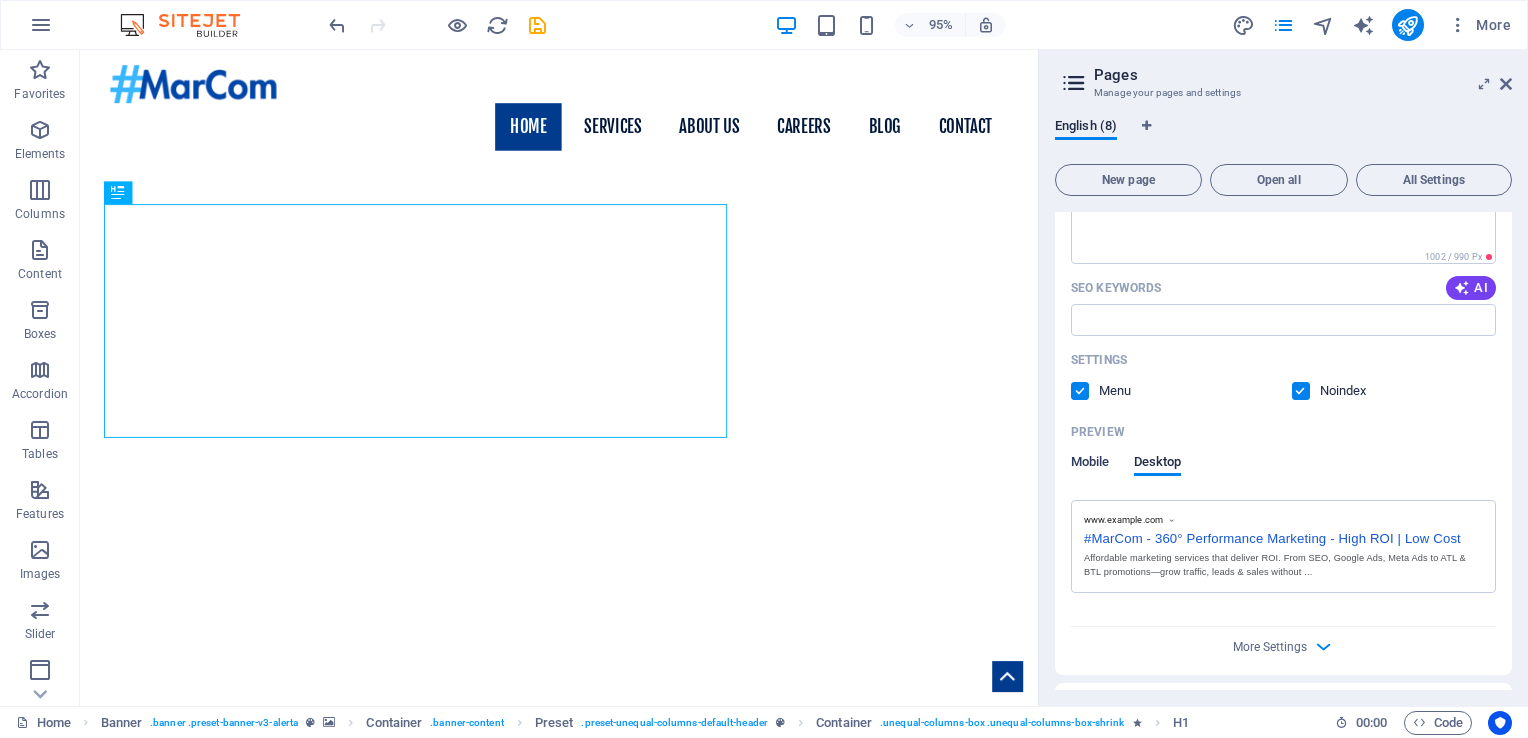 click on "Mobile" at bounding box center (1090, 464) 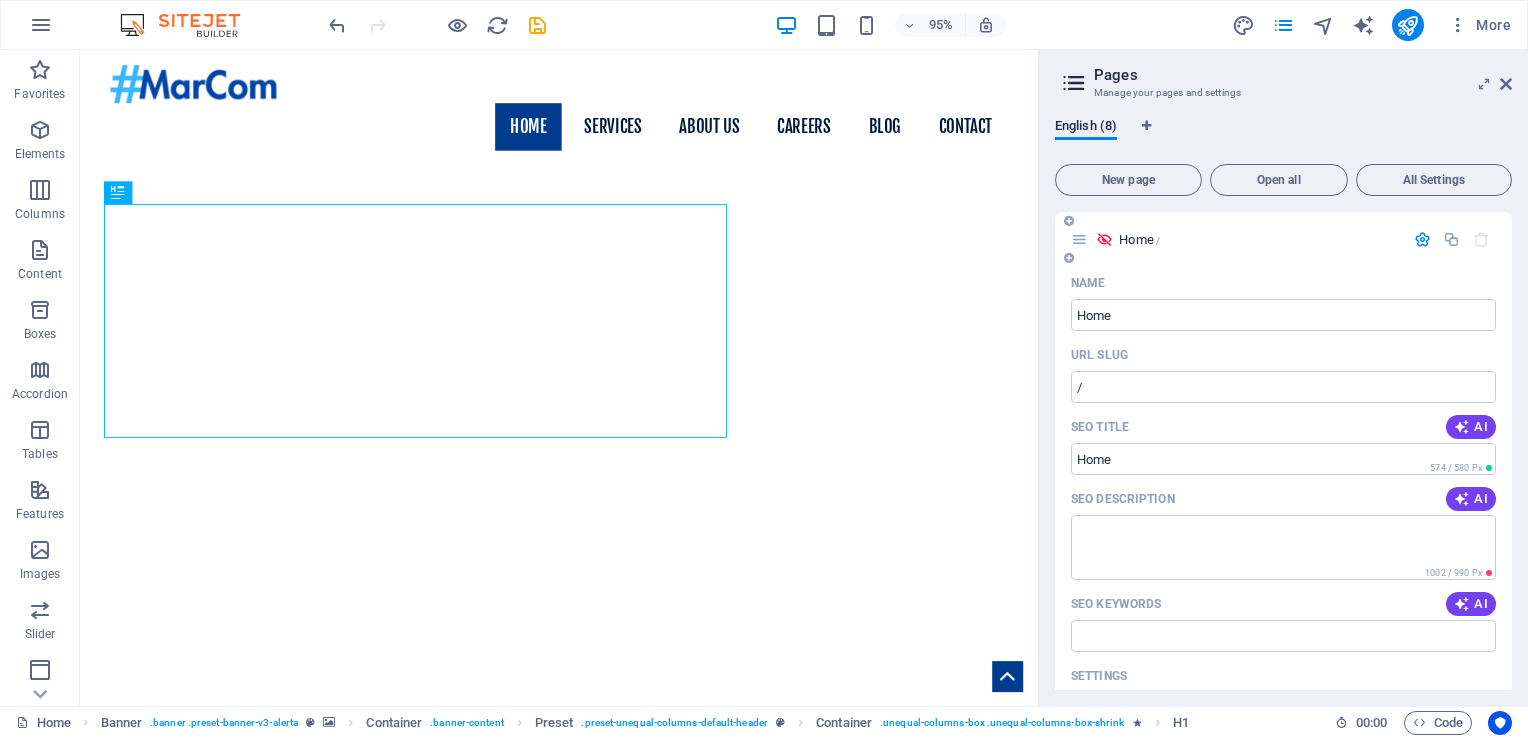 scroll, scrollTop: 0, scrollLeft: 0, axis: both 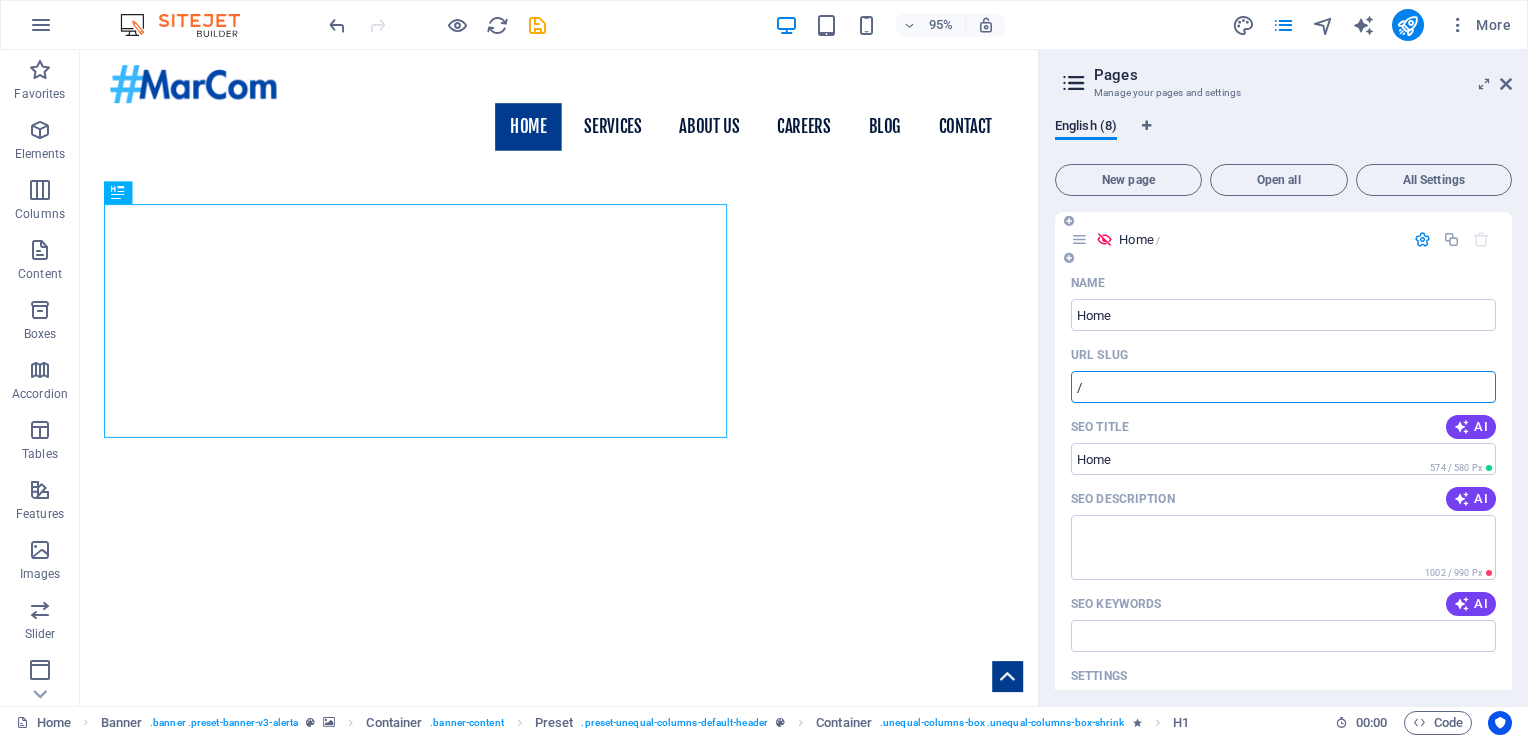 click on "/" at bounding box center (1283, 387) 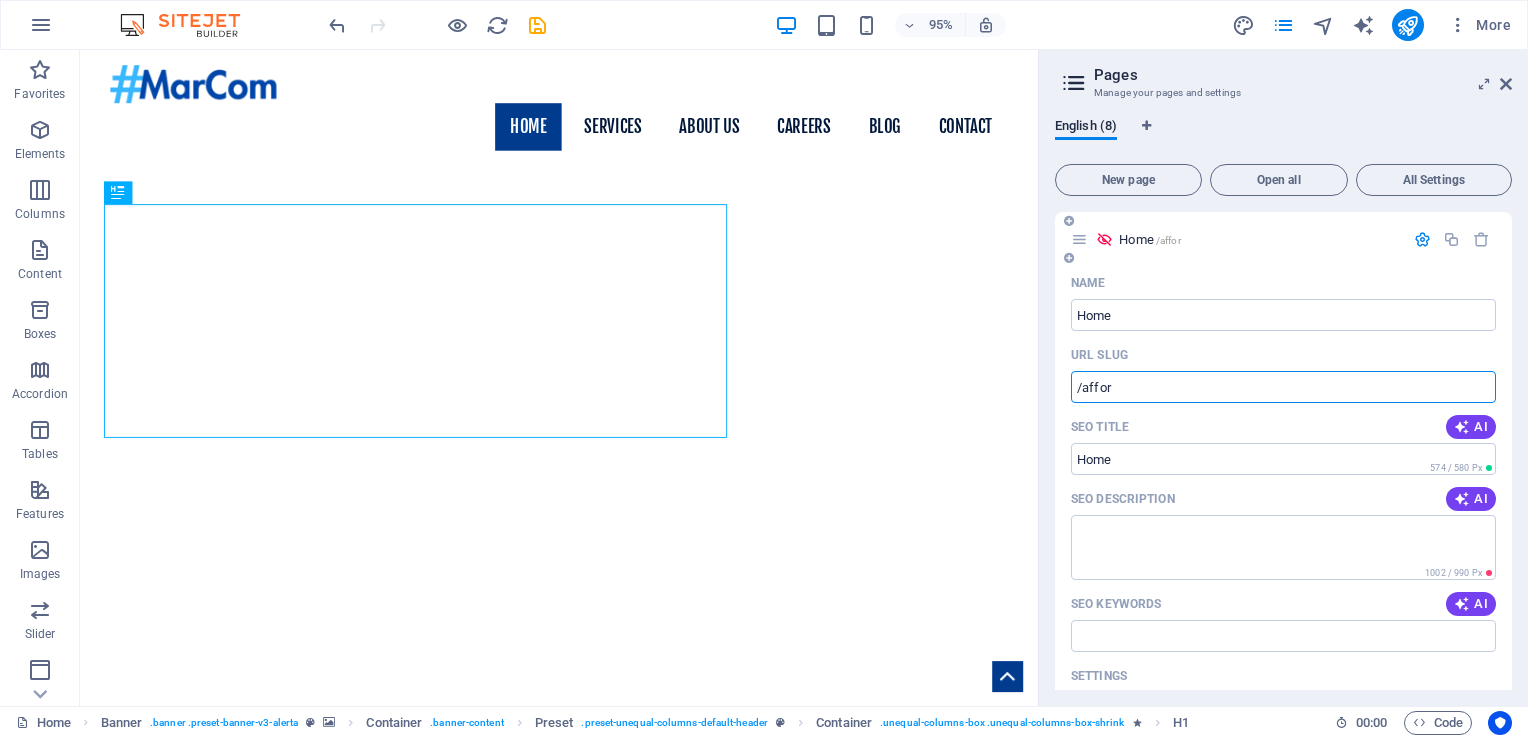 paste 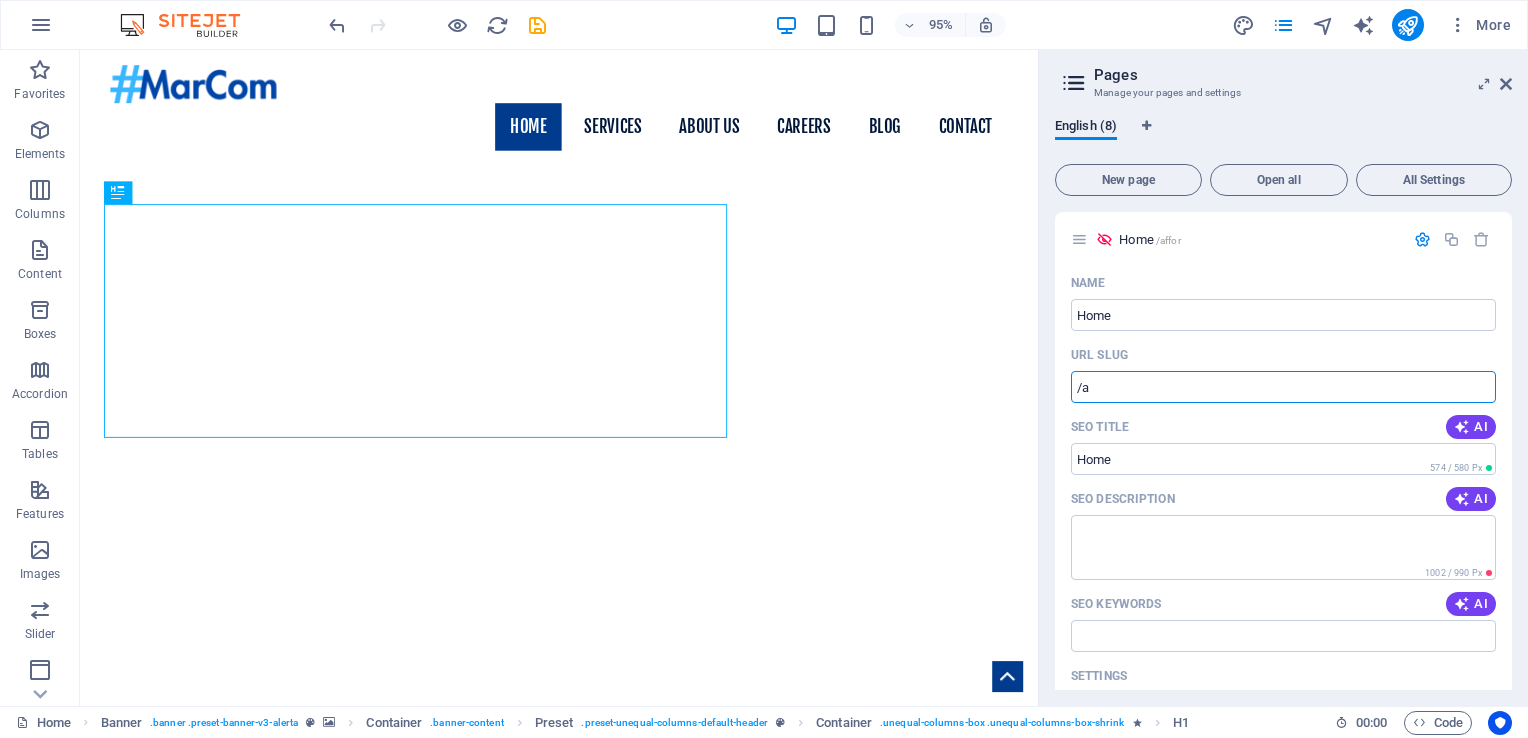type on "/" 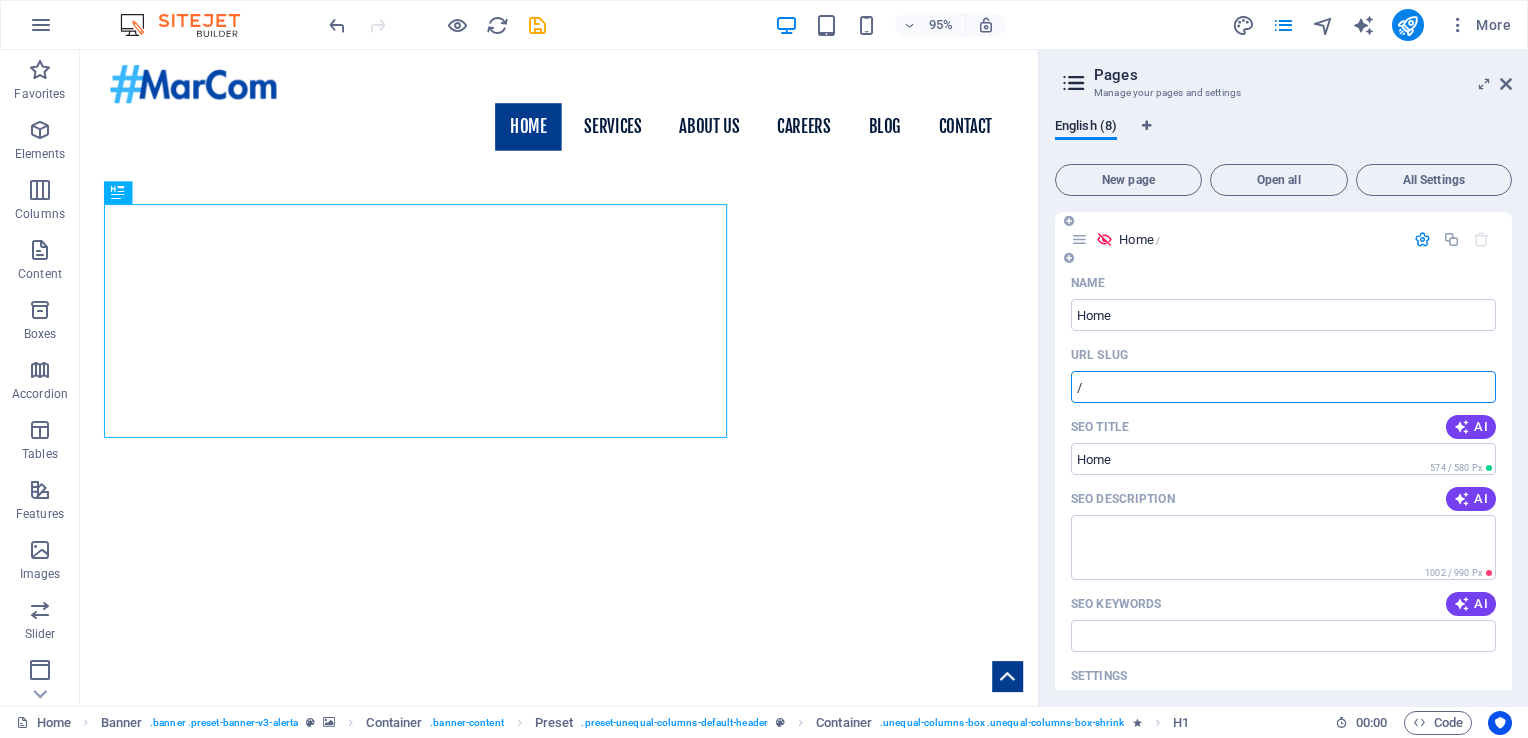 paste 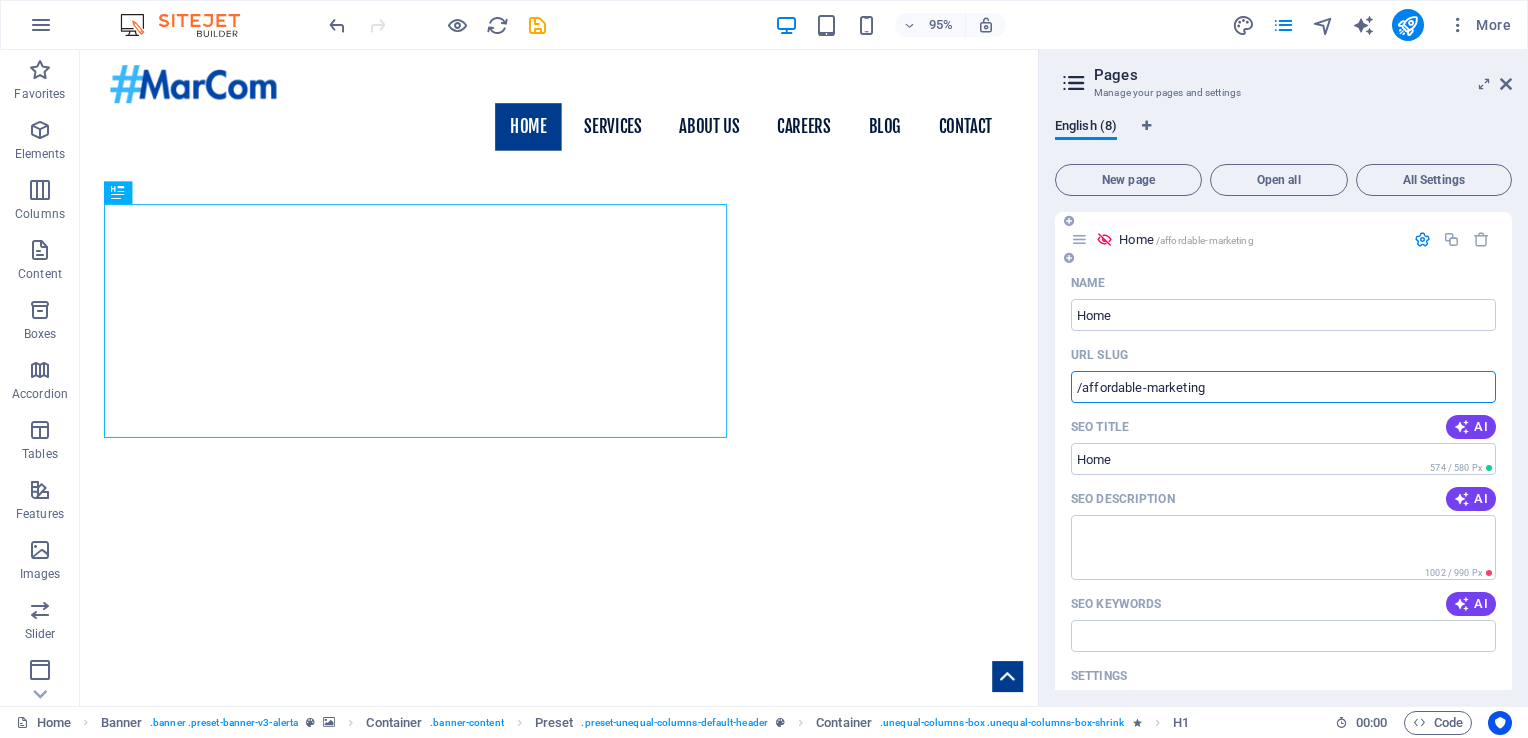click on "/affordable-marketing" at bounding box center [1283, 387] 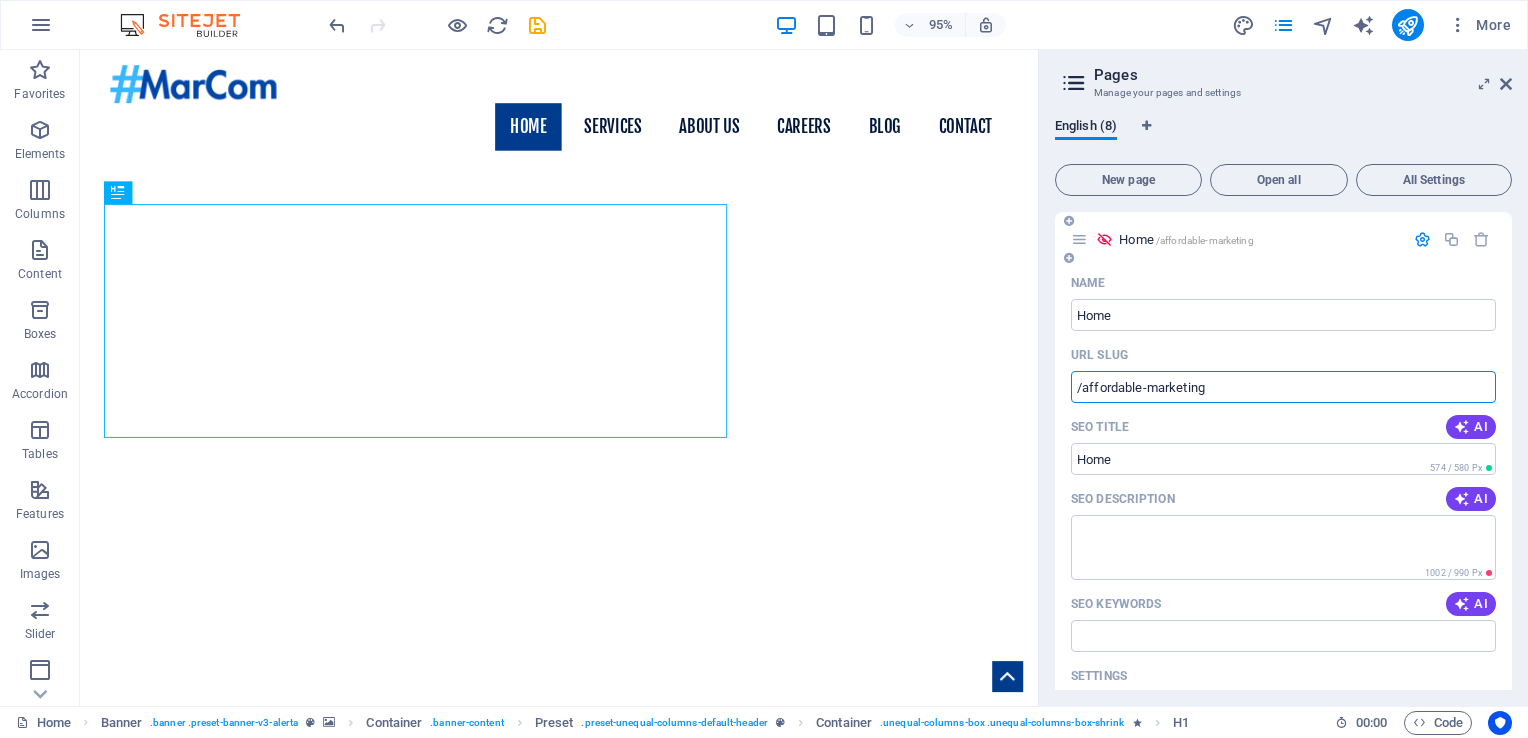drag, startPoint x: 1209, startPoint y: 387, endPoint x: 1084, endPoint y: 402, distance: 125.89678 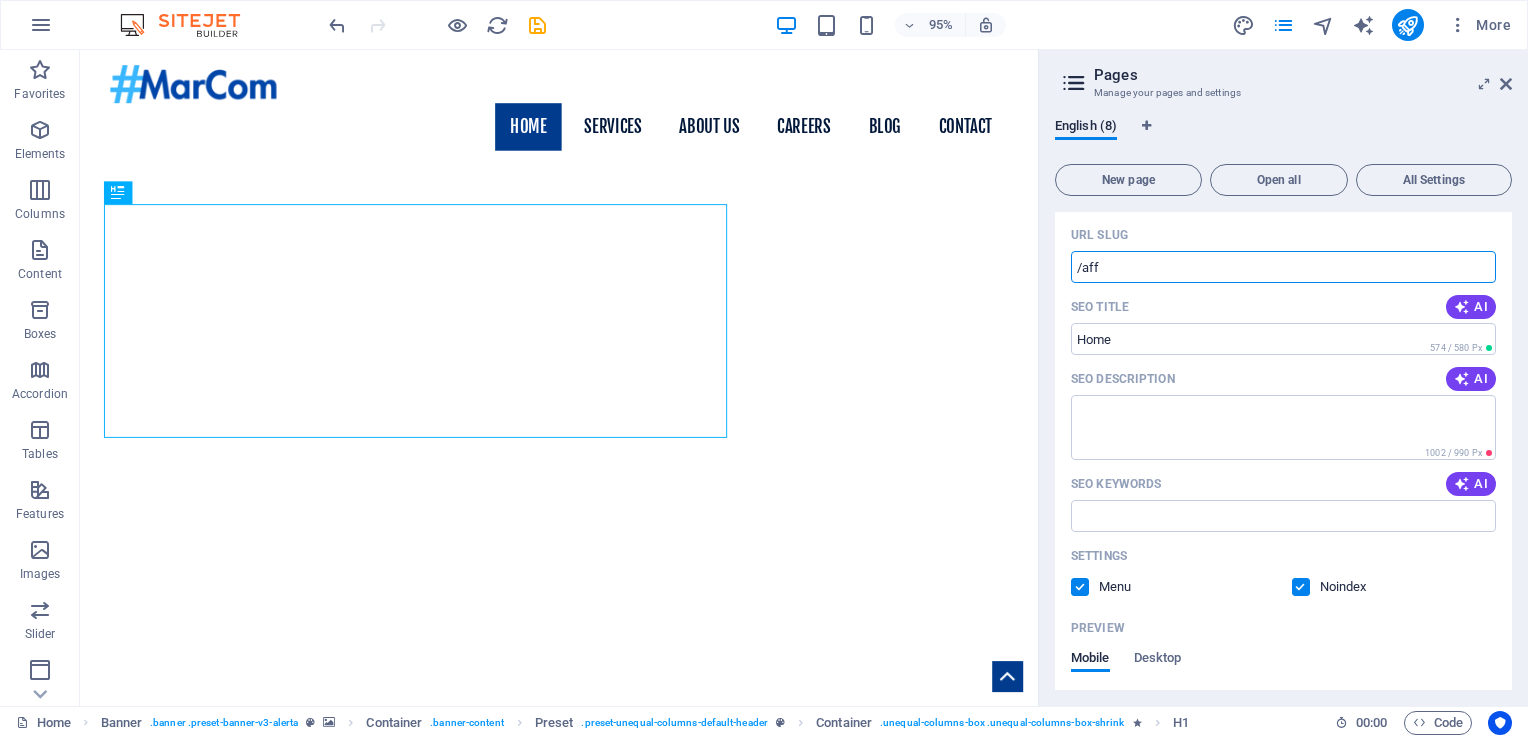 scroll, scrollTop: 112, scrollLeft: 0, axis: vertical 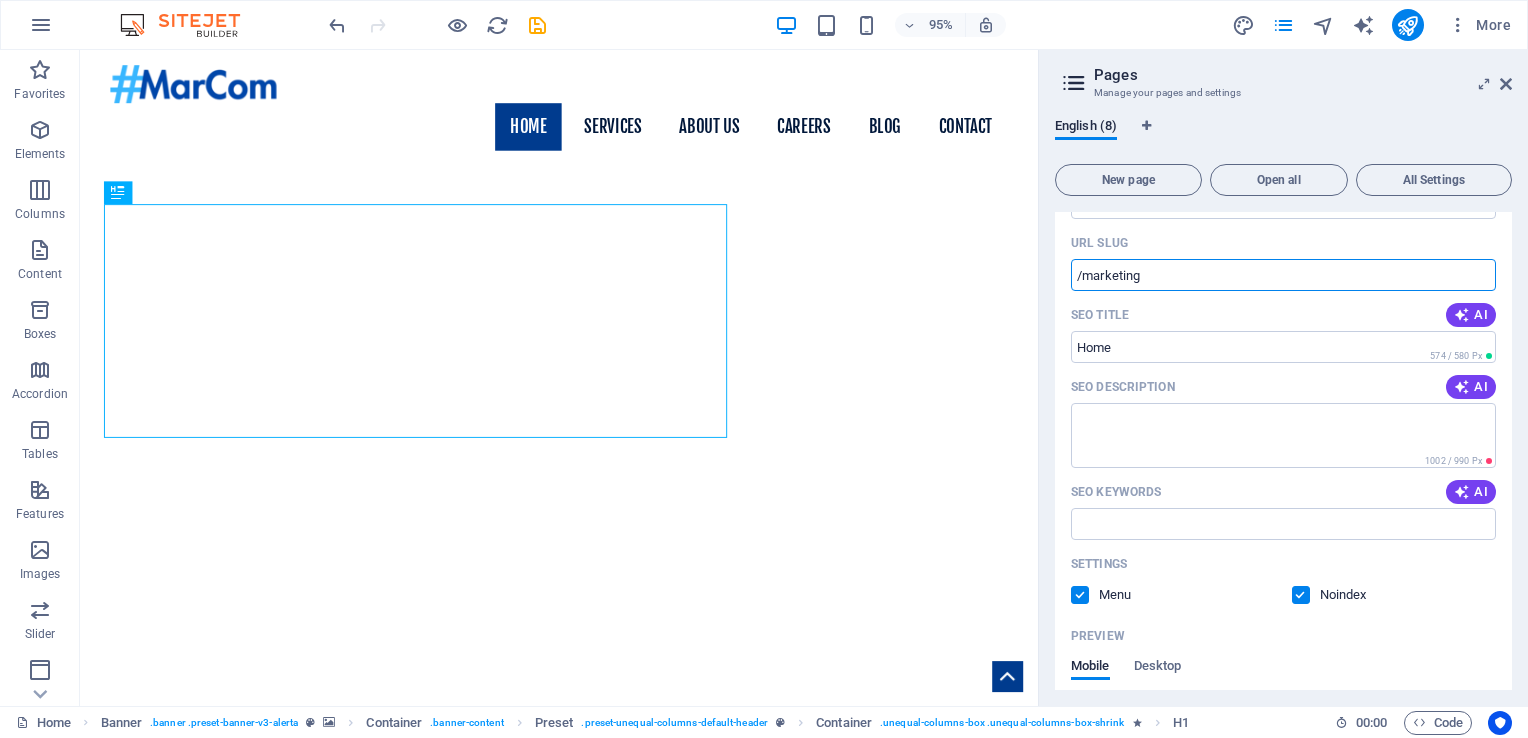 click on "/marketing" at bounding box center (1283, 275) 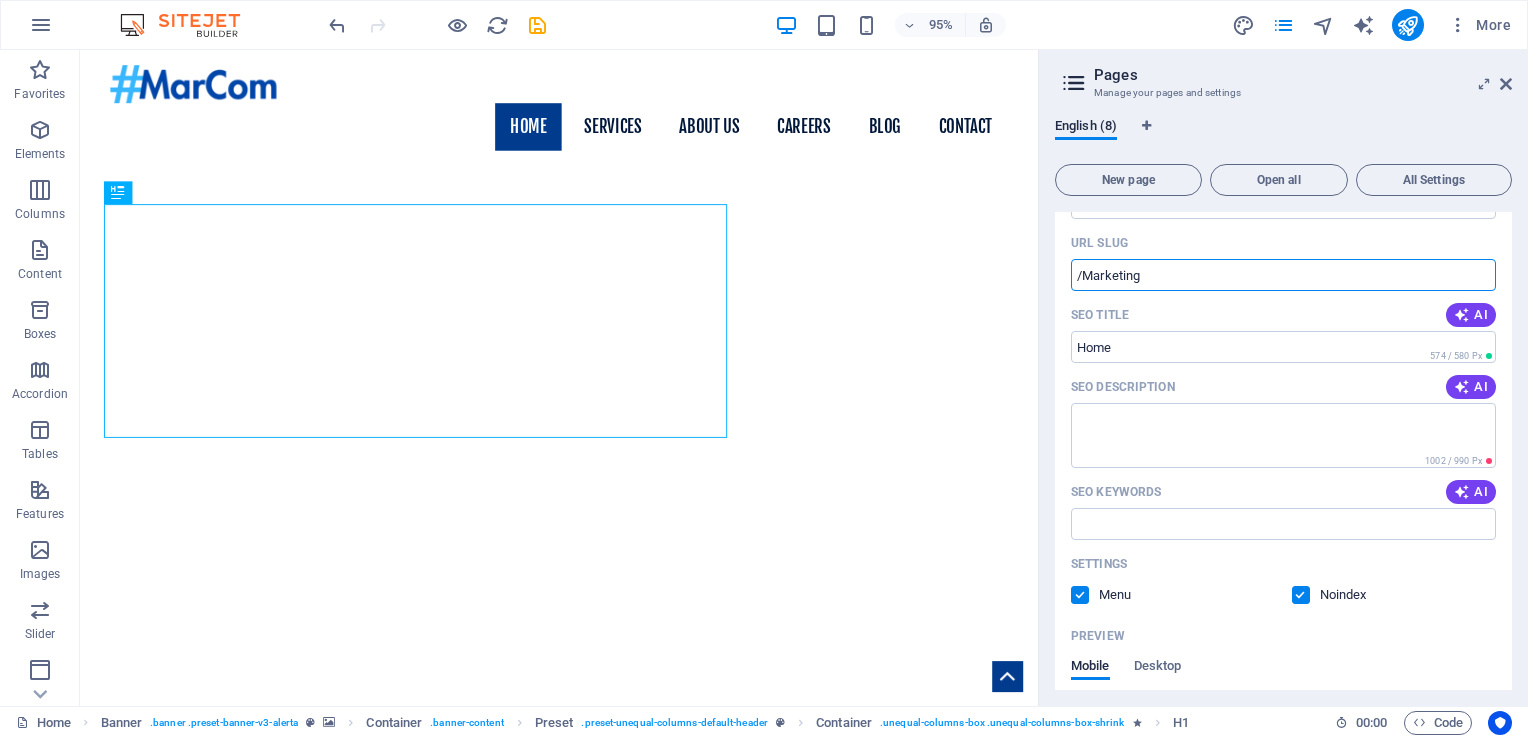 click on "/Marketing" at bounding box center [1283, 275] 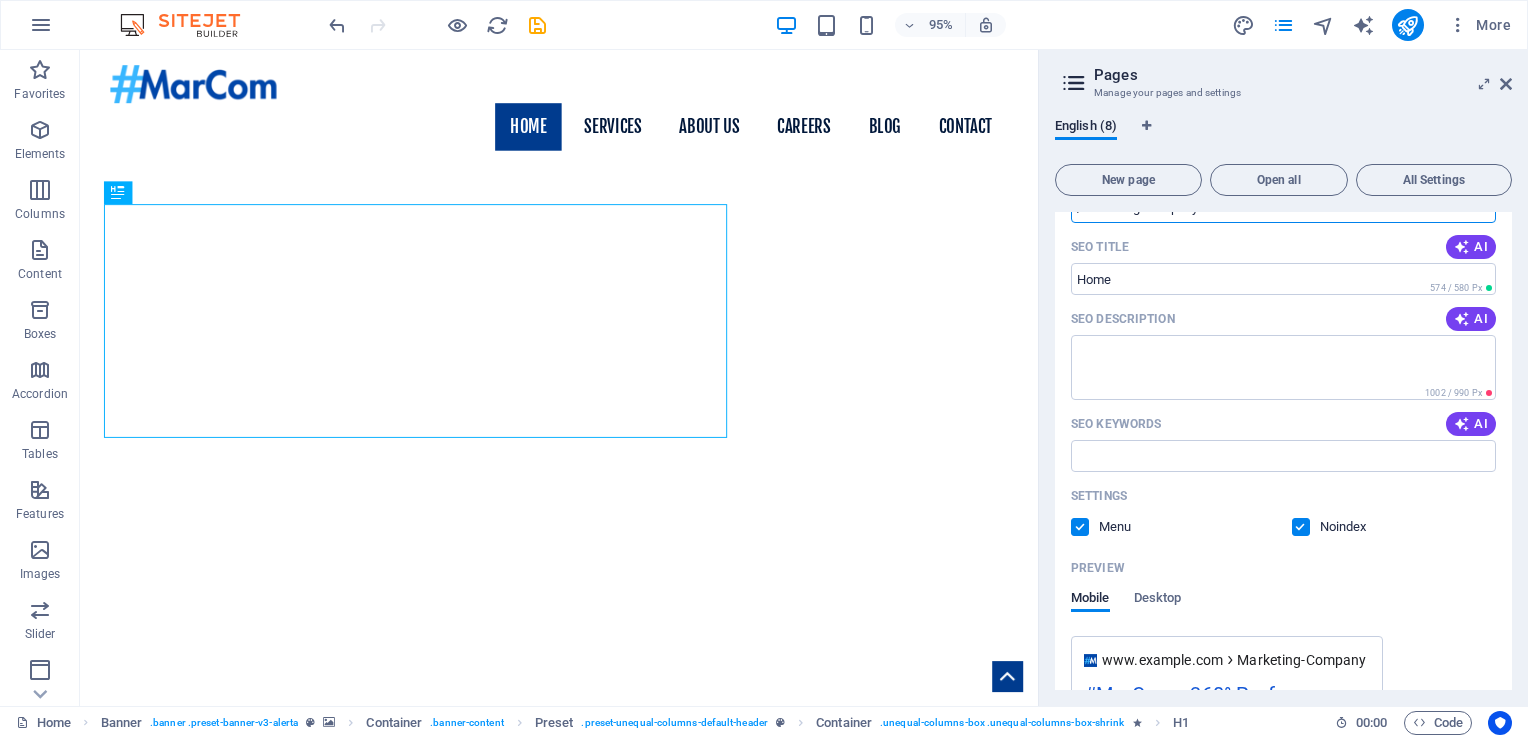 scroll, scrollTop: 183, scrollLeft: 0, axis: vertical 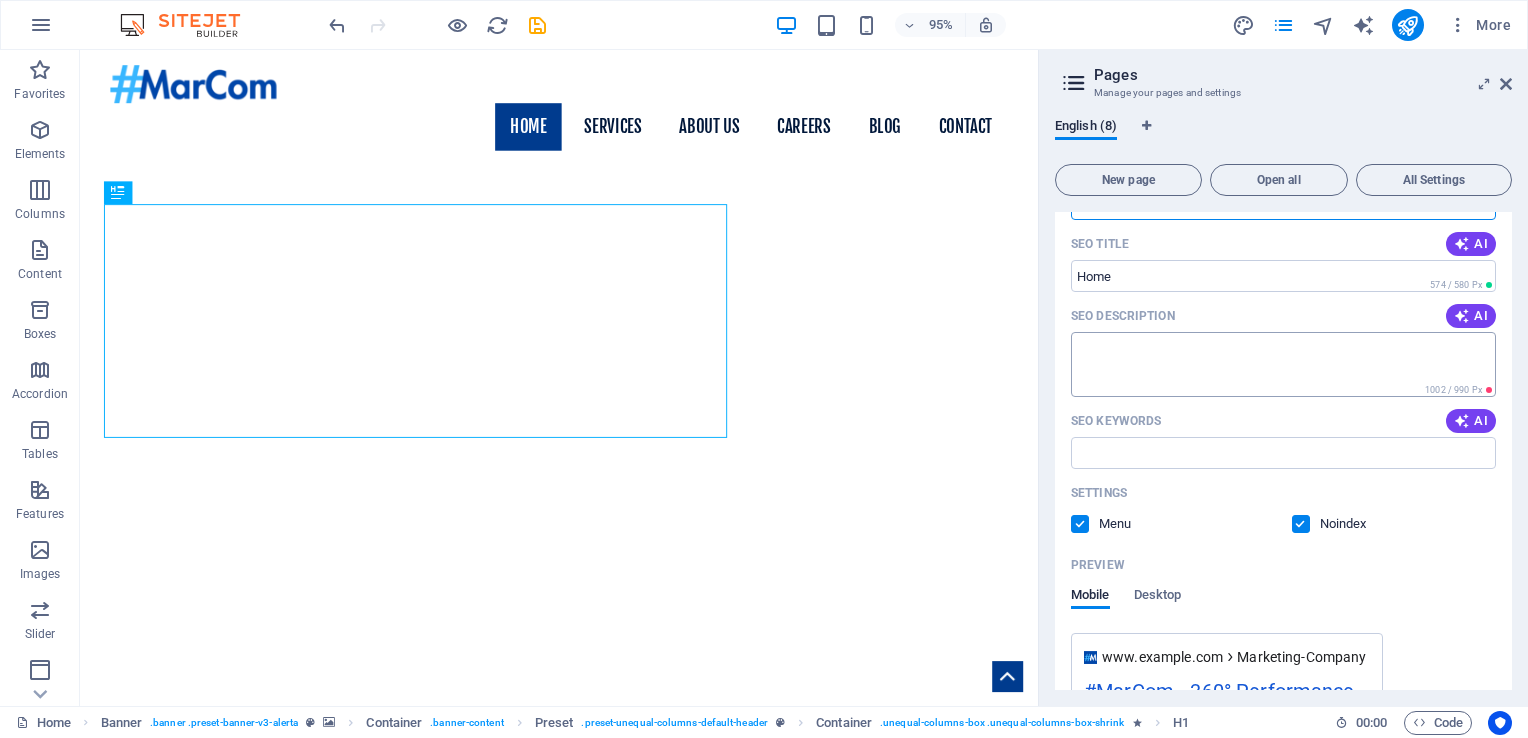 type on "/Marketing-Company" 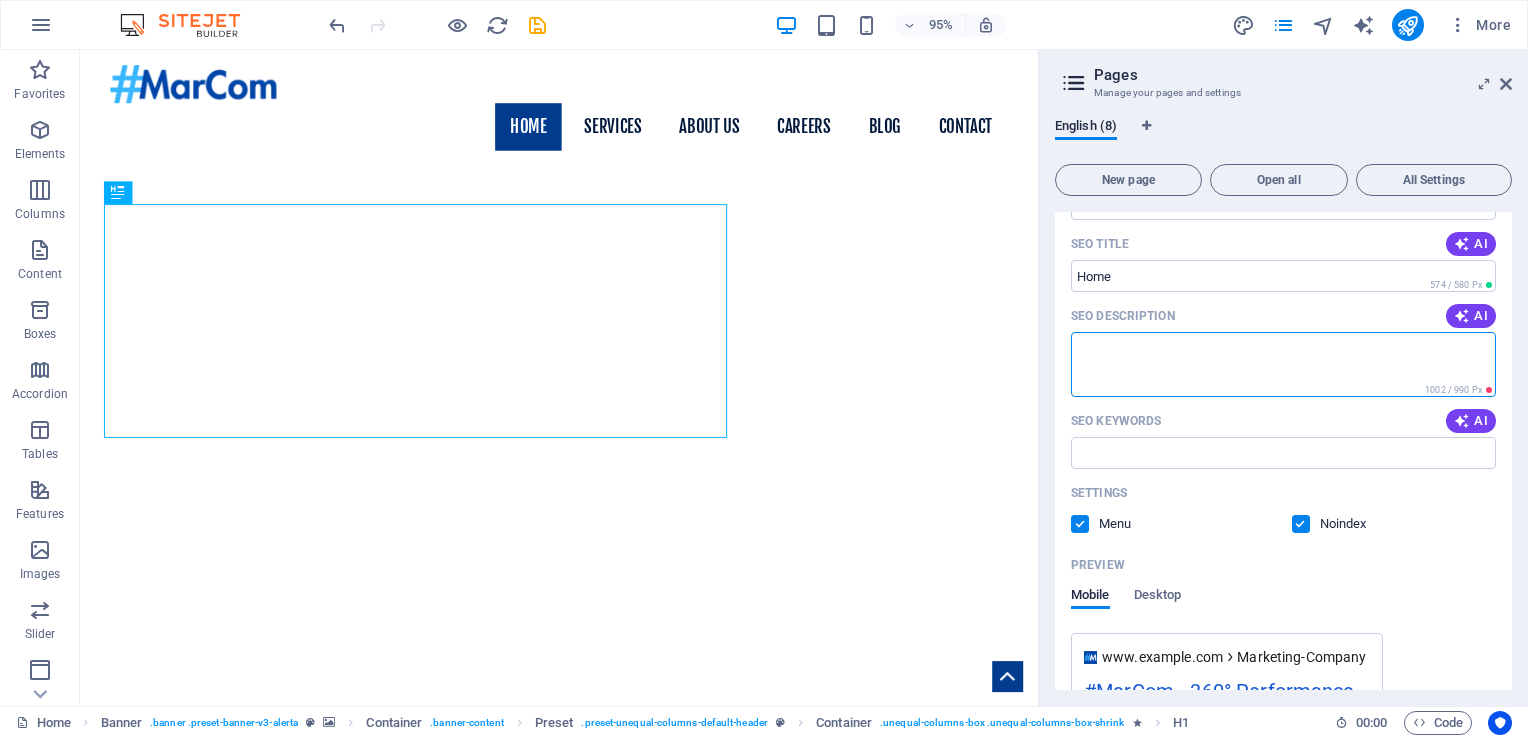 click on "SEO Description" at bounding box center [1283, 364] 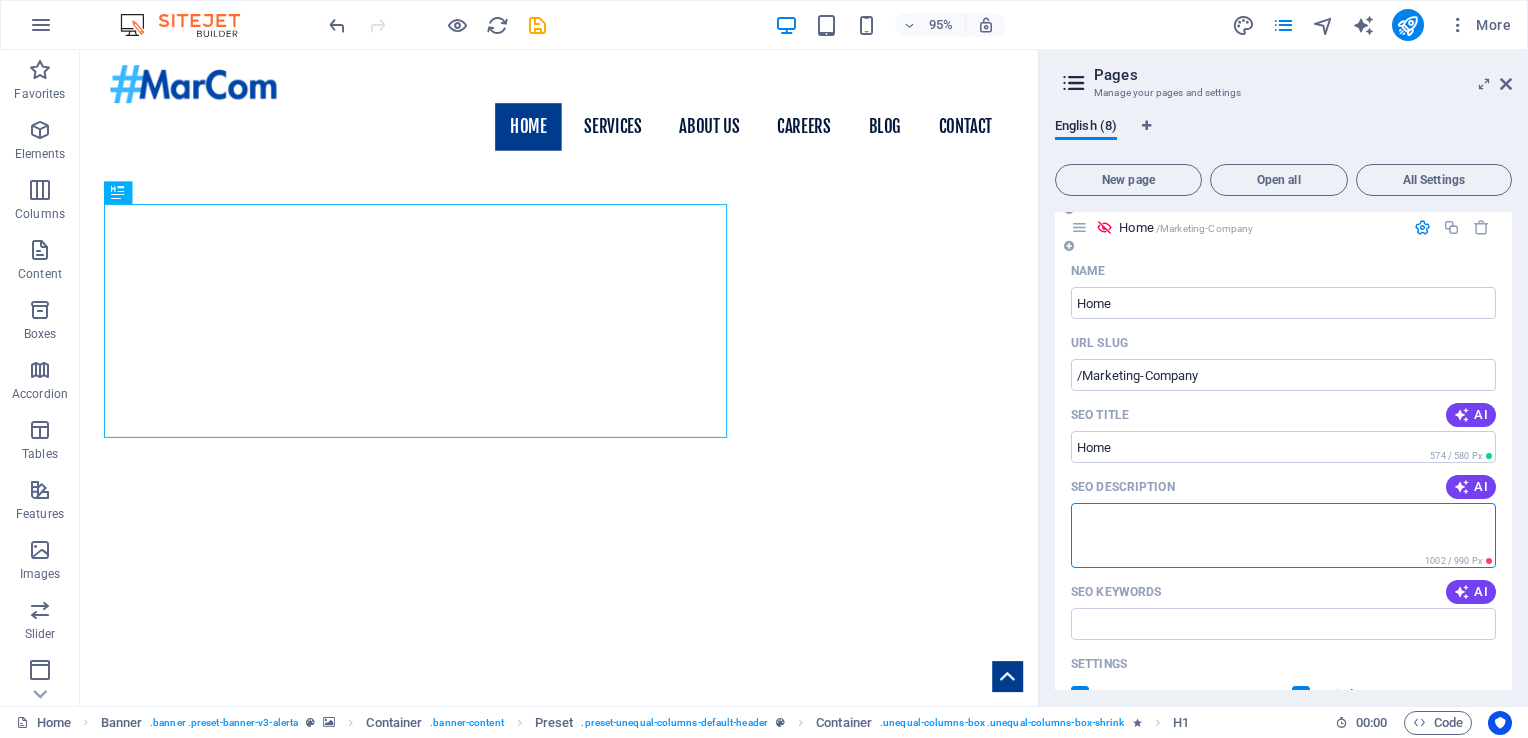scroll, scrollTop: 0, scrollLeft: 0, axis: both 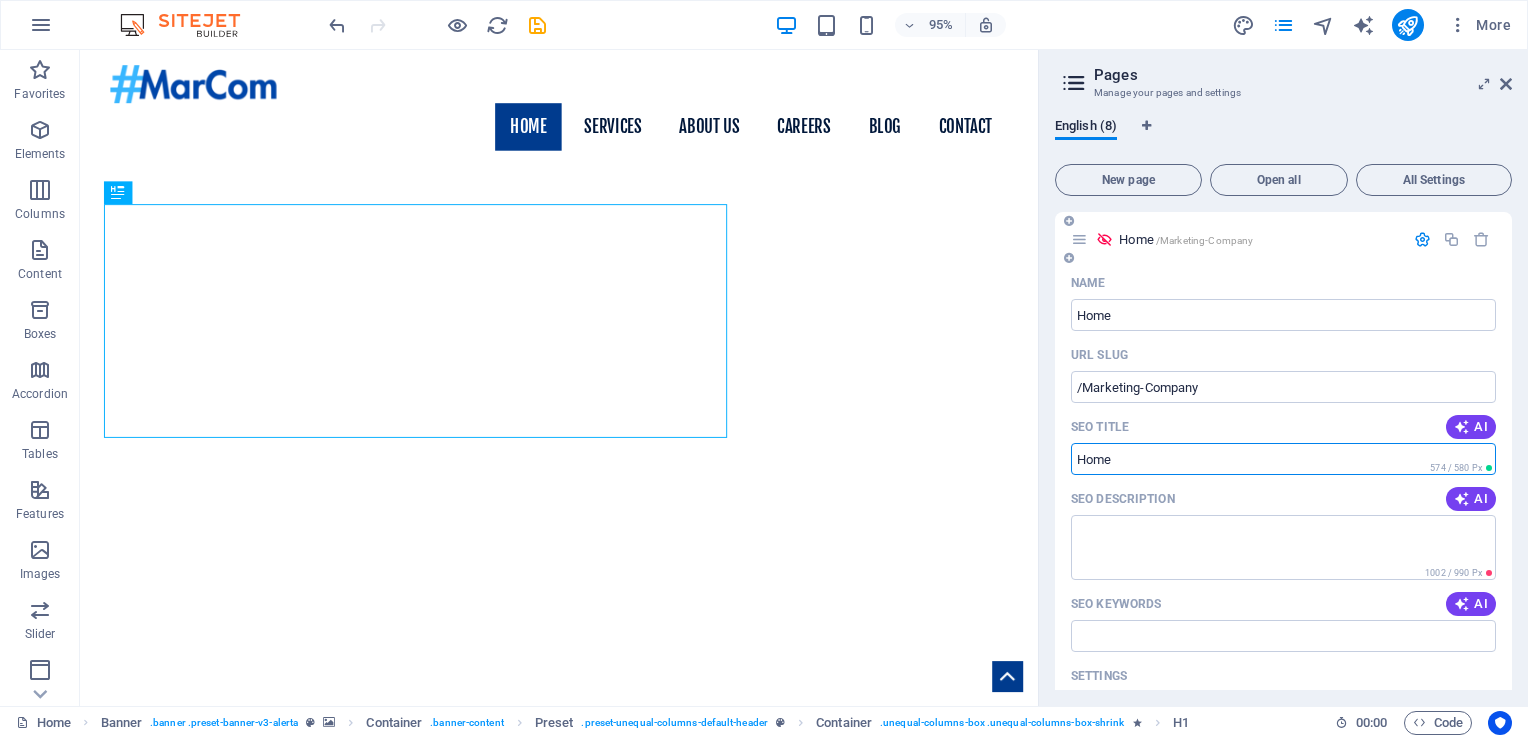drag, startPoint x: 1118, startPoint y: 454, endPoint x: 1124, endPoint y: 466, distance: 13.416408 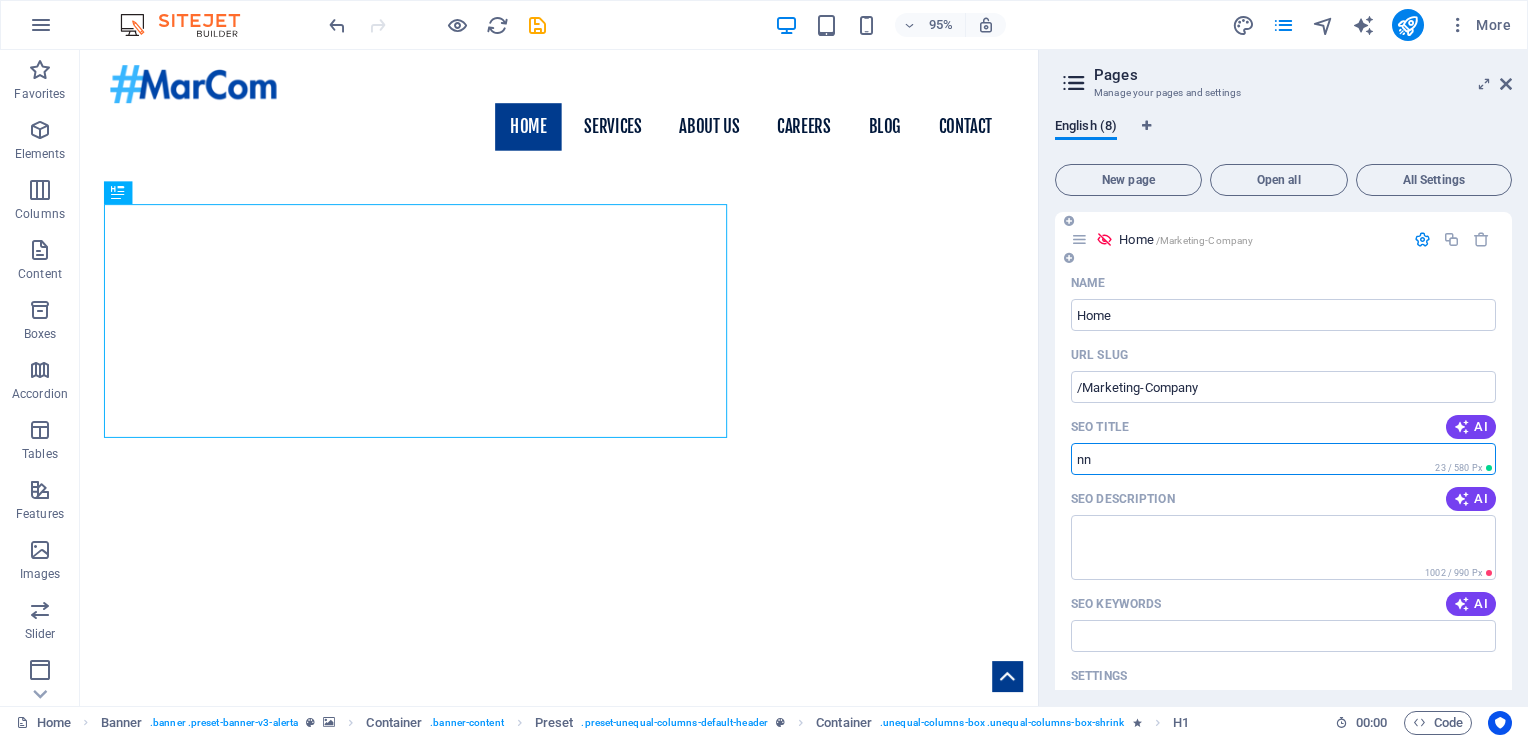 type on "n" 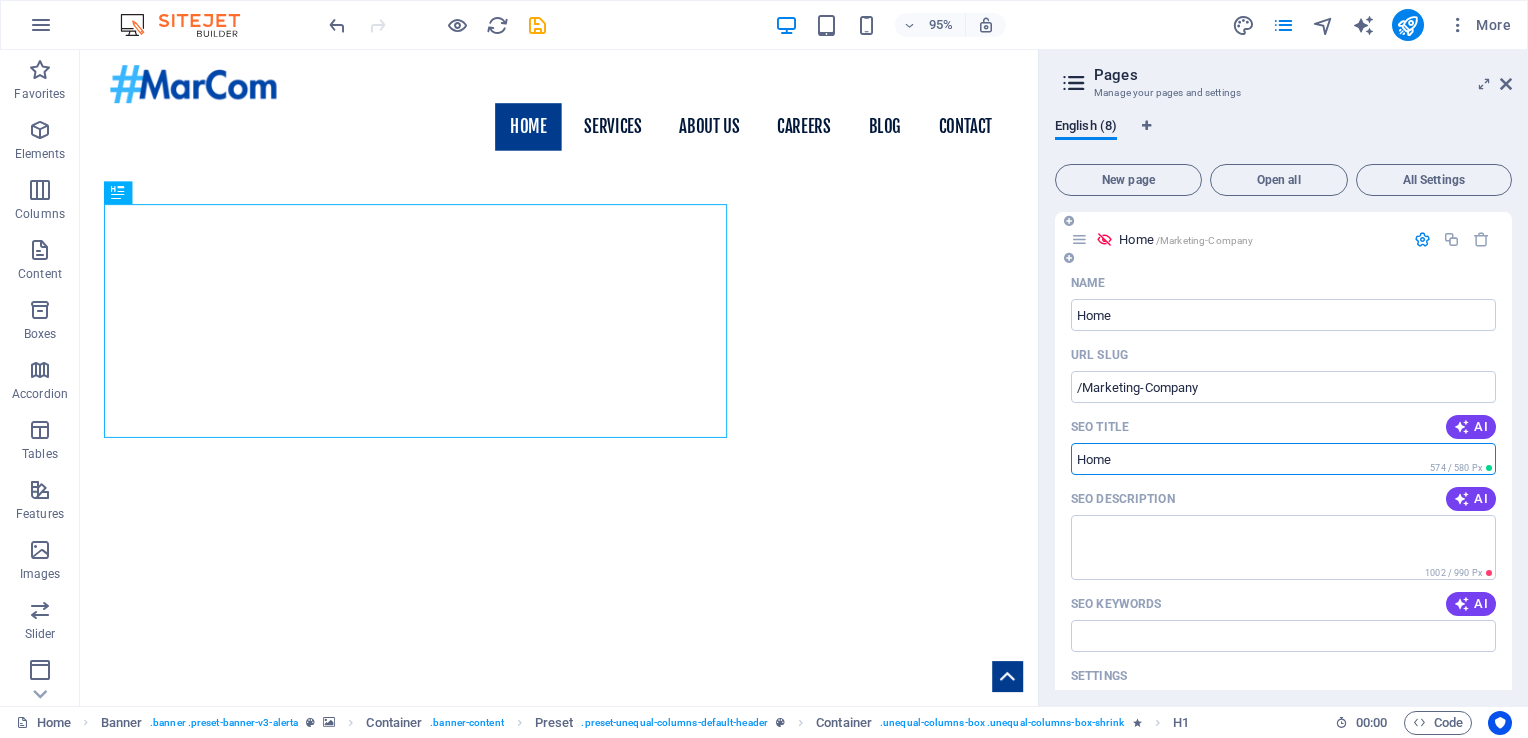 paste on "Performance Marketing Agency" 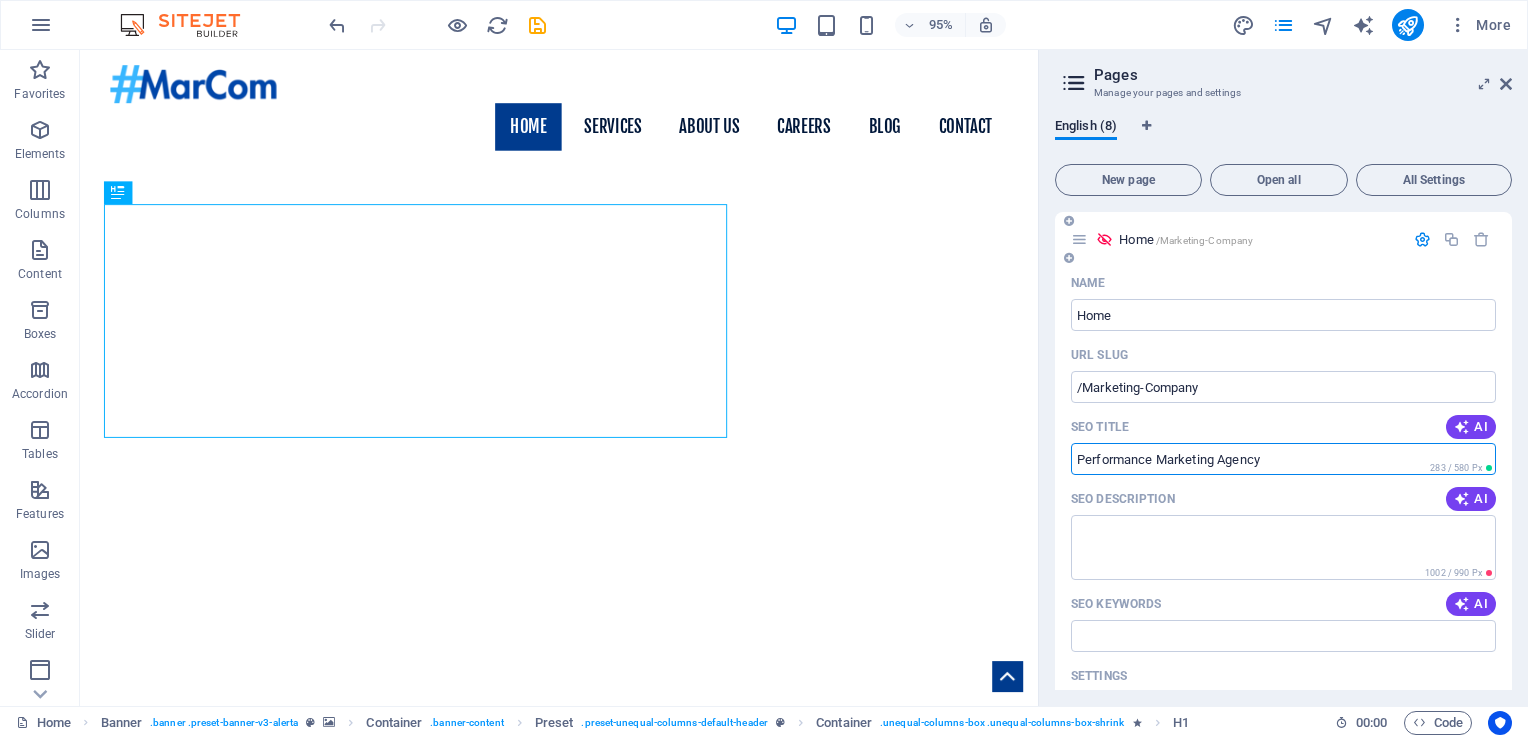 click on "Performance Marketing Agency" at bounding box center (1283, 459) 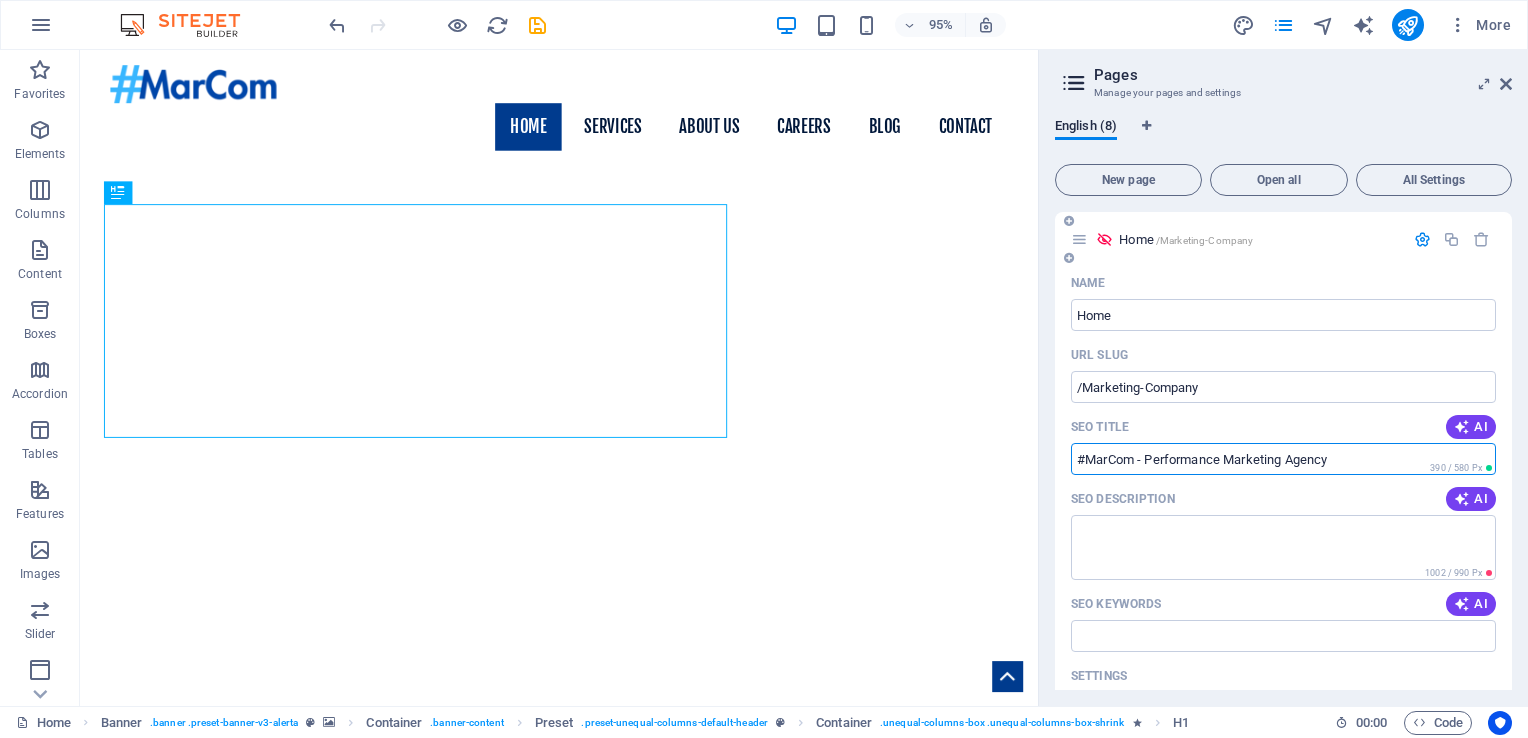 type on "#MarCom - Performance Marketing Agency" 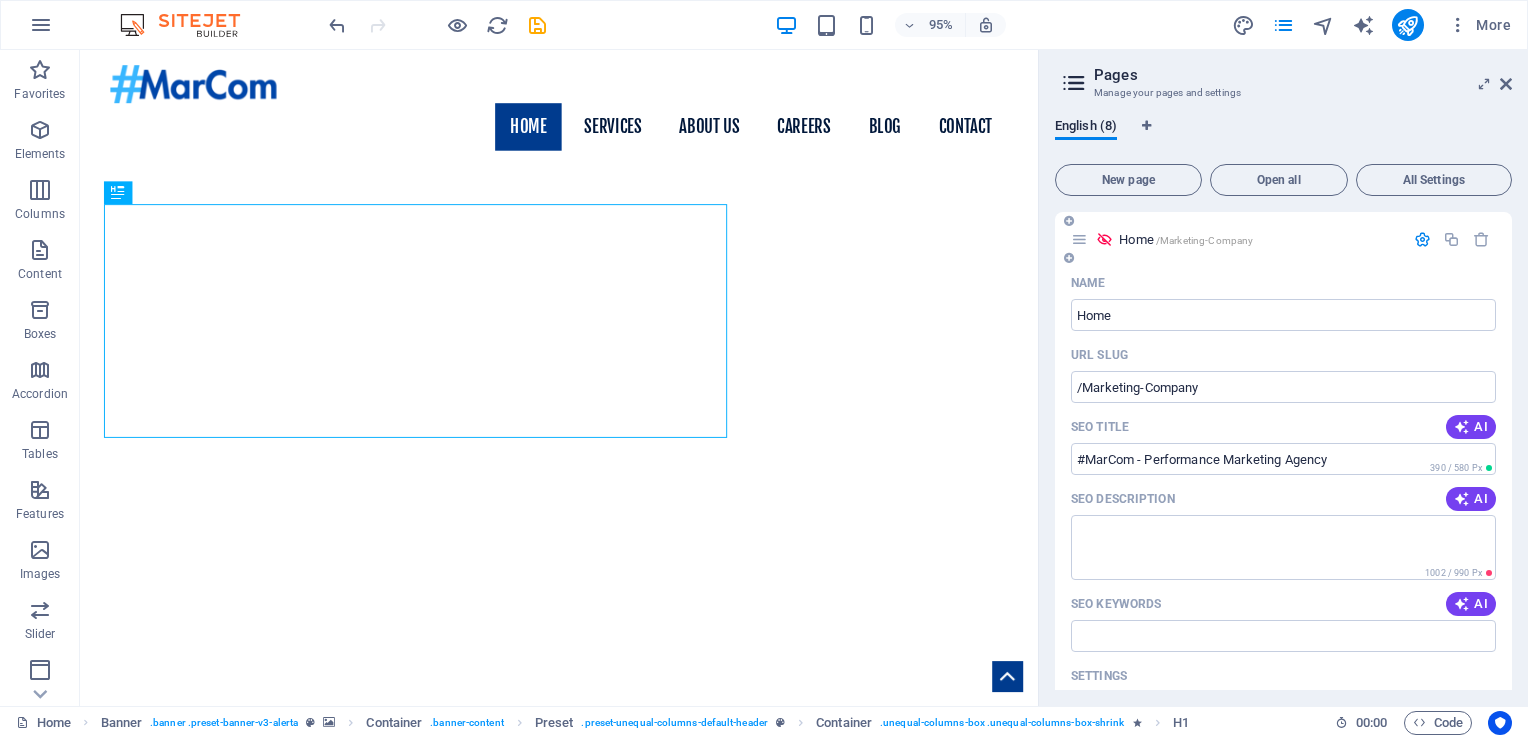 click on "Name Home ​ URL SLUG /Marketing-Company ​ SEO Title AI #MarCom - Performance Marketing Agency ​ 390 / 580 Px SEO Description AI ​ 1002 / 990 Px SEO Keywords AI ​ Settings Menu Noindex Preview Mobile Desktop www.example.com Marketing-Company #MarCom - Performance Marketing Agency Affordable marketing services that deliver ROI. From SEO, Google Ads, Meta Ads to ATL & BTL promotions—grow traffic, leads & sales without overspending.  Meta tags ​ Preview Image (Open Graph) Drag files here, click to choose files or select files from Files or our free stock photos & videos More Settings" at bounding box center [1283, 683] 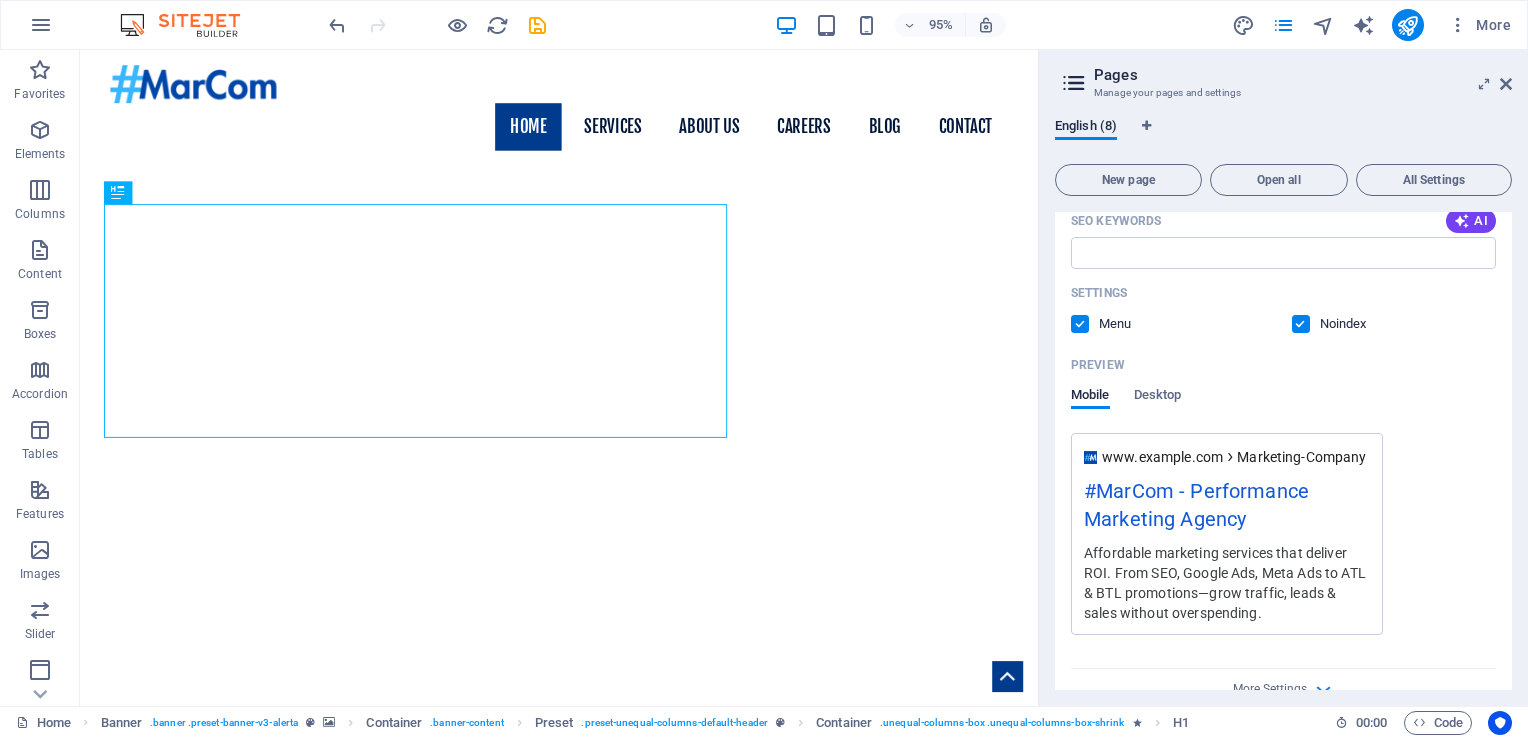 scroll, scrollTop: 382, scrollLeft: 0, axis: vertical 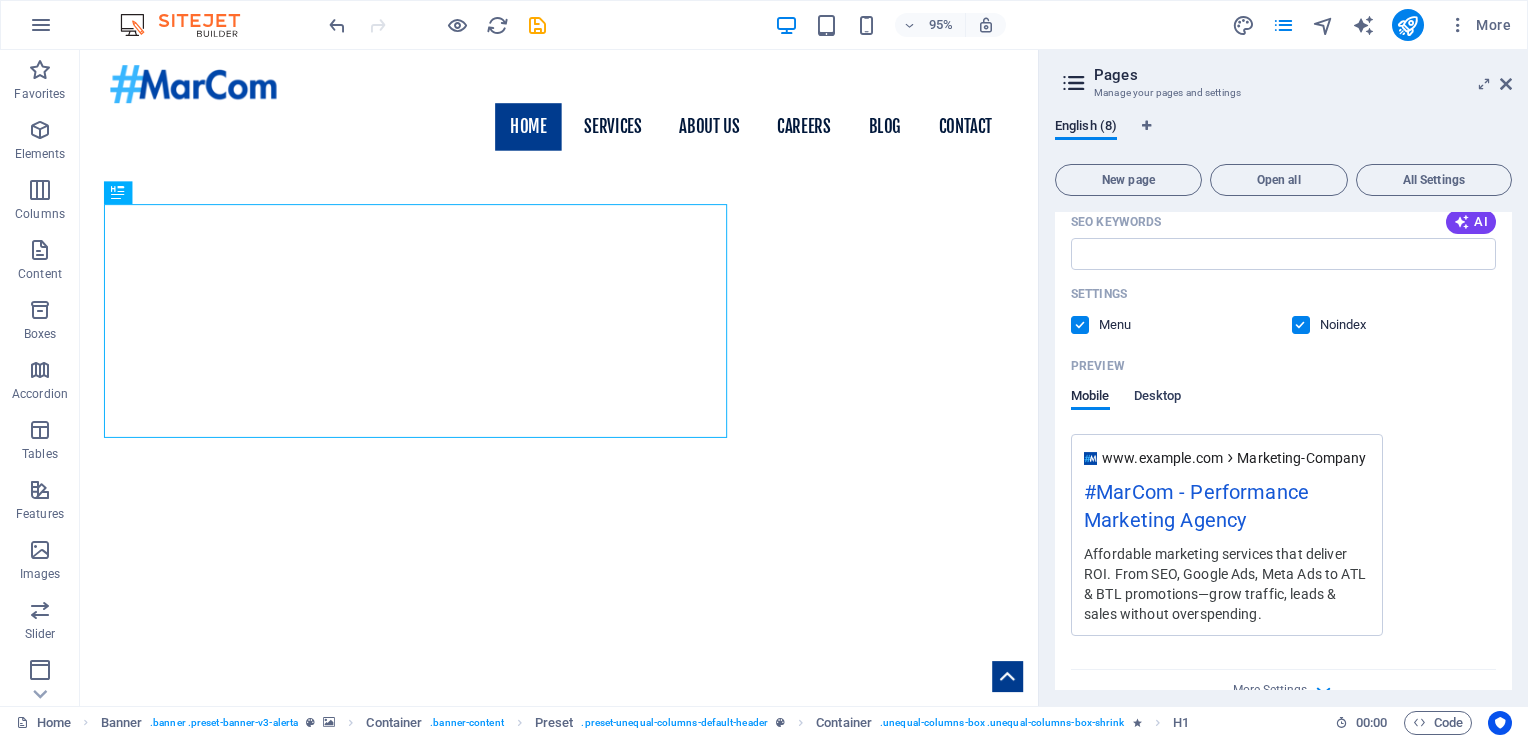 click on "Desktop" at bounding box center (1158, 398) 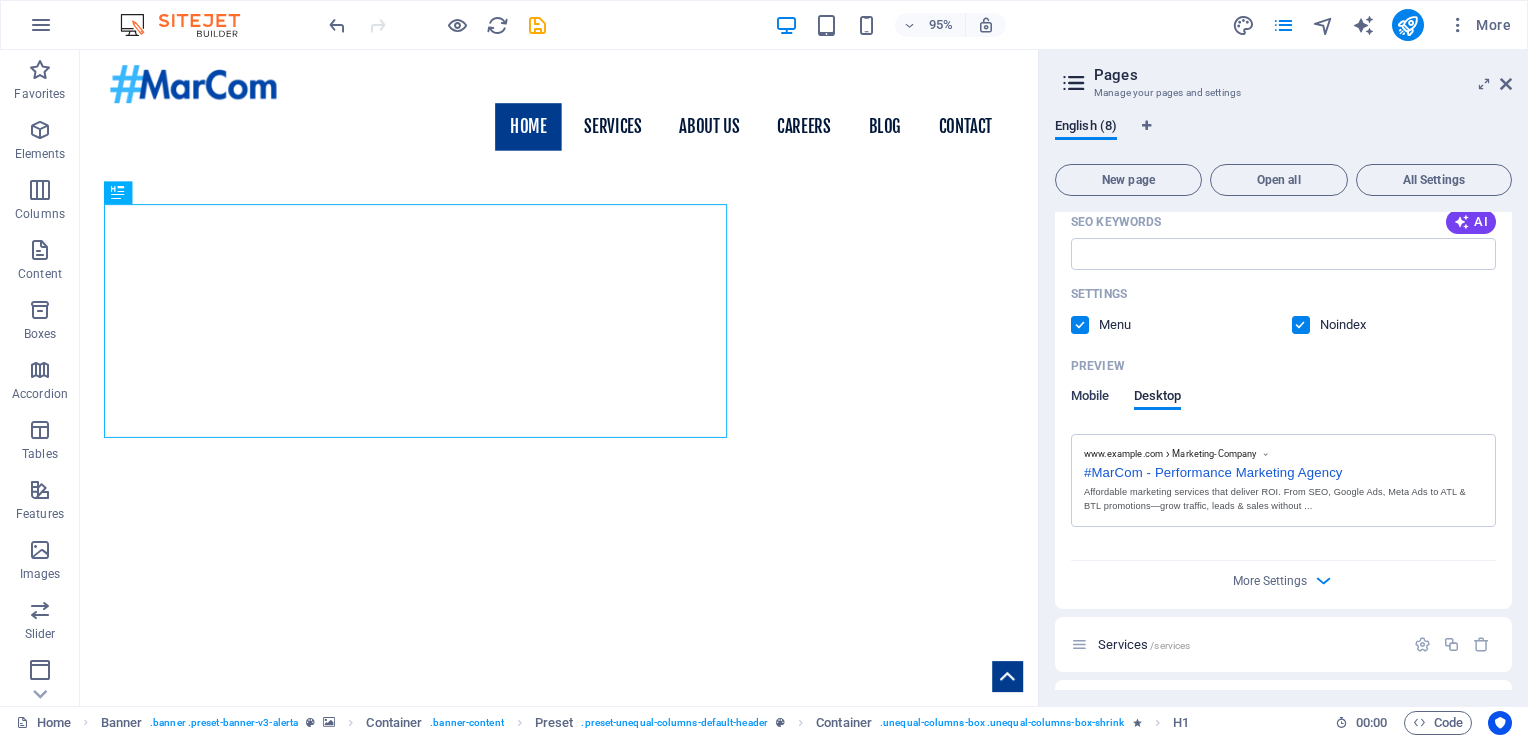 click on "Mobile" at bounding box center [1090, 398] 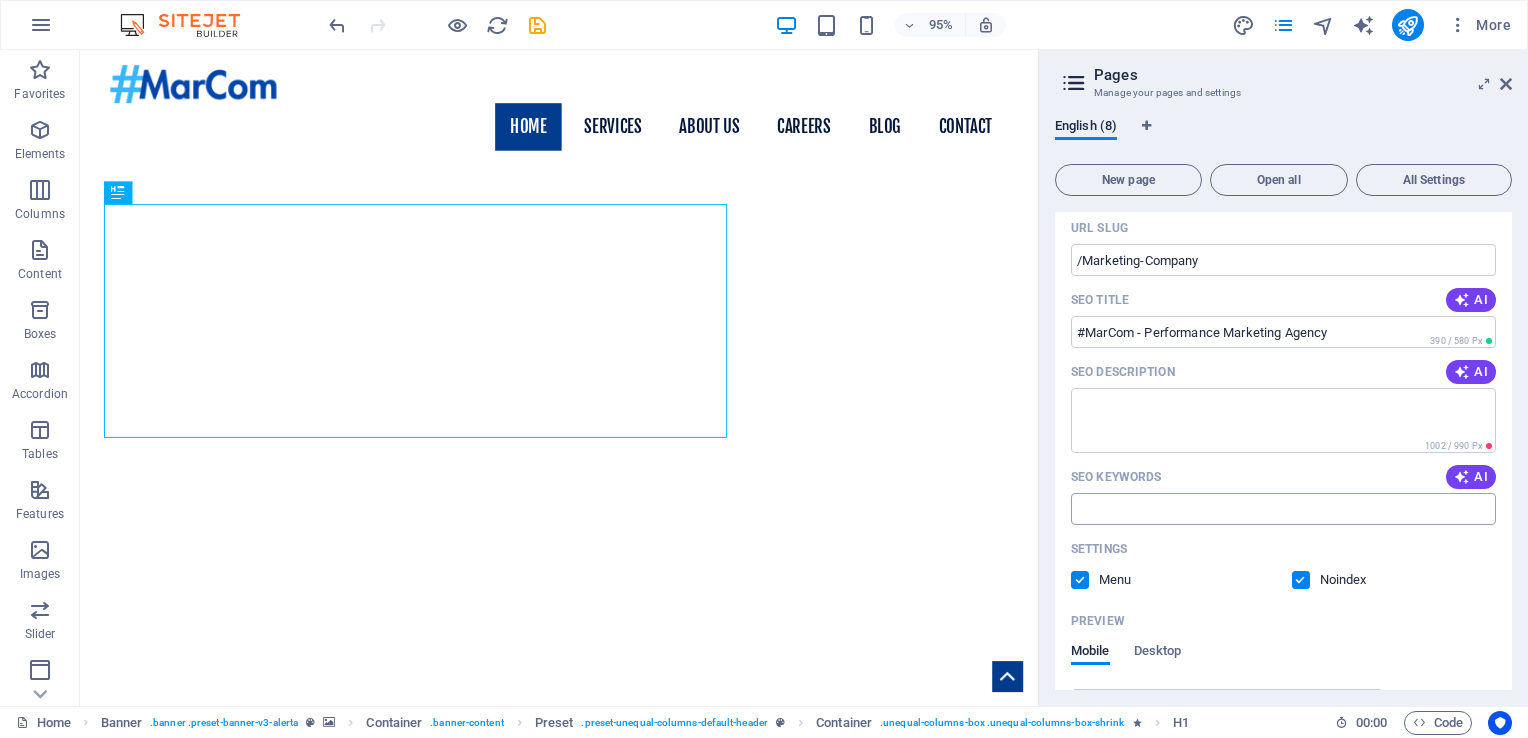 scroll, scrollTop: 124, scrollLeft: 0, axis: vertical 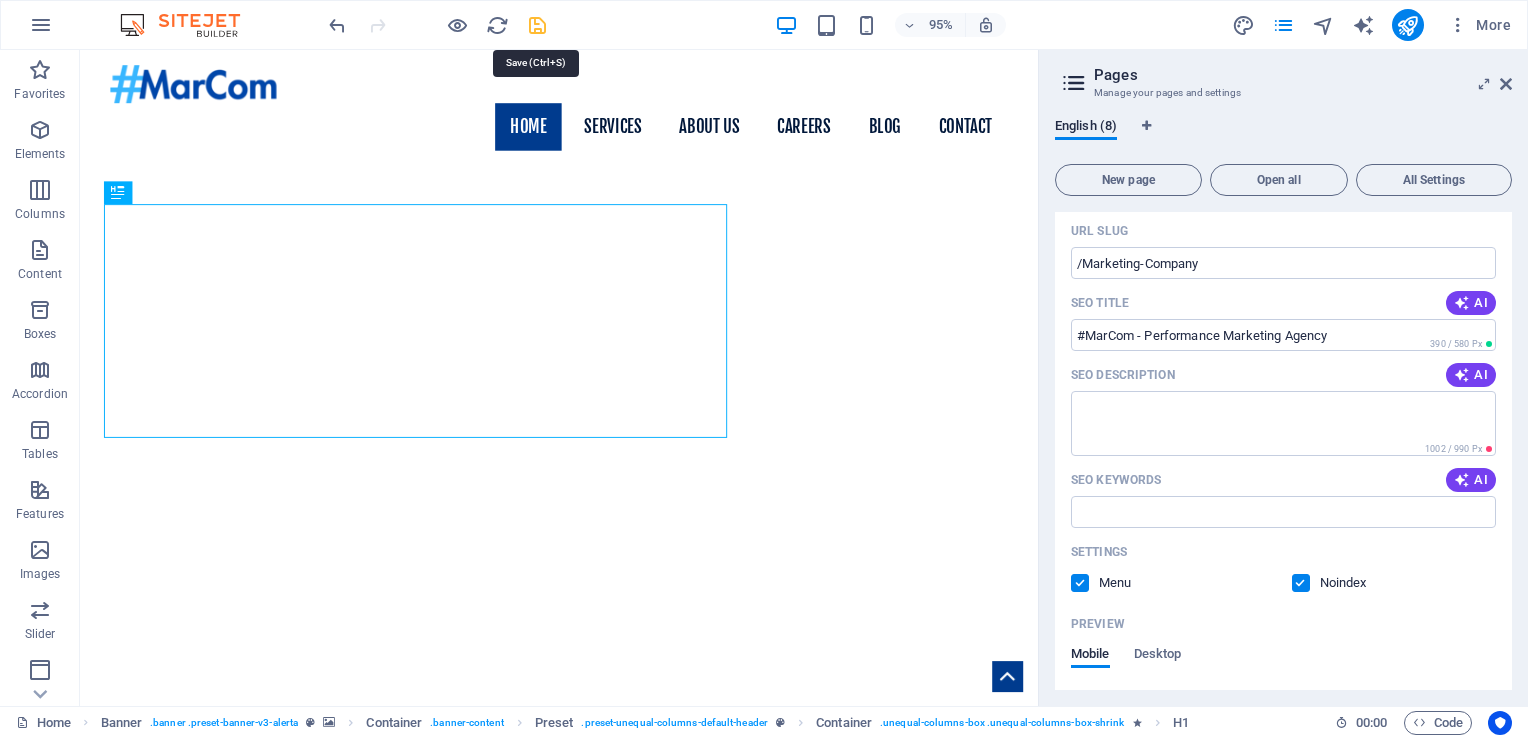 click at bounding box center [537, 25] 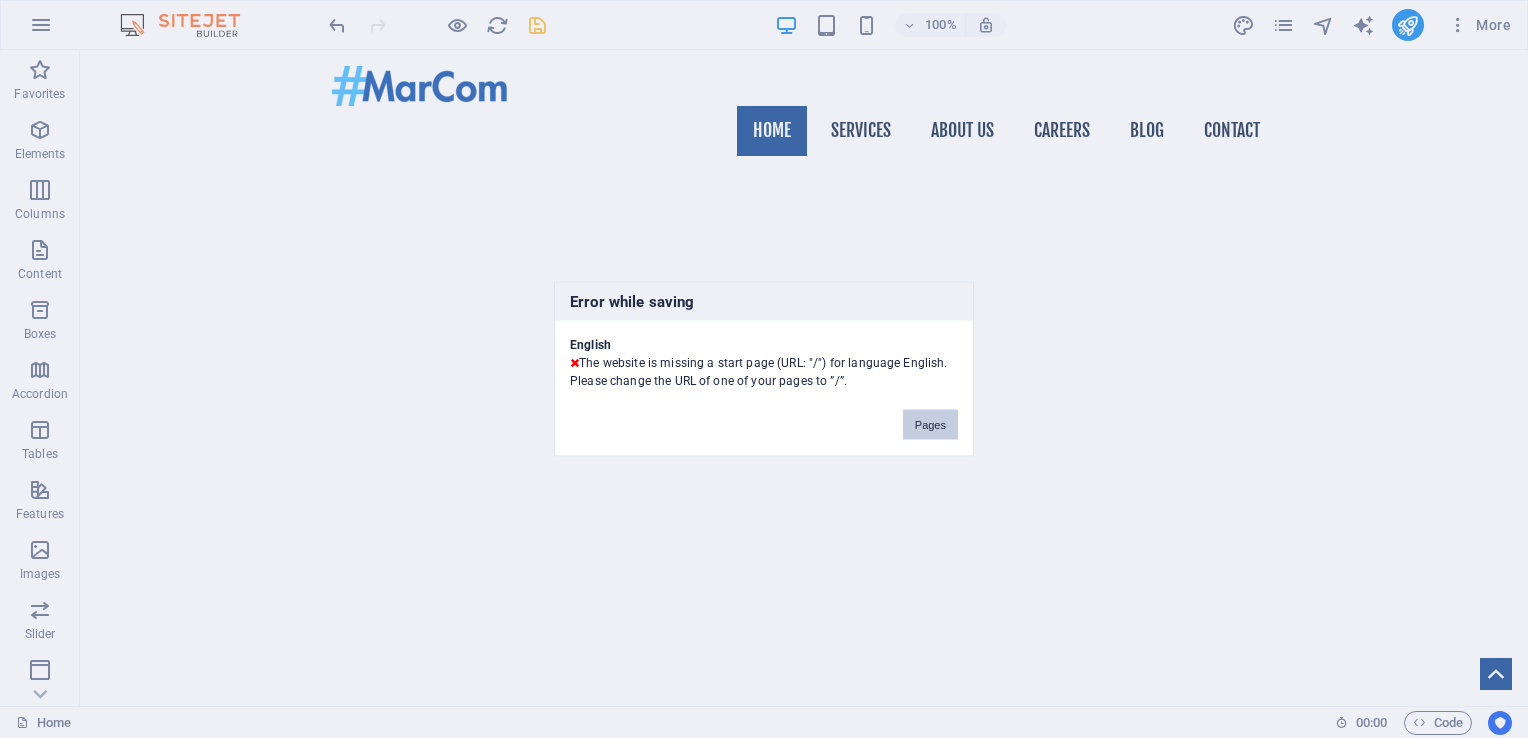 click on "Pages" at bounding box center [930, 425] 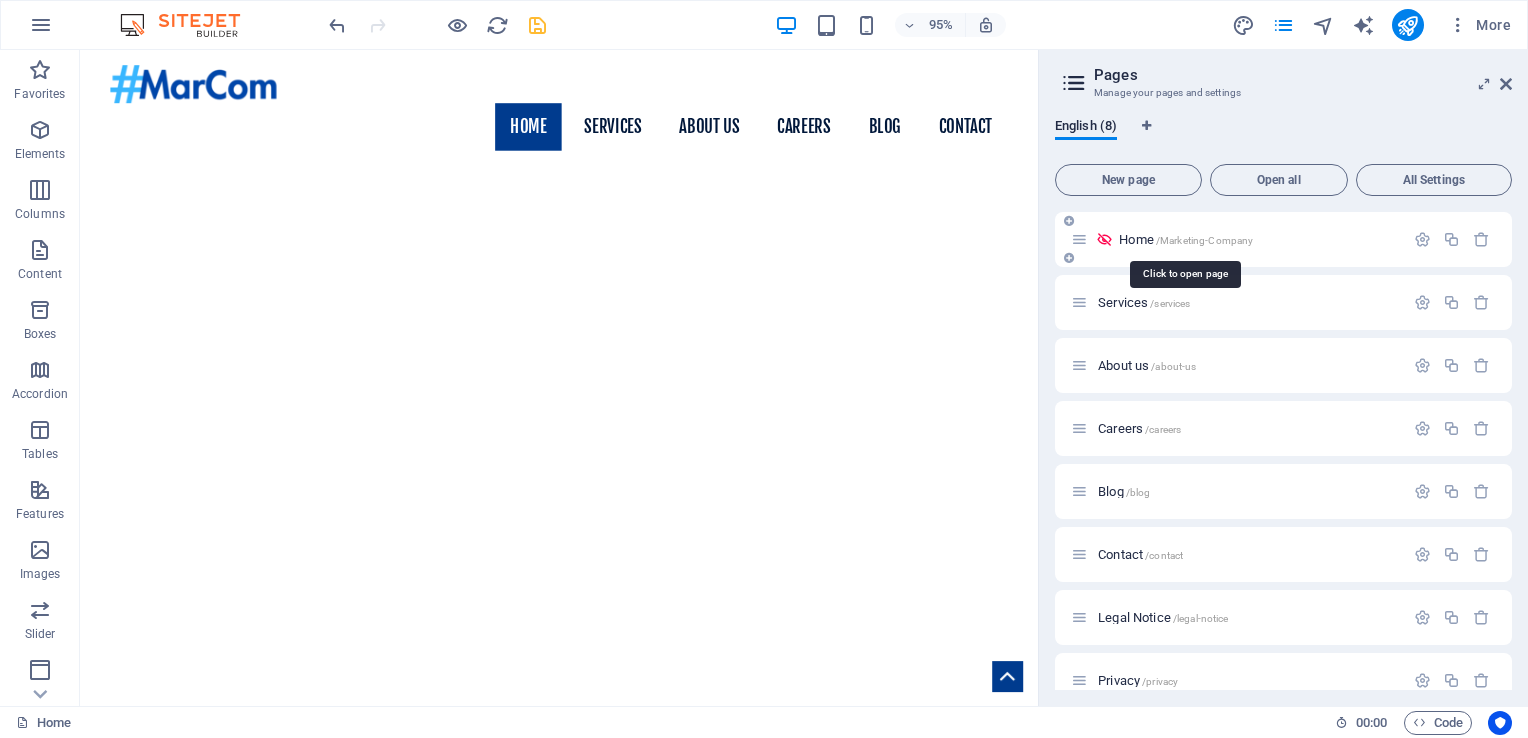 click on "/Marketing-Company" at bounding box center [1205, 240] 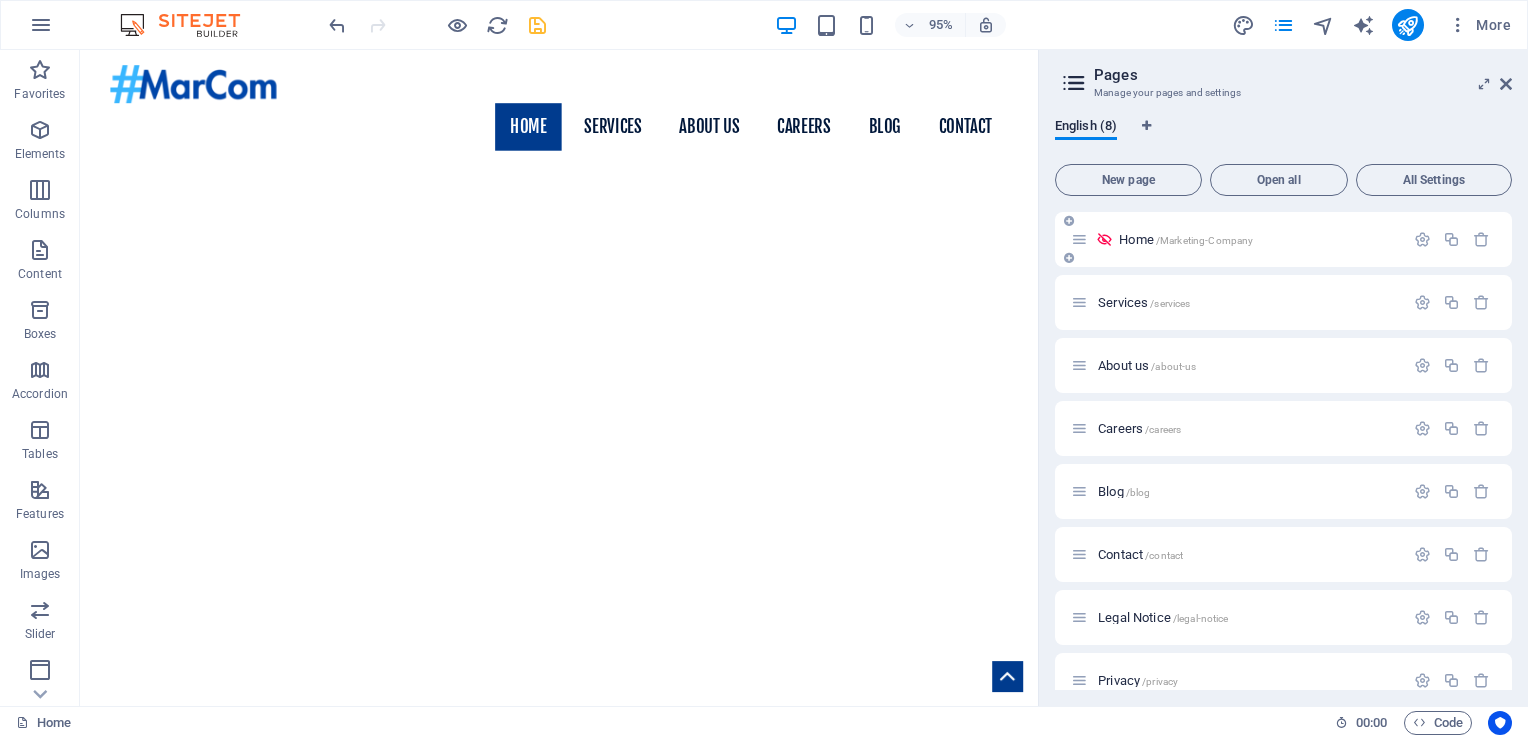 click at bounding box center [1104, 239] 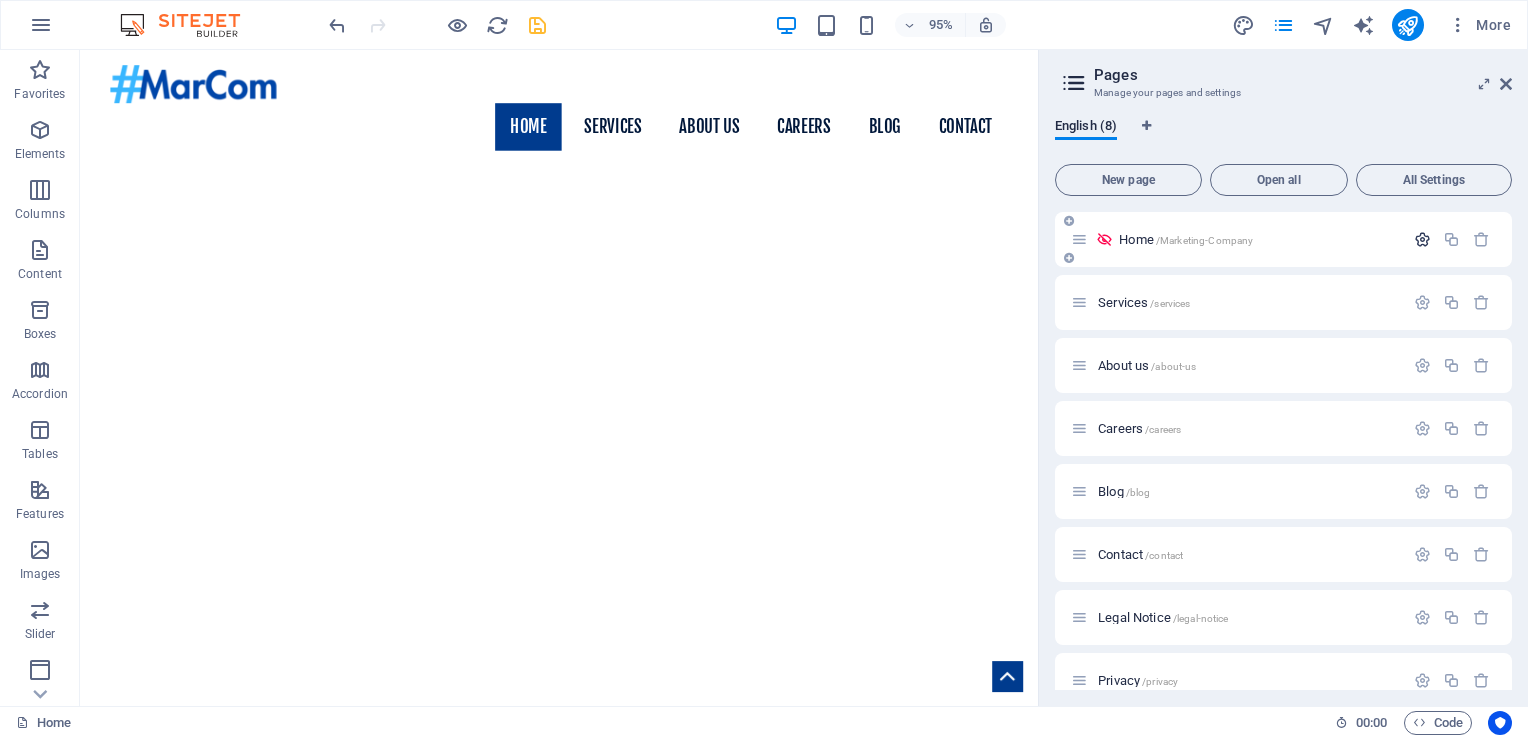 click at bounding box center [1422, 239] 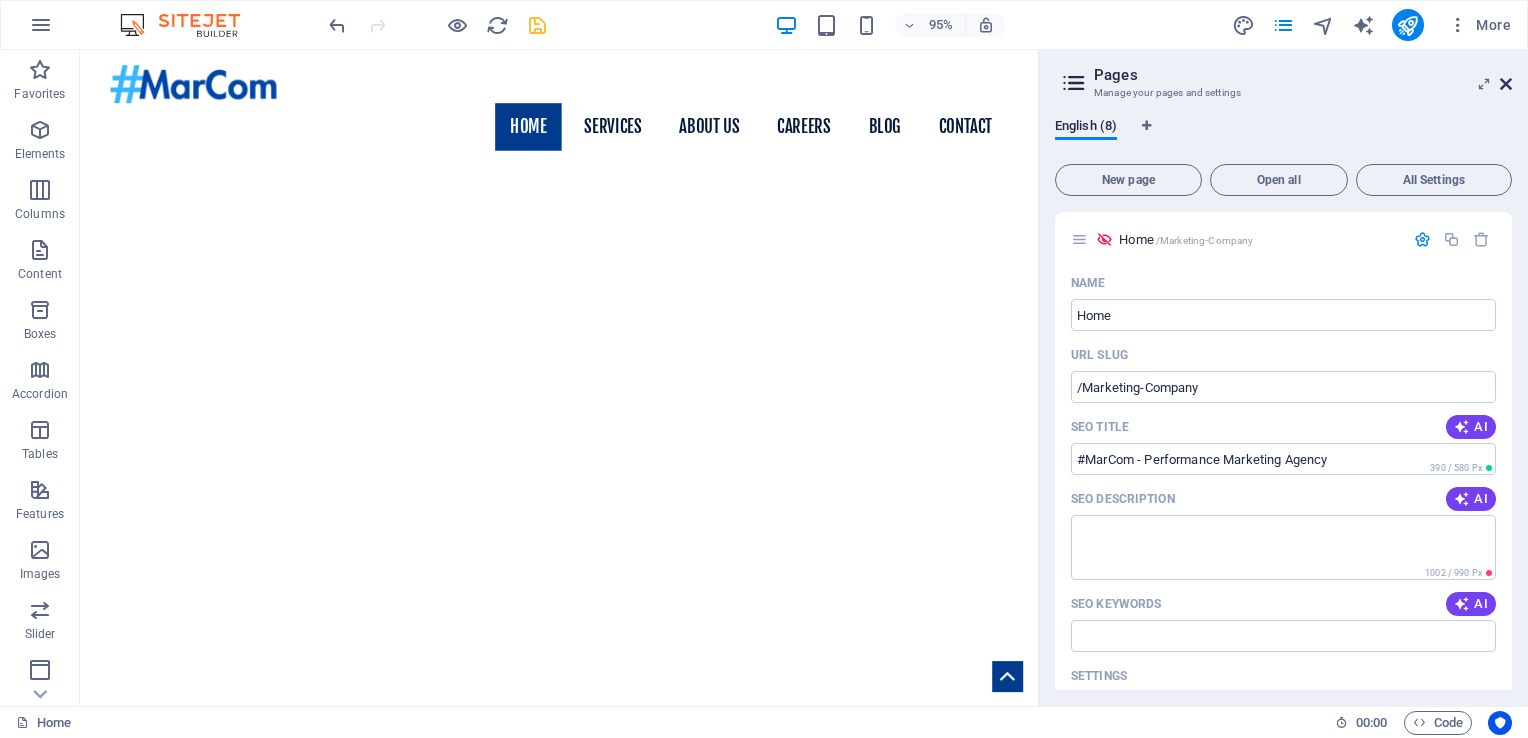 click at bounding box center [1506, 84] 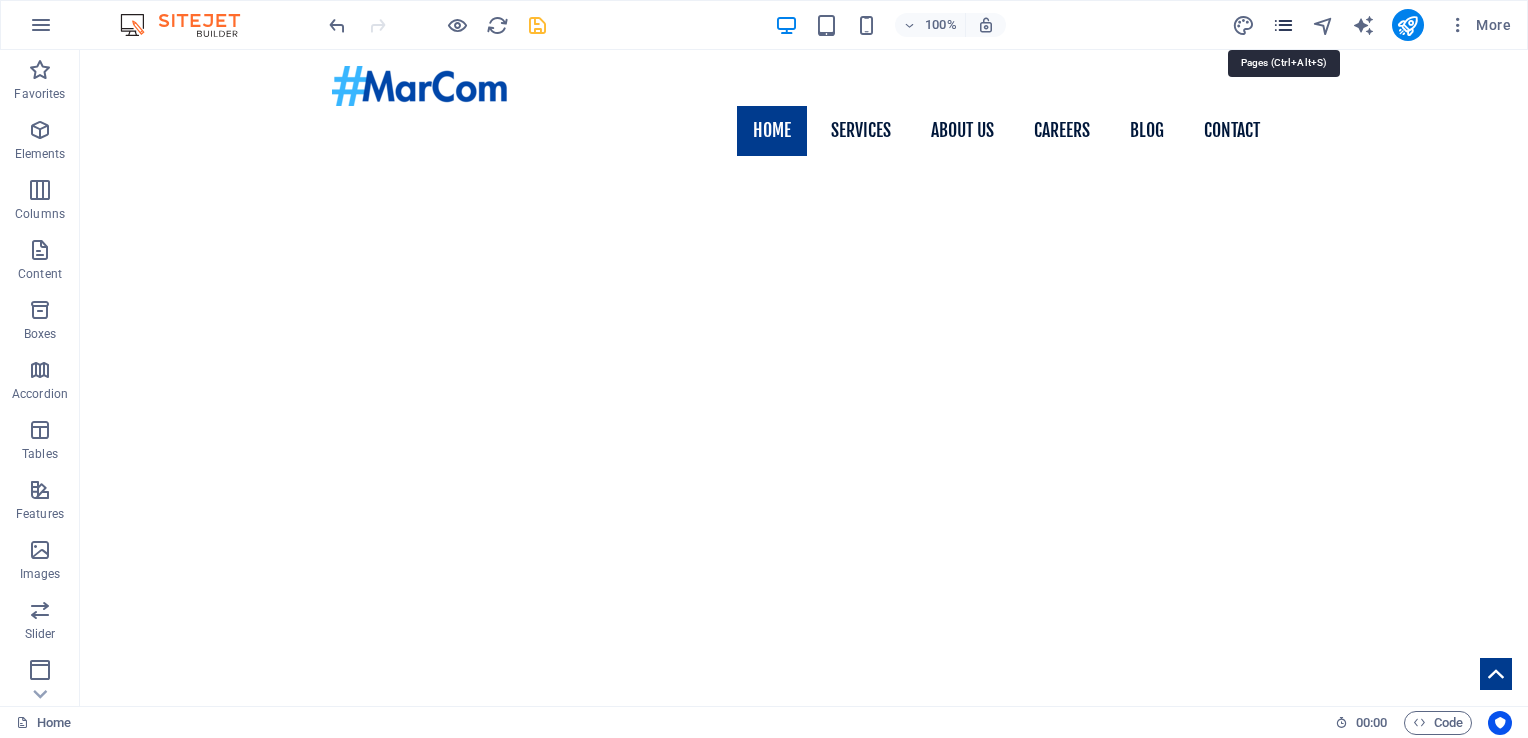 click at bounding box center [1283, 25] 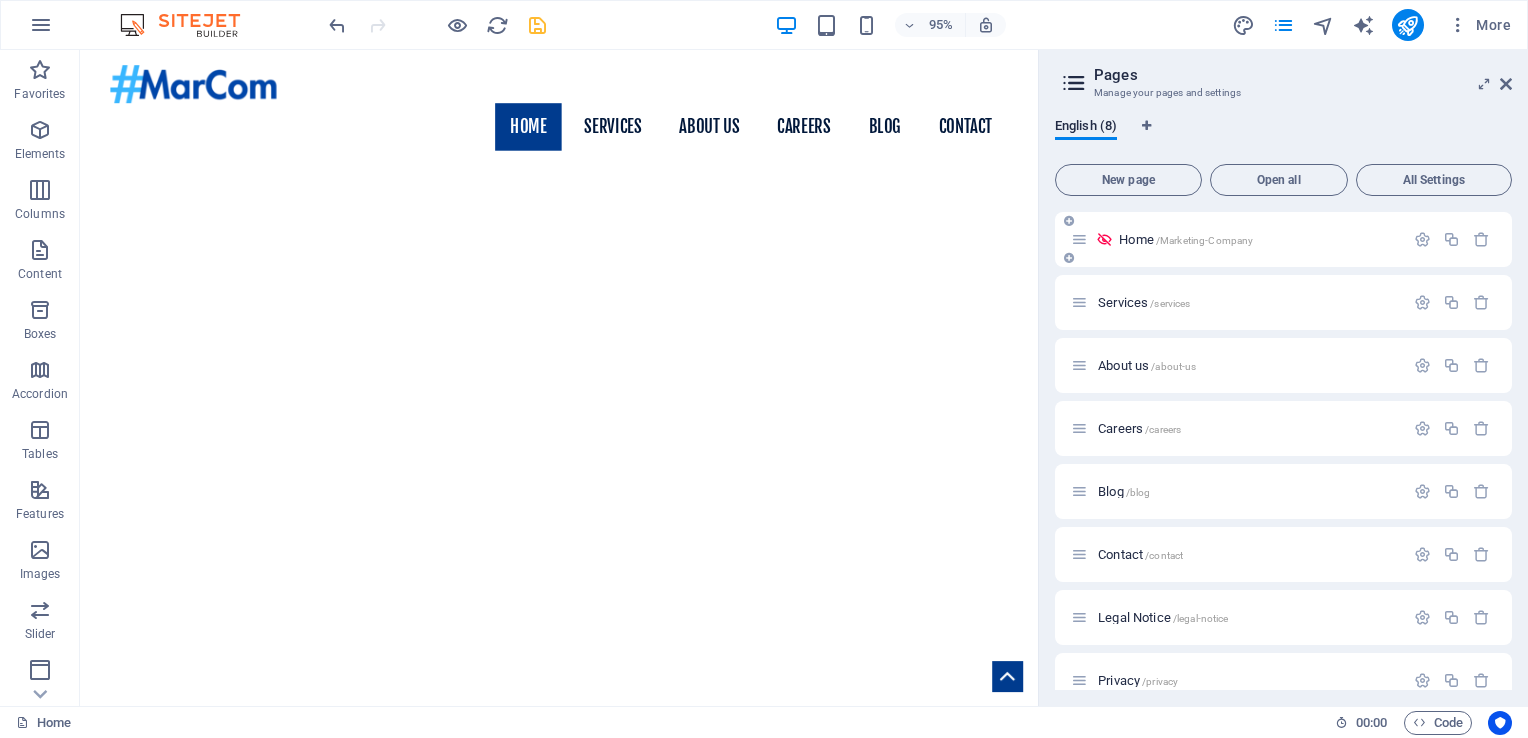 click at bounding box center [1104, 239] 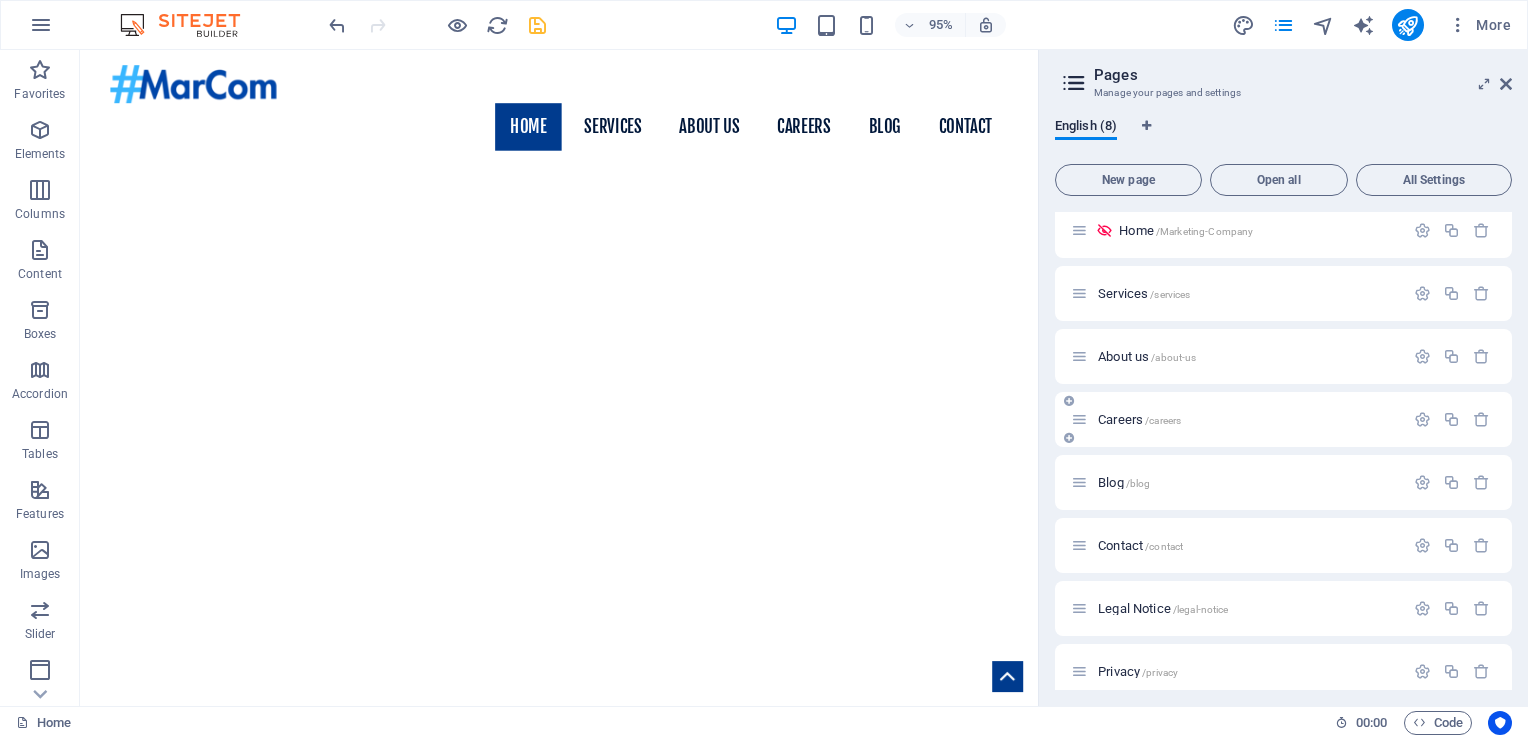 scroll, scrollTop: 0, scrollLeft: 0, axis: both 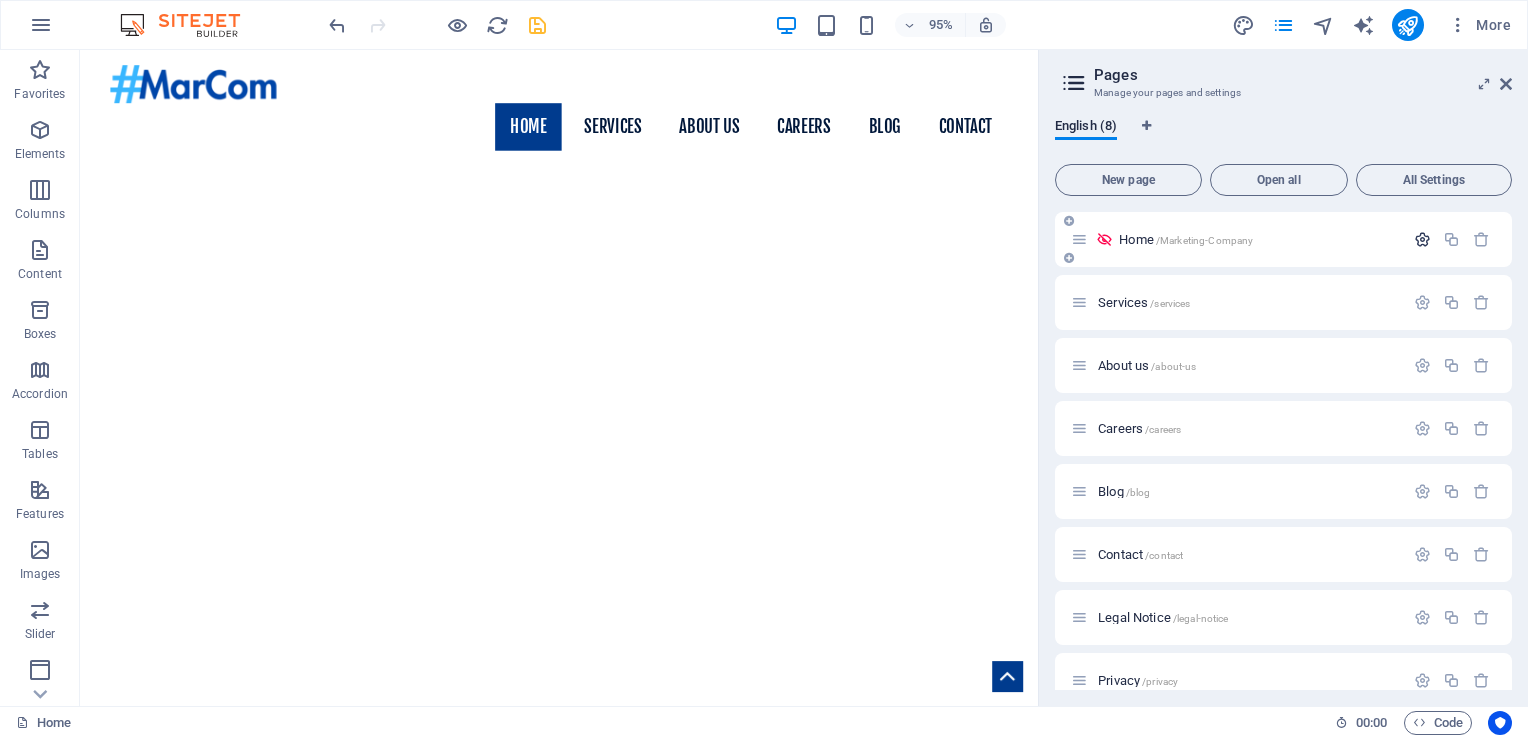 click at bounding box center (1422, 239) 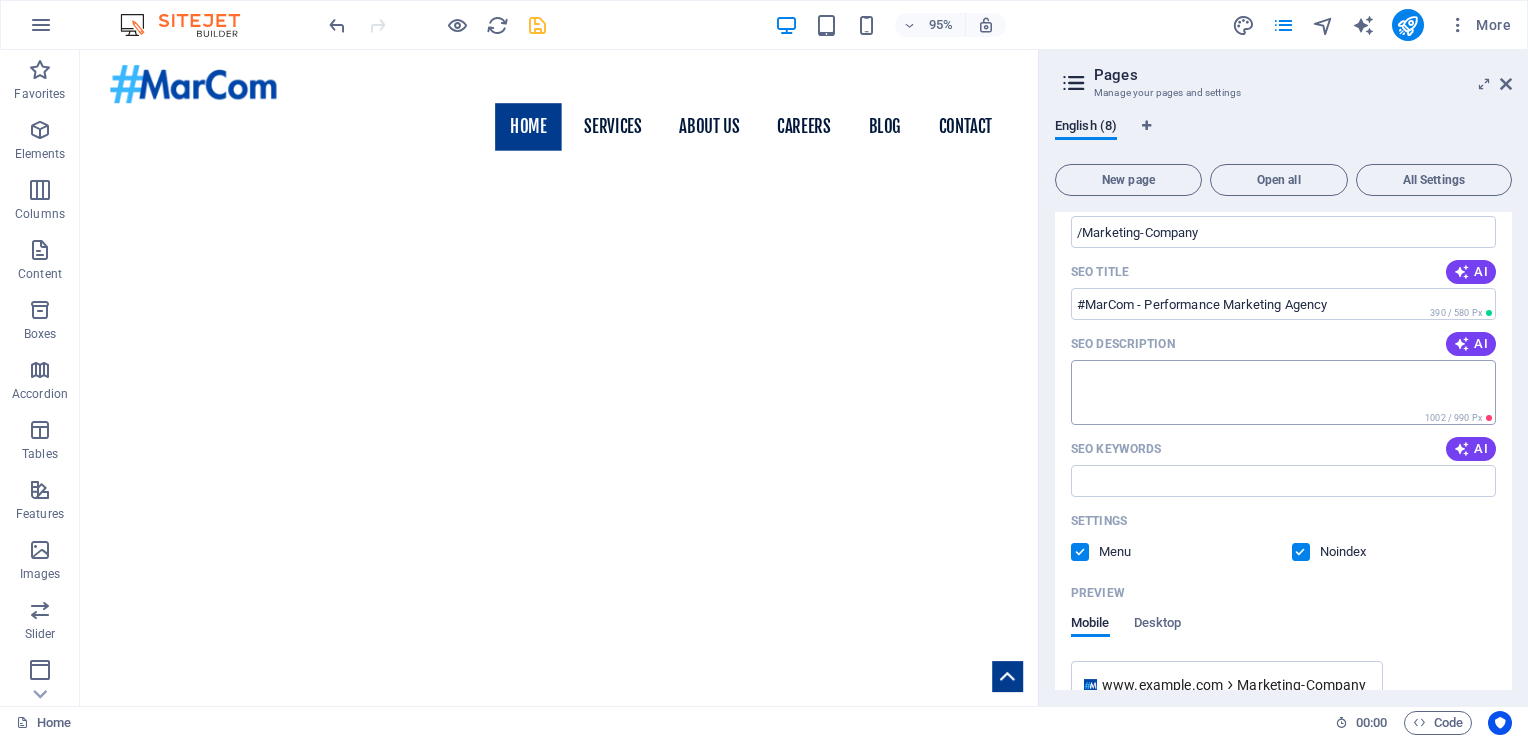 scroll, scrollTop: 140, scrollLeft: 0, axis: vertical 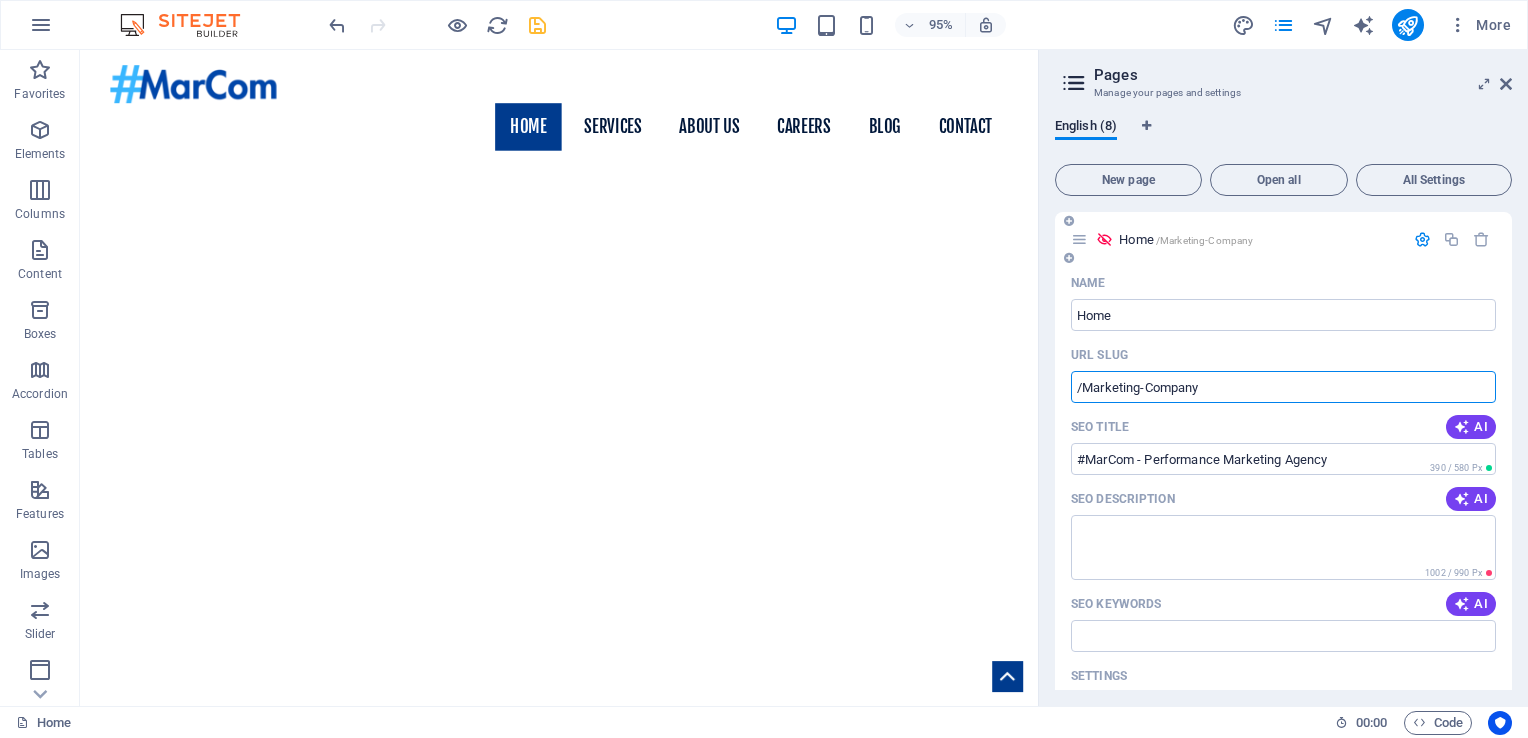 click on "/Marketing-Company" at bounding box center (1283, 387) 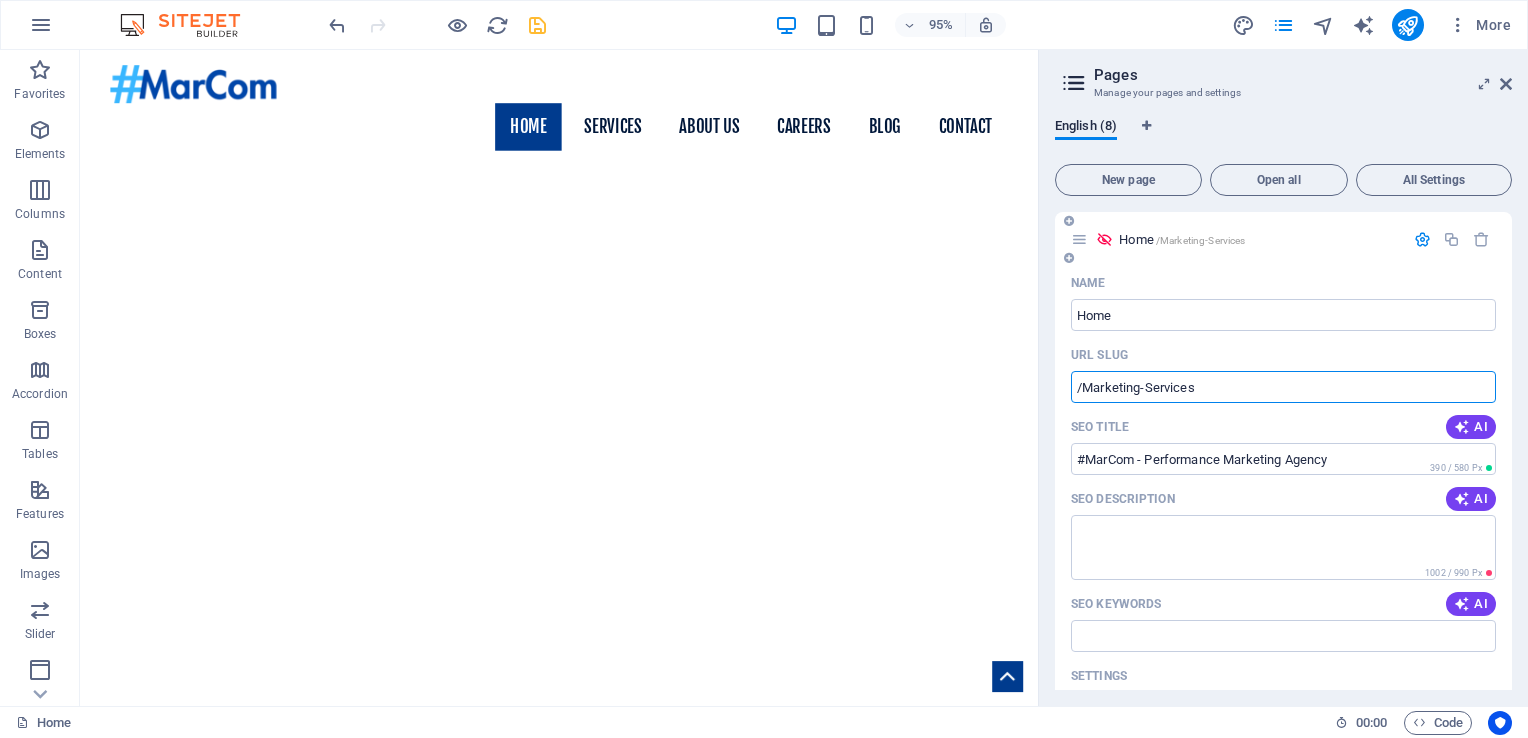 click on "/Marketing-Services" at bounding box center [1283, 387] 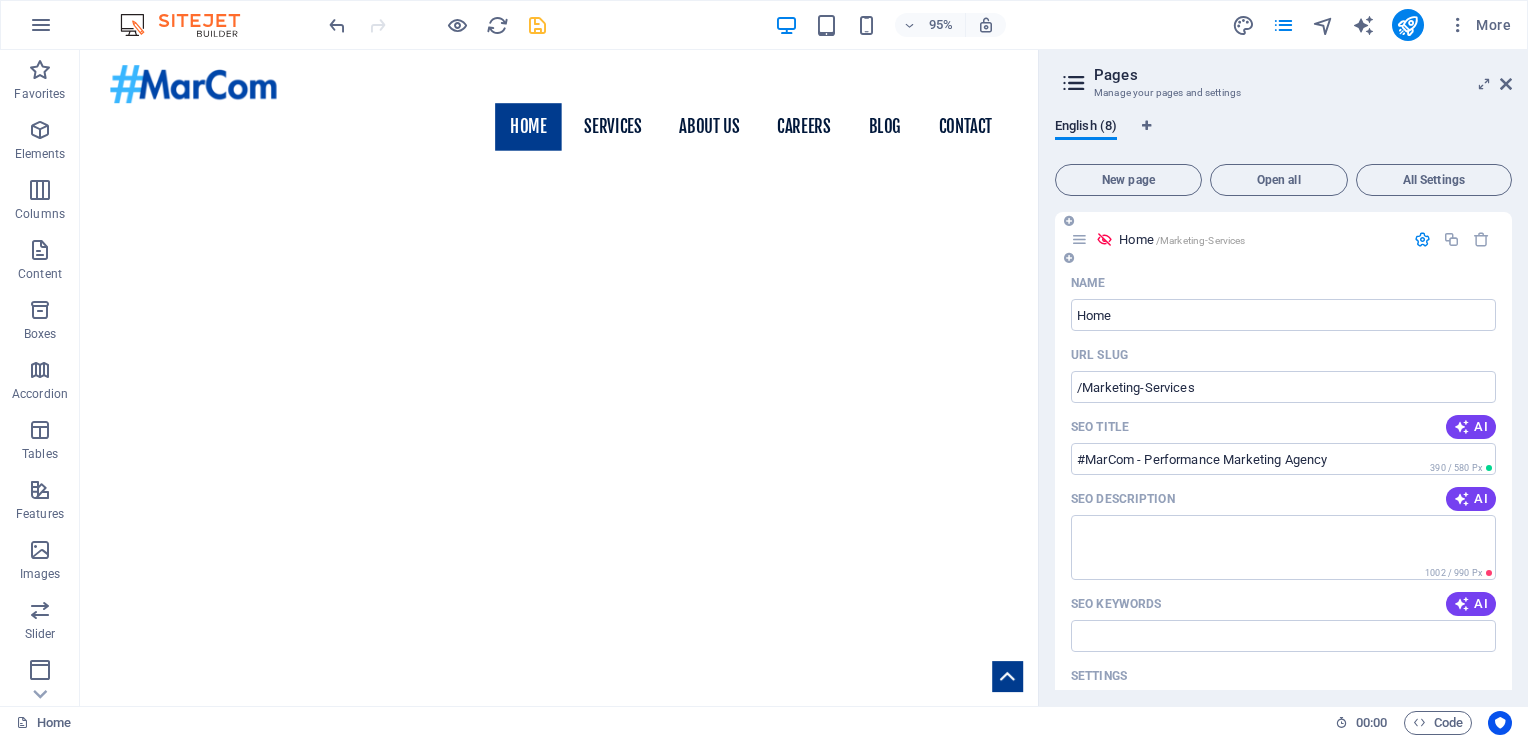 click on "SEO Title AI" at bounding box center (1283, 427) 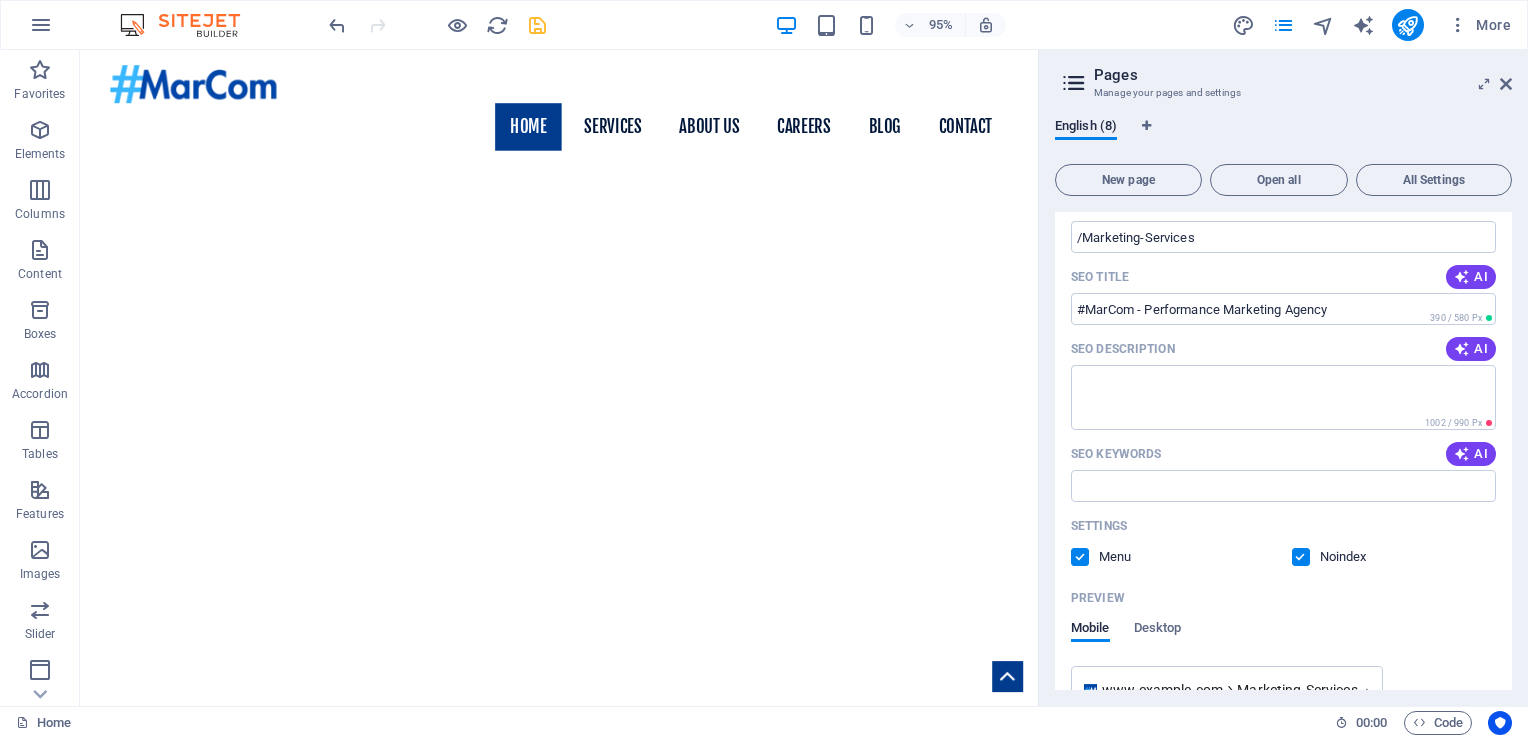 scroll, scrollTop: 148, scrollLeft: 0, axis: vertical 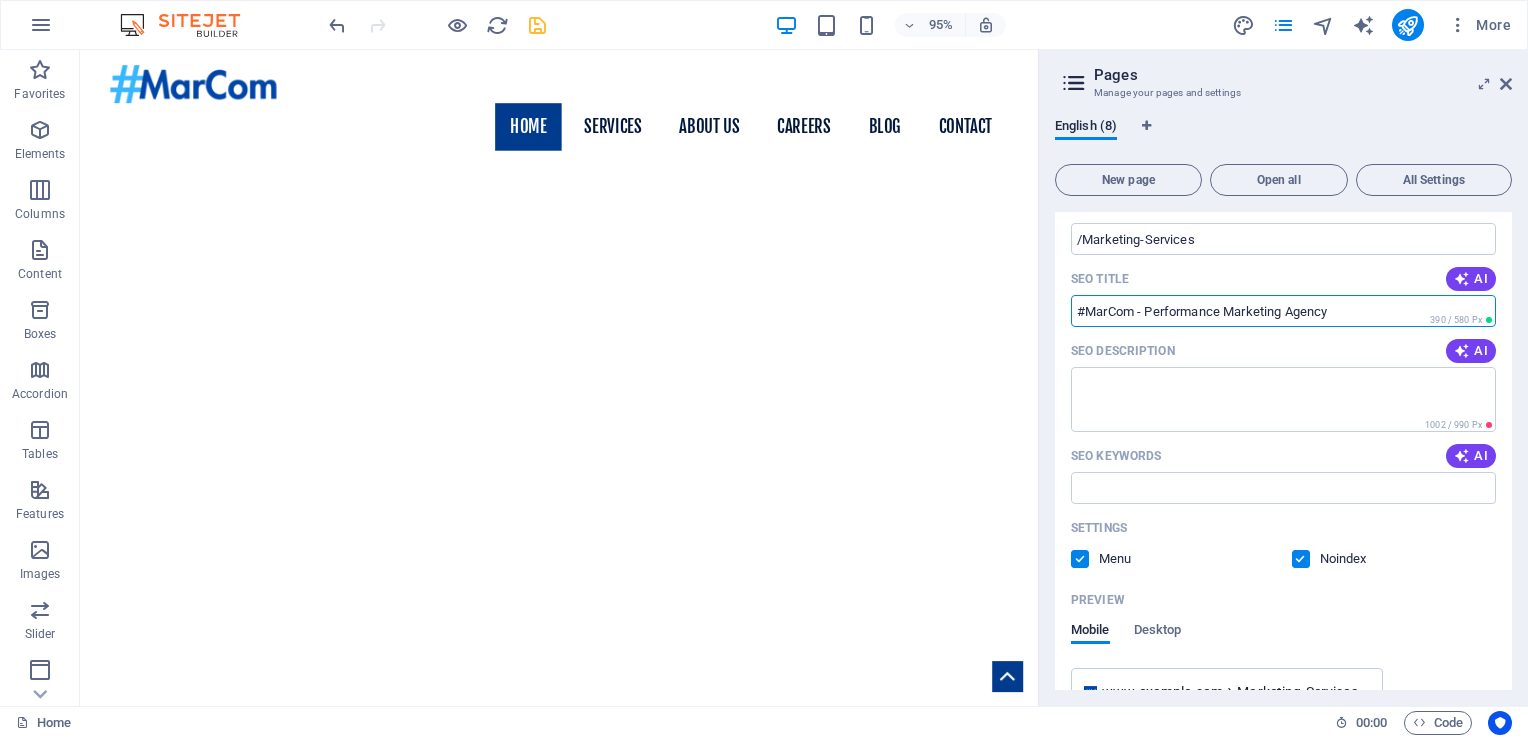drag, startPoint x: 1342, startPoint y: 306, endPoint x: 1148, endPoint y: 306, distance: 194 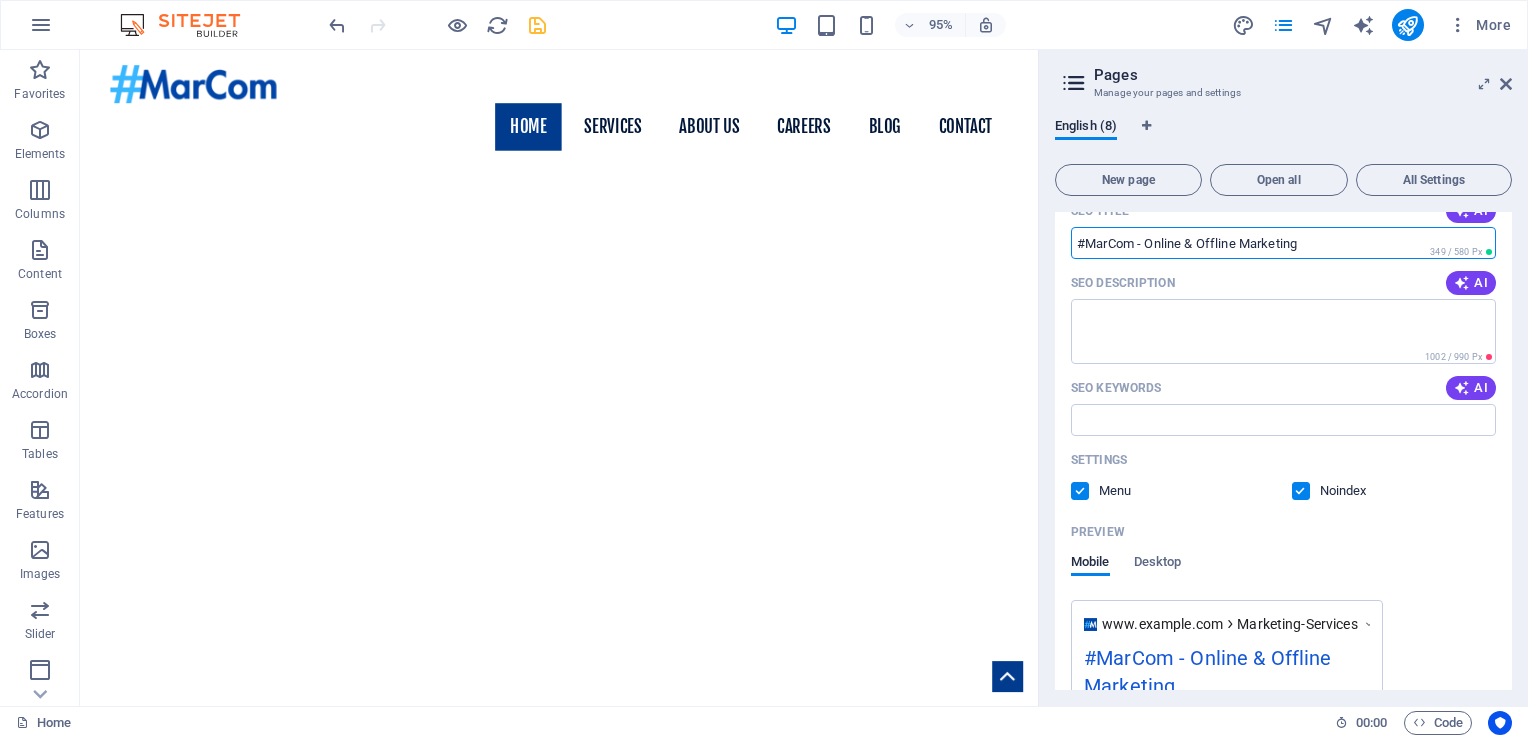 scroll, scrollTop: 216, scrollLeft: 0, axis: vertical 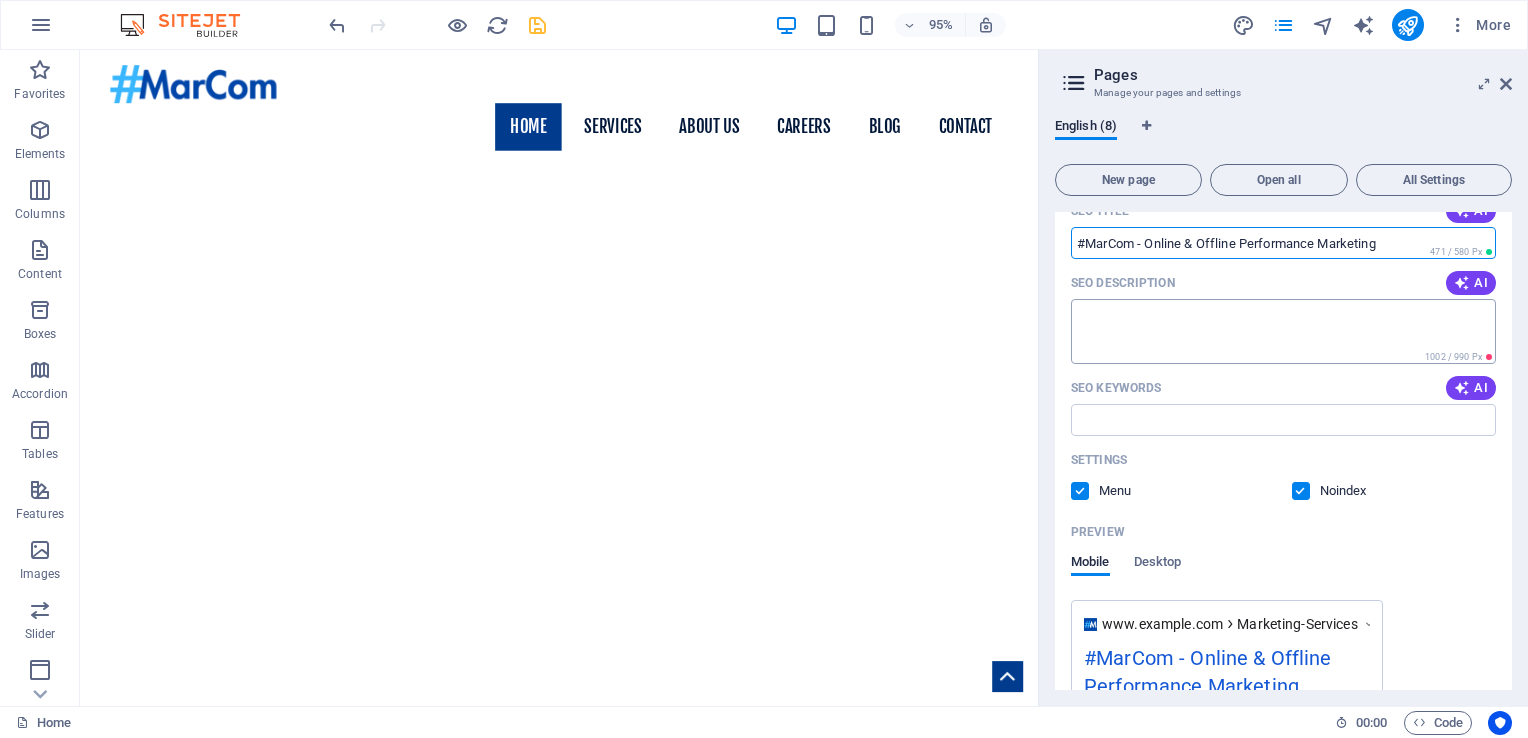 type on "#MarCom - Online & Offline Performance Marketing" 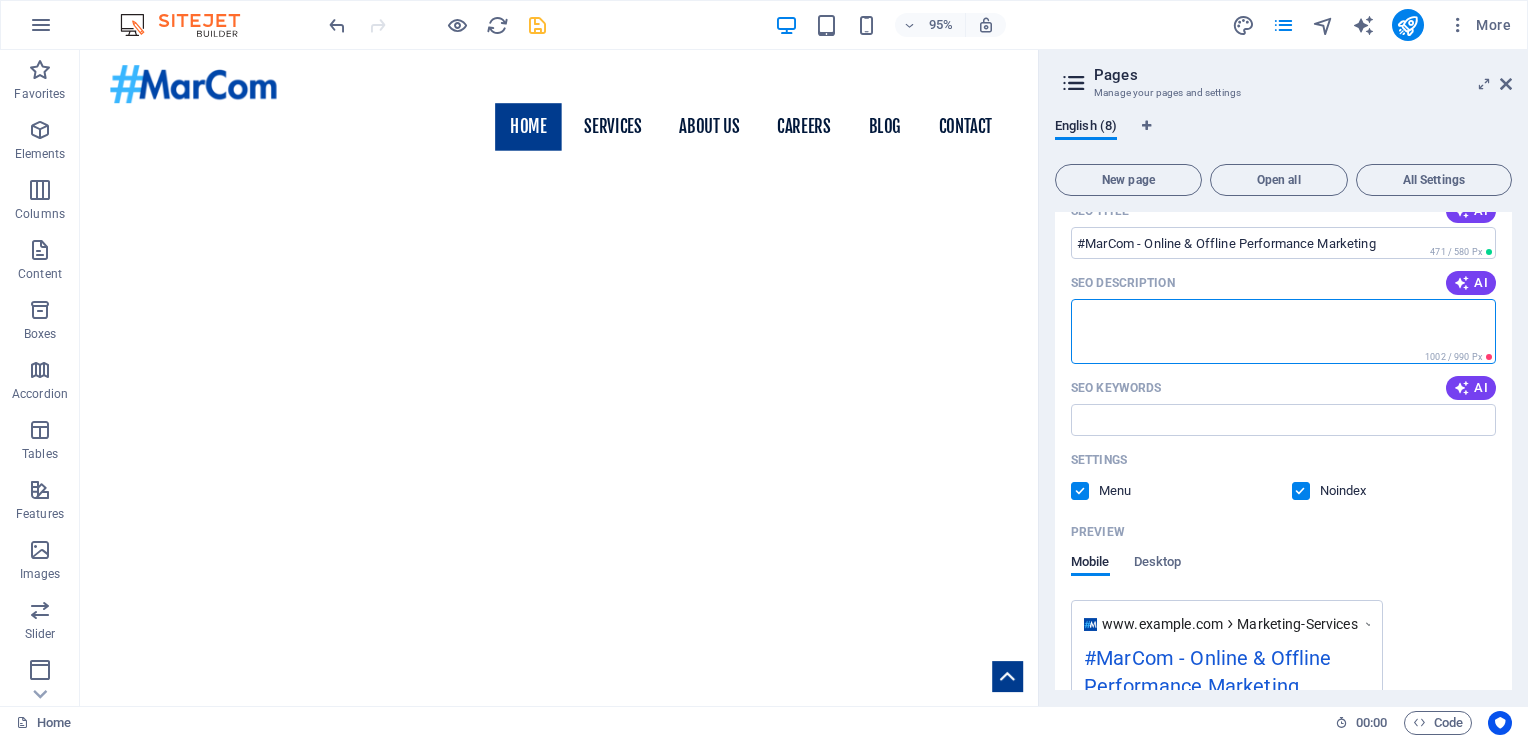 click on "SEO Description" at bounding box center [1283, 331] 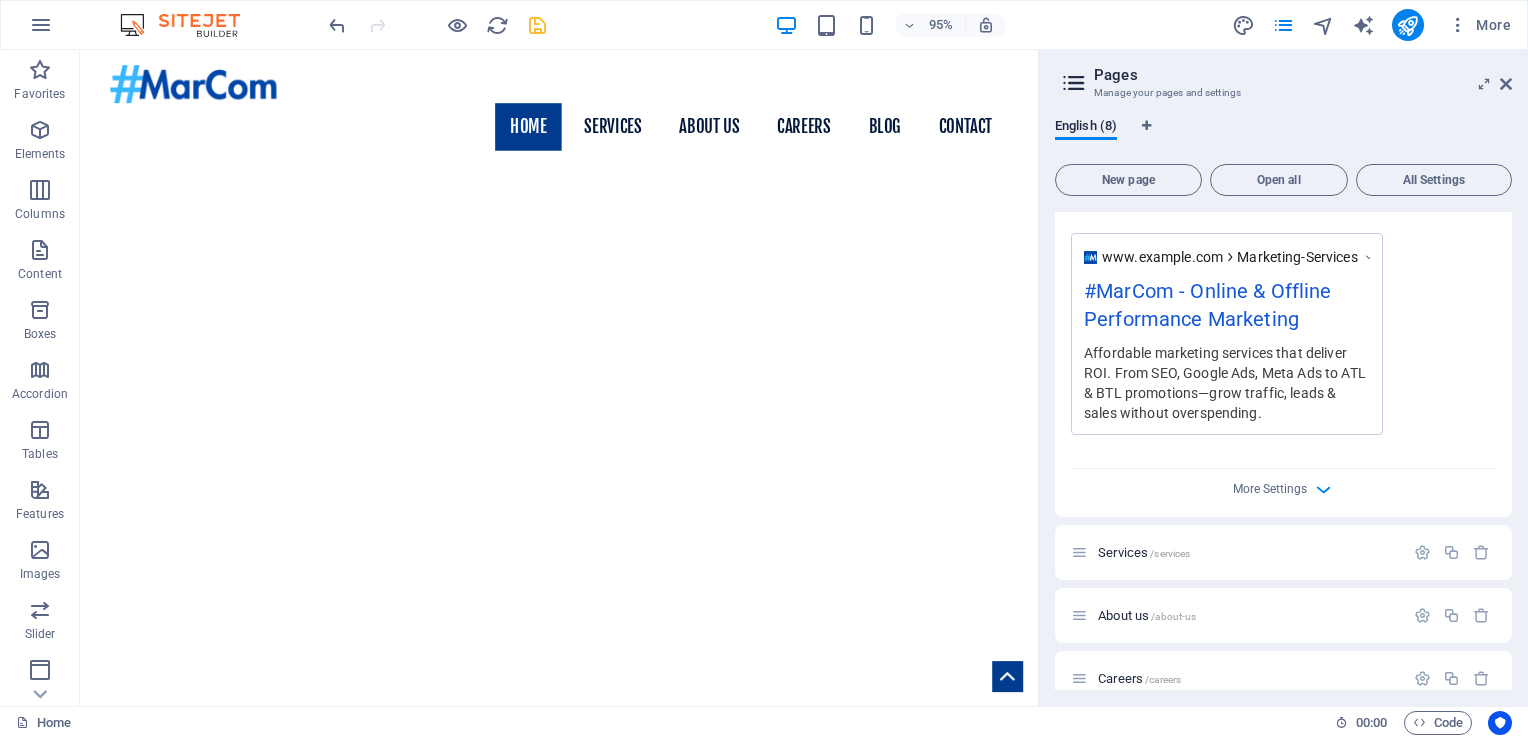 scroll, scrollTop: 584, scrollLeft: 0, axis: vertical 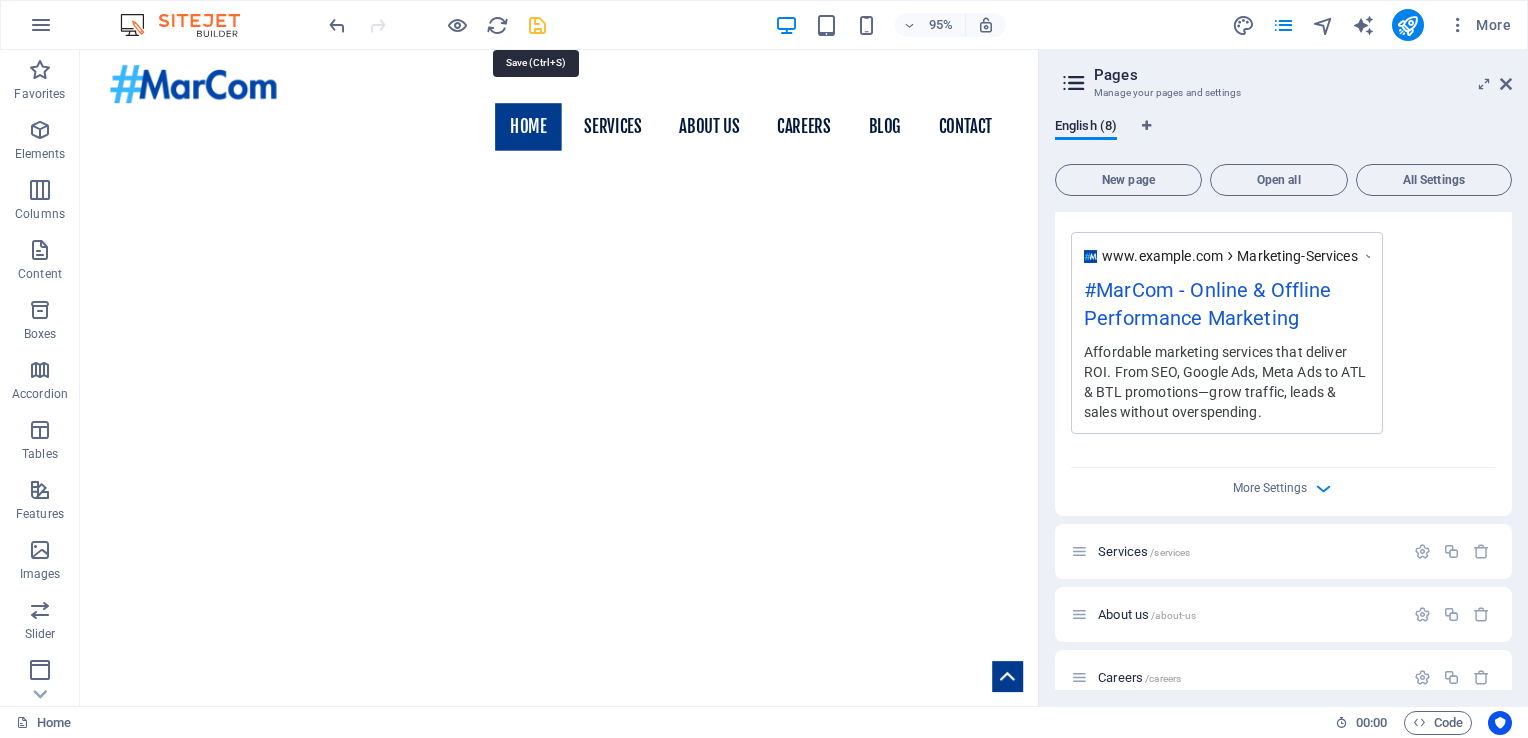 click at bounding box center [537, 25] 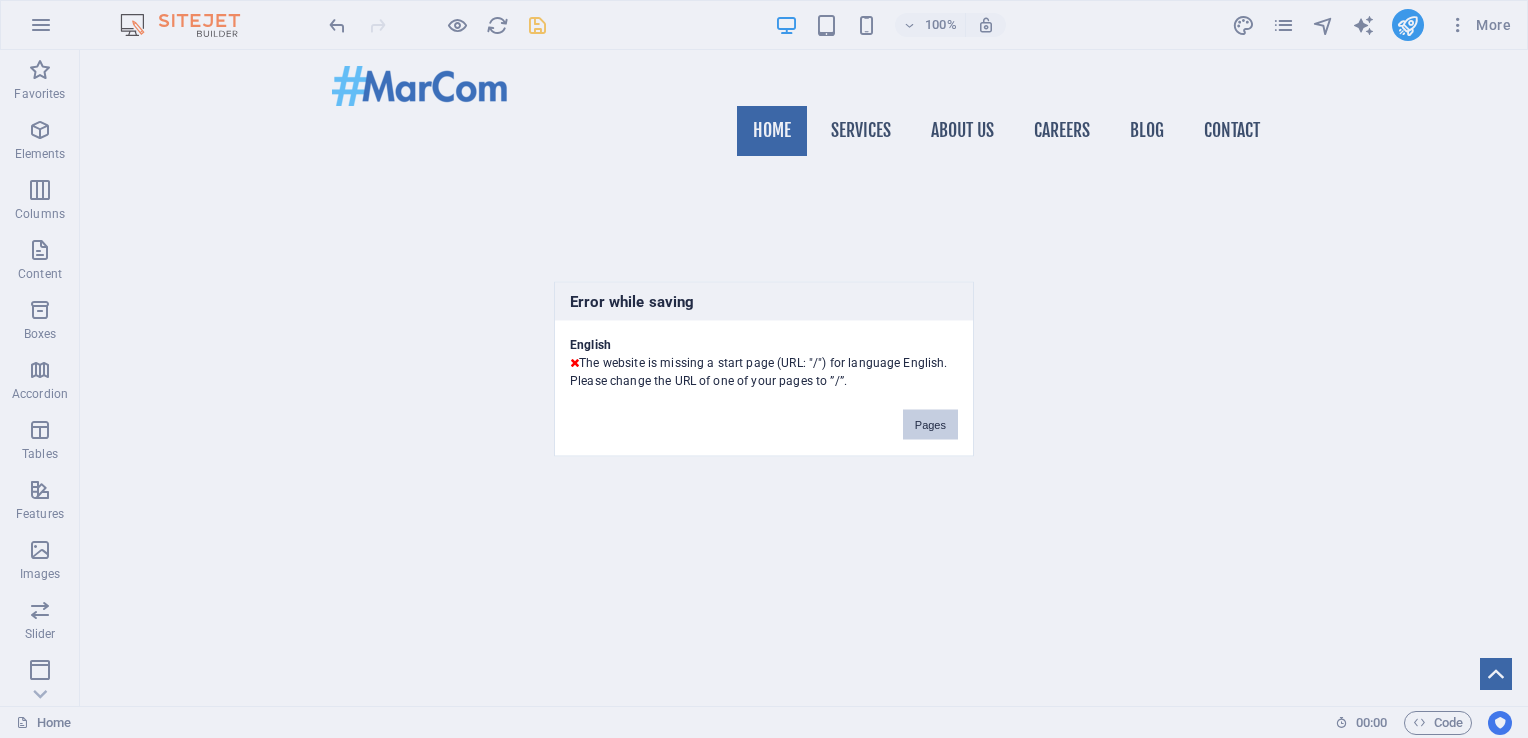 click on "Pages" at bounding box center [930, 425] 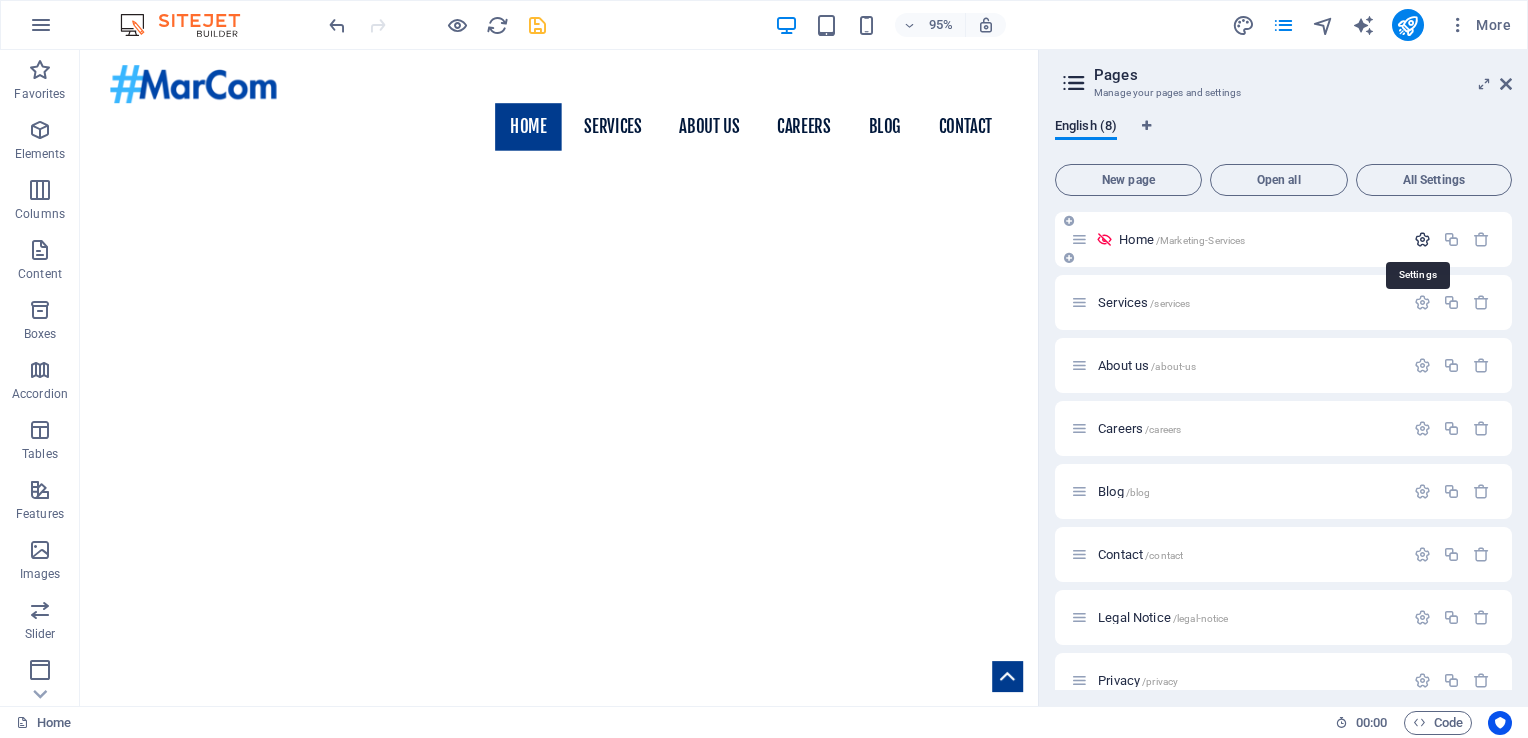 click at bounding box center (1422, 239) 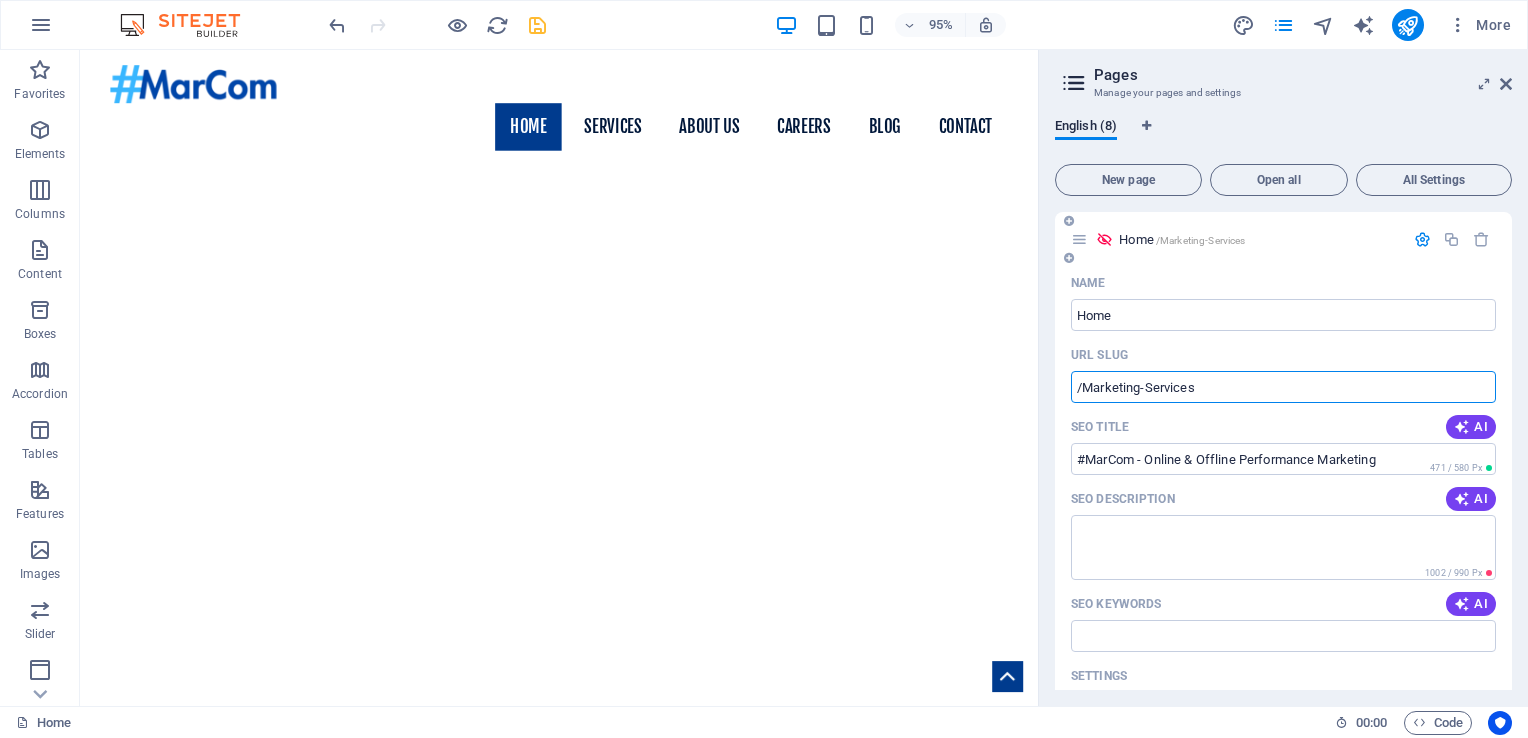 click on "/Marketing-Services" at bounding box center (1283, 387) 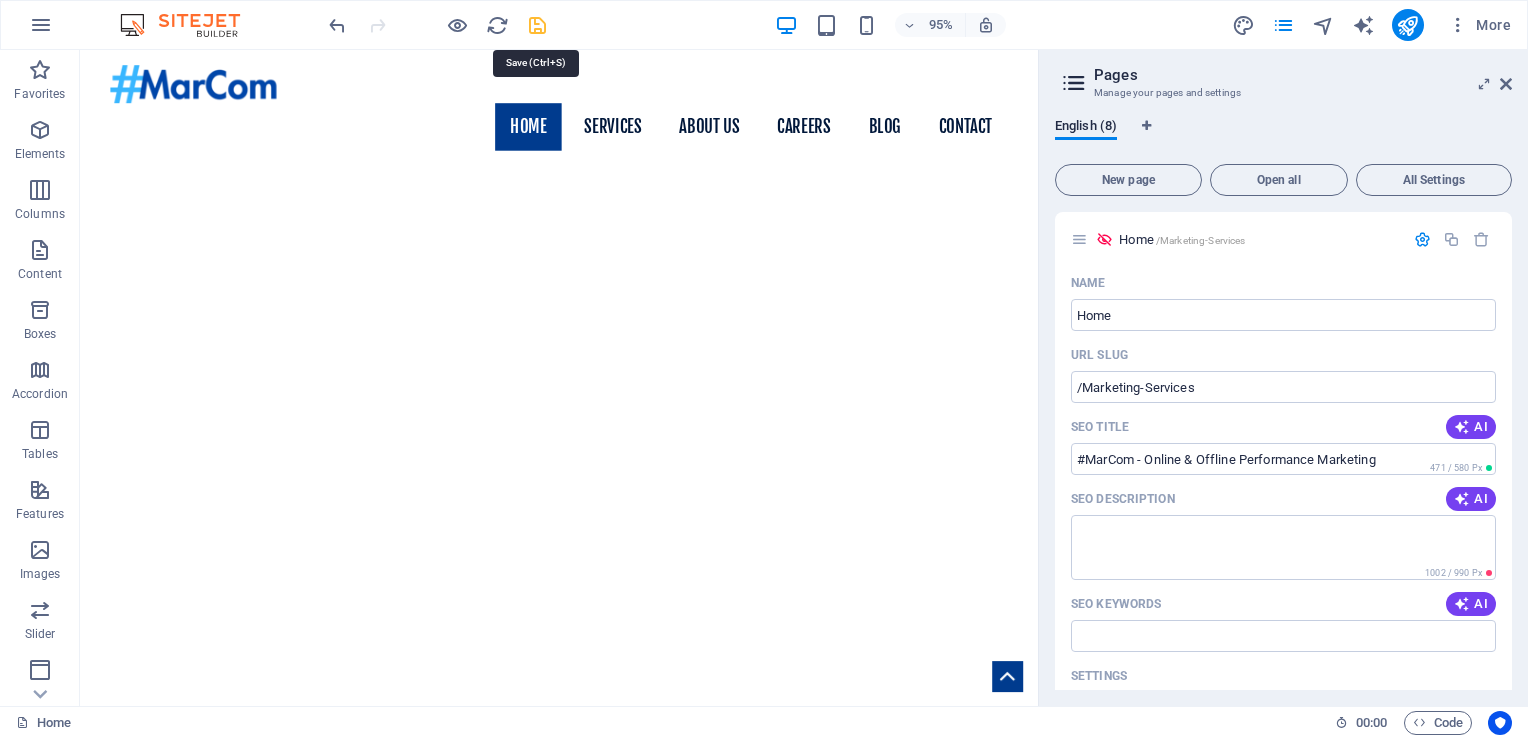 click at bounding box center [537, 25] 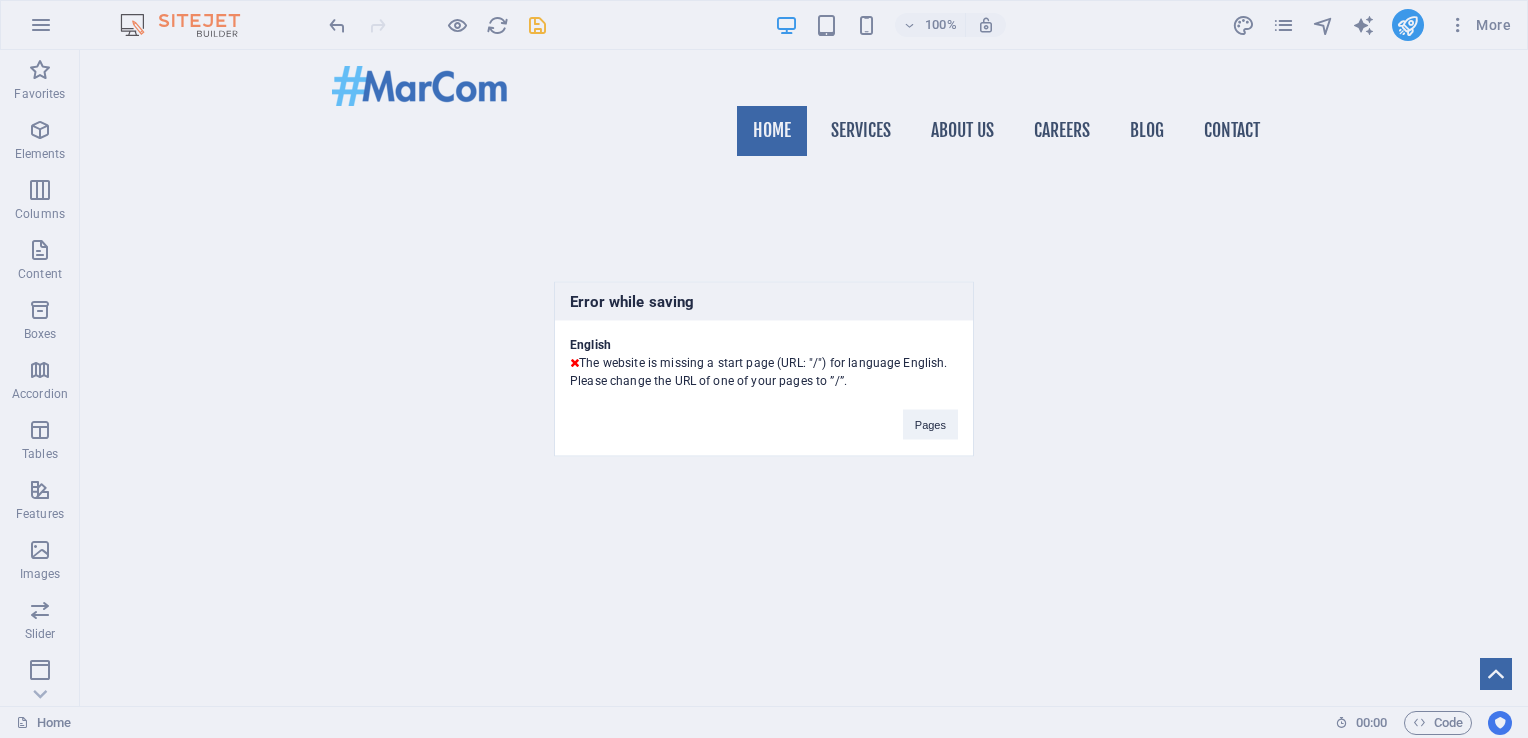 drag, startPoint x: 944, startPoint y: 362, endPoint x: 832, endPoint y: 366, distance: 112.0714 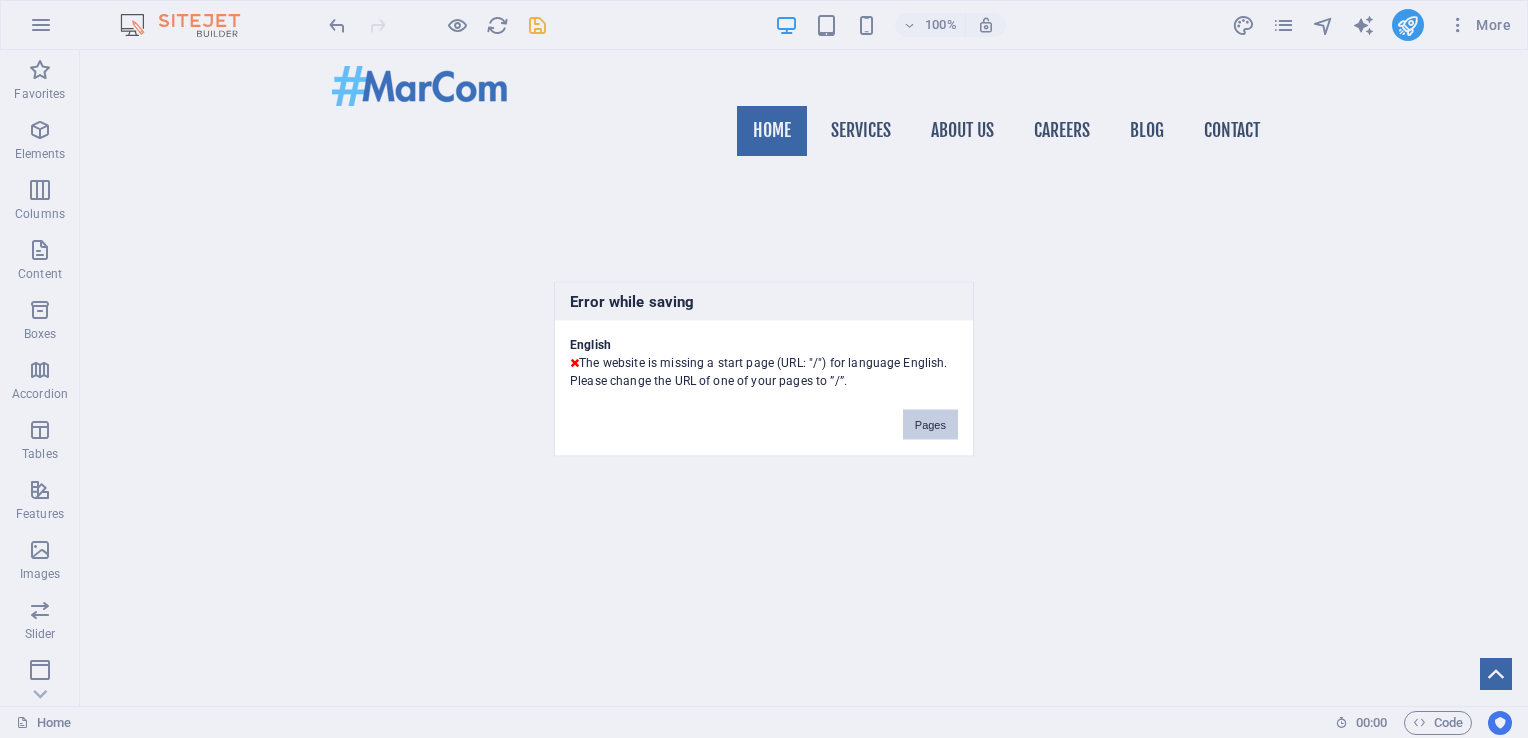 click on "Pages" at bounding box center [930, 425] 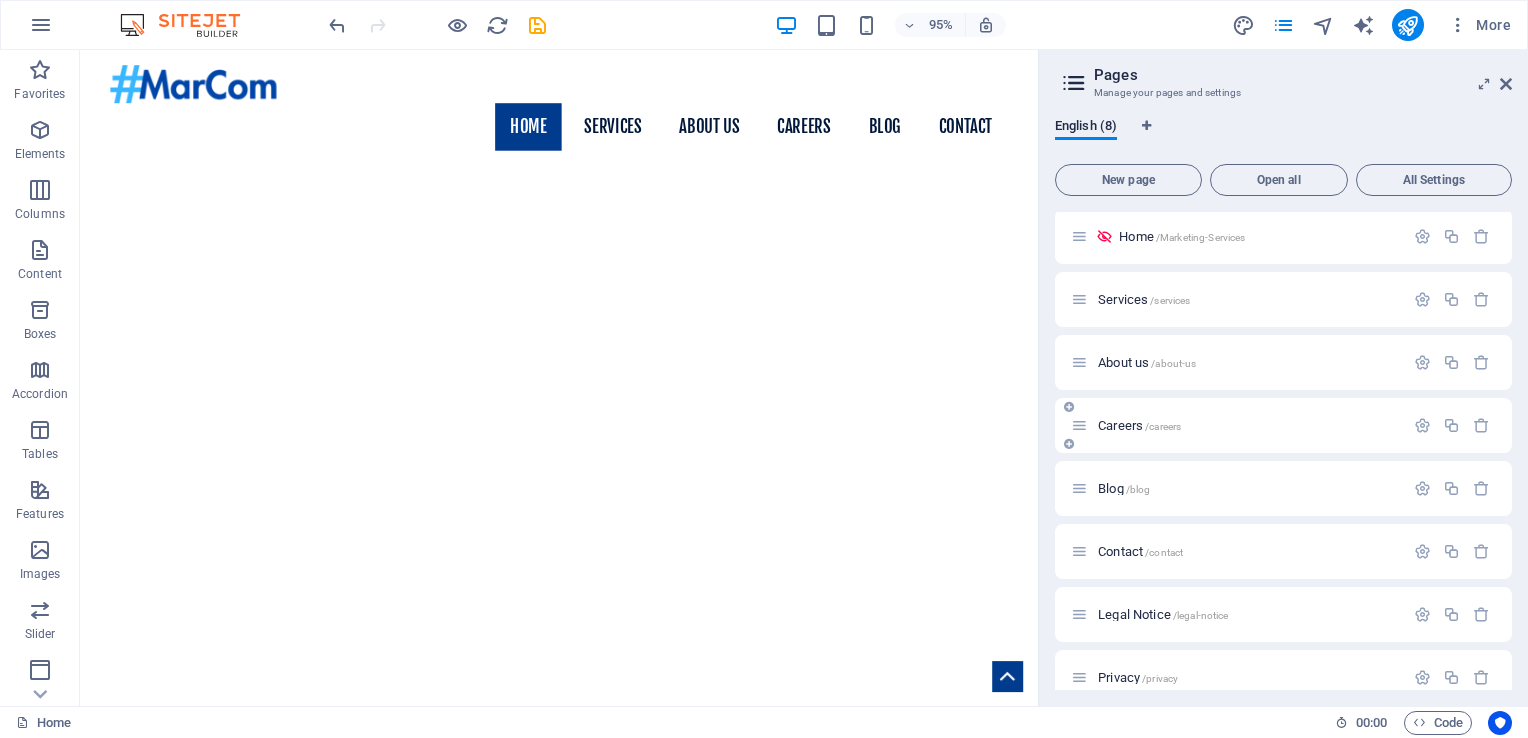 scroll, scrollTop: 0, scrollLeft: 0, axis: both 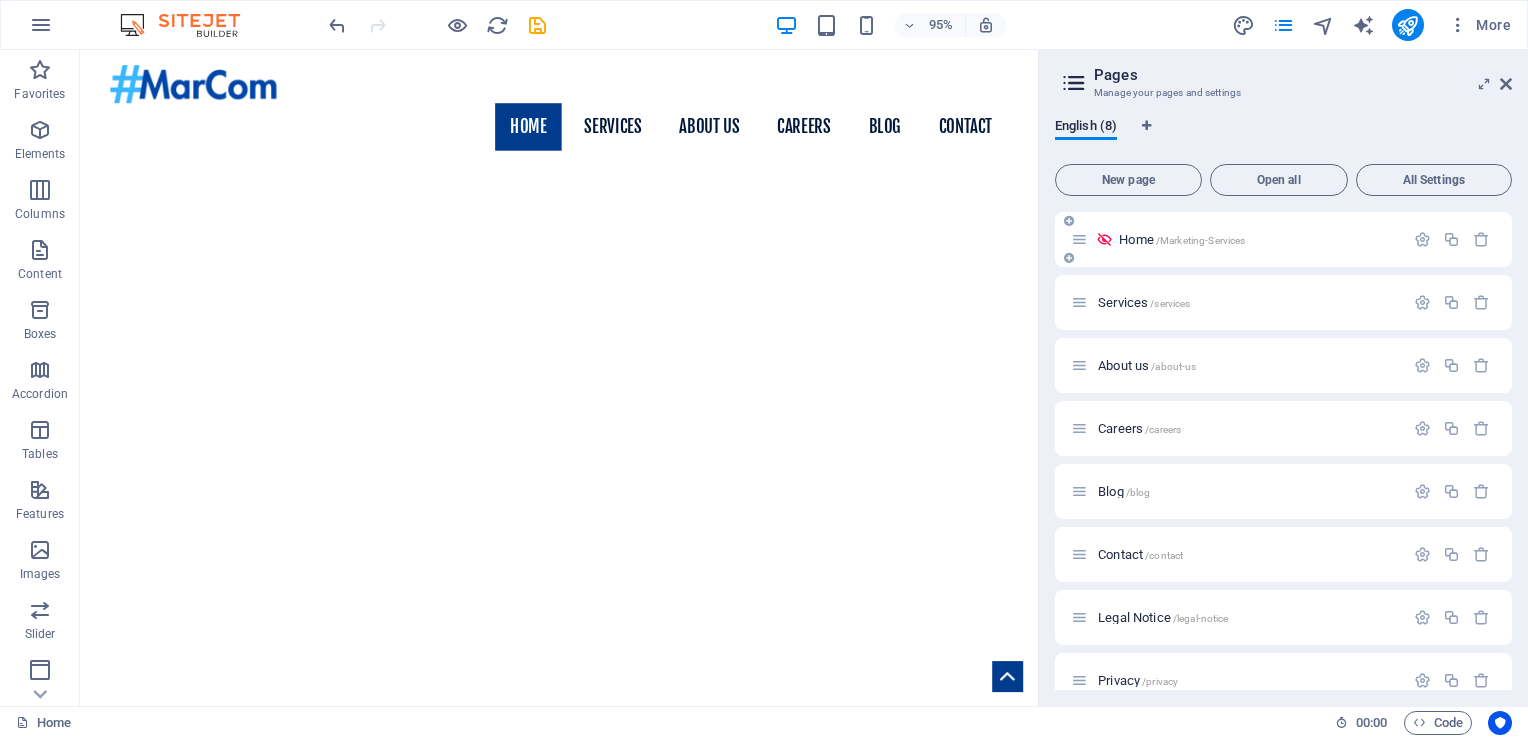 click on "/Marketing-Services" at bounding box center [1201, 240] 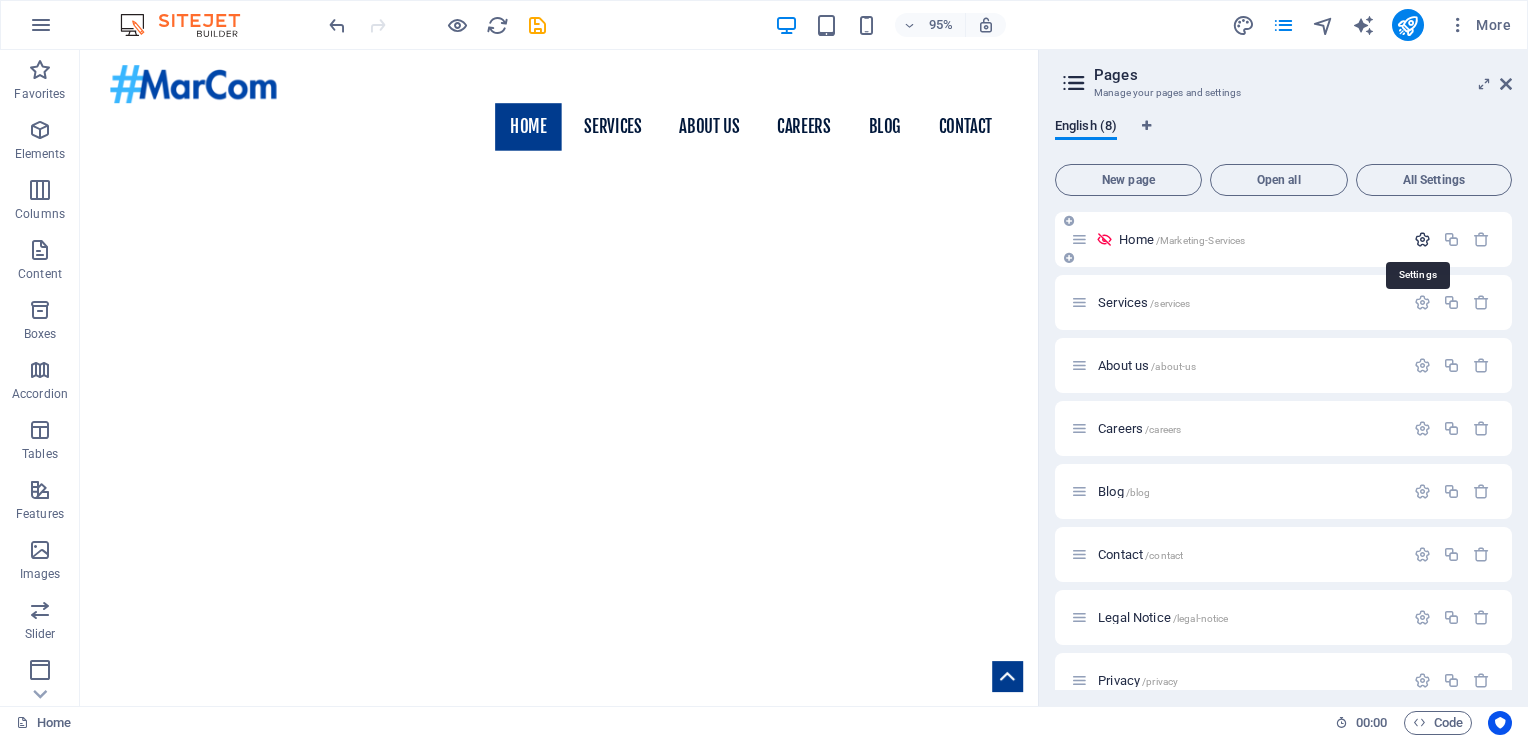click at bounding box center [1422, 239] 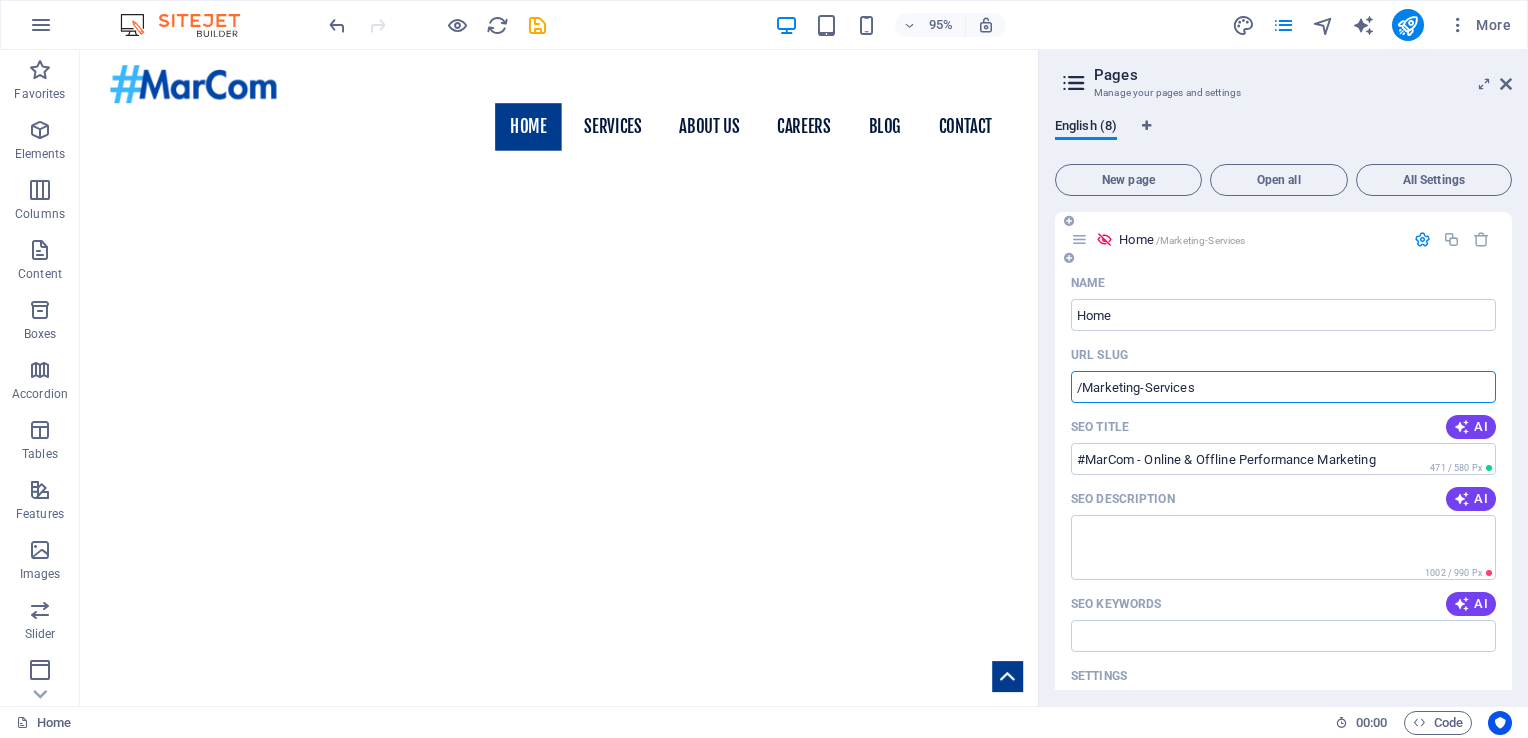 drag, startPoint x: 1206, startPoint y: 379, endPoint x: 1082, endPoint y: 396, distance: 125.1599 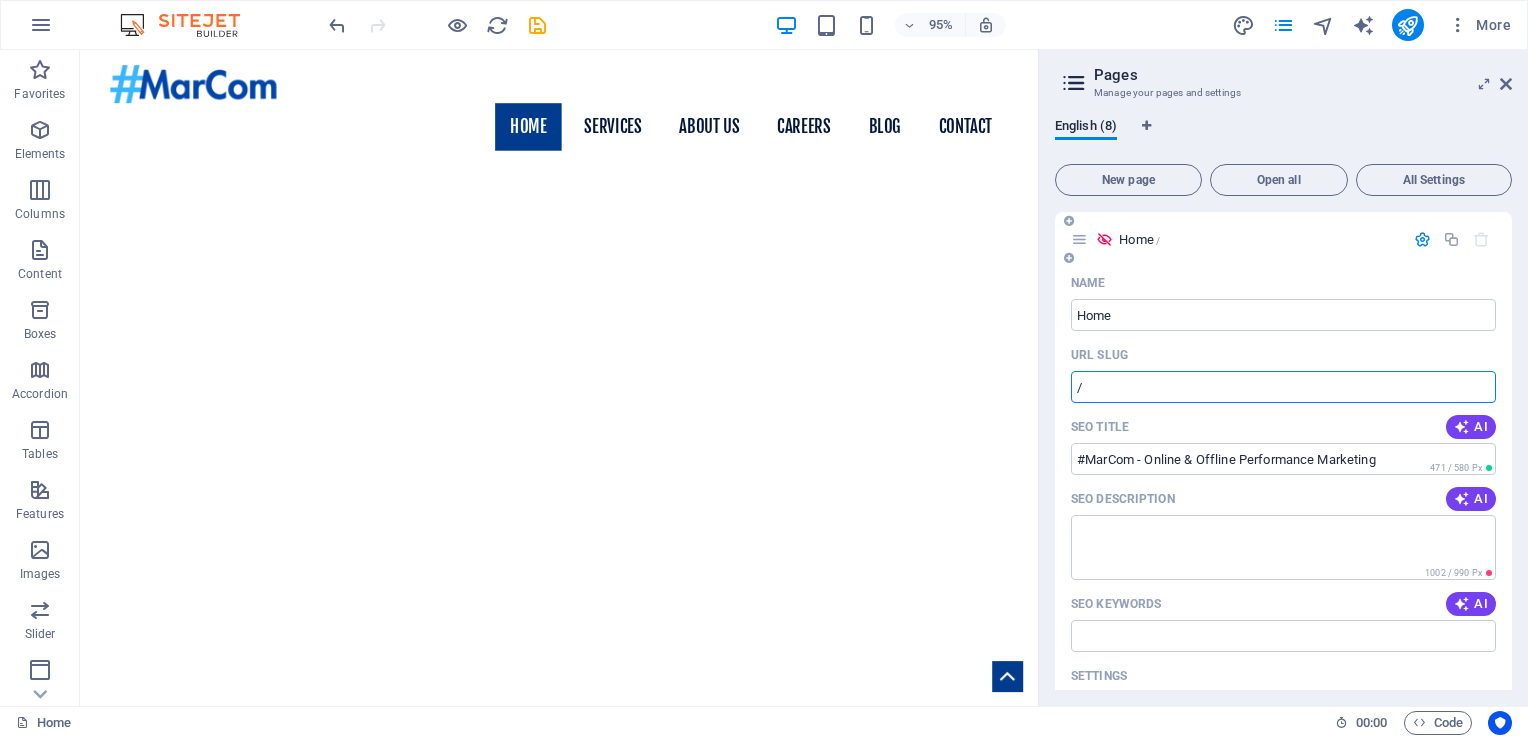 type on "/" 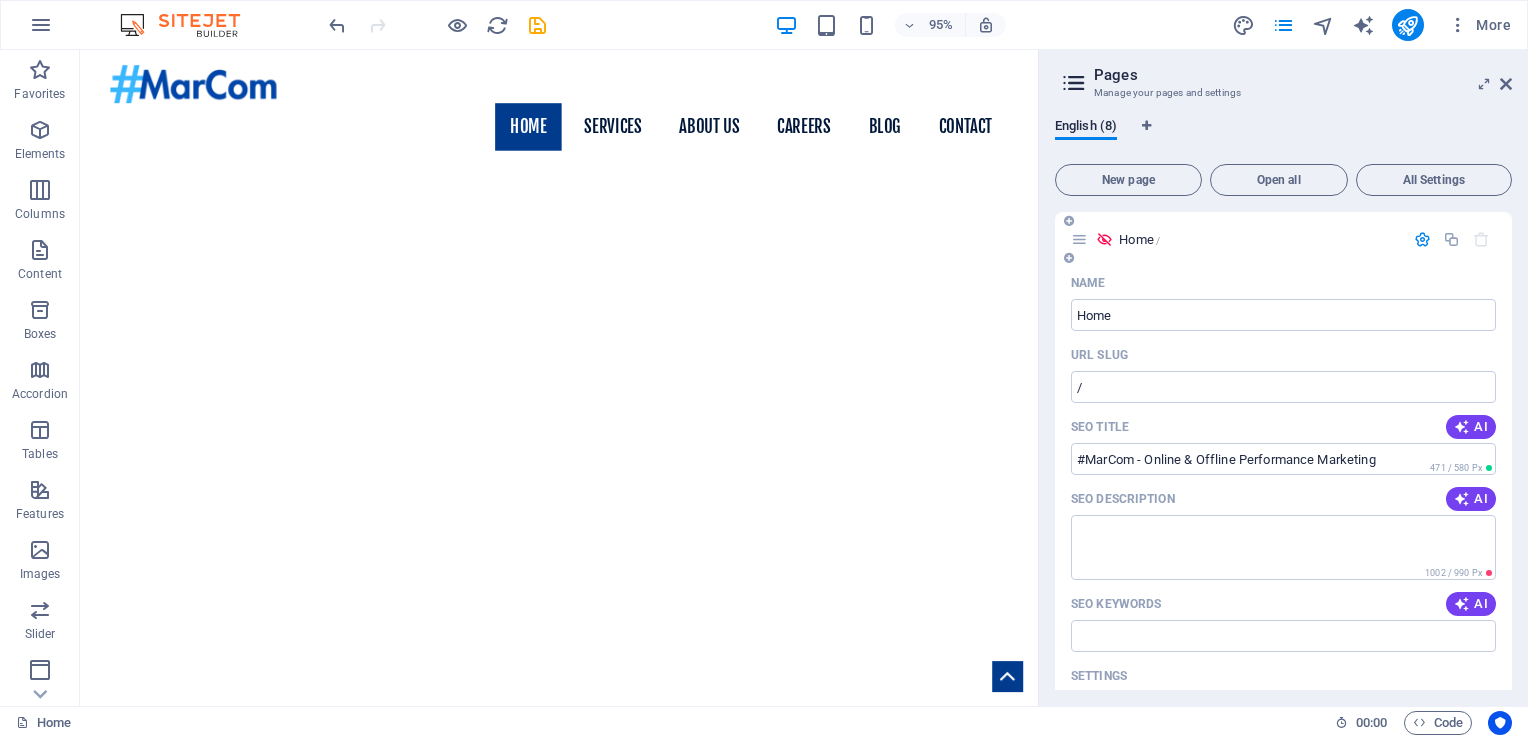 click on "Name Home ​ URL SLUG / ​ SEO Title AI #MarCom - Online & Offline Performance Marketing ​ 471 / 580 Px SEO Description AI ​ 1002 / 990 Px SEO Keywords AI ​ Settings Menu Noindex Preview Mobile Desktop www.example.com #MarCom - Online & Offline Performance Marketing  Affordable marketing services that deliver ROI. From SEO, Google Ads, Meta Ads to ATL & BTL promotions—grow traffic, leads & sales without overspending.  Meta tags ​ Preview Image (Open Graph) Drag files here, click to choose files or select files from Files or our free stock photos & videos More Settings" at bounding box center (1283, 683) 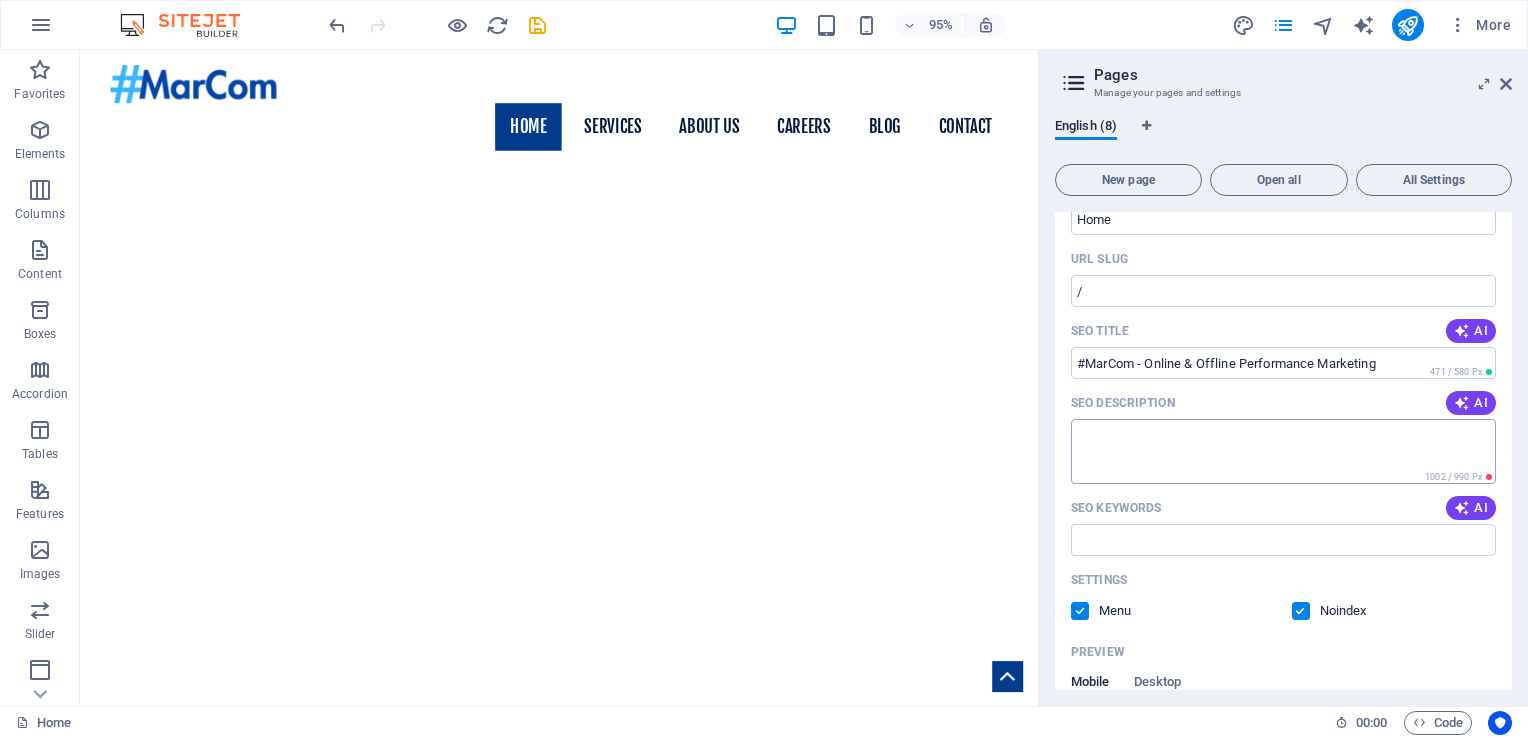 scroll, scrollTop: 98, scrollLeft: 0, axis: vertical 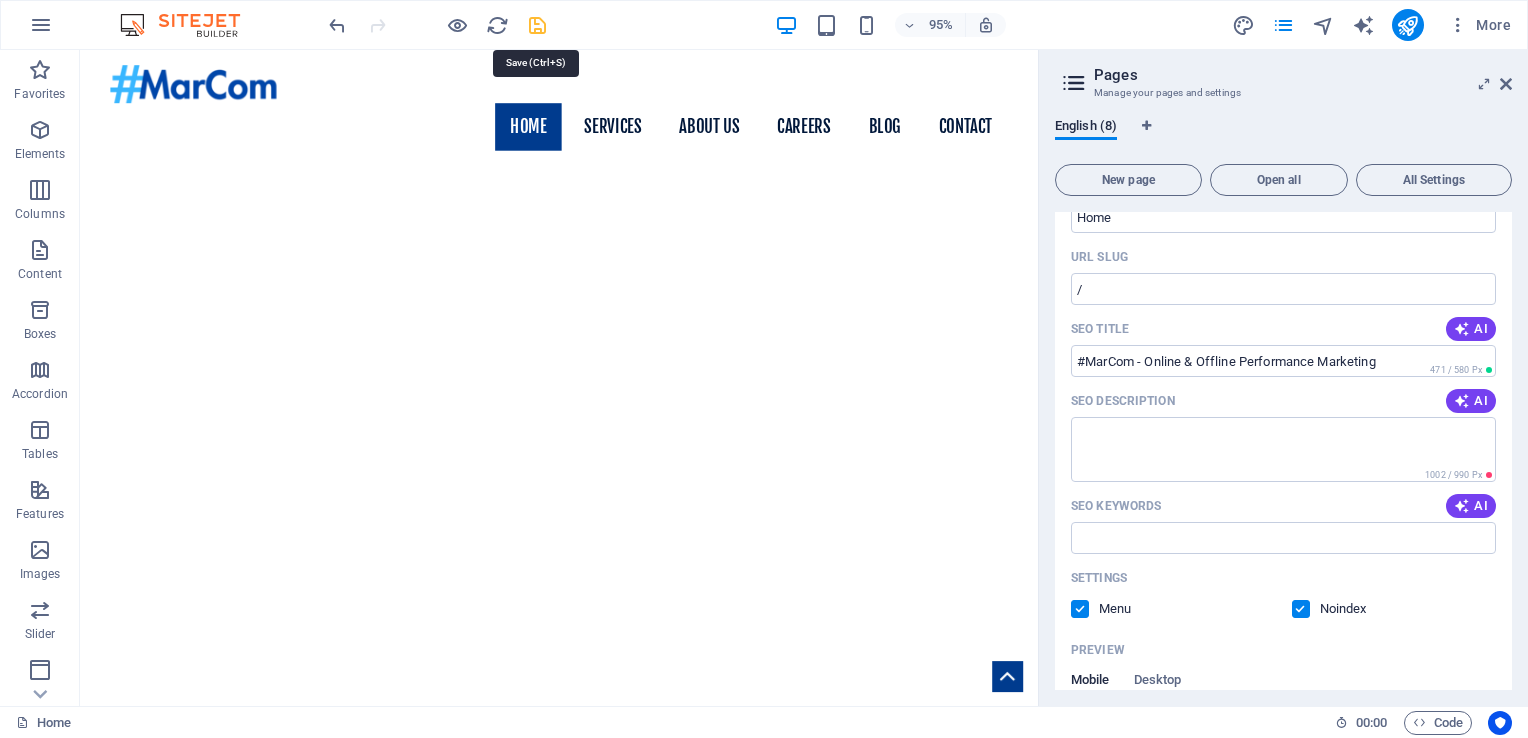 click at bounding box center (537, 25) 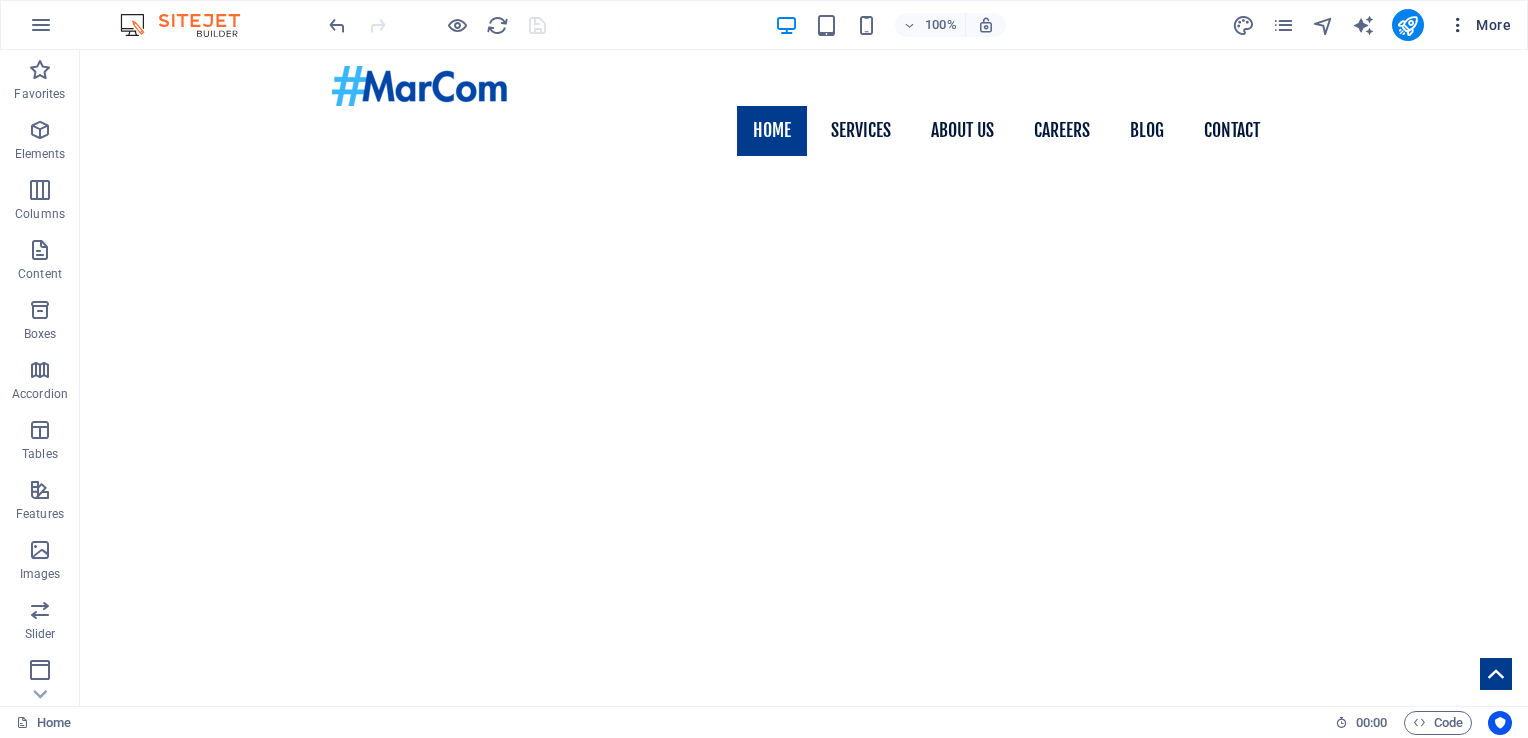 click at bounding box center [1458, 25] 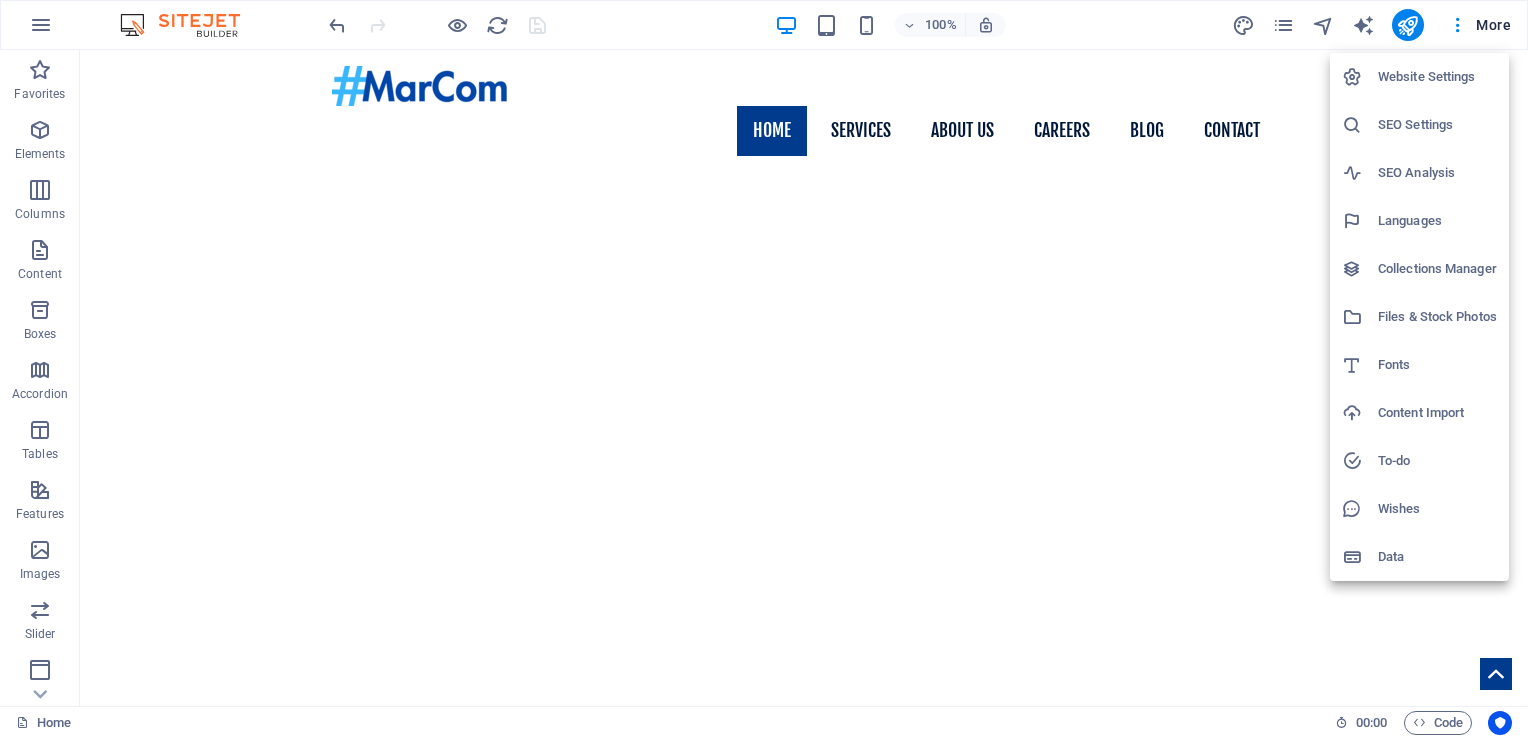 click on "SEO Settings" at bounding box center (1437, 125) 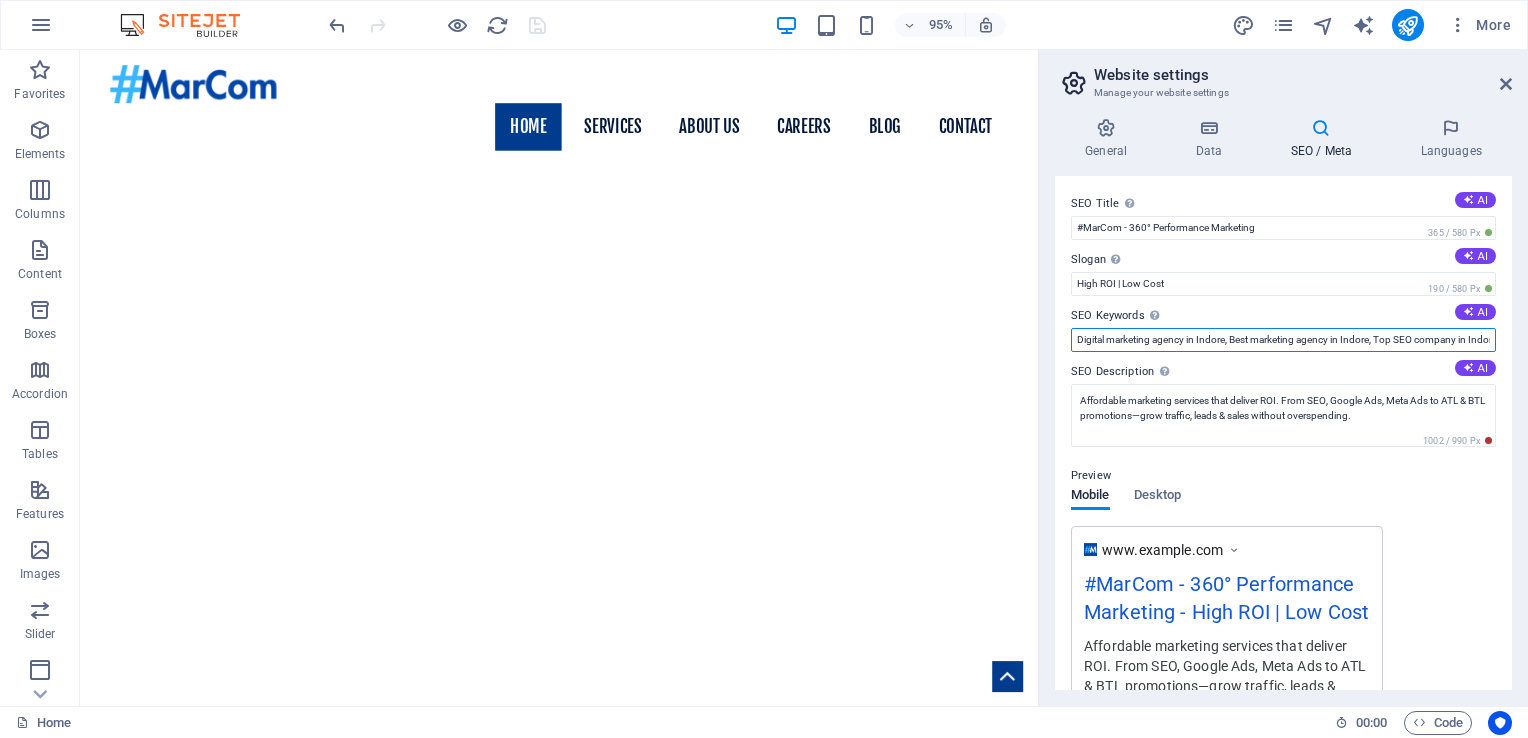 click on "Digital marketing agency in Indore, Best marketing agency in Indore, Top SEO company in Indore, Social media marketing in Indore, Online advertising agency in Indore, Meta ads Agency in Indore, Google Ads agency Indore, Indore freelancers for digital marketing, Performance marketing agency in Indore, Affordable digital marketing agency in Indore, Digital marketing freelancer vs agency in Indore, Facebook and Instagram ads agency Indore, Local SEO services in Indore, Creative design agency in Indore, event management agency in Indore, ATL and BTL marketing Agency in Indore, Low cost Website design agency Indore, WhatsApp Marketing Services in Indore, Google my business leads management CRM, Google leads manager" at bounding box center (1283, 340) 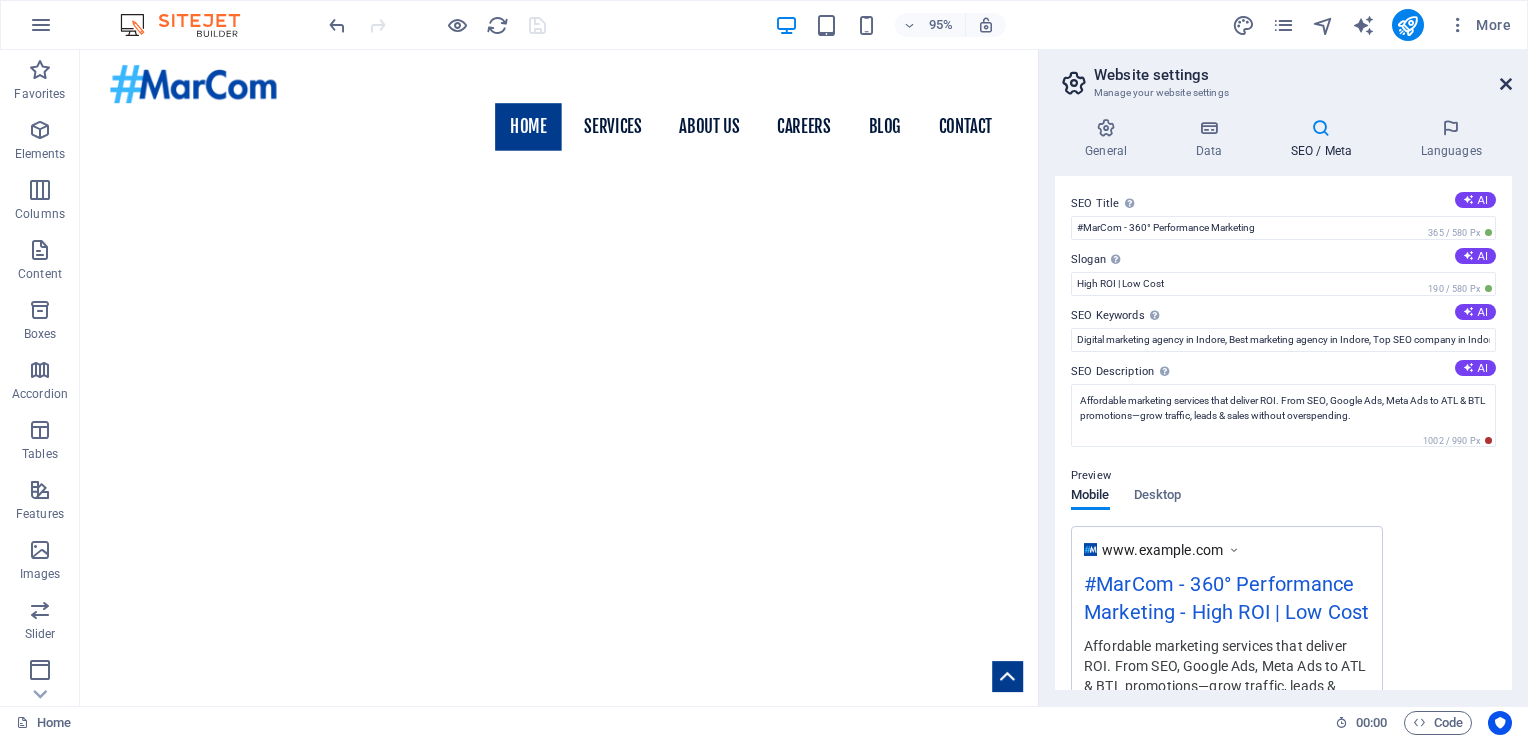 click at bounding box center (1506, 84) 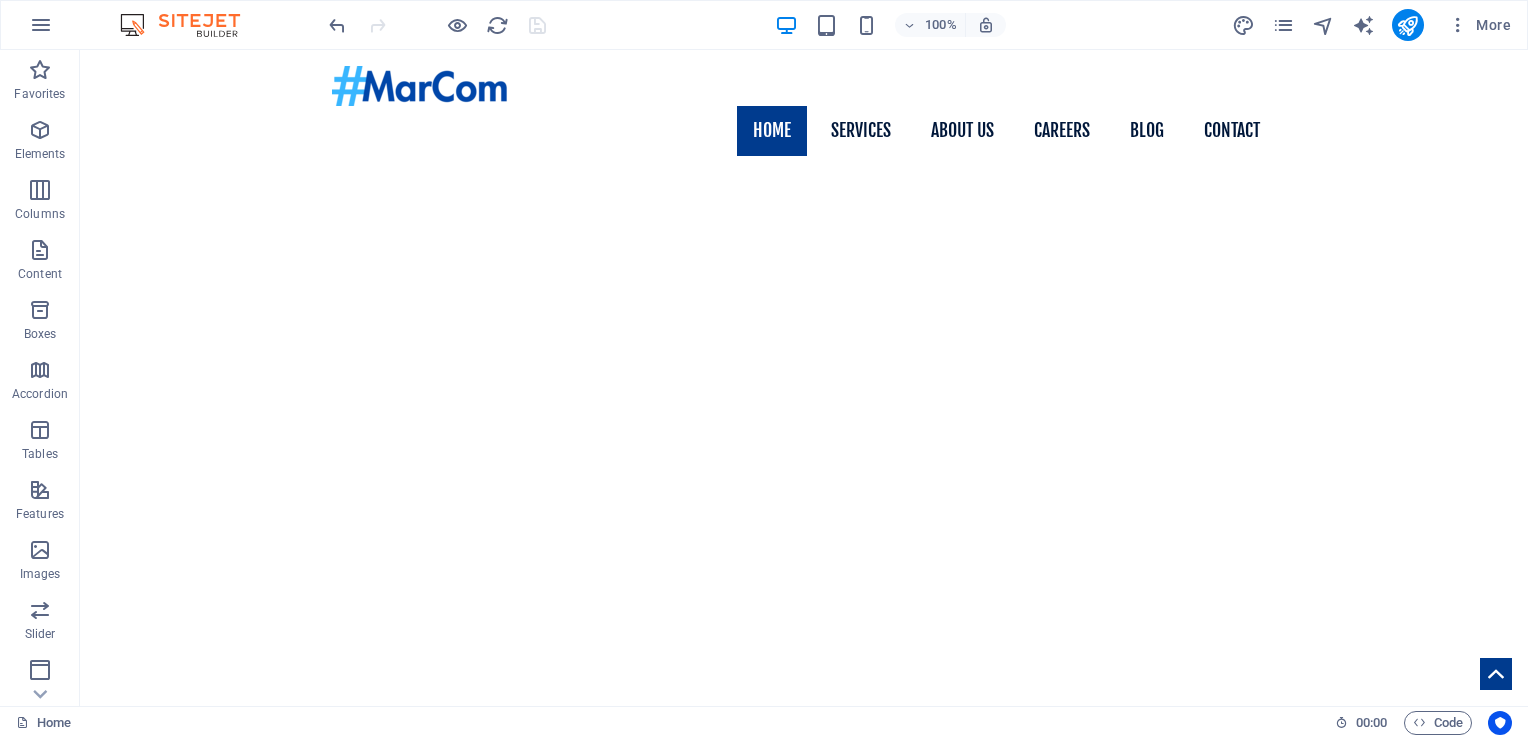 click on "More" at bounding box center [1375, 25] 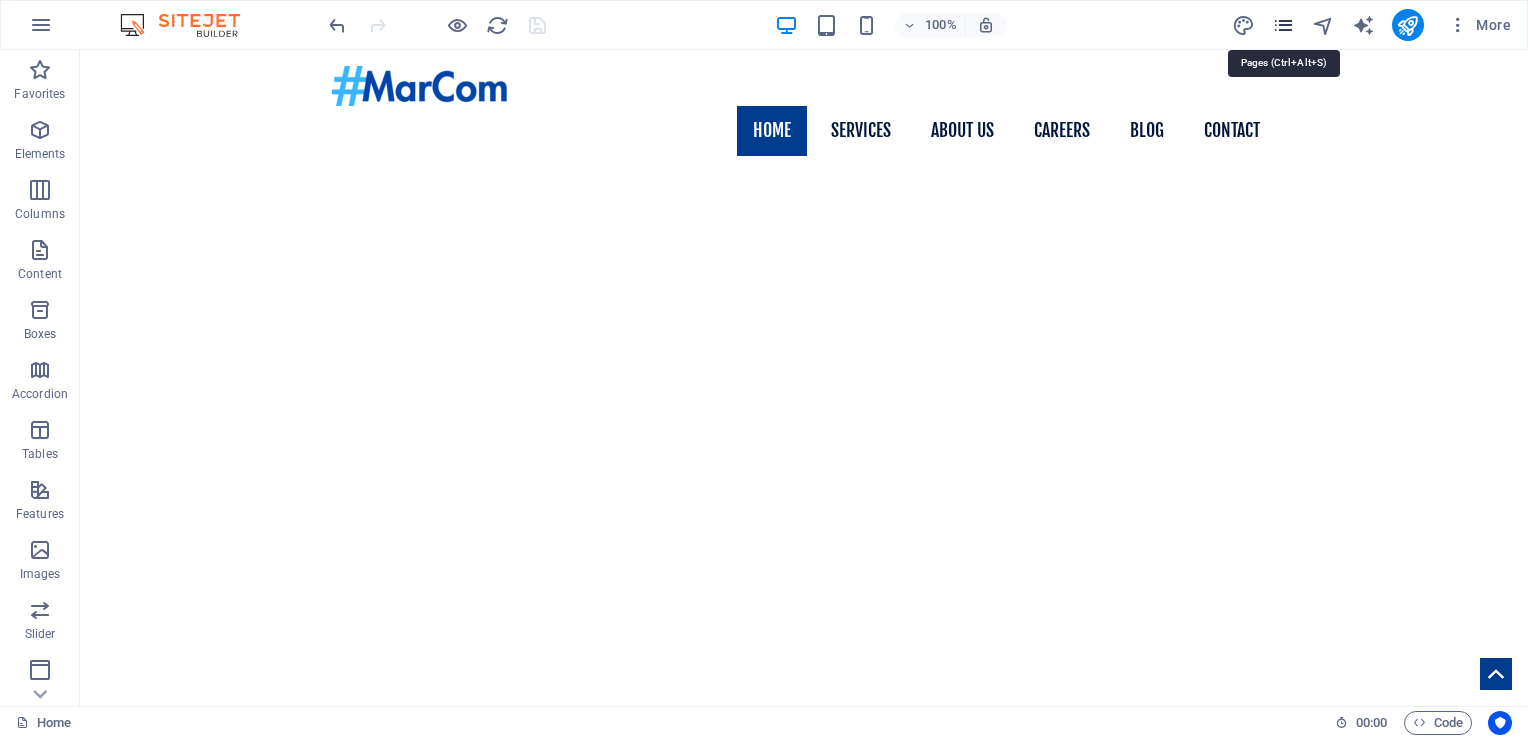 click at bounding box center [1283, 25] 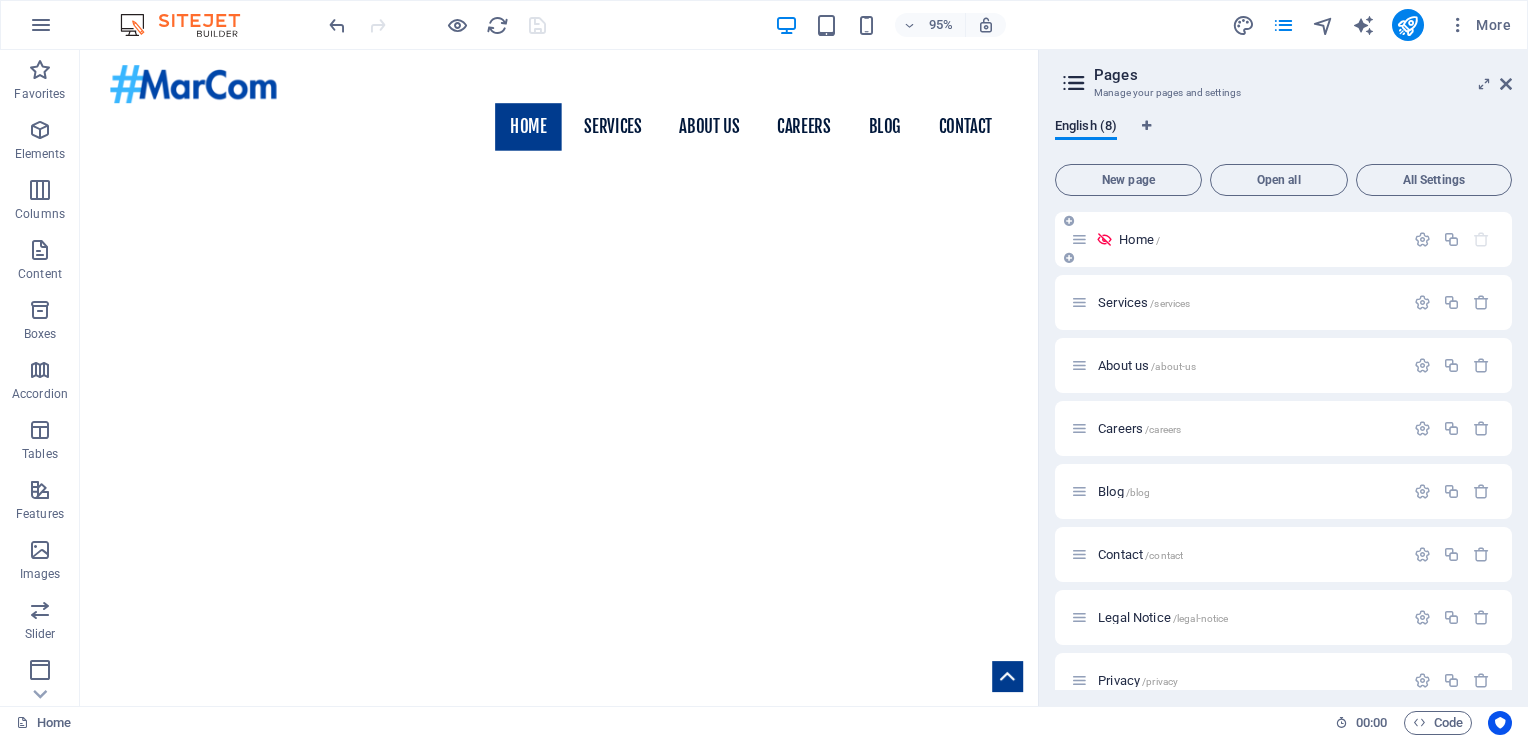 click on "Home /" at bounding box center (1258, 239) 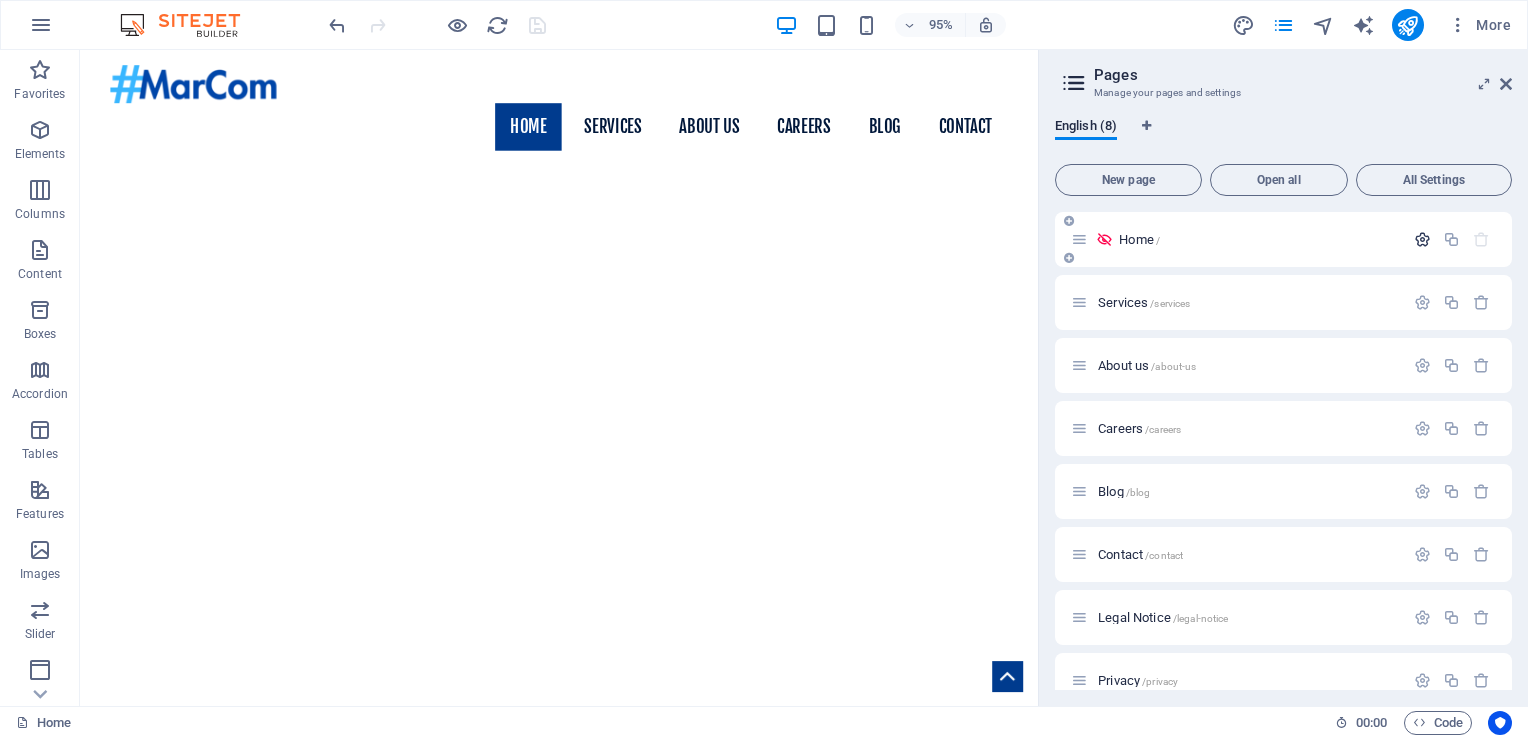 click at bounding box center [1422, 239] 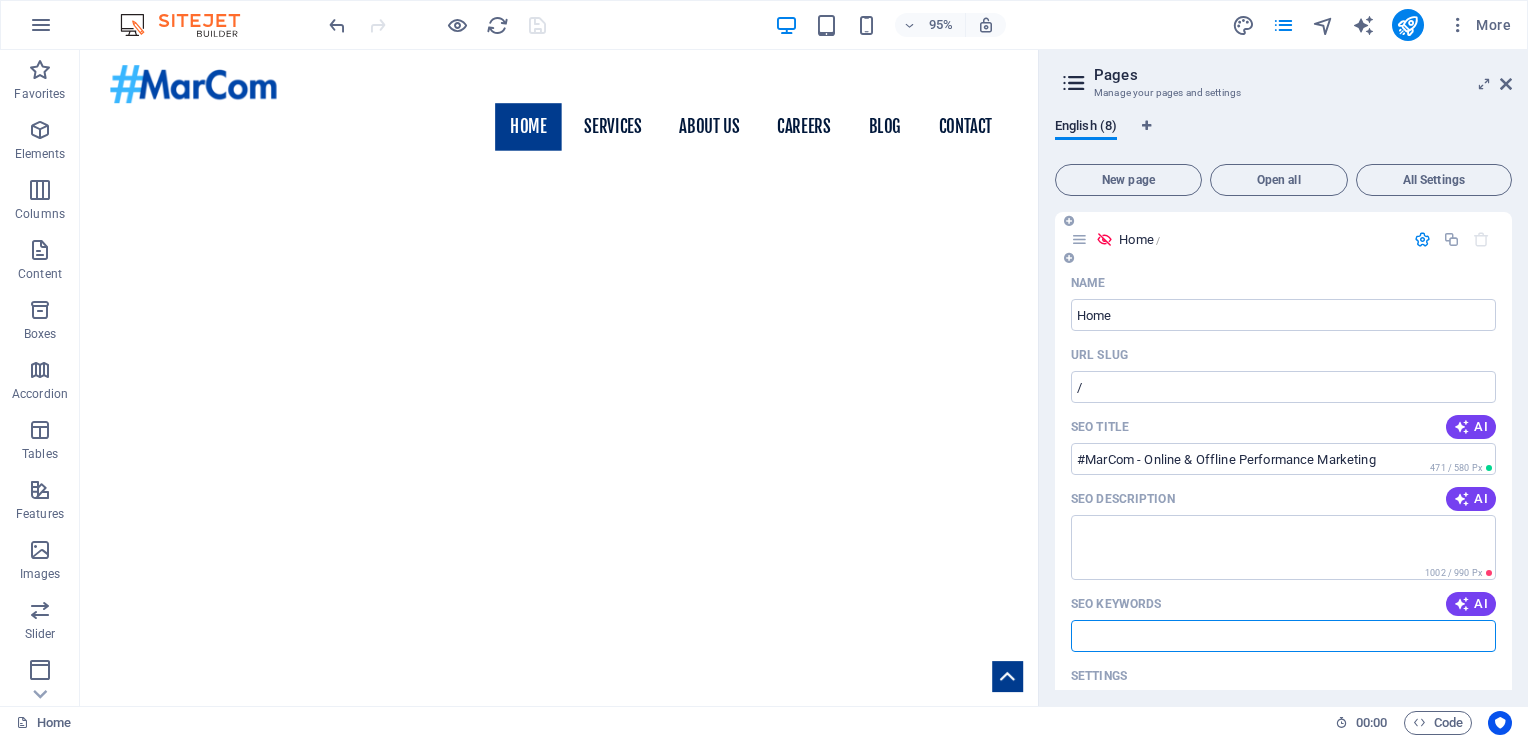 click on "SEO Keywords" at bounding box center (1283, 636) 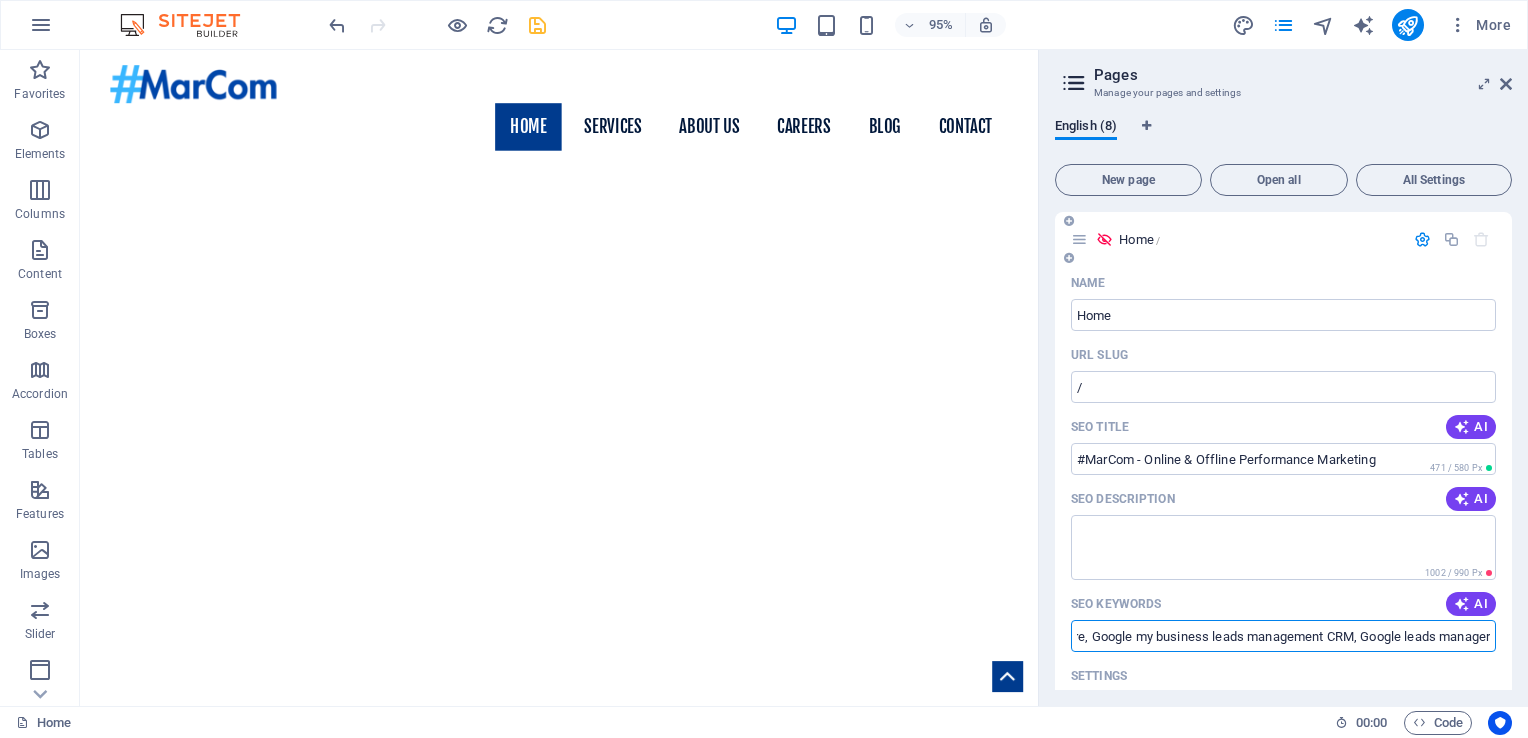 scroll, scrollTop: 0, scrollLeft: 0, axis: both 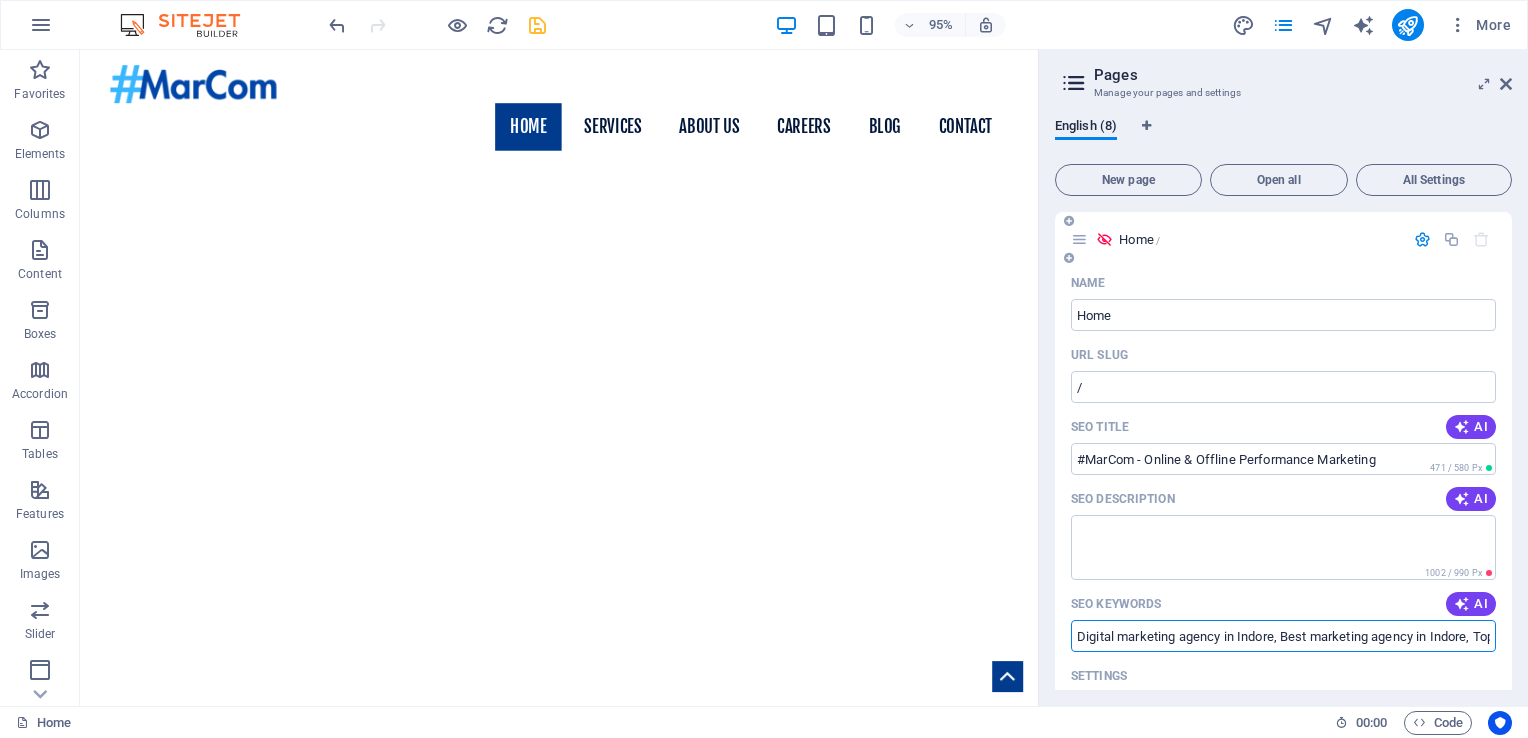 type on "Digital marketing agency in Indore, Best marketing agency in Indore, Top SEO company in Indore, Social media marketing in Indore, Online advertising agency in Indore, Meta ads Agency in Indore, Google Ads agency Indore, Indore freelancers for digital marketing, Performance marketing agency in Indore, Affordable digital marketing agency in Indore, Digital marketing freelancer vs agency in Indore, Facebook and Instagram ads agency Indore, Local SEO services in Indore, Creative design agency in Indore, event management agency in Indore, ATL and BTL marketing Agency in Indore, Low cost Website design agency Indore, WhatsApp Marketing Services in Indore, Google my business leads management CRM, Google leads manager" 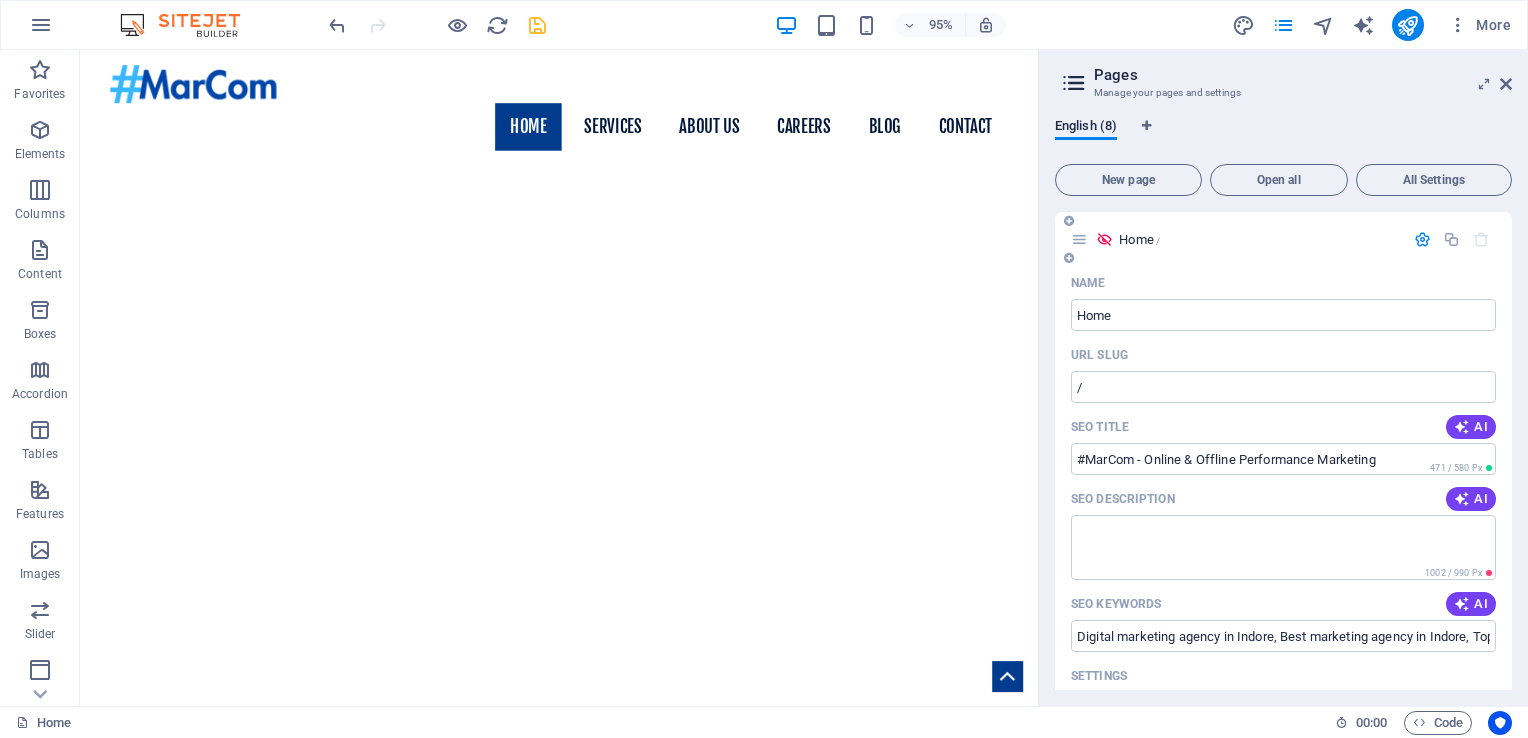 click on "Name Home ​ URL SLUG / ​ SEO Title AI #MarCom - Online & Offline Performance Marketing ​ 471 / 580 Px SEO Description AI ​ 1002 / 990 Px SEO Keywords AI Digital marketing agency in Indore, Best marketing agency in Indore, Top SEO company in Indore, Social media marketing in Indore, Online advertising agency in Indore, Meta ads Agency in Indore, Google Ads agency Indore, Indore freelancers for digital marketing, Performance marketing agency in Indore, Affordable digital marketing agency in Indore, Digital marketing freelancer vs agency in Indore, Facebook and Instagram ads agency Indore, Local SEO services in Indore, Creative design agency in Indore, event management agency in Indore, ATL and BTL marketing Agency in Indore, Low cost Website design agency Indore, WhatsApp Marketing Services in Indore, Google my business leads management CRM, Google leads manager ​ Settings Menu Noindex Preview Mobile Desktop www.example.com #MarCom - Online & Offline Performance Marketing  Meta tags ​ More Settings" at bounding box center (1283, 683) 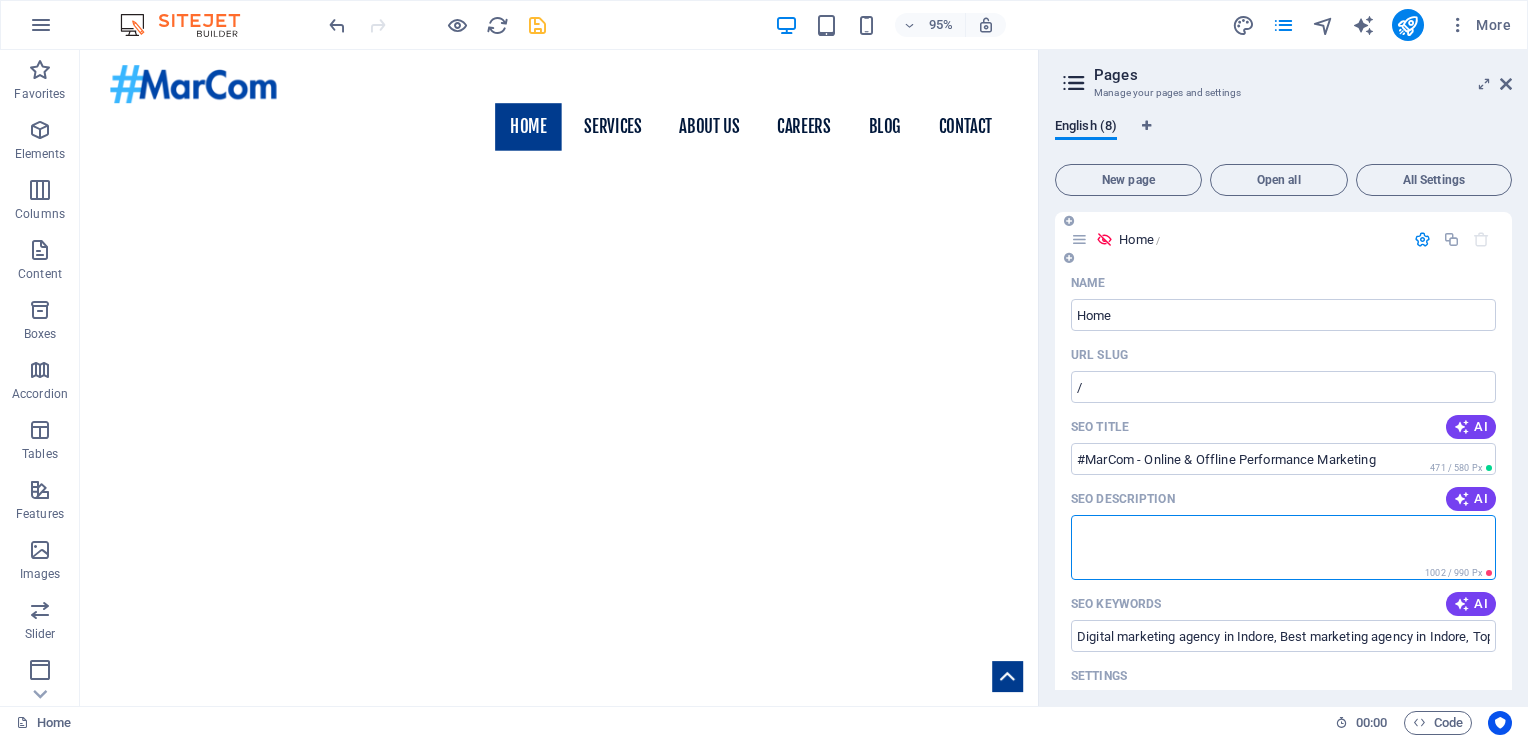 click on "SEO Description" at bounding box center [1283, 547] 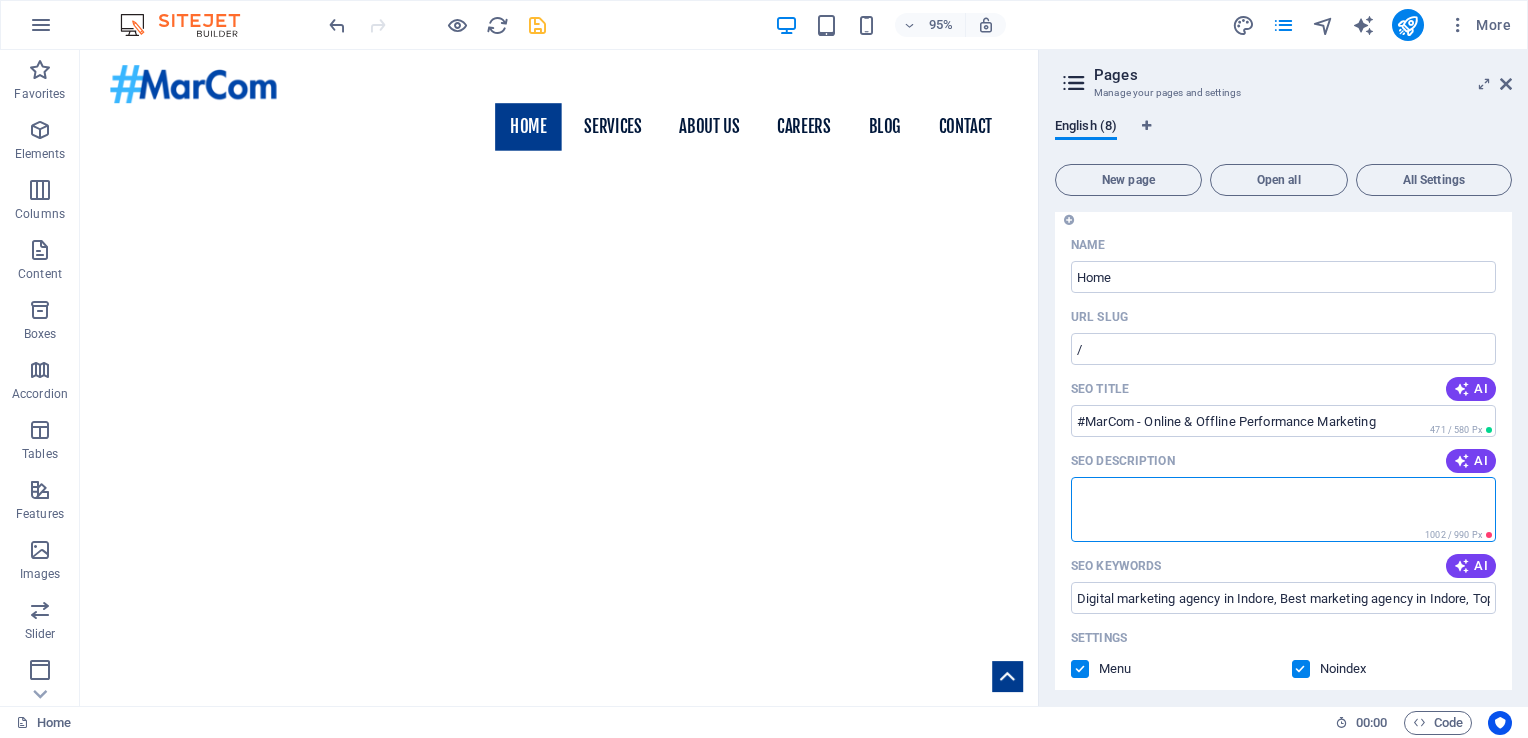 scroll, scrollTop: 36, scrollLeft: 0, axis: vertical 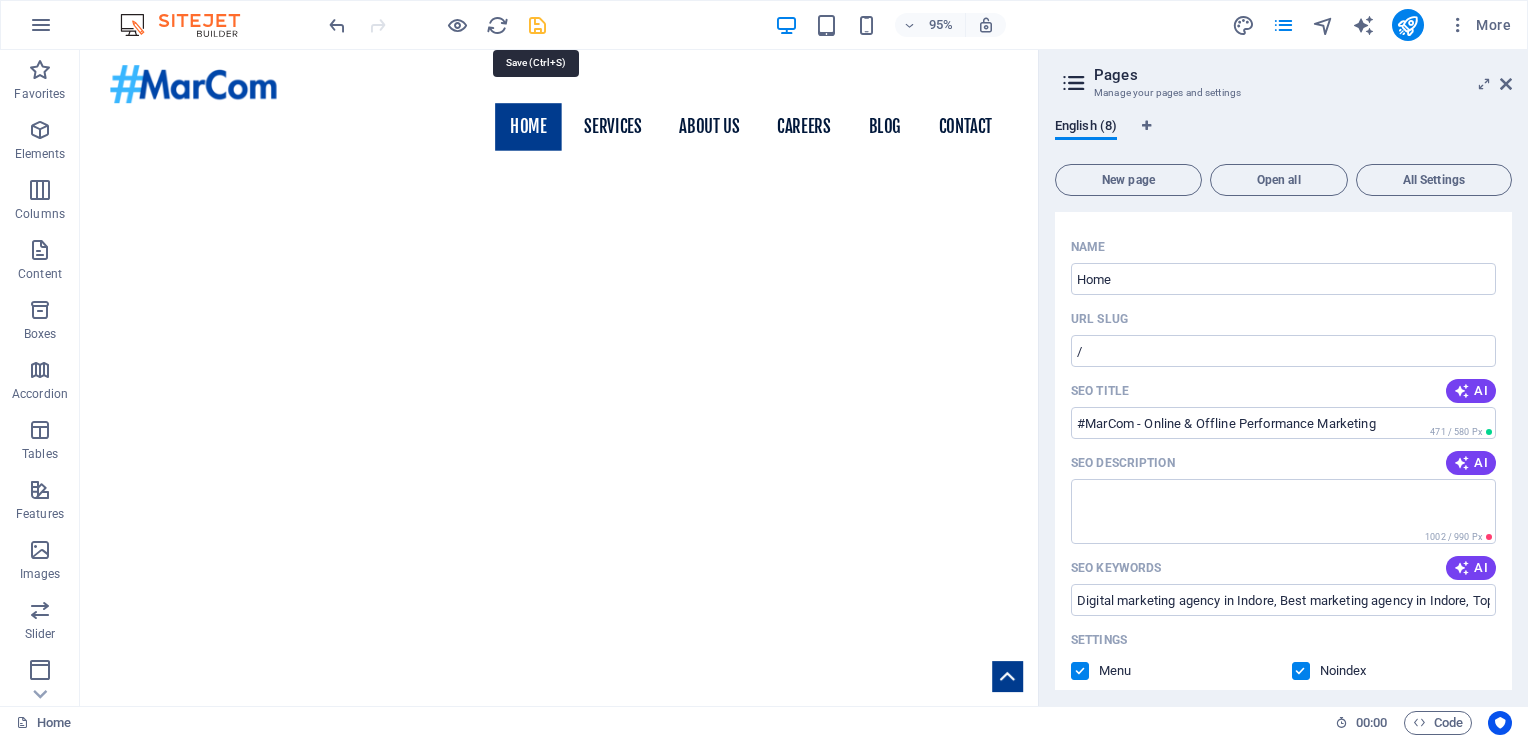 click at bounding box center (537, 25) 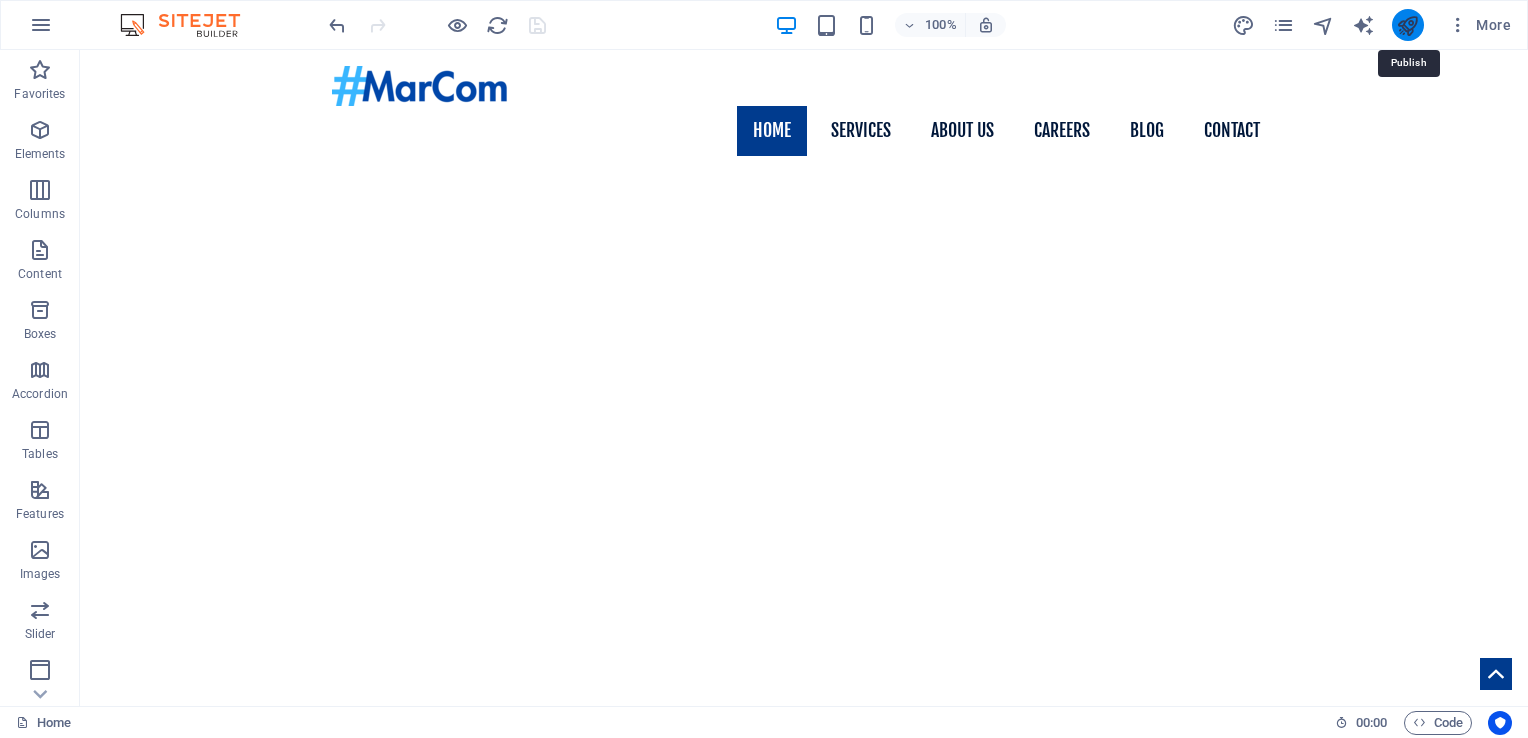 click at bounding box center [1407, 25] 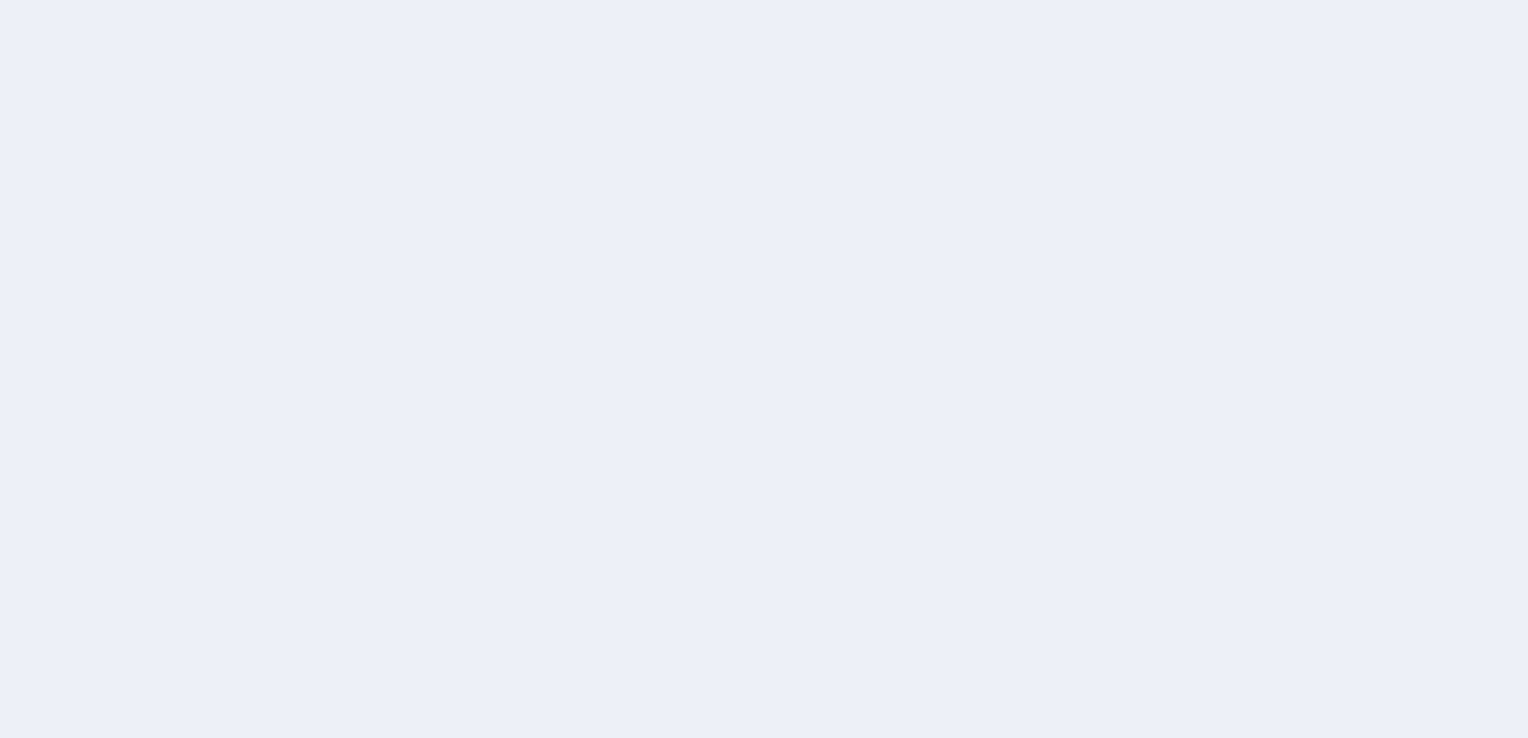 scroll, scrollTop: 0, scrollLeft: 0, axis: both 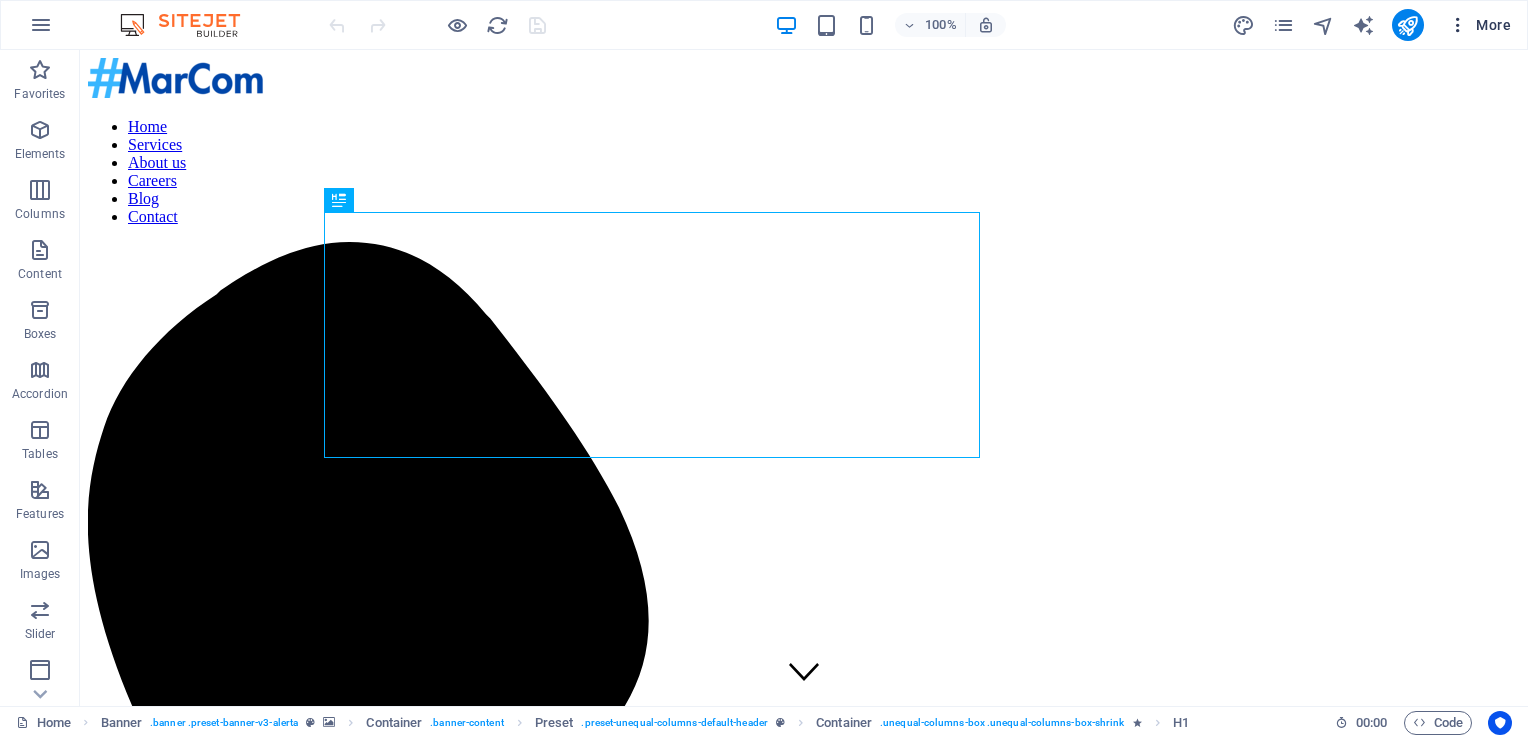 click at bounding box center [1458, 25] 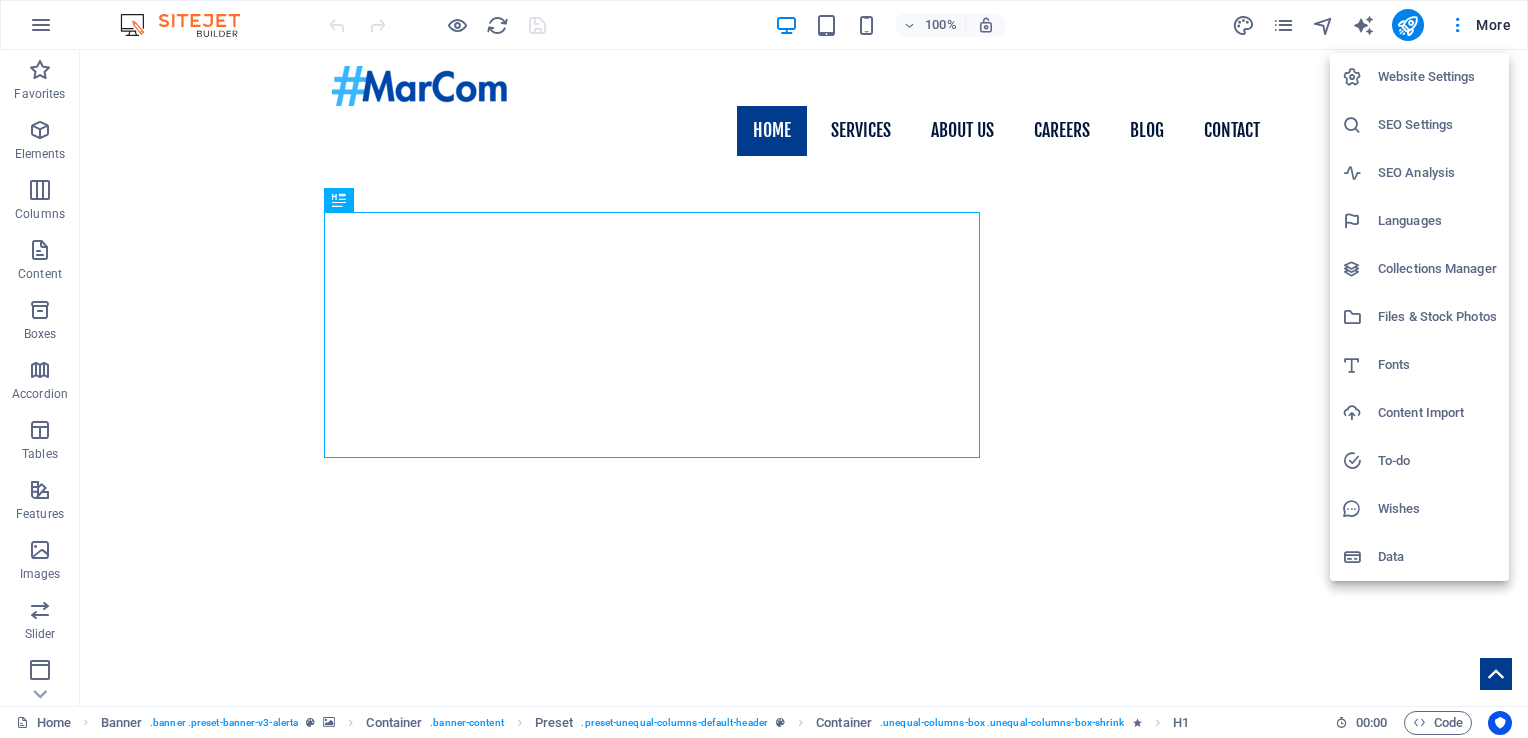 click on "SEO Settings" at bounding box center [1437, 125] 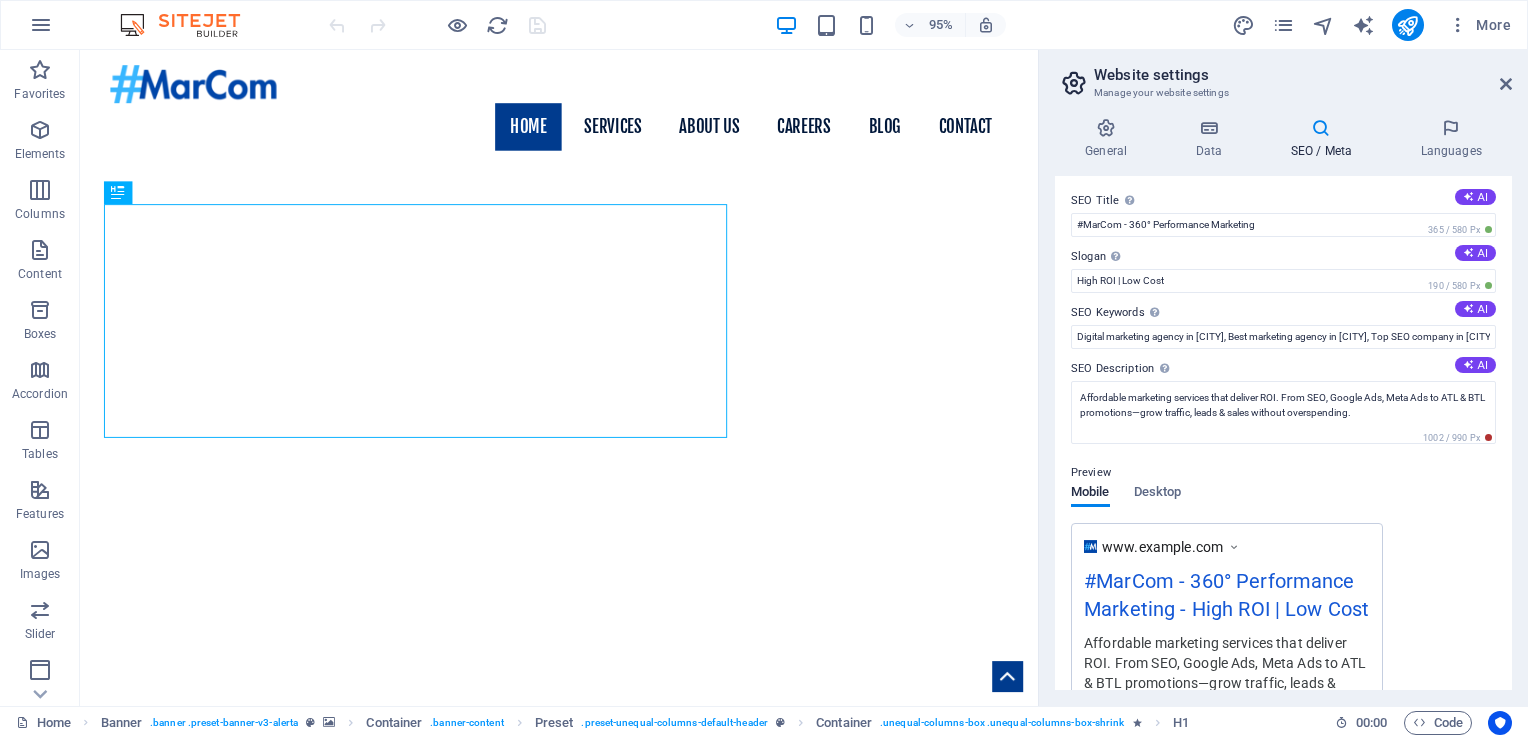 scroll, scrollTop: 0, scrollLeft: 0, axis: both 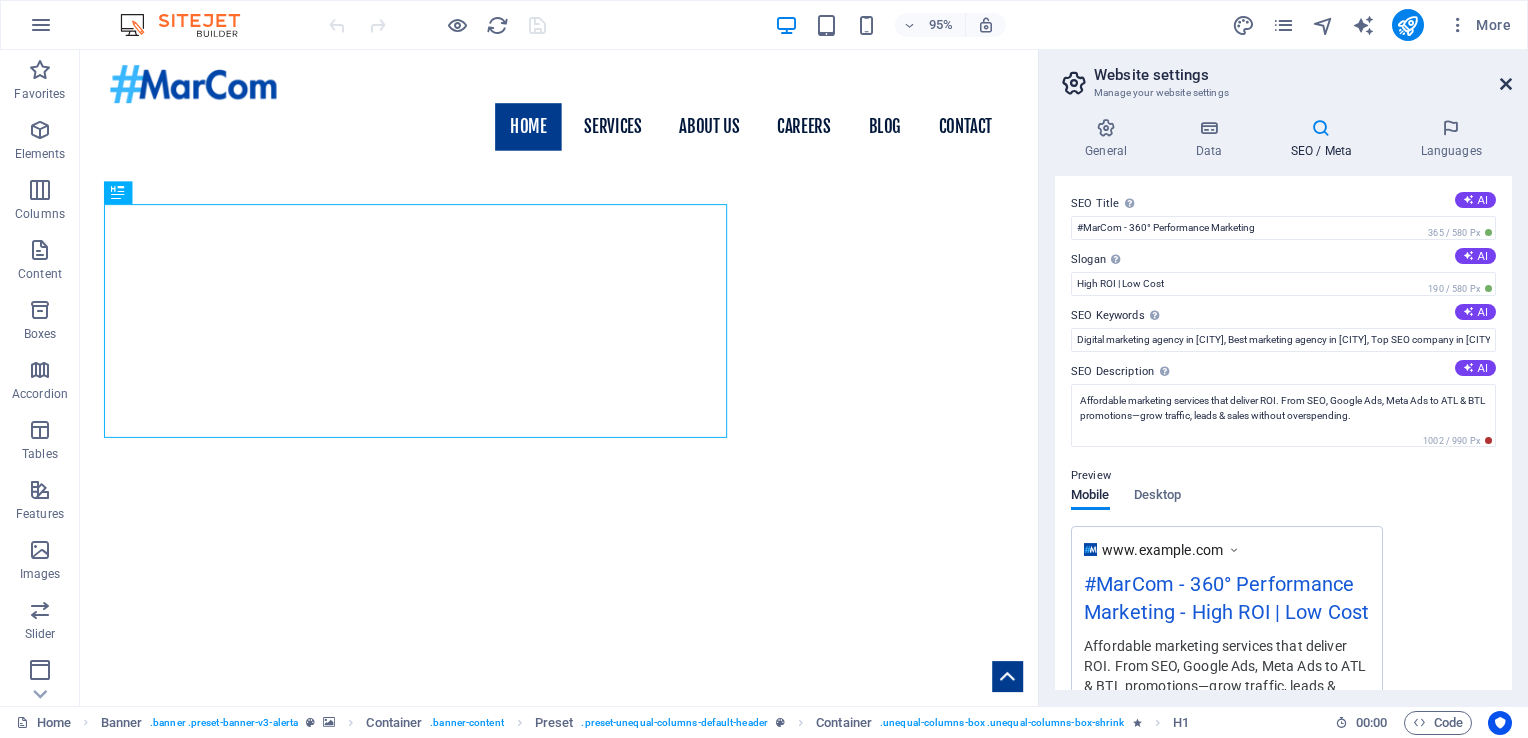 click at bounding box center (1506, 84) 